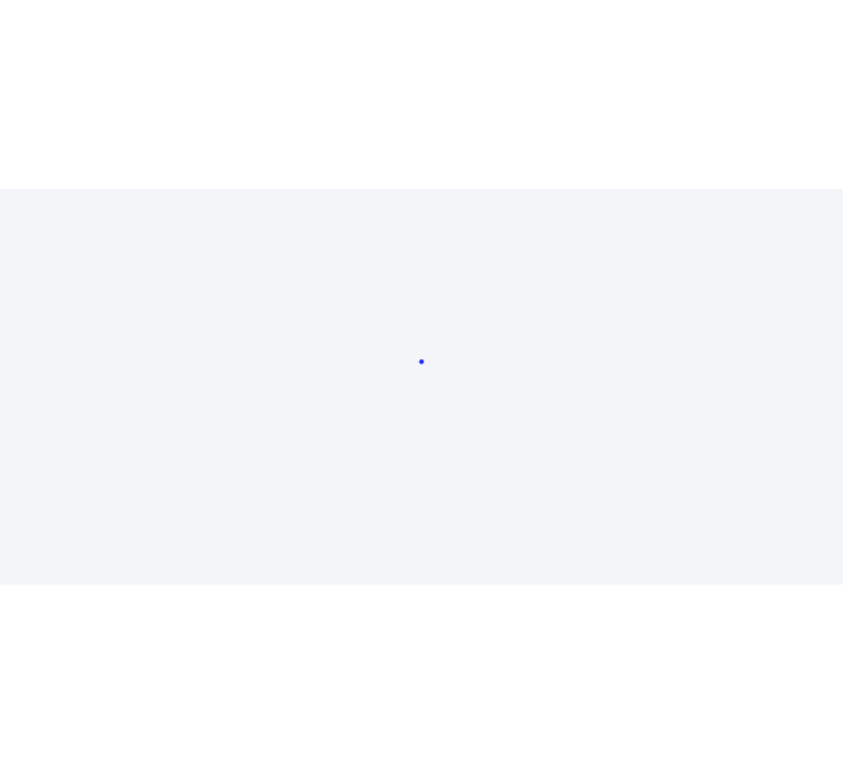 scroll, scrollTop: 0, scrollLeft: 0, axis: both 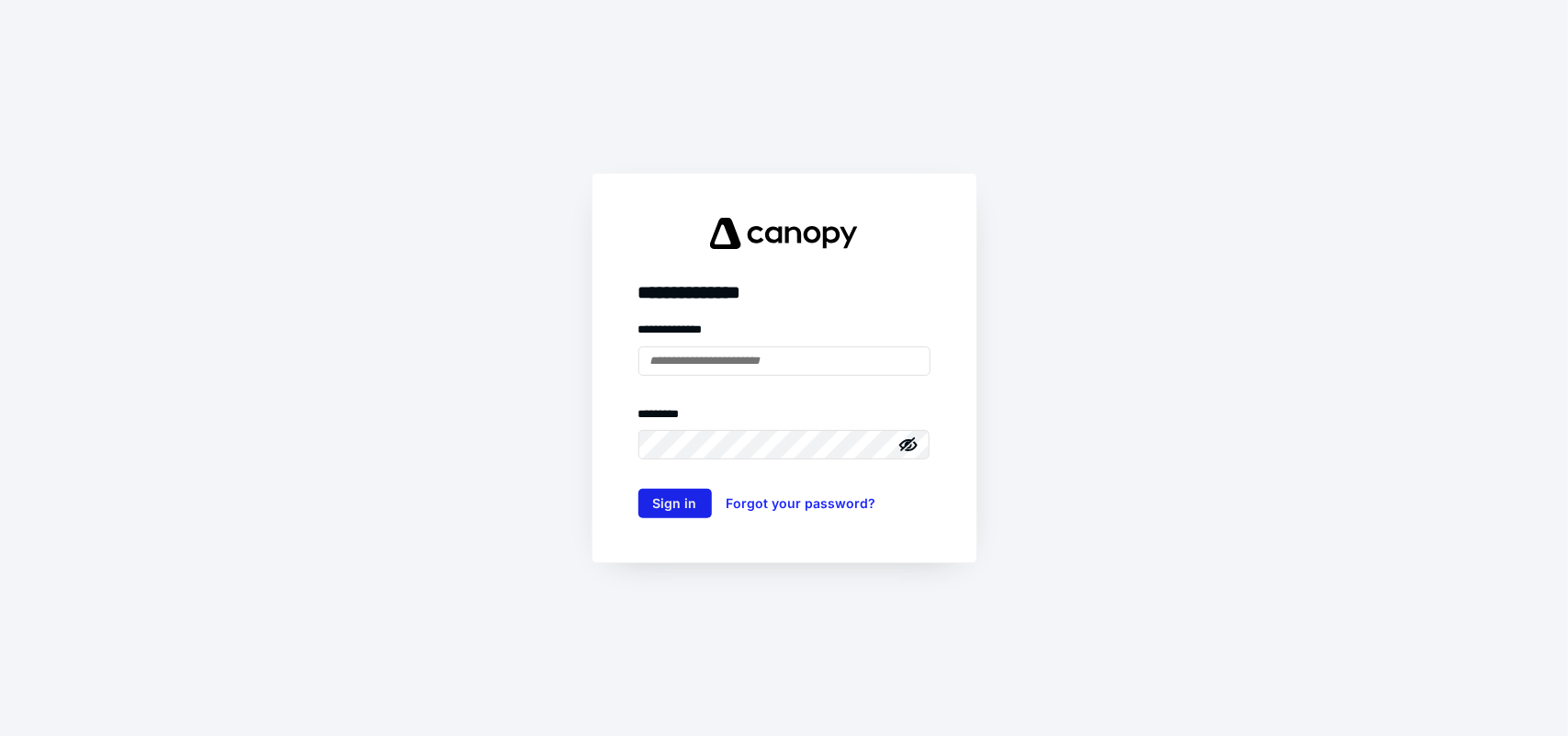 type on "**********" 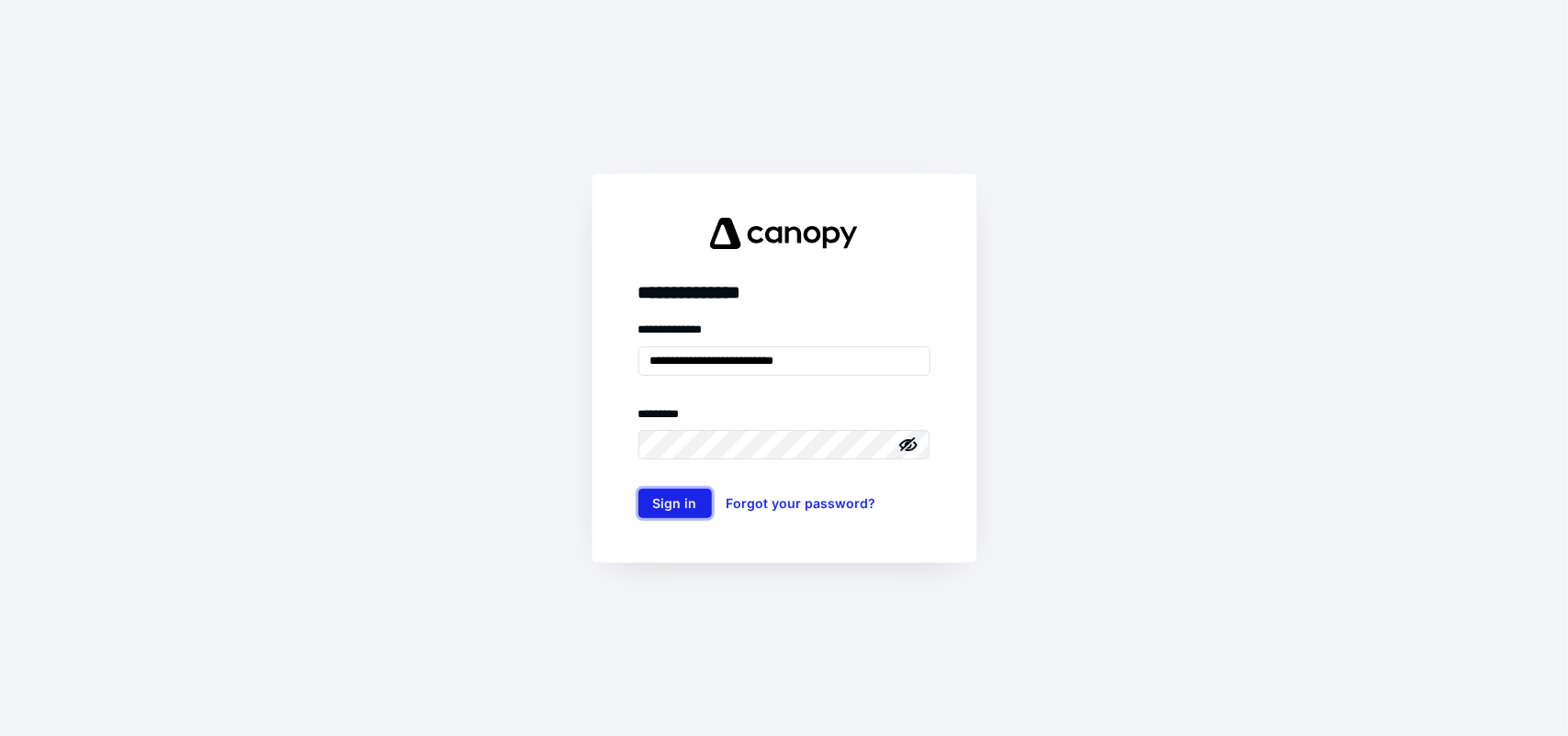 click on "Sign in" at bounding box center (675, 504) 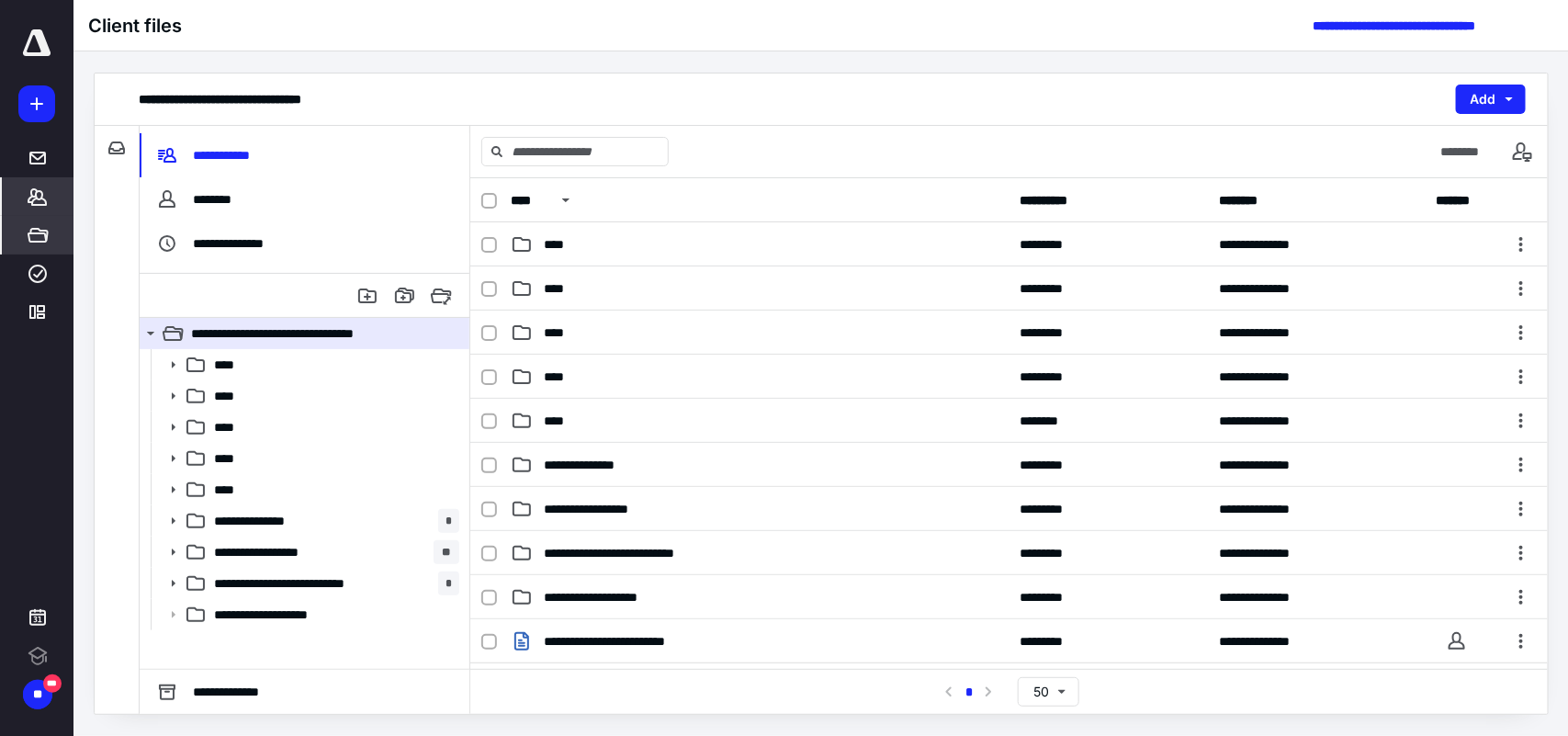 scroll, scrollTop: 0, scrollLeft: 0, axis: both 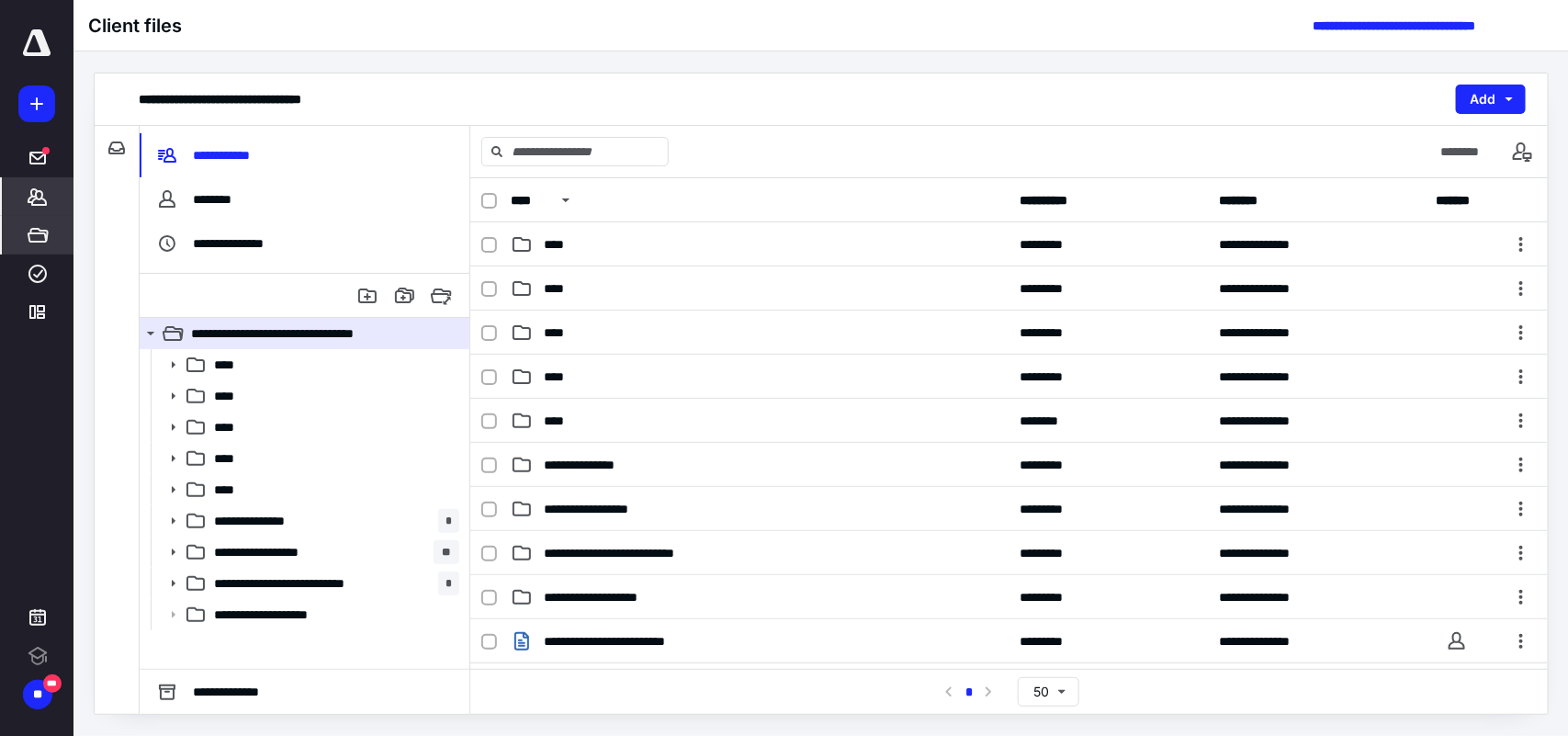 click on "*******" at bounding box center [38, 197] 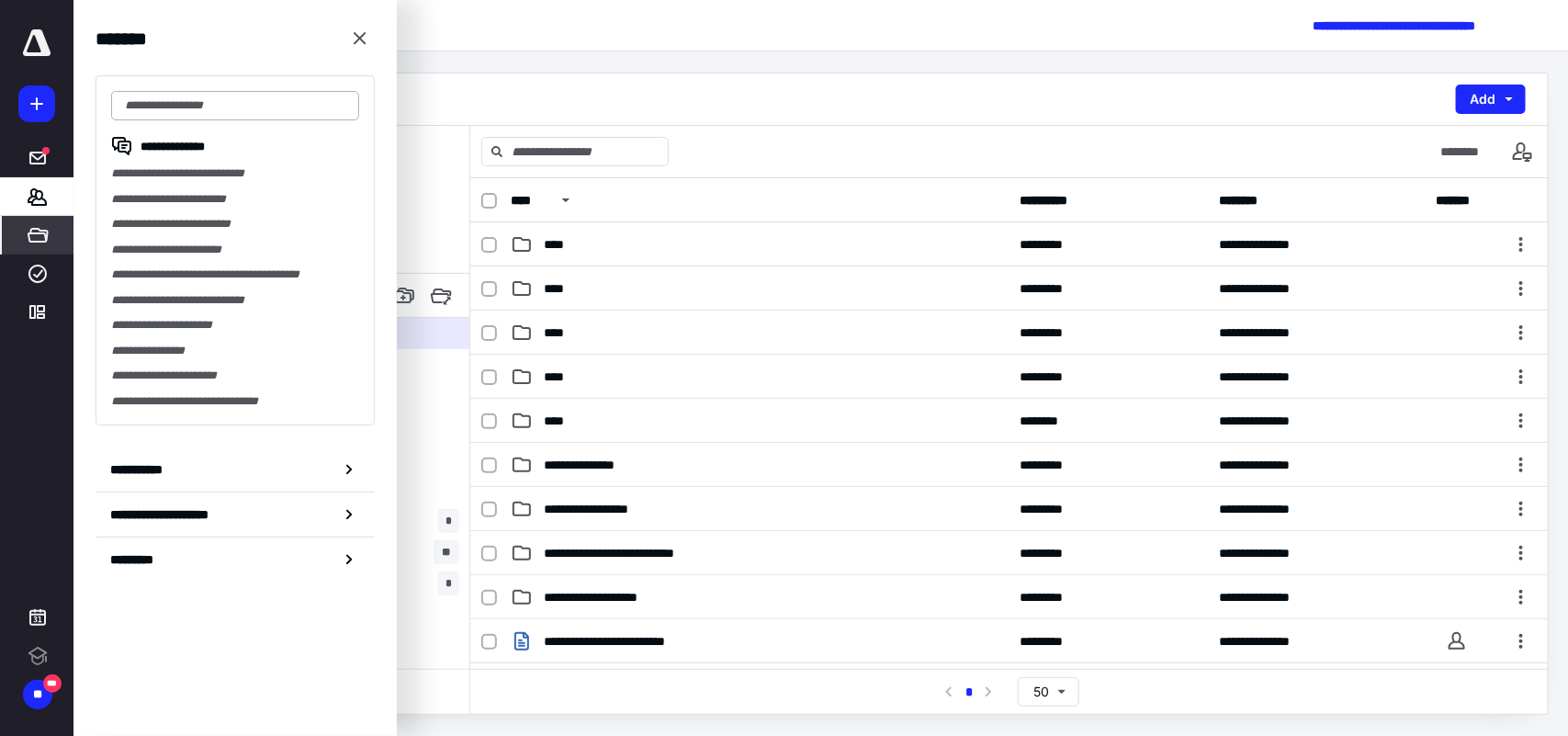 click at bounding box center (235, 106) 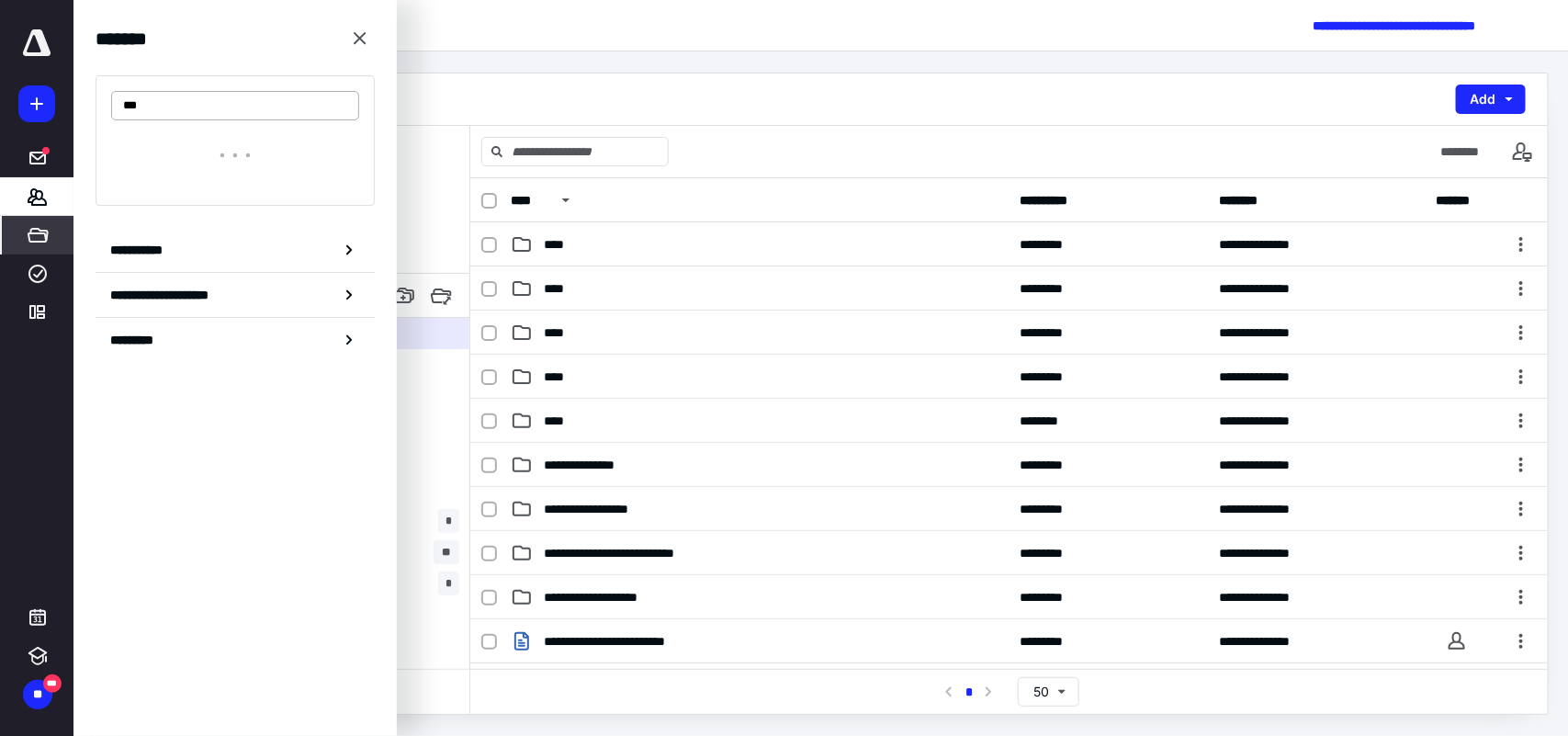 type on "****" 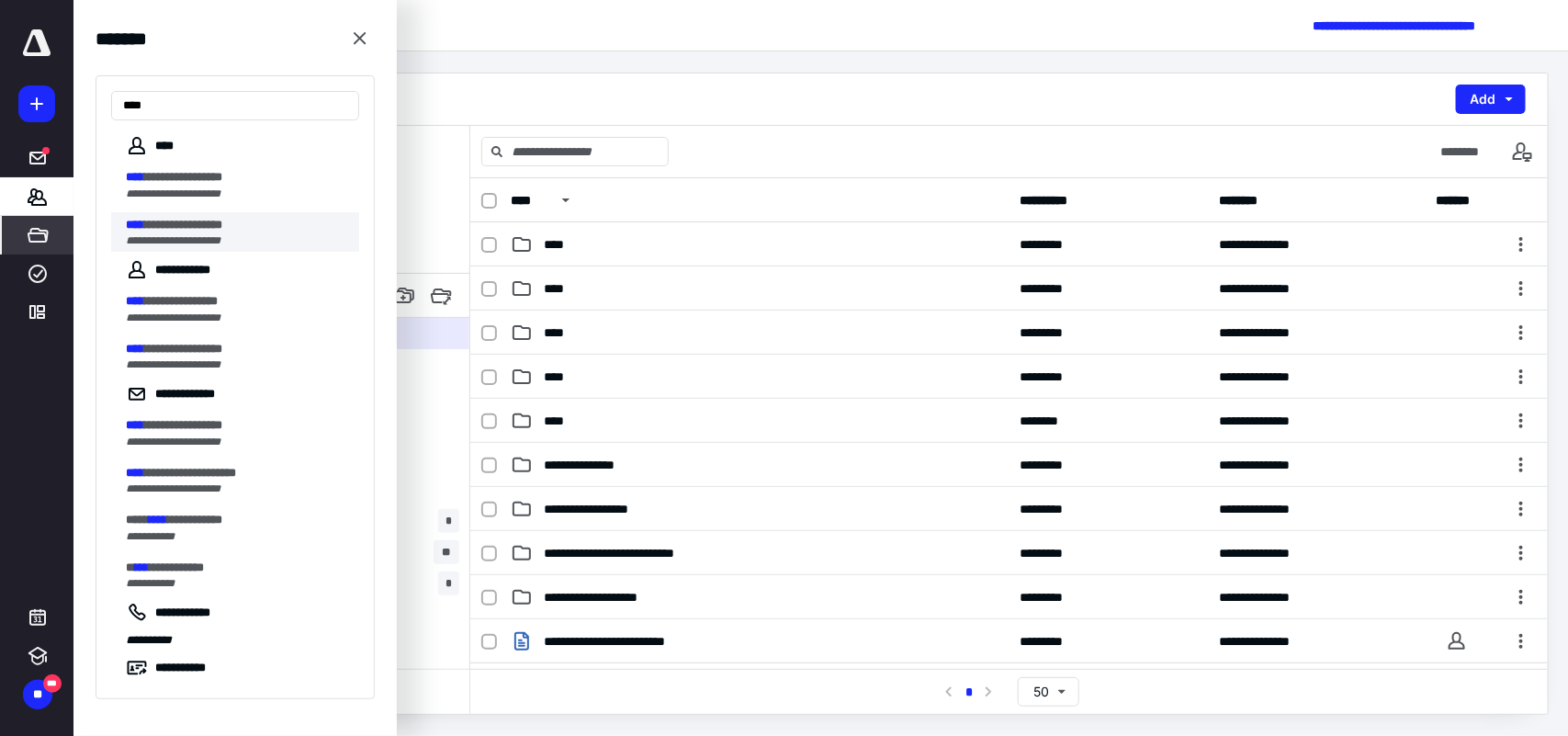 click on "**********" at bounding box center [173, 241] 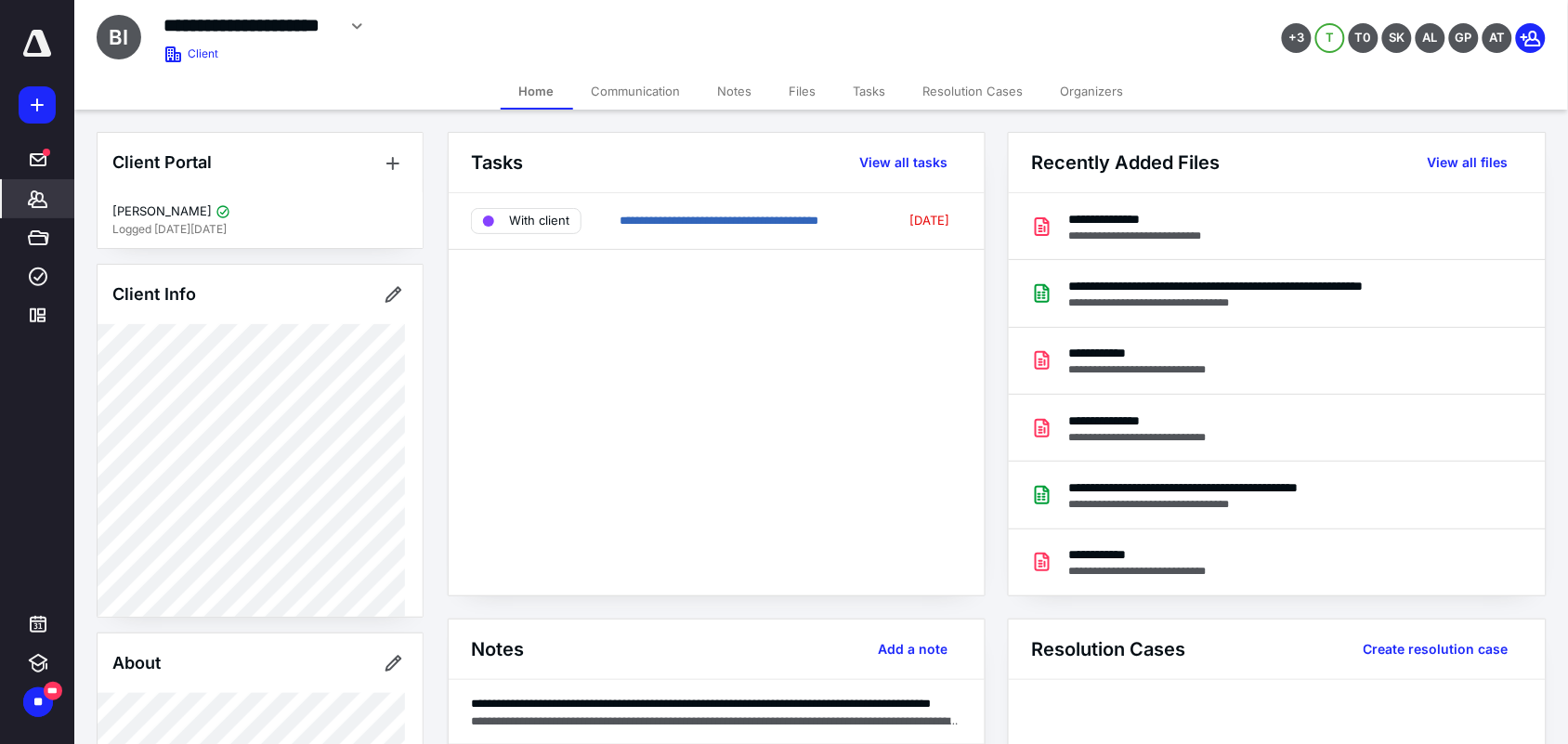 click on "Files" at bounding box center [803, 91] 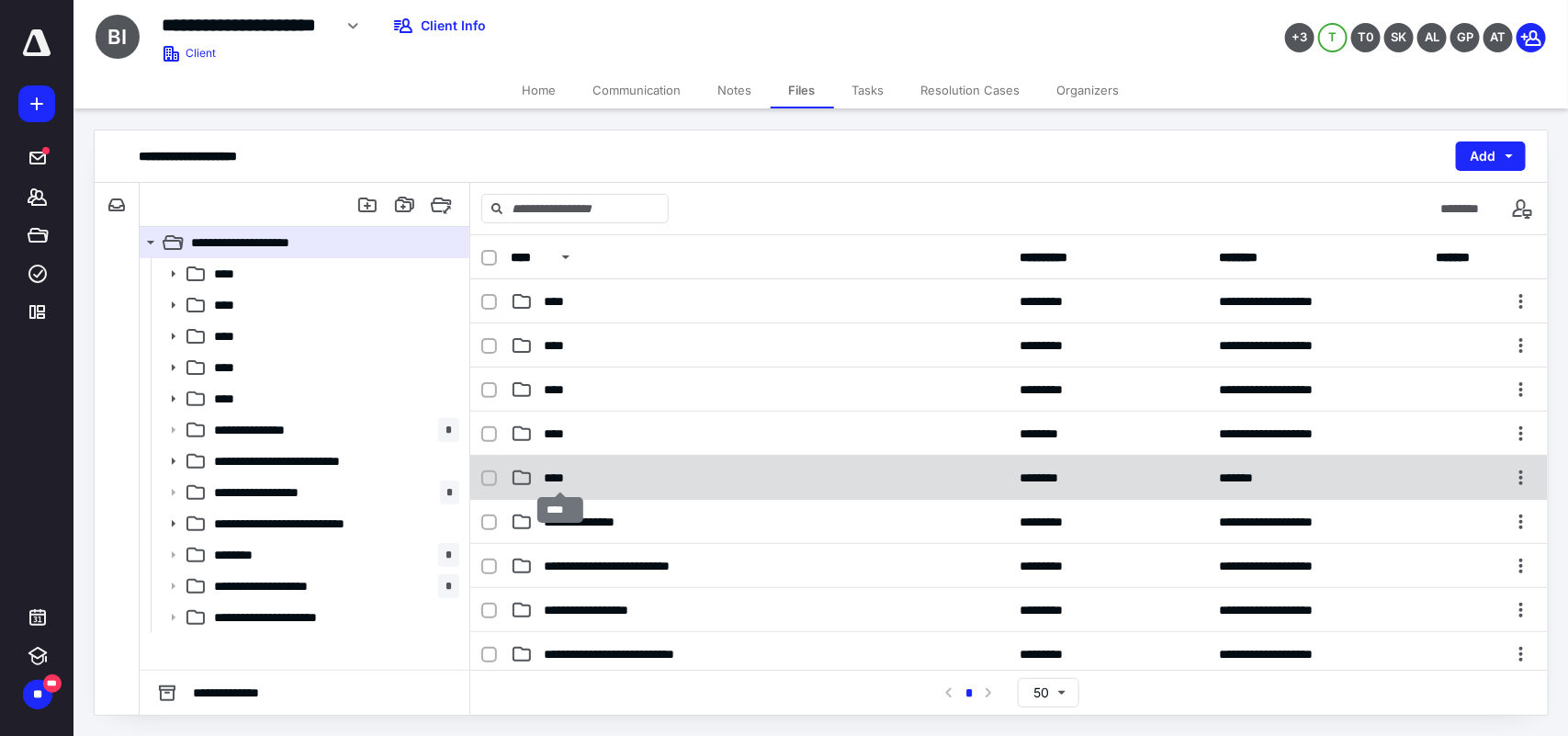 click on "****" at bounding box center (559, 478) 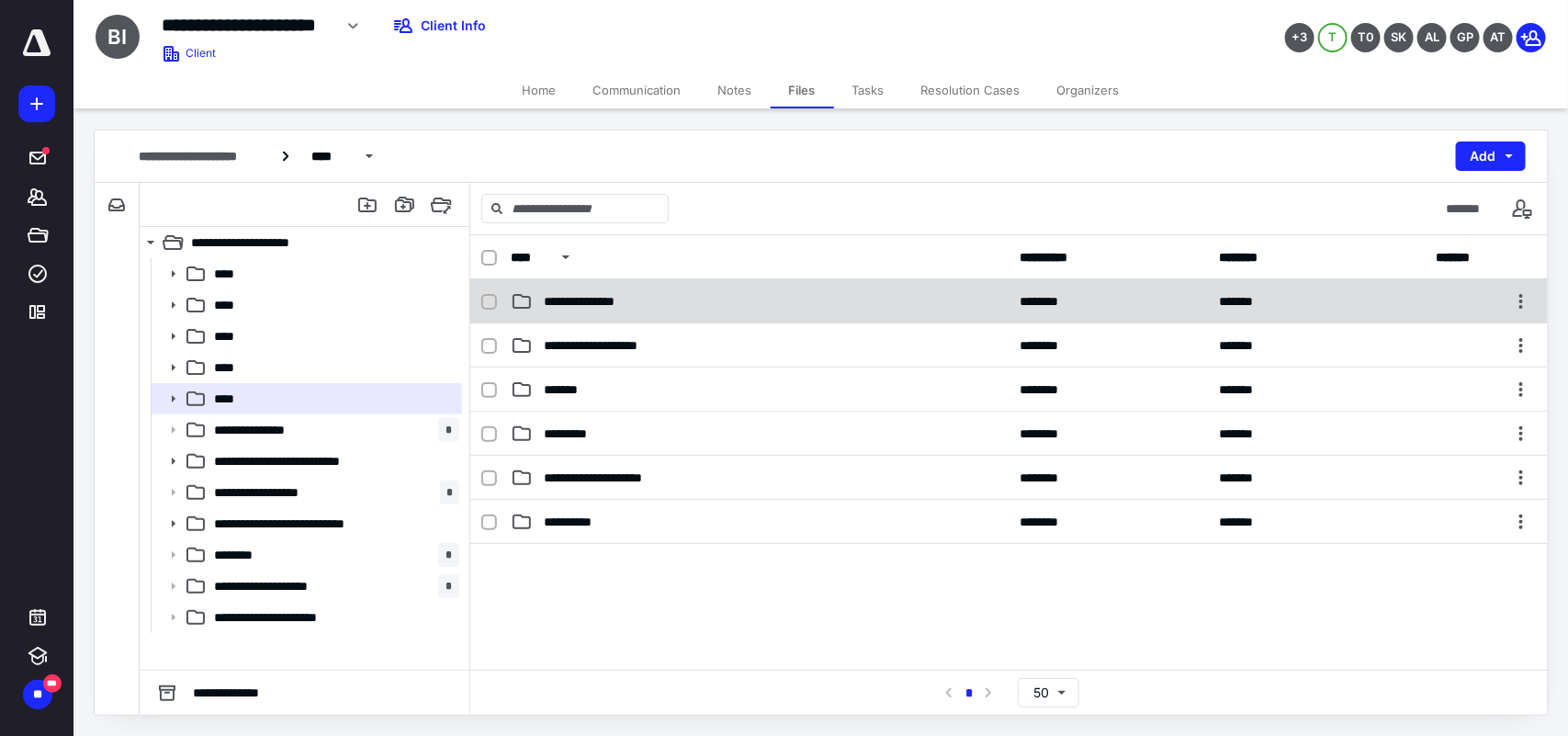 click on "**********" at bounding box center (596, 301) 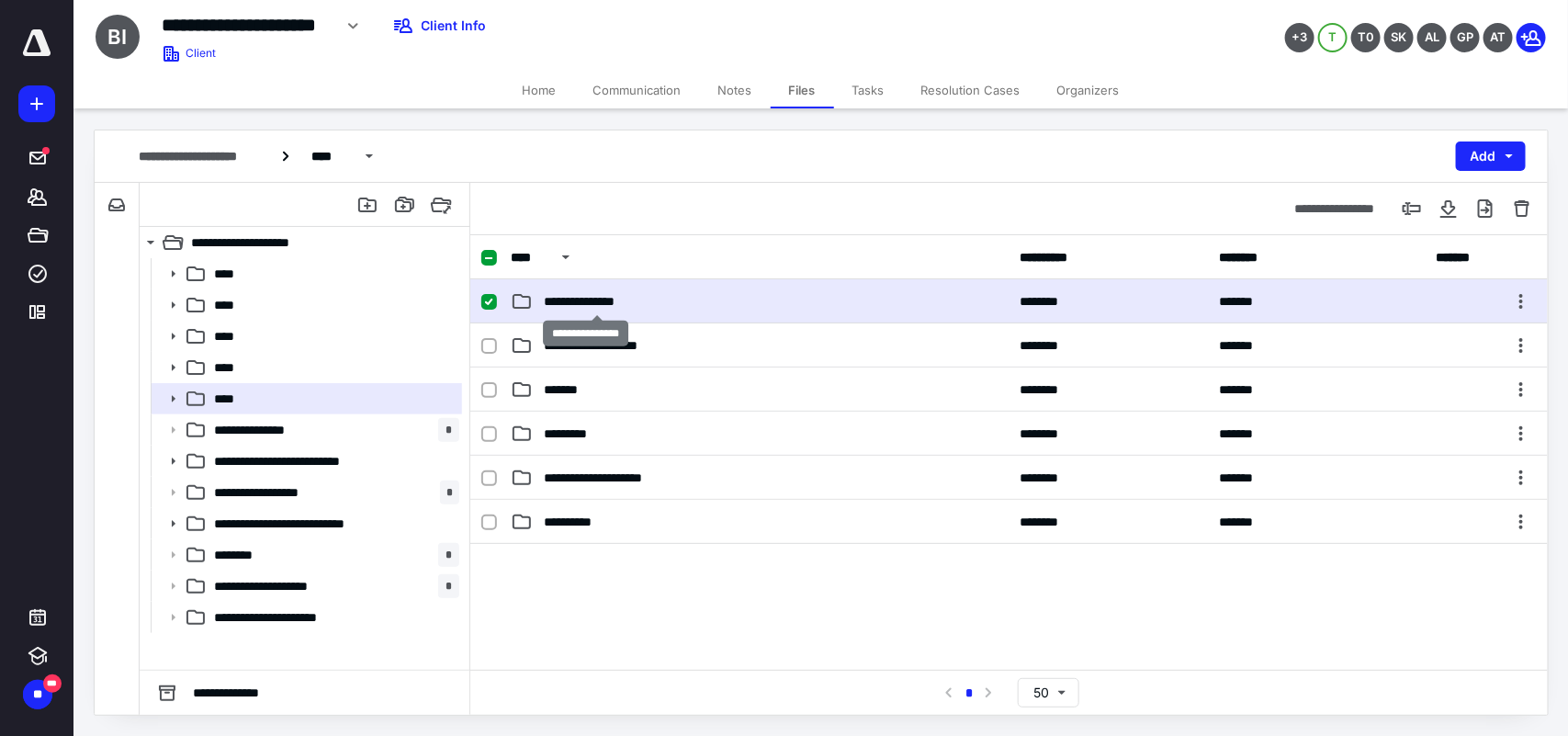 click on "**********" at bounding box center [596, 301] 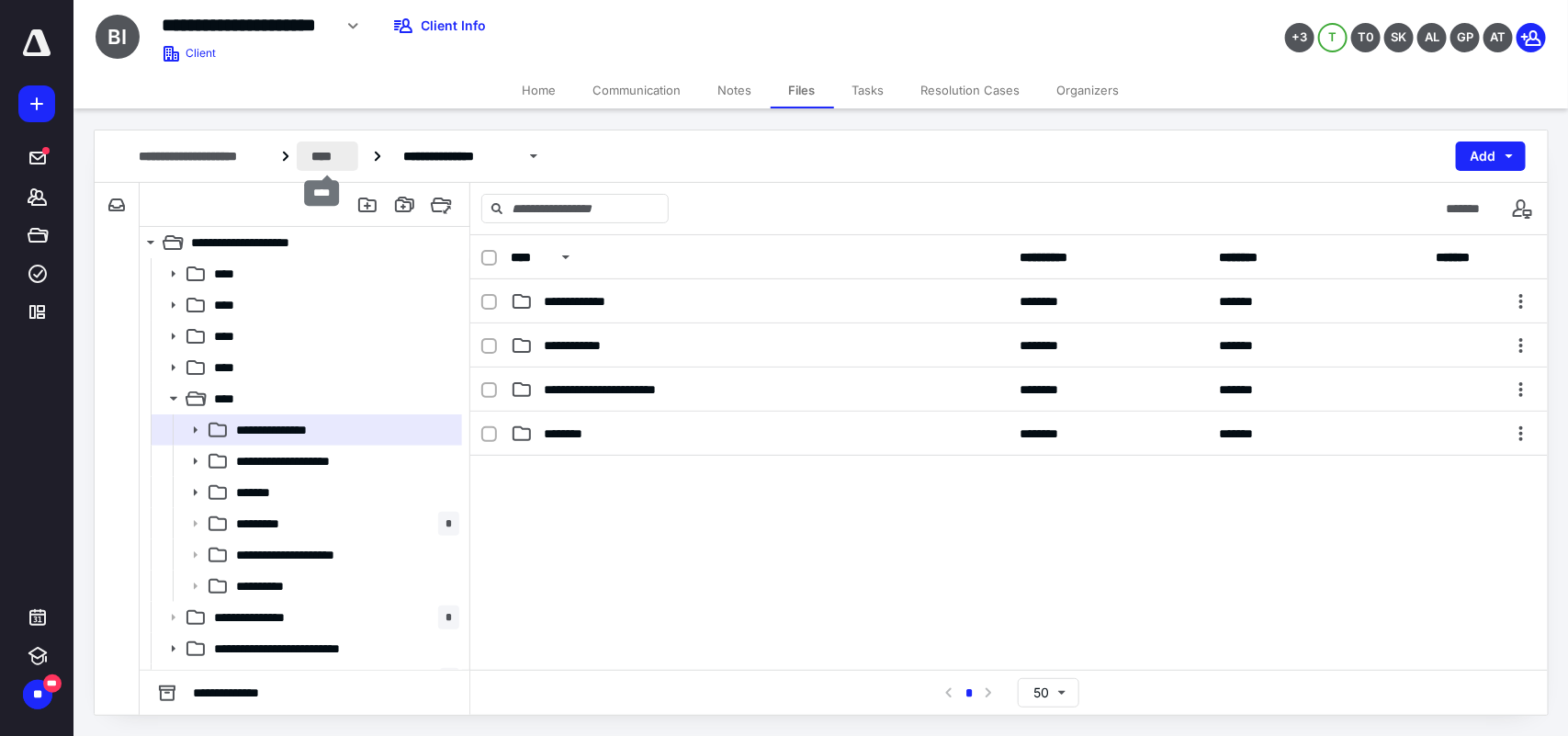 click on "****" at bounding box center [327, 156] 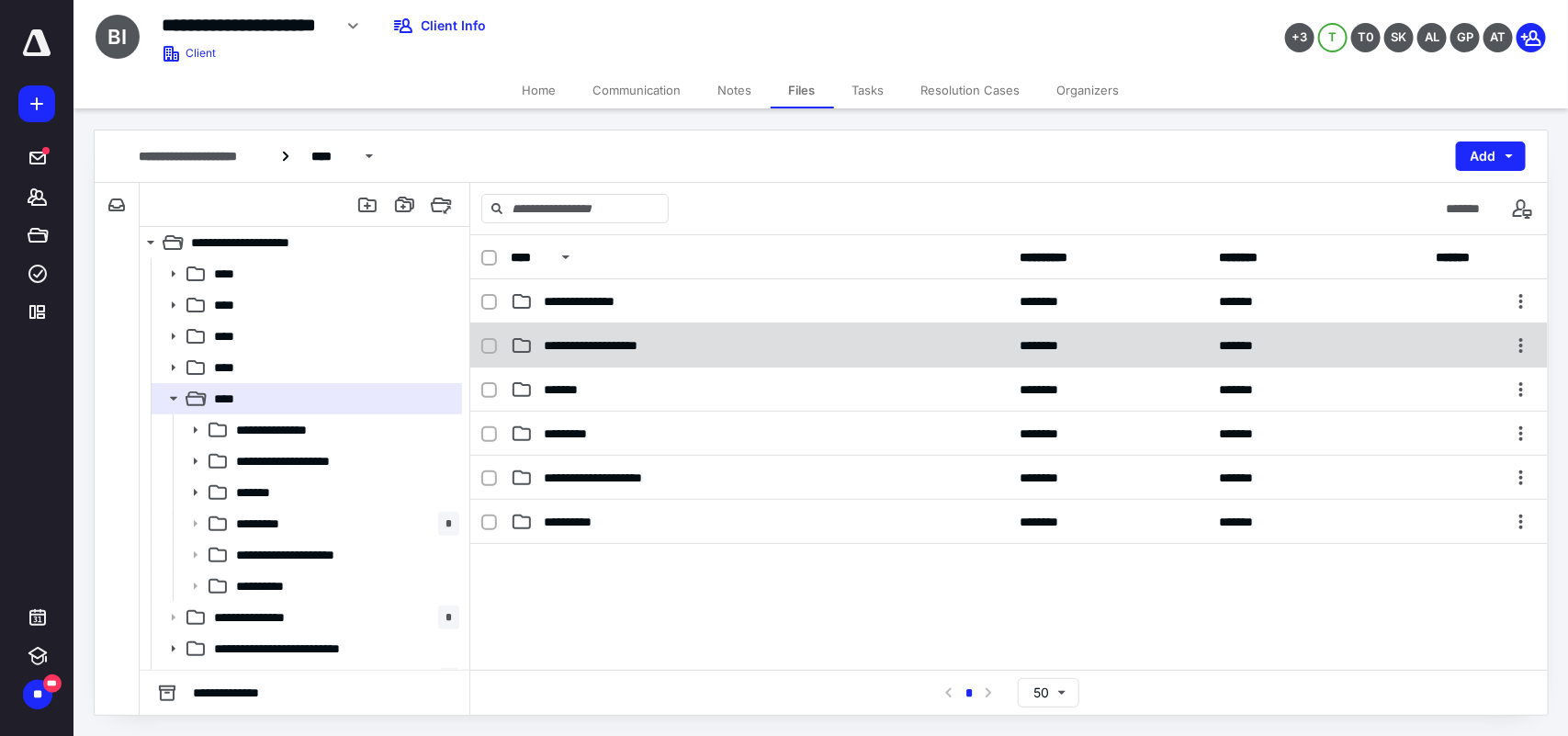 click on "**********" at bounding box center [608, 345] 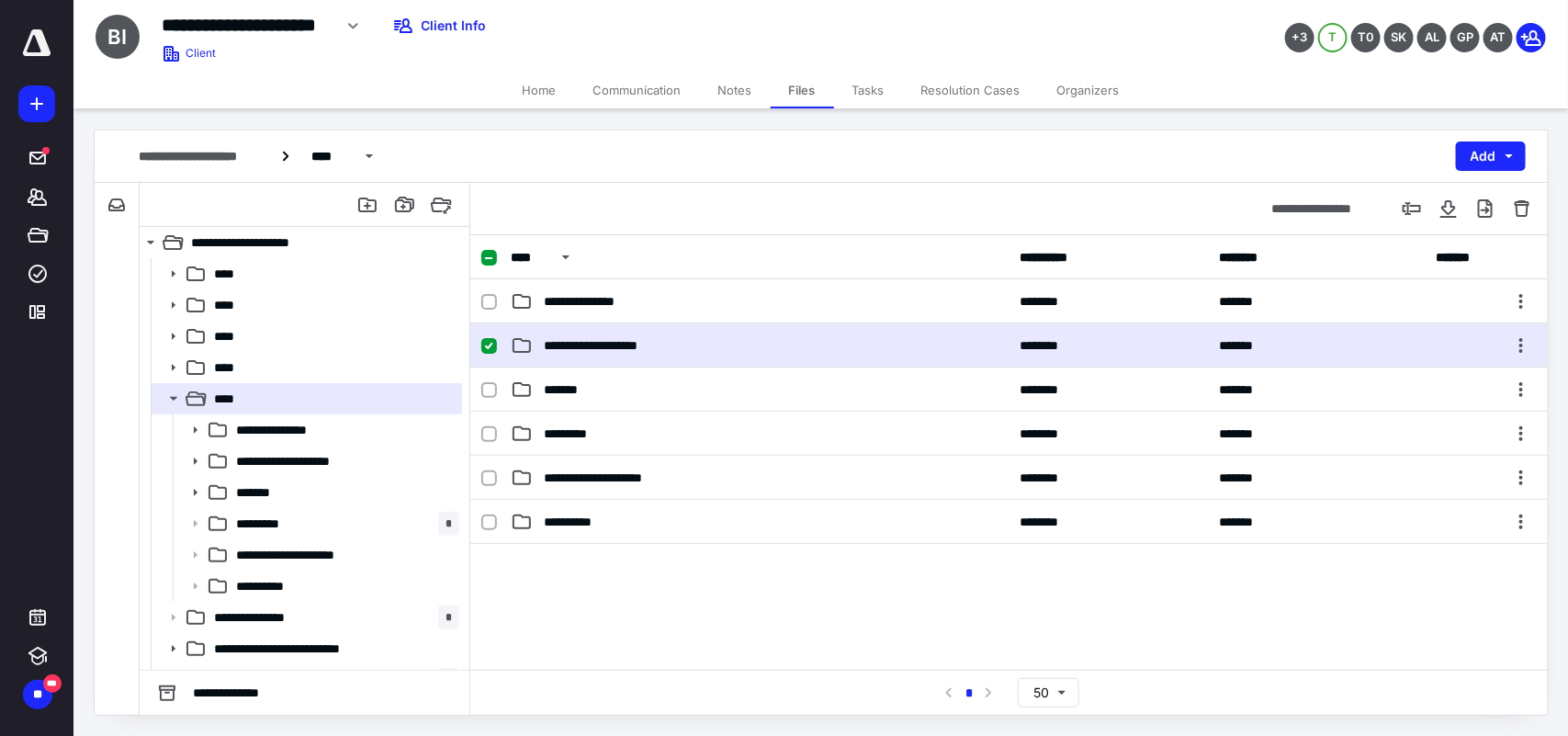 click on "**********" at bounding box center [608, 345] 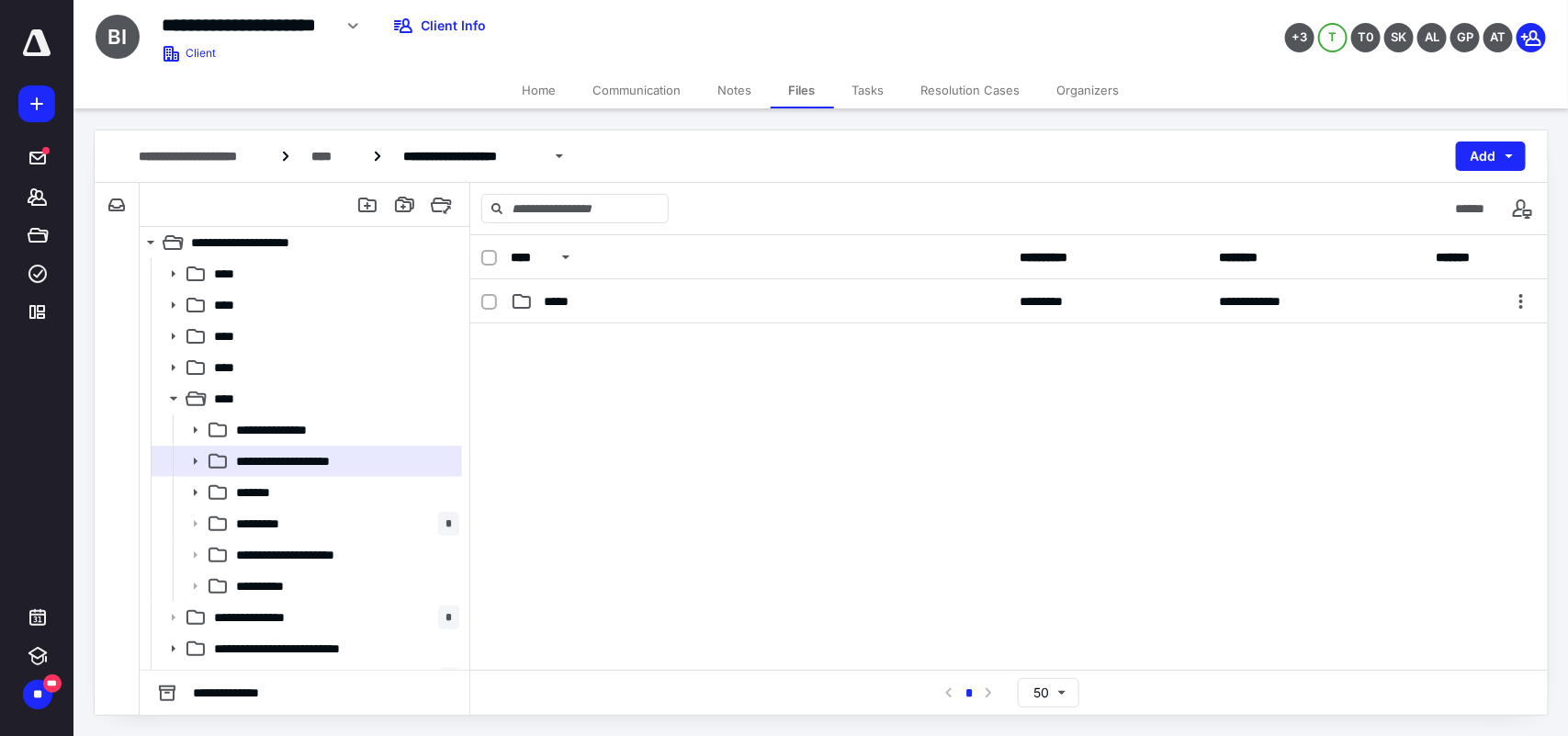 click on "**********" at bounding box center (821, 156) 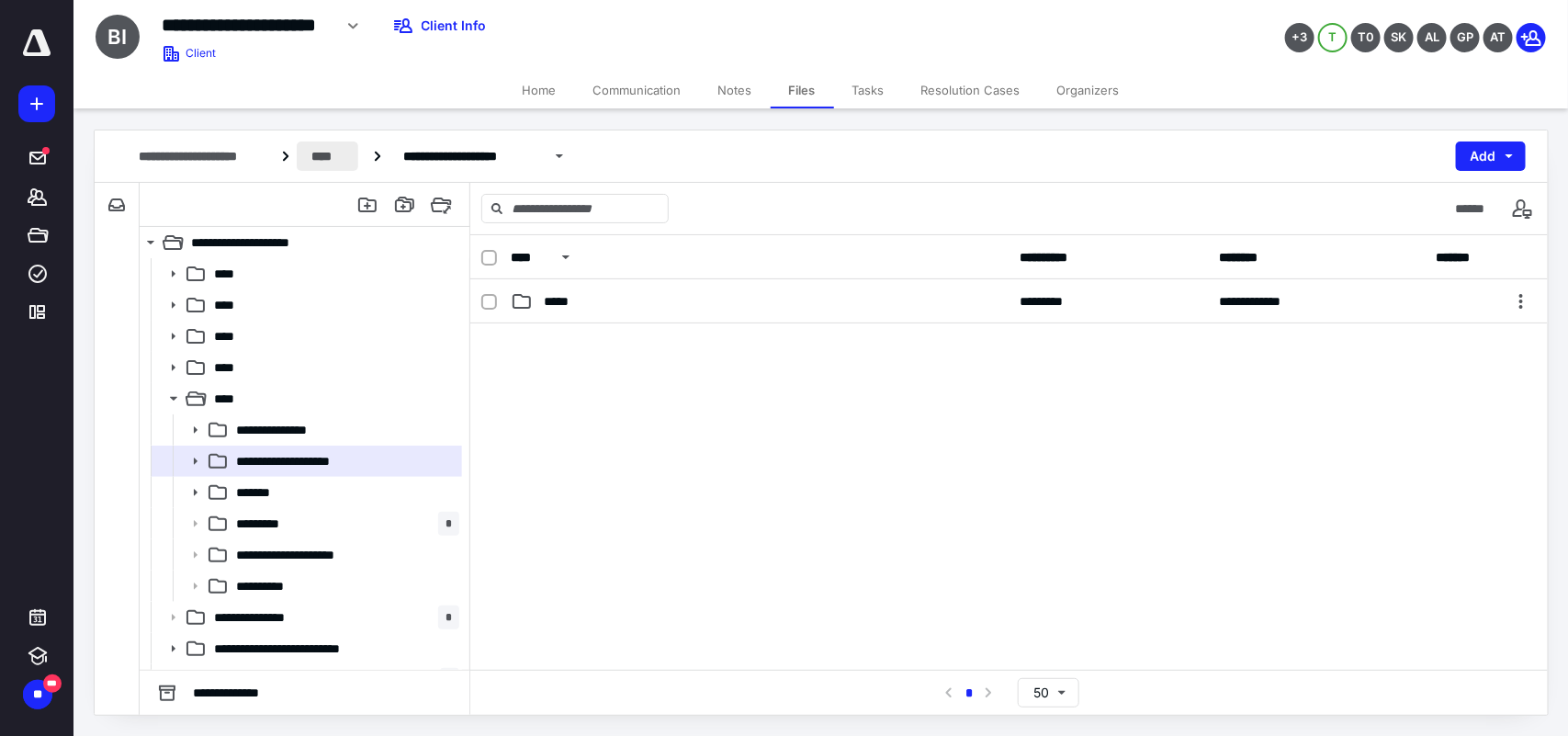 click on "****" at bounding box center [327, 156] 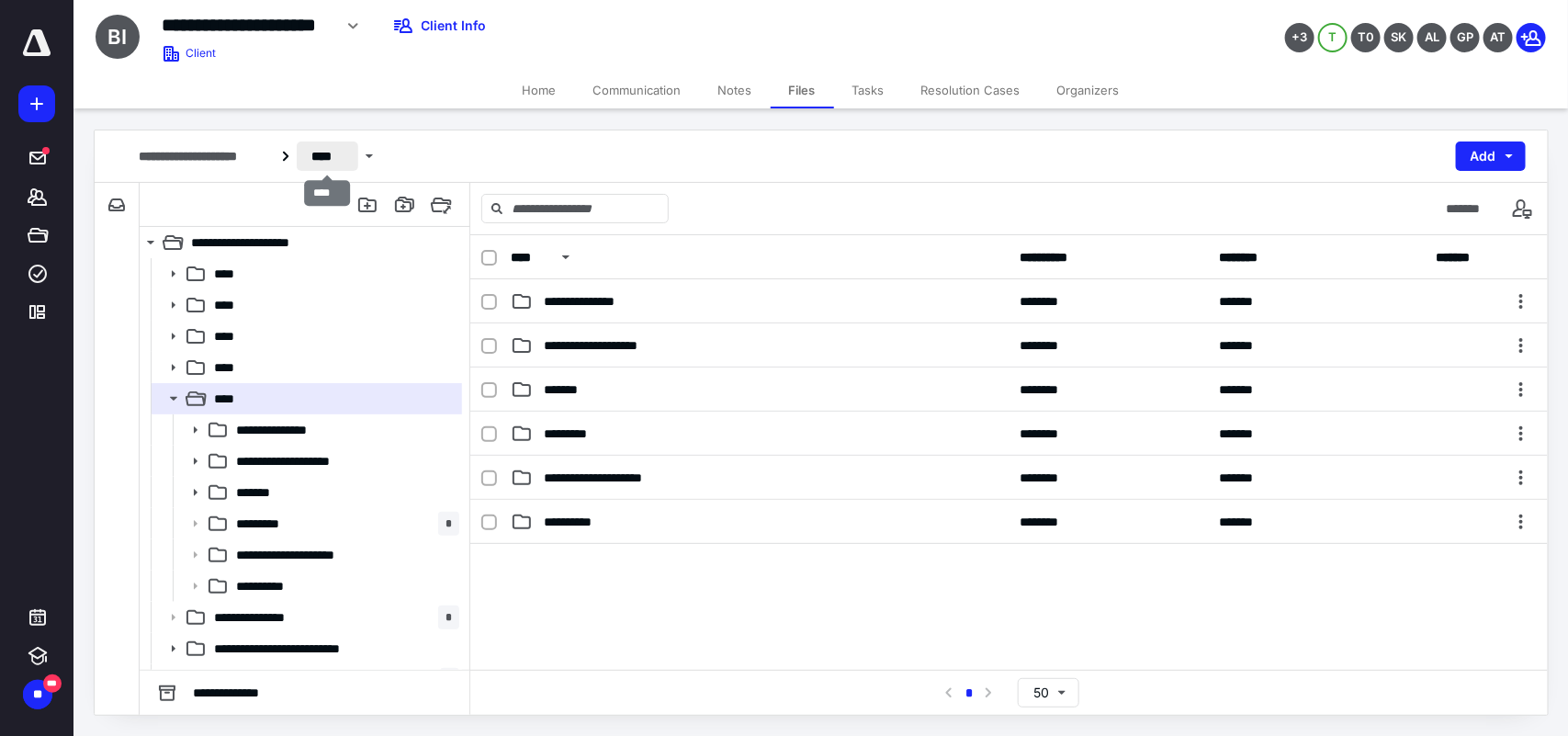 click on "****" at bounding box center [327, 156] 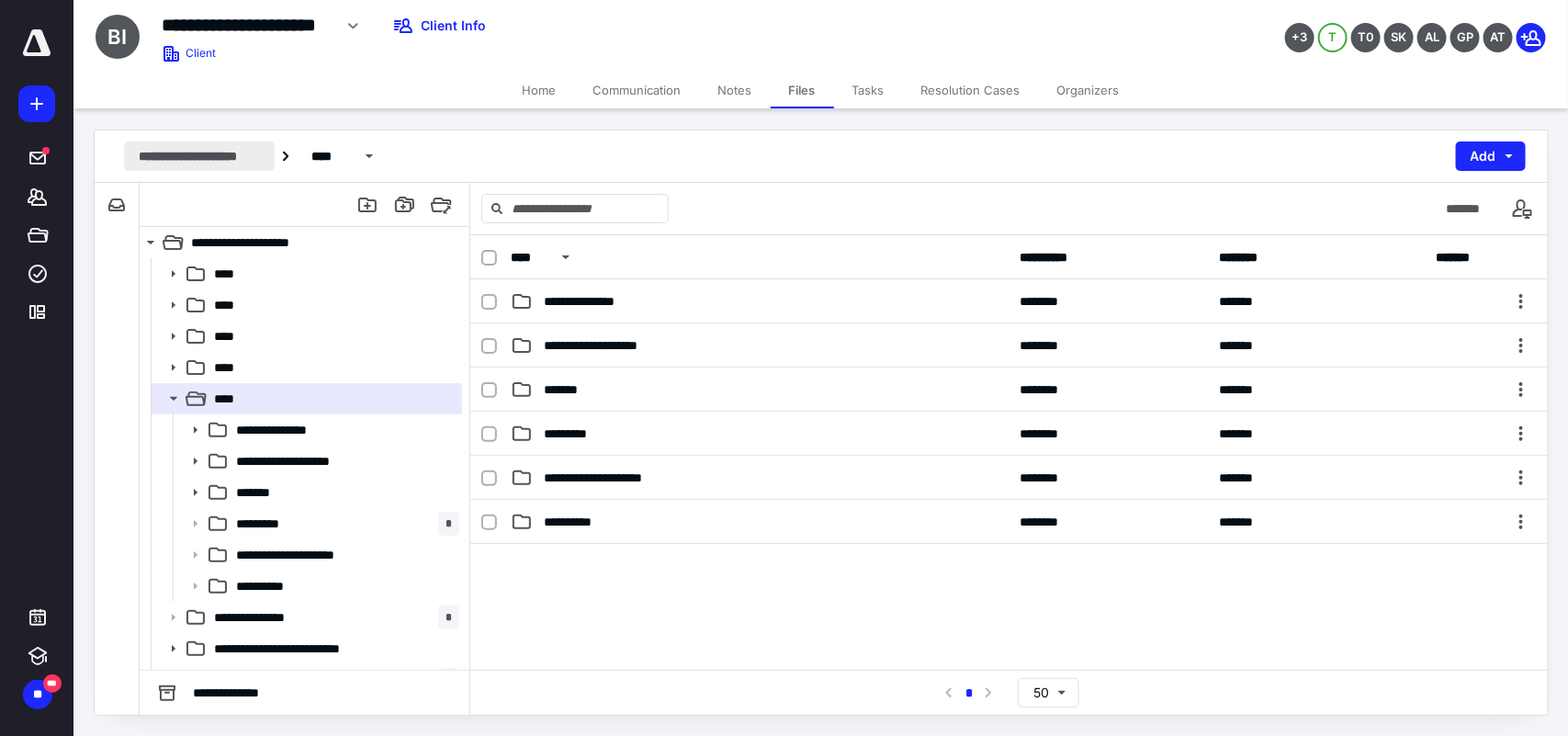 click on "**********" at bounding box center (199, 156) 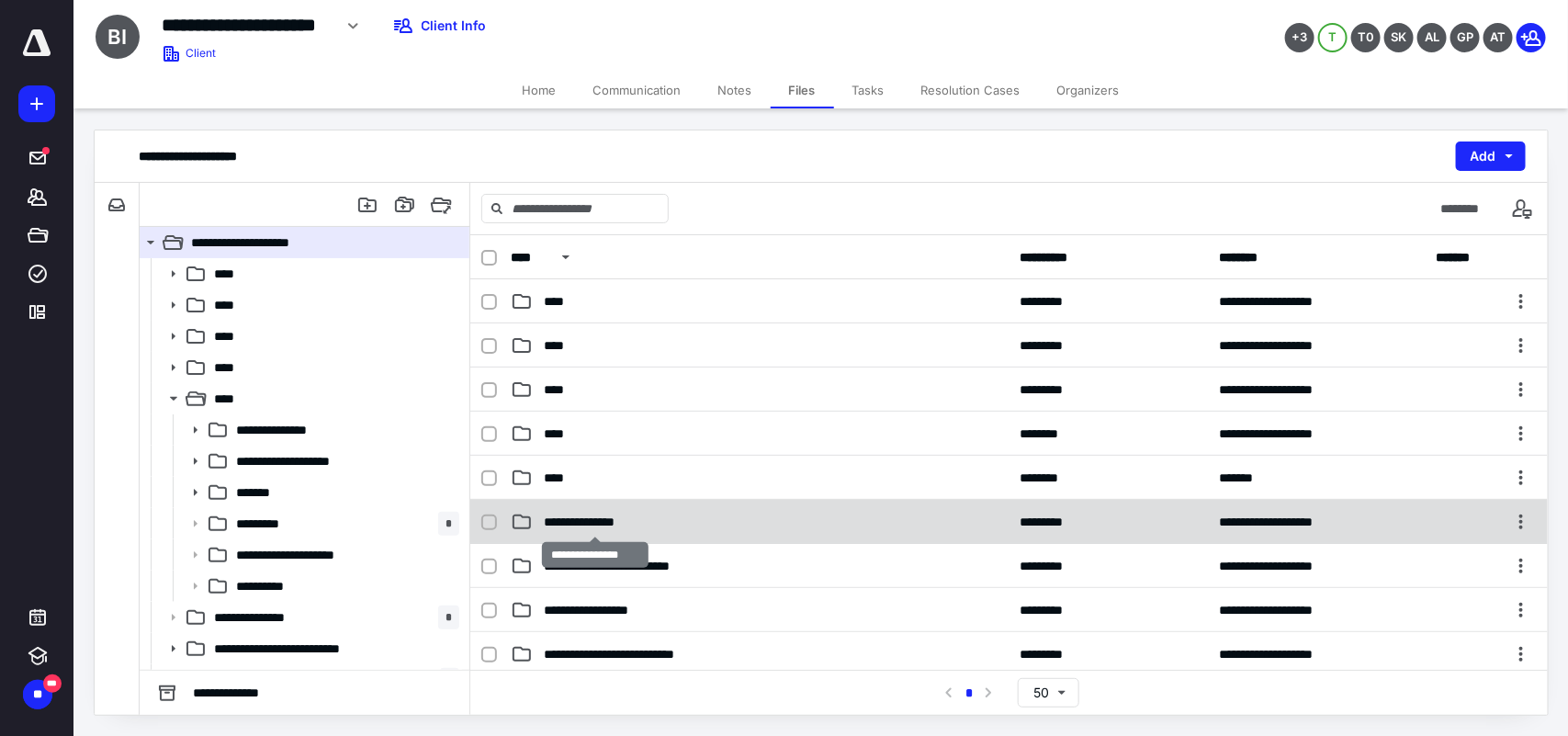 click on "**********" at bounding box center (595, 522) 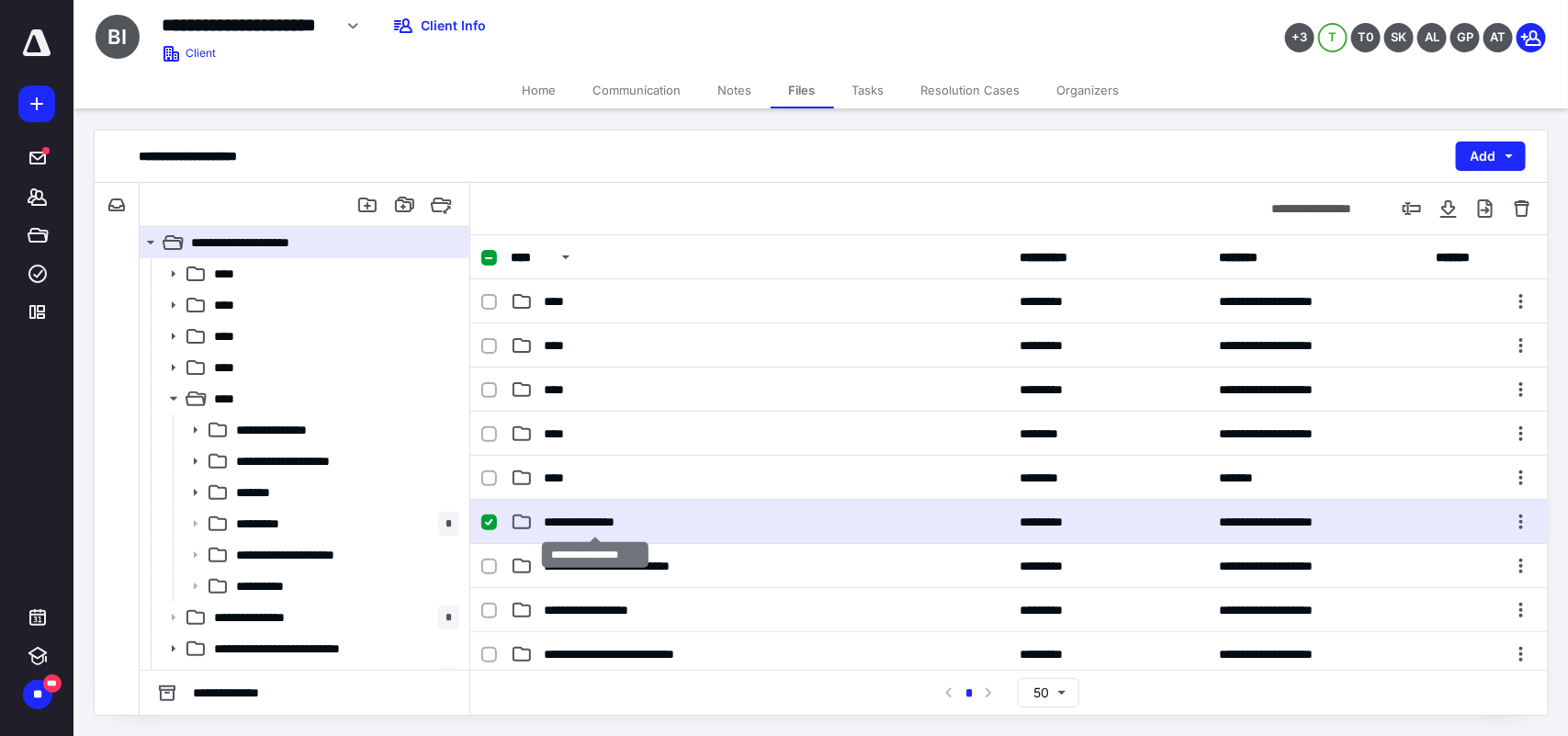 click on "**********" at bounding box center (595, 522) 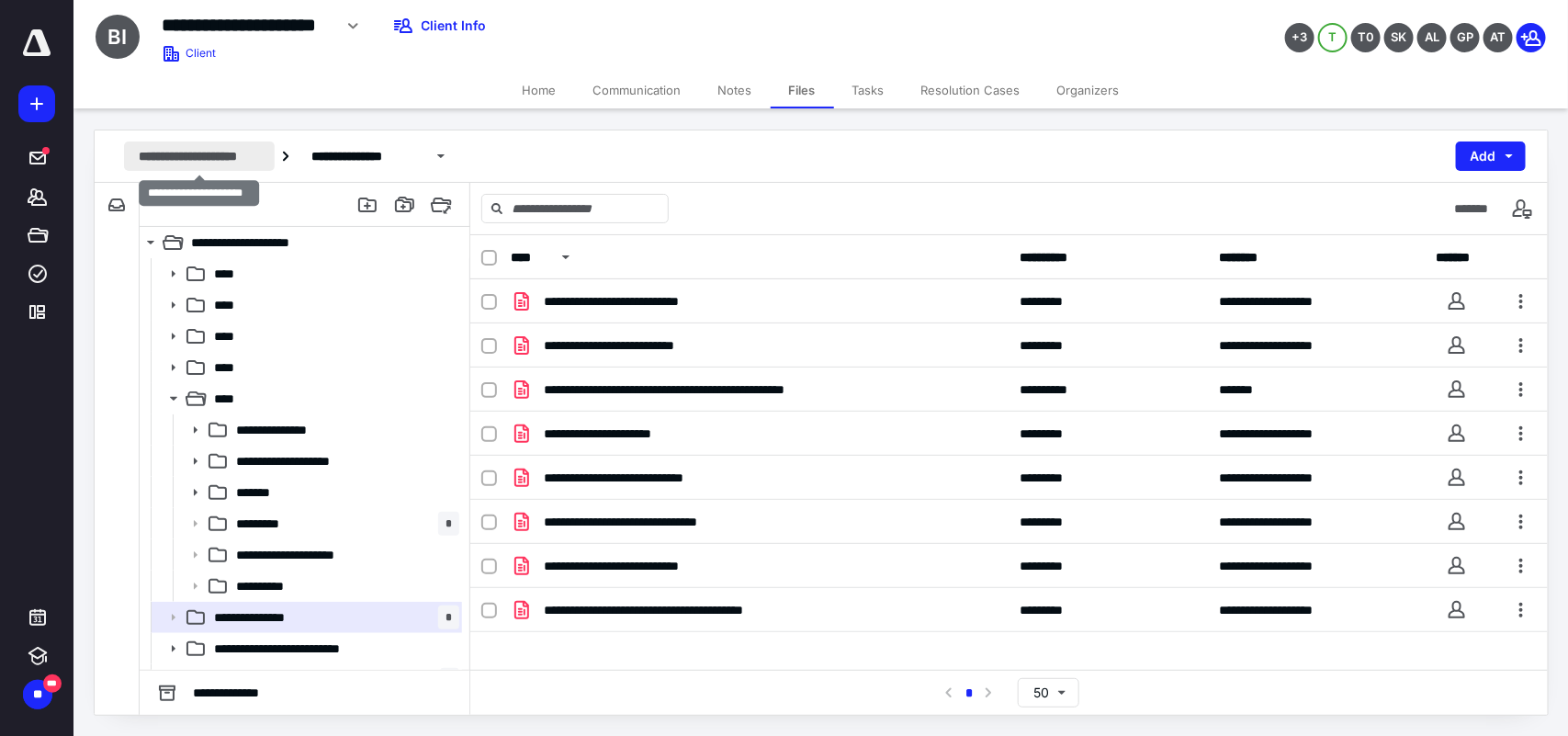 click on "**********" at bounding box center [199, 156] 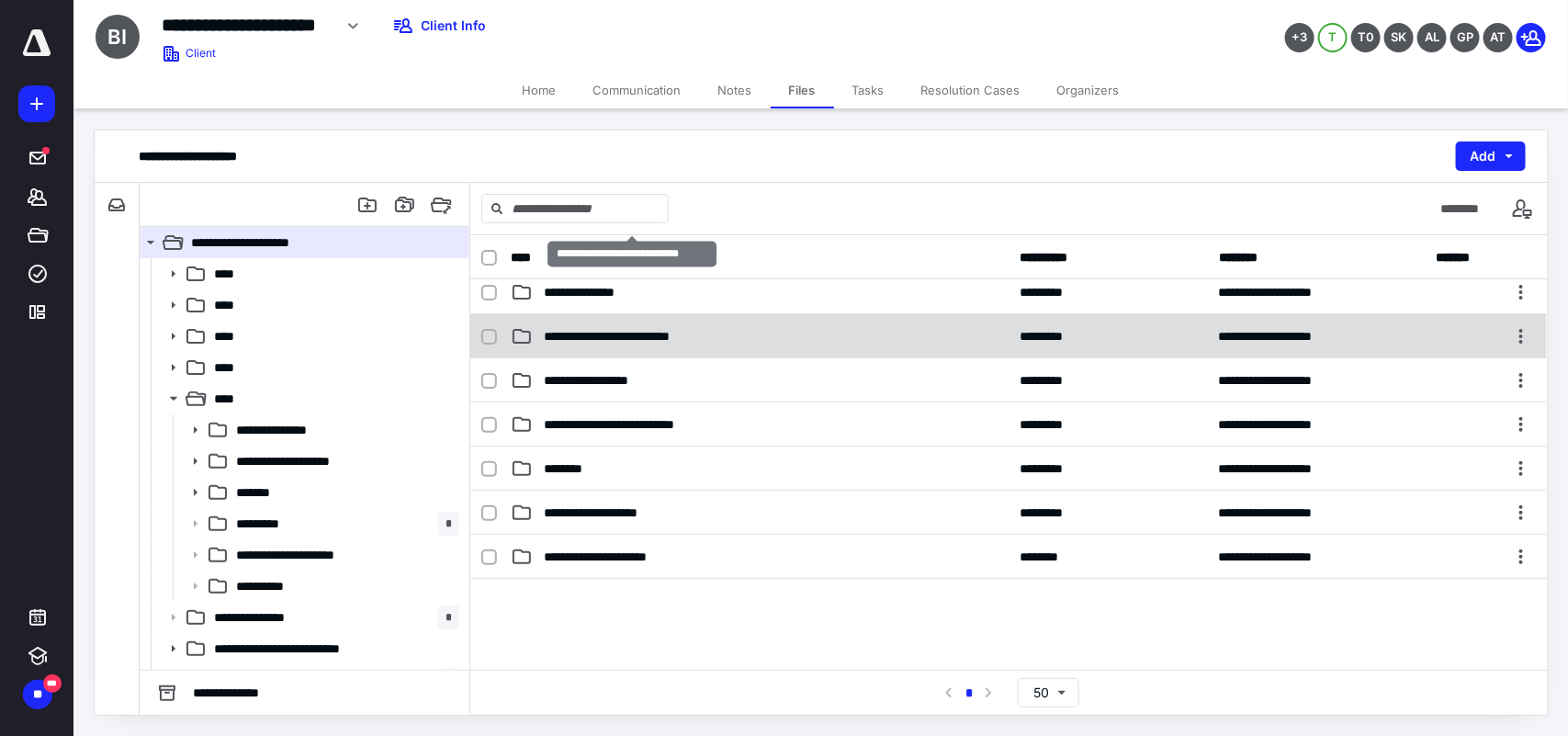 scroll, scrollTop: 345, scrollLeft: 0, axis: vertical 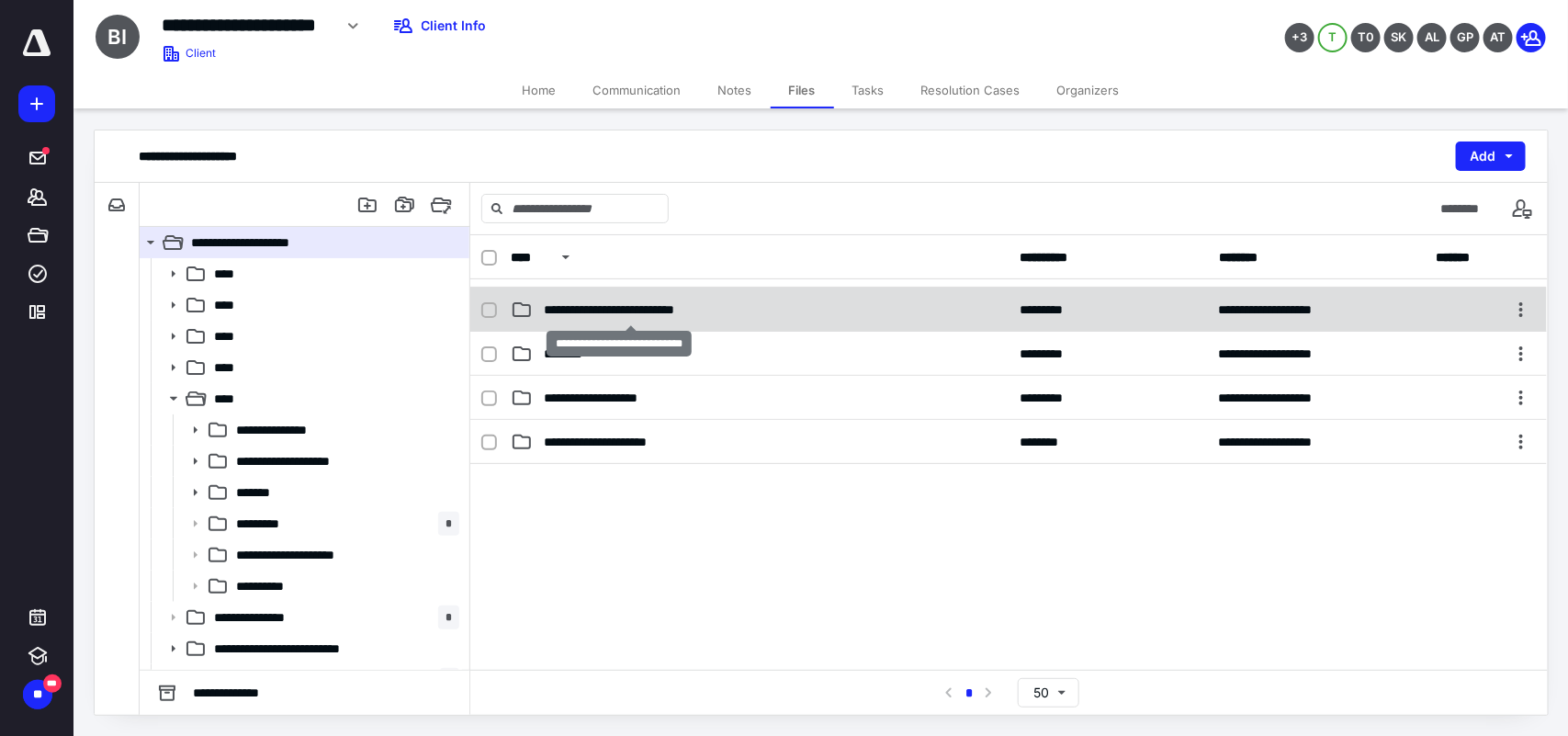 click on "**********" at bounding box center [631, 310] 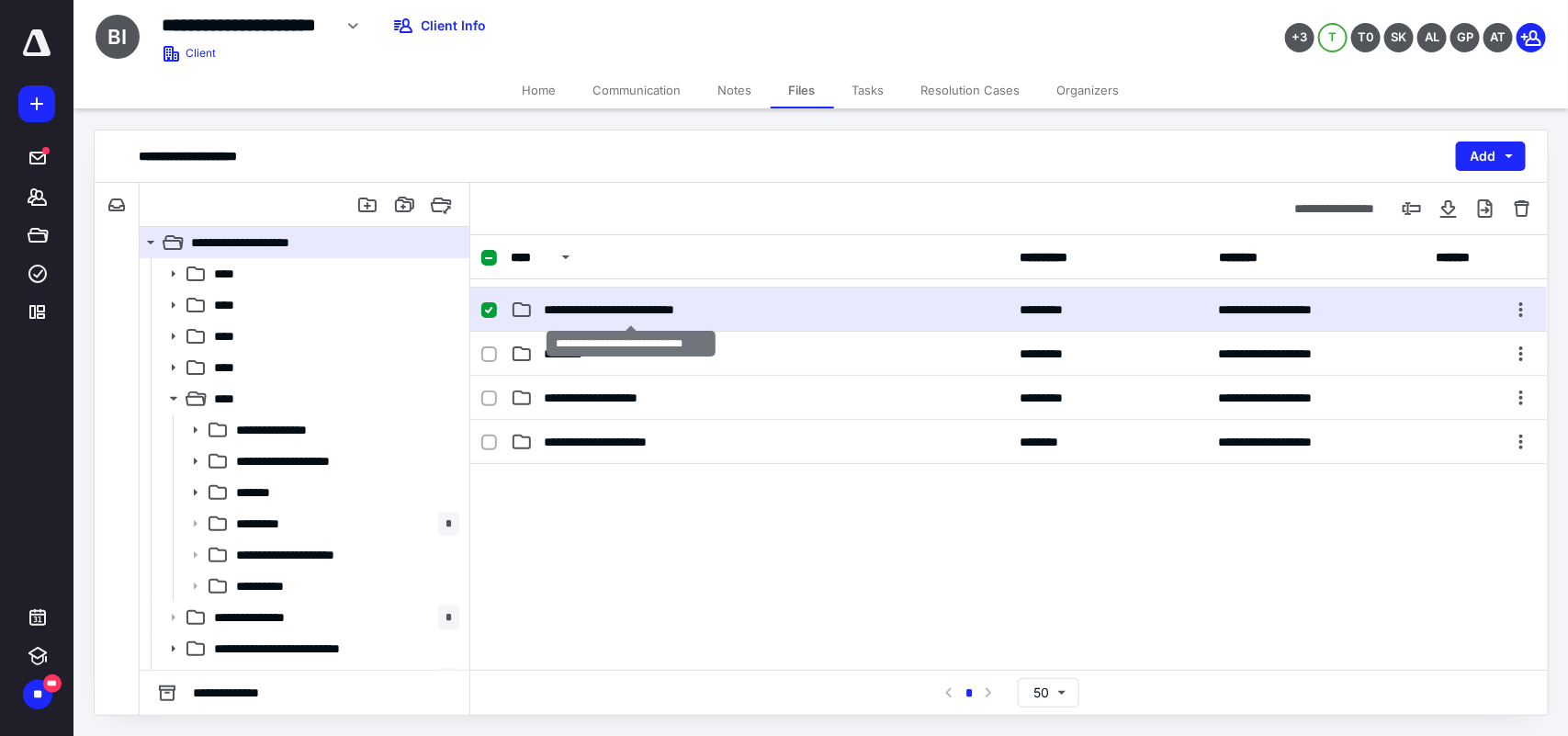 click on "**********" at bounding box center (631, 310) 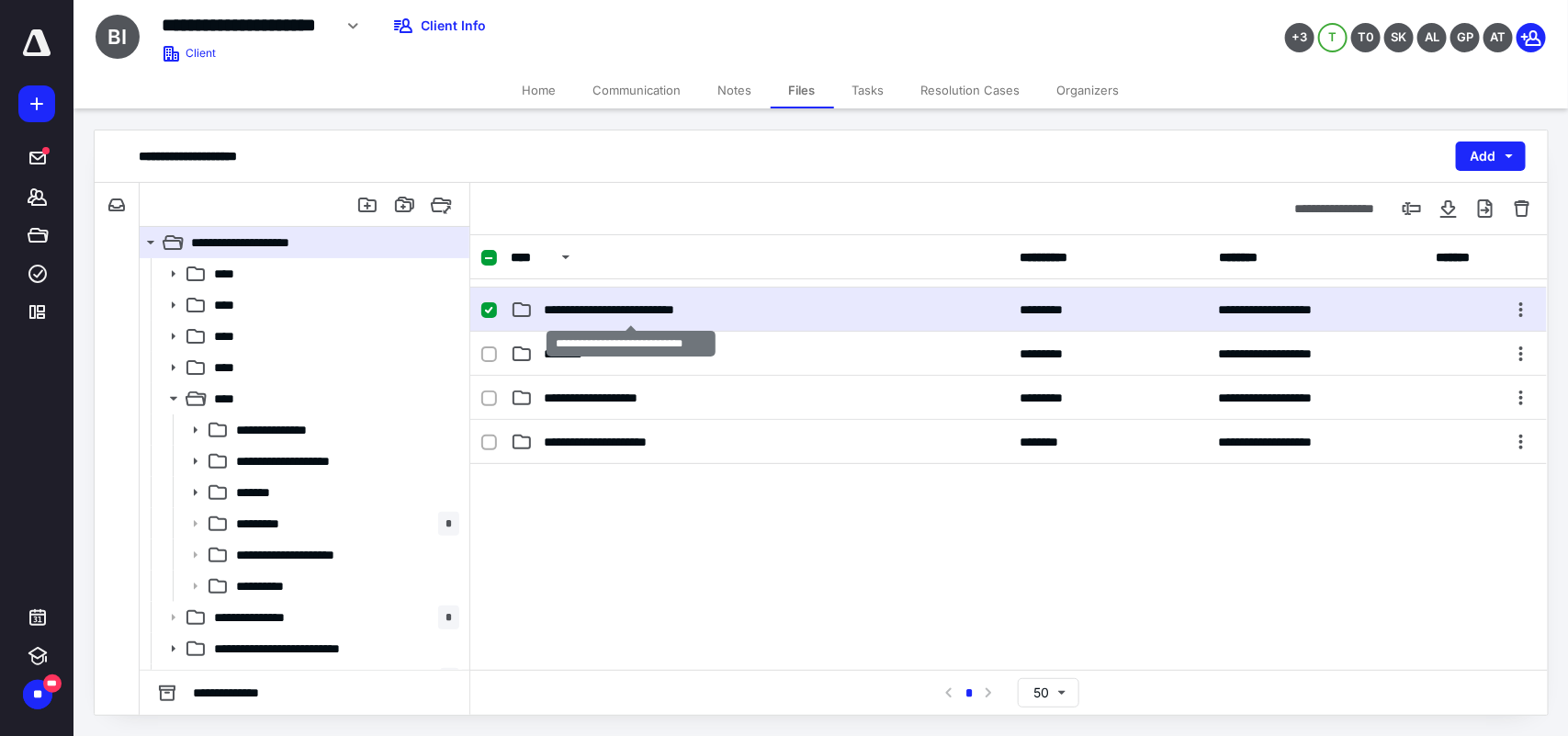 scroll, scrollTop: 0, scrollLeft: 0, axis: both 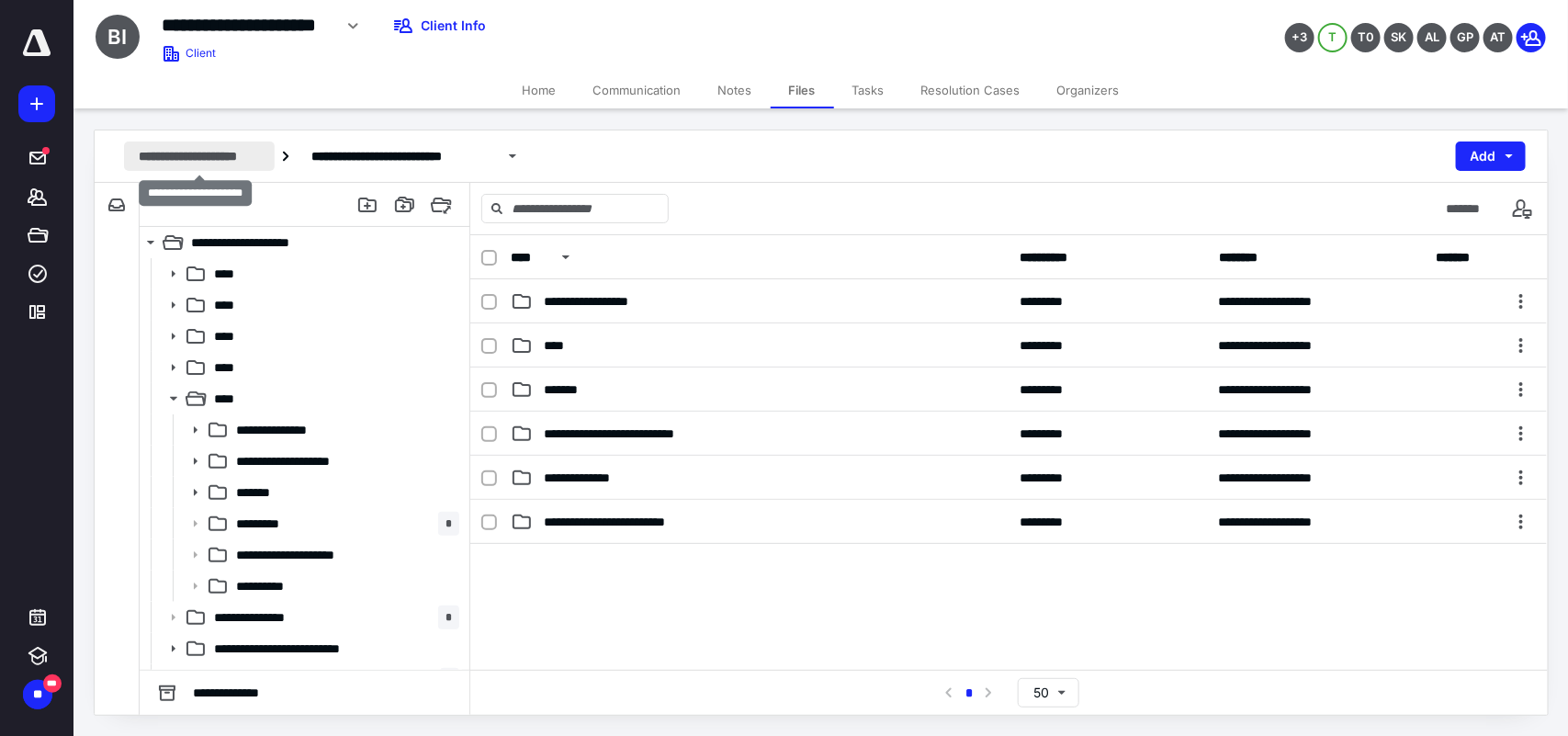 click on "**********" at bounding box center [199, 156] 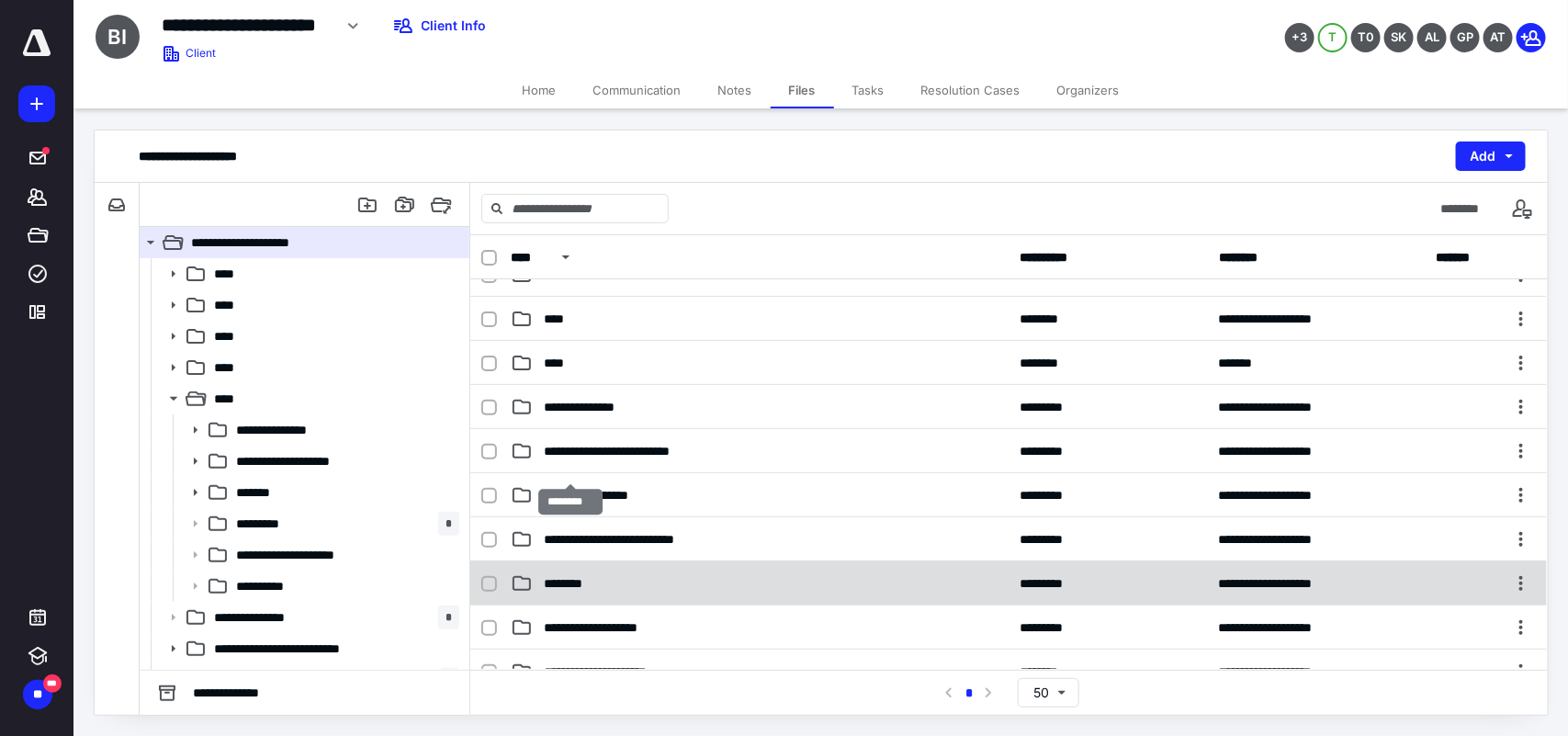 scroll, scrollTop: 230, scrollLeft: 0, axis: vertical 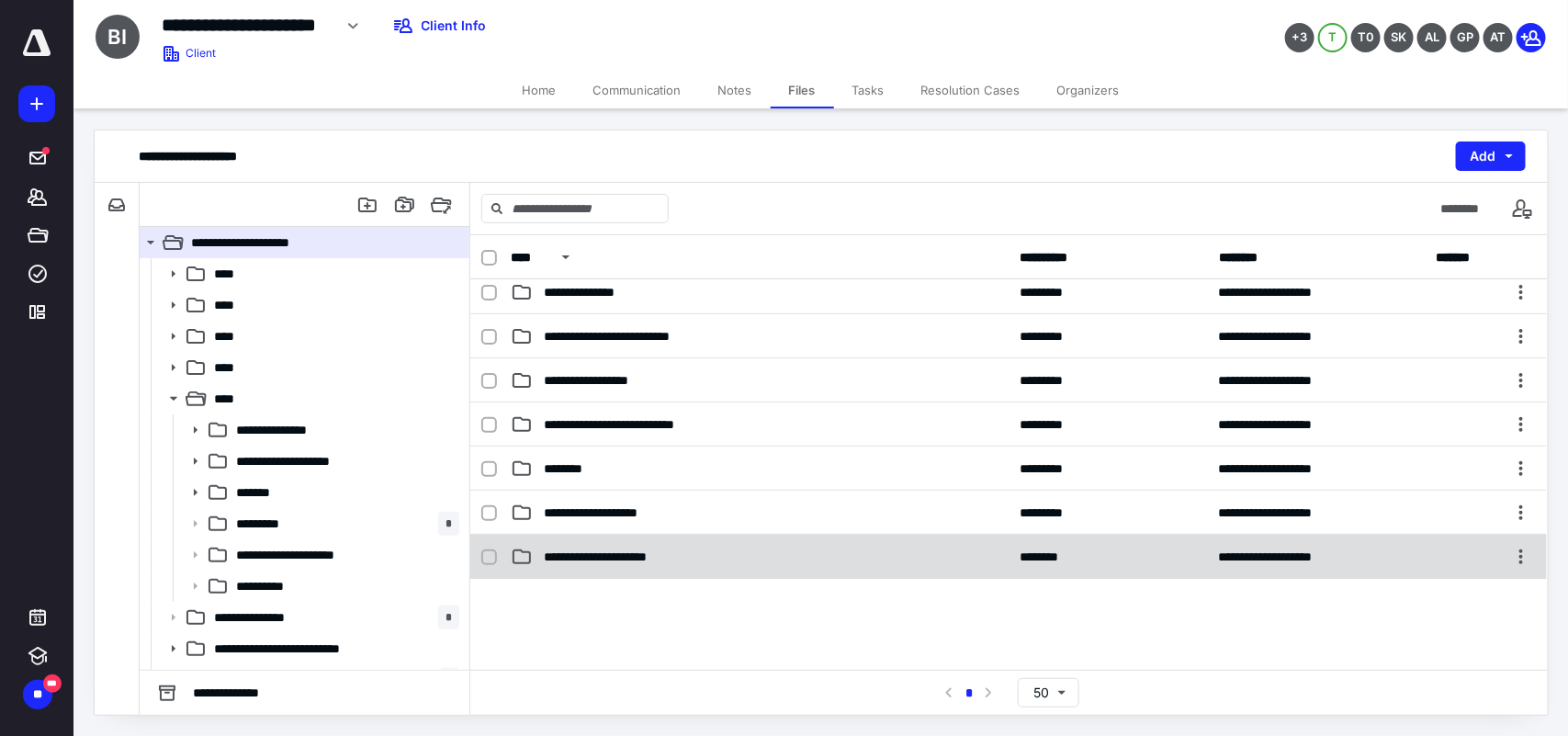 click on "**********" at bounding box center [620, 557] 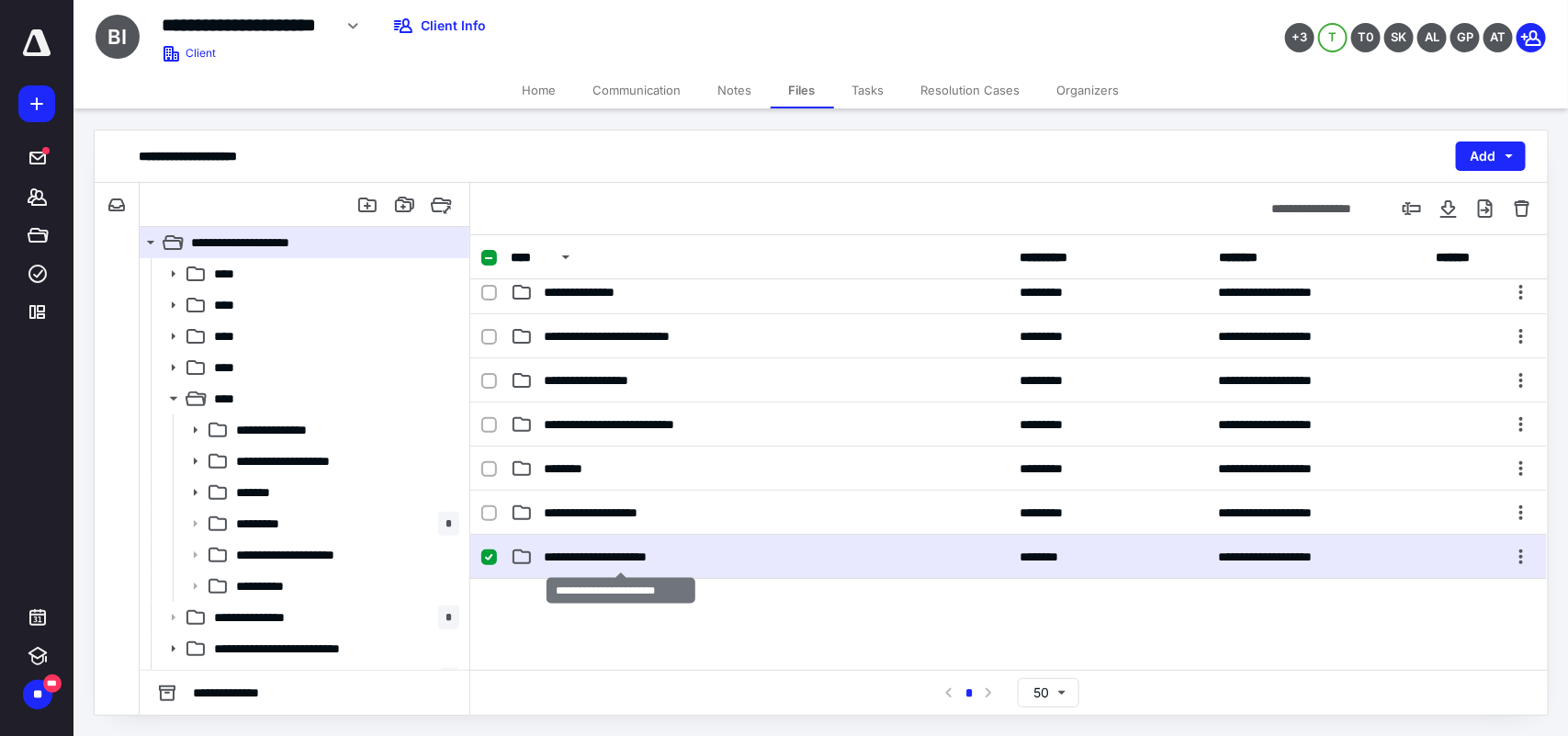 click on "**********" at bounding box center [620, 557] 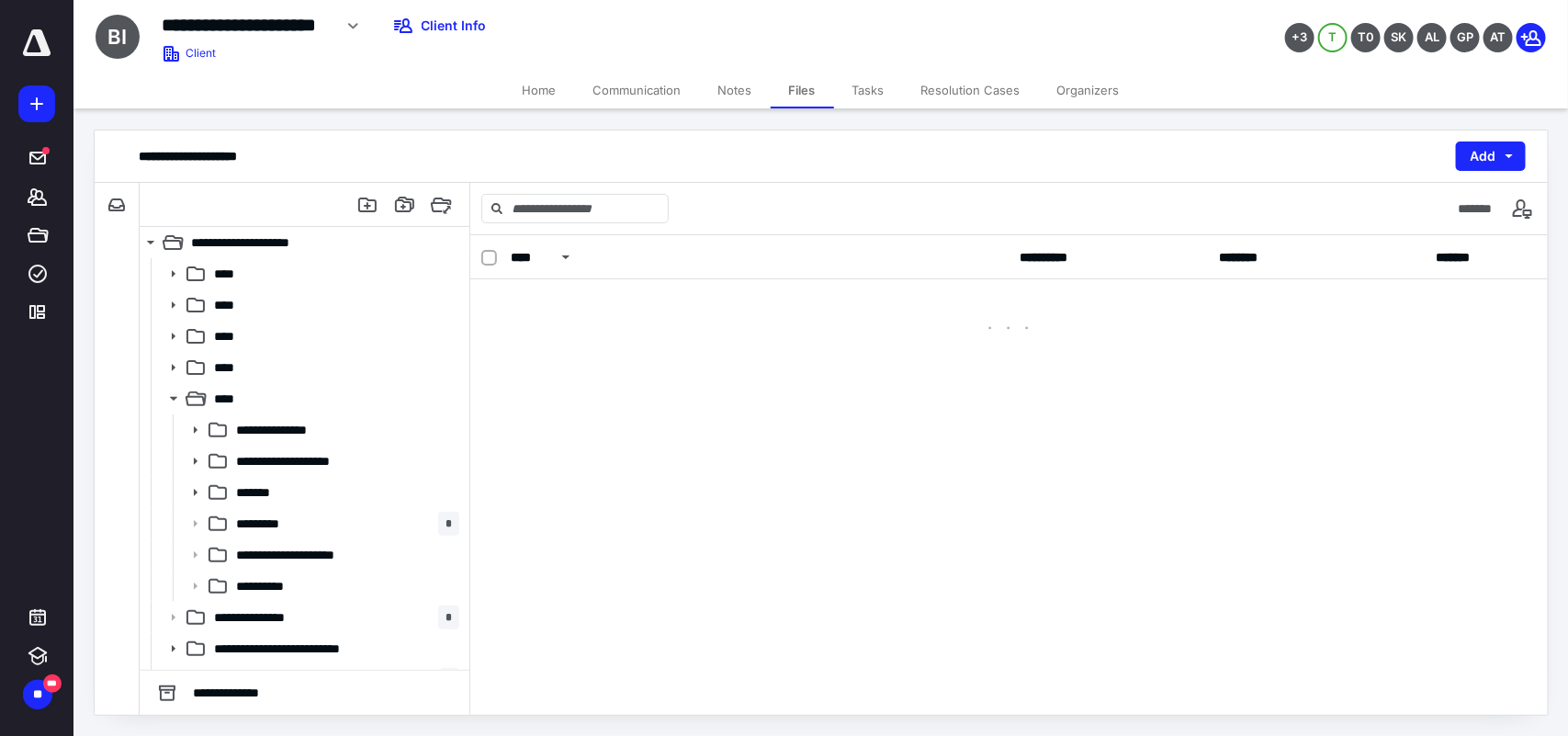 scroll, scrollTop: 0, scrollLeft: 0, axis: both 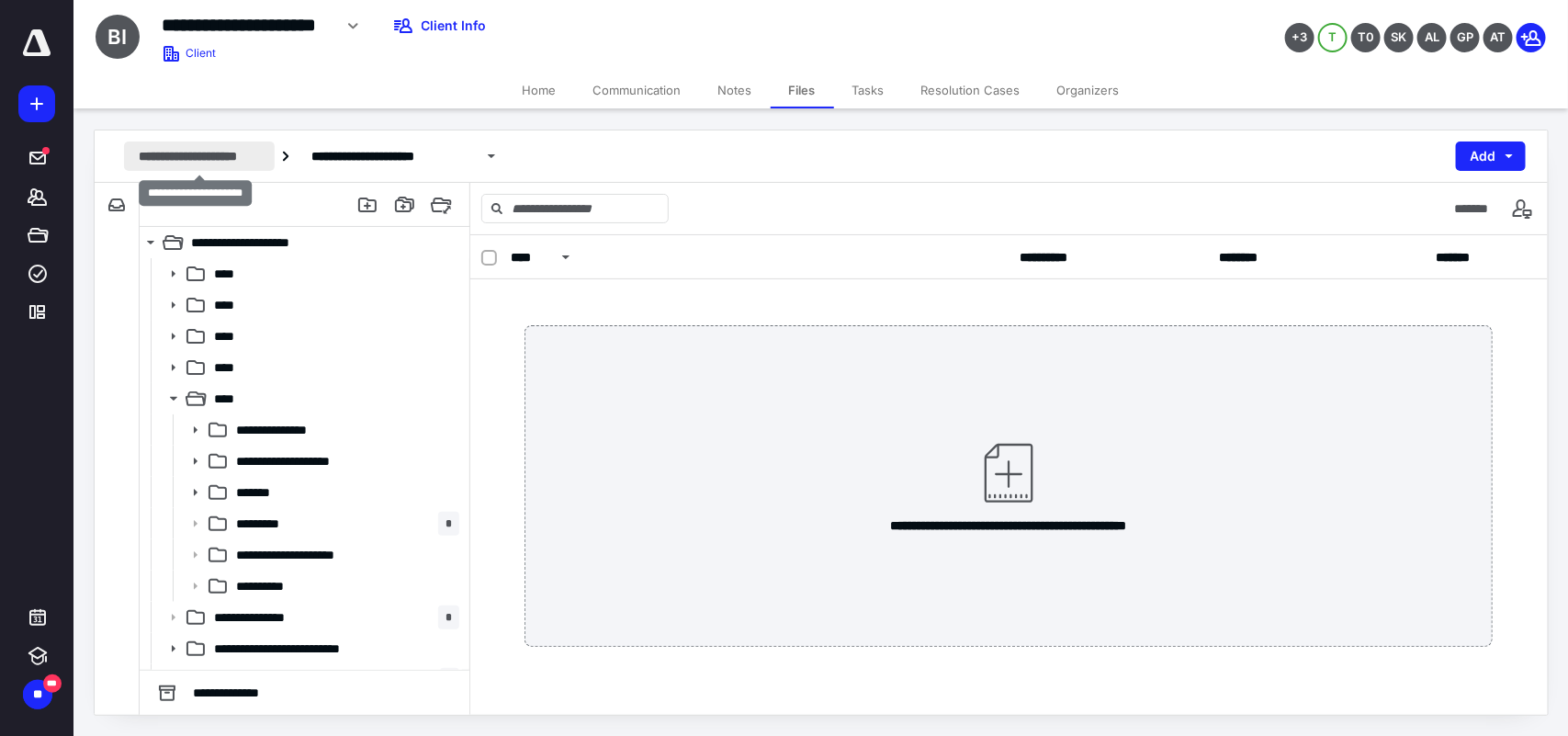 click on "**********" at bounding box center (199, 156) 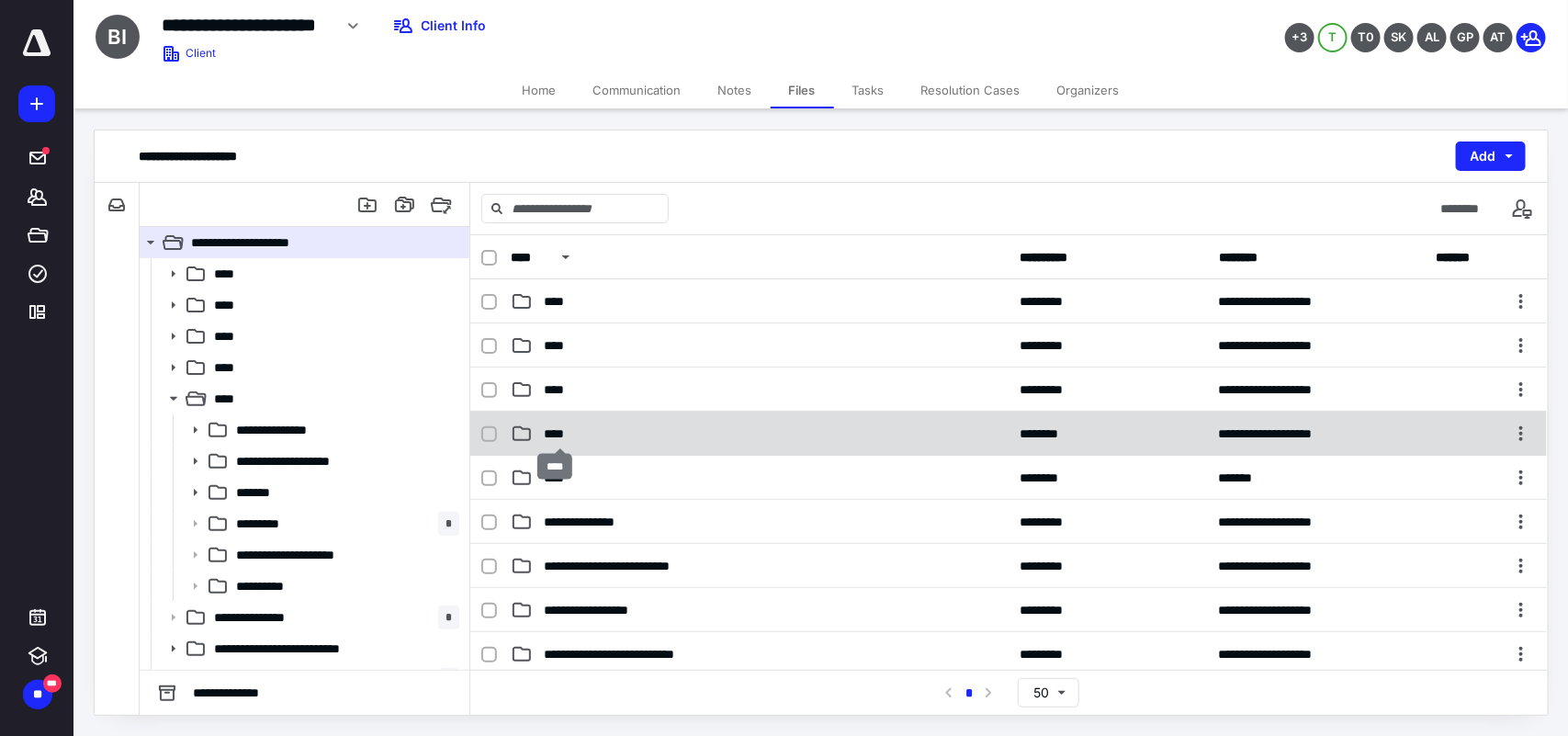 click on "****" at bounding box center [559, 434] 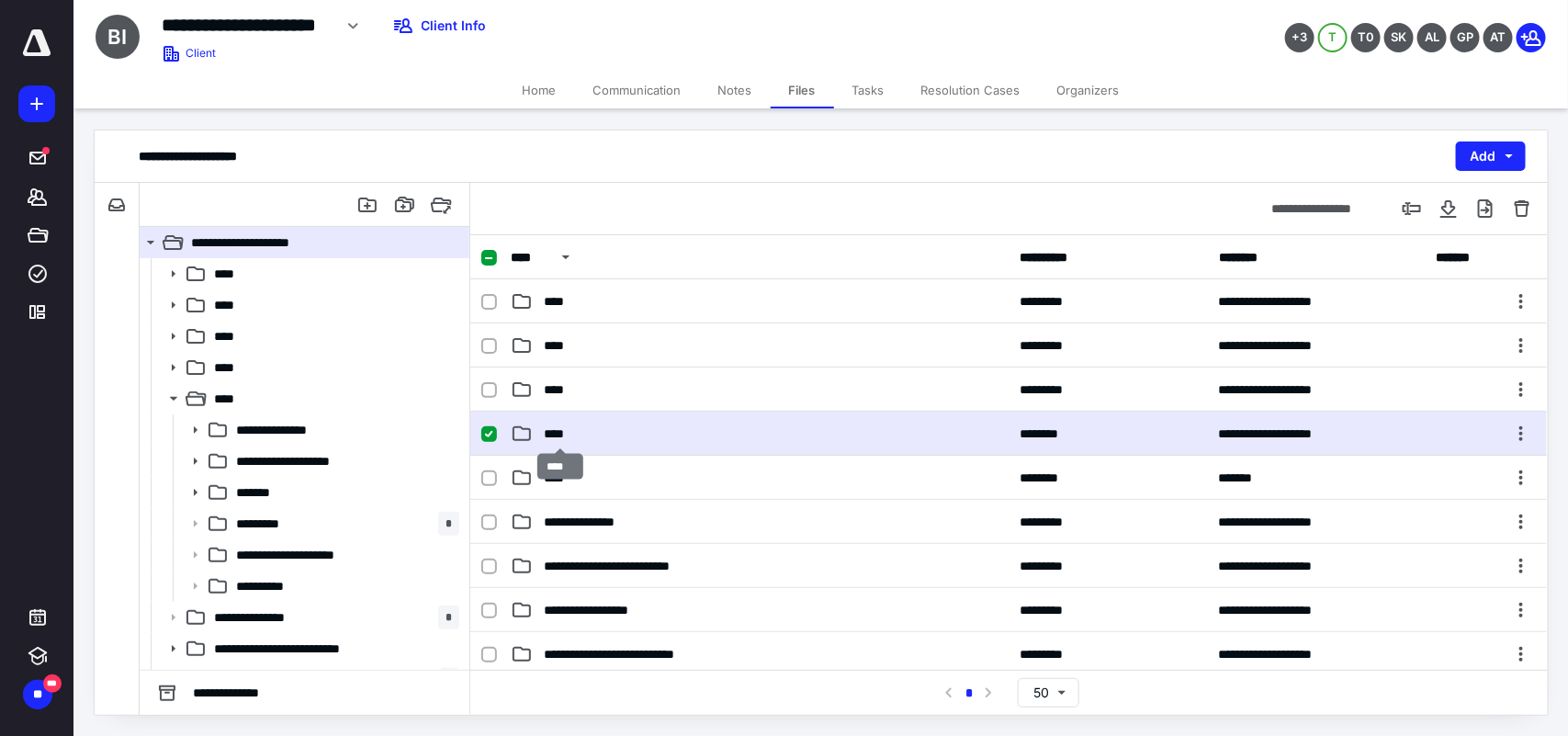 click on "****" at bounding box center [559, 434] 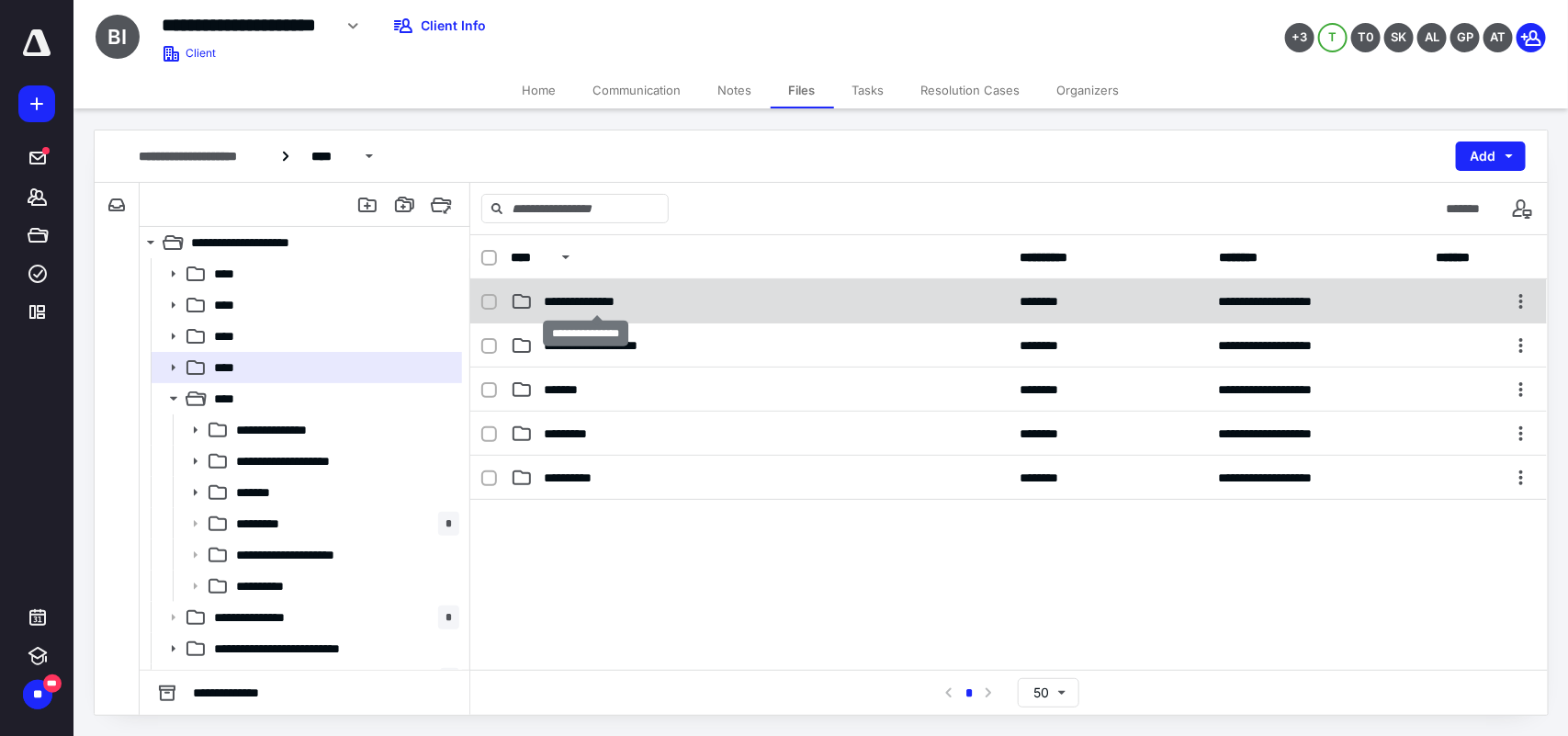 click on "**********" at bounding box center (596, 301) 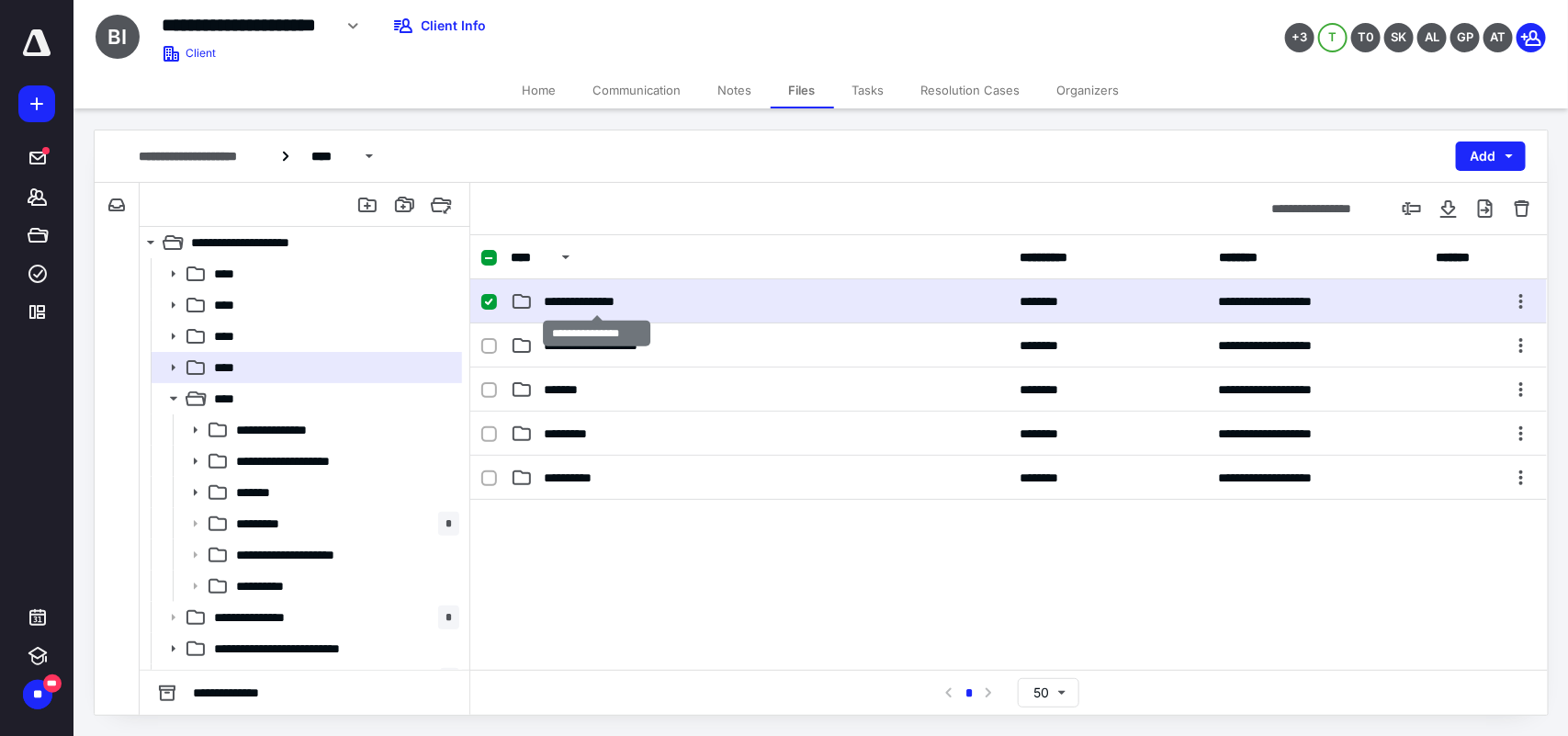 click on "**********" at bounding box center (596, 301) 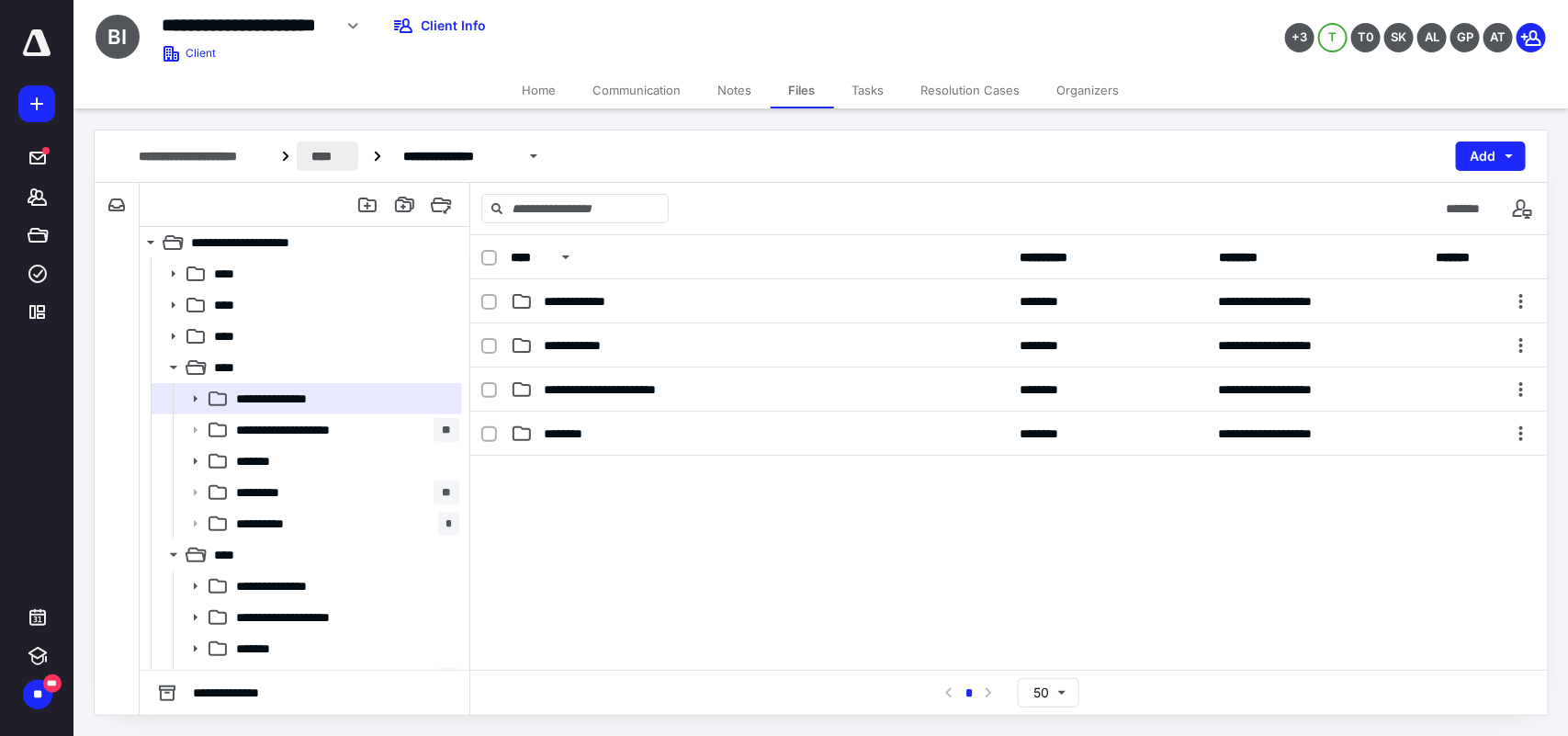 click on "****" at bounding box center (327, 156) 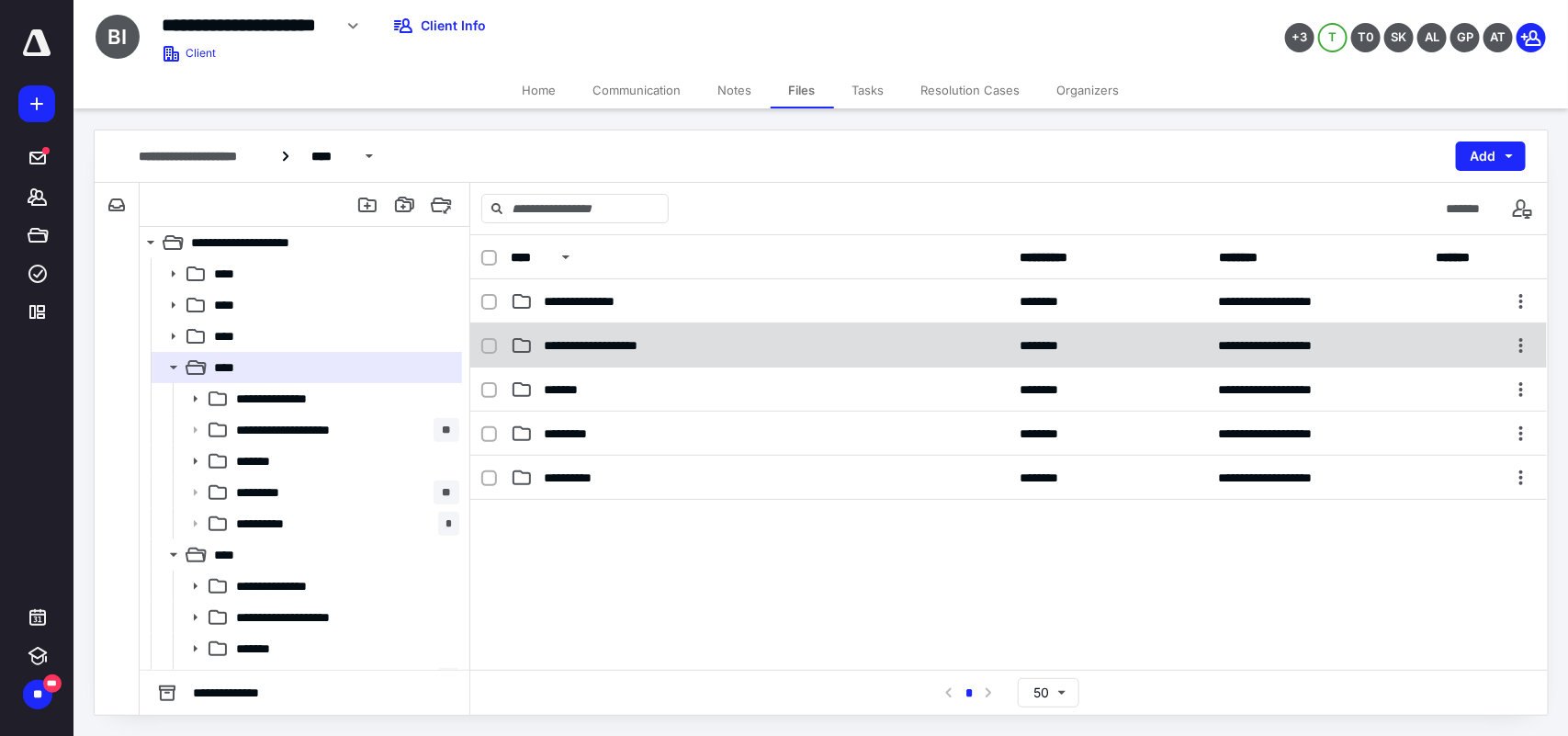 click on "**********" at bounding box center [1009, 345] 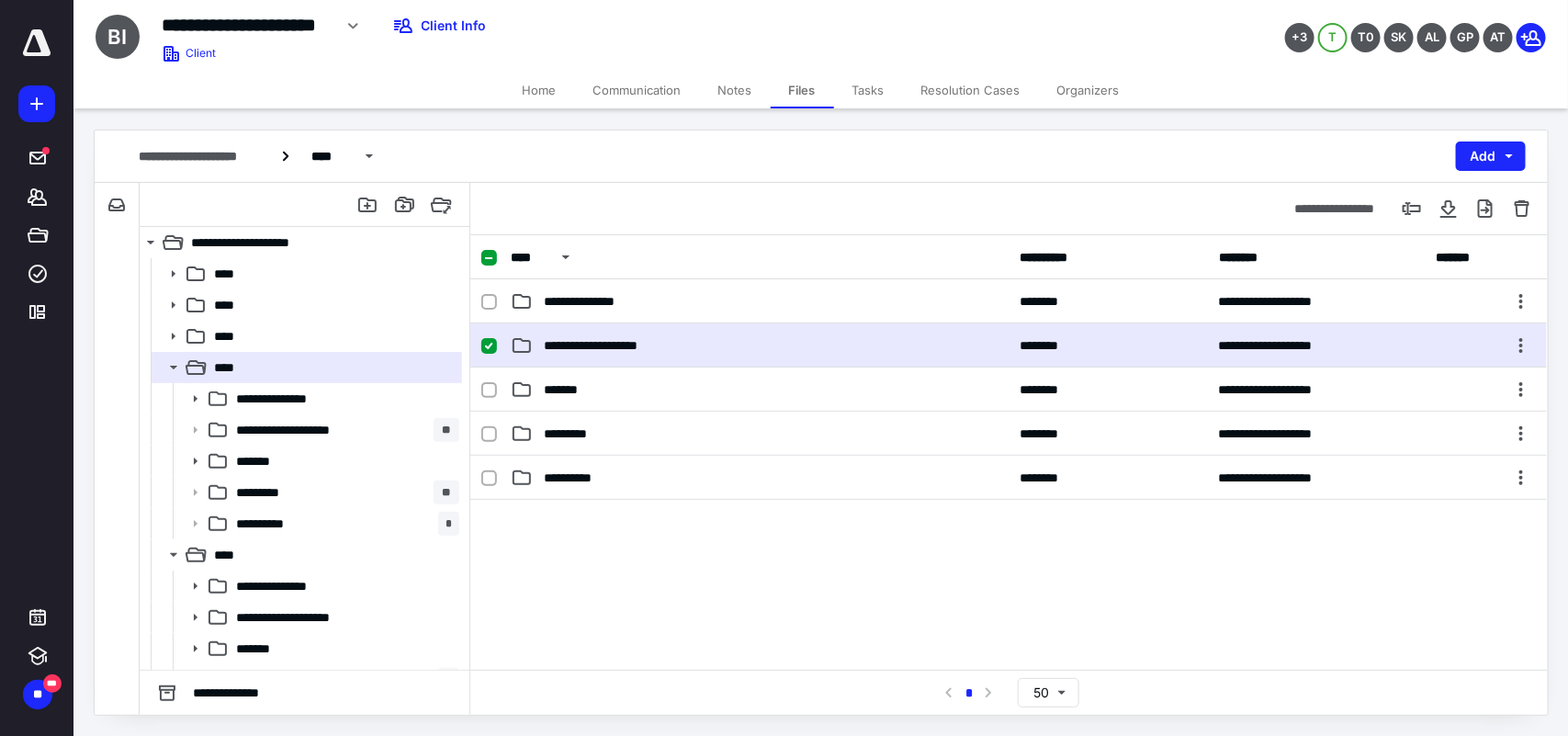 click on "**********" at bounding box center (1009, 345) 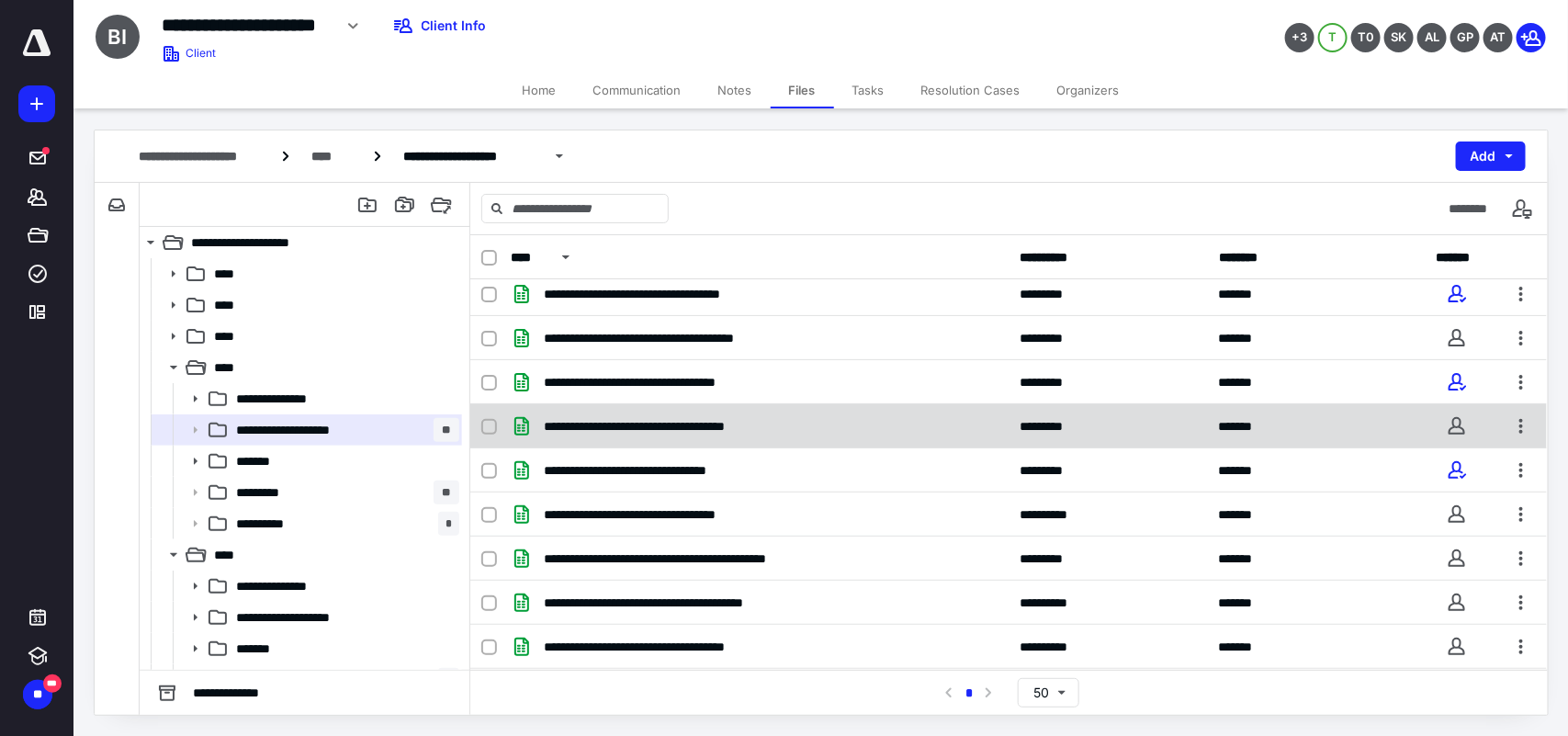 scroll, scrollTop: 0, scrollLeft: 0, axis: both 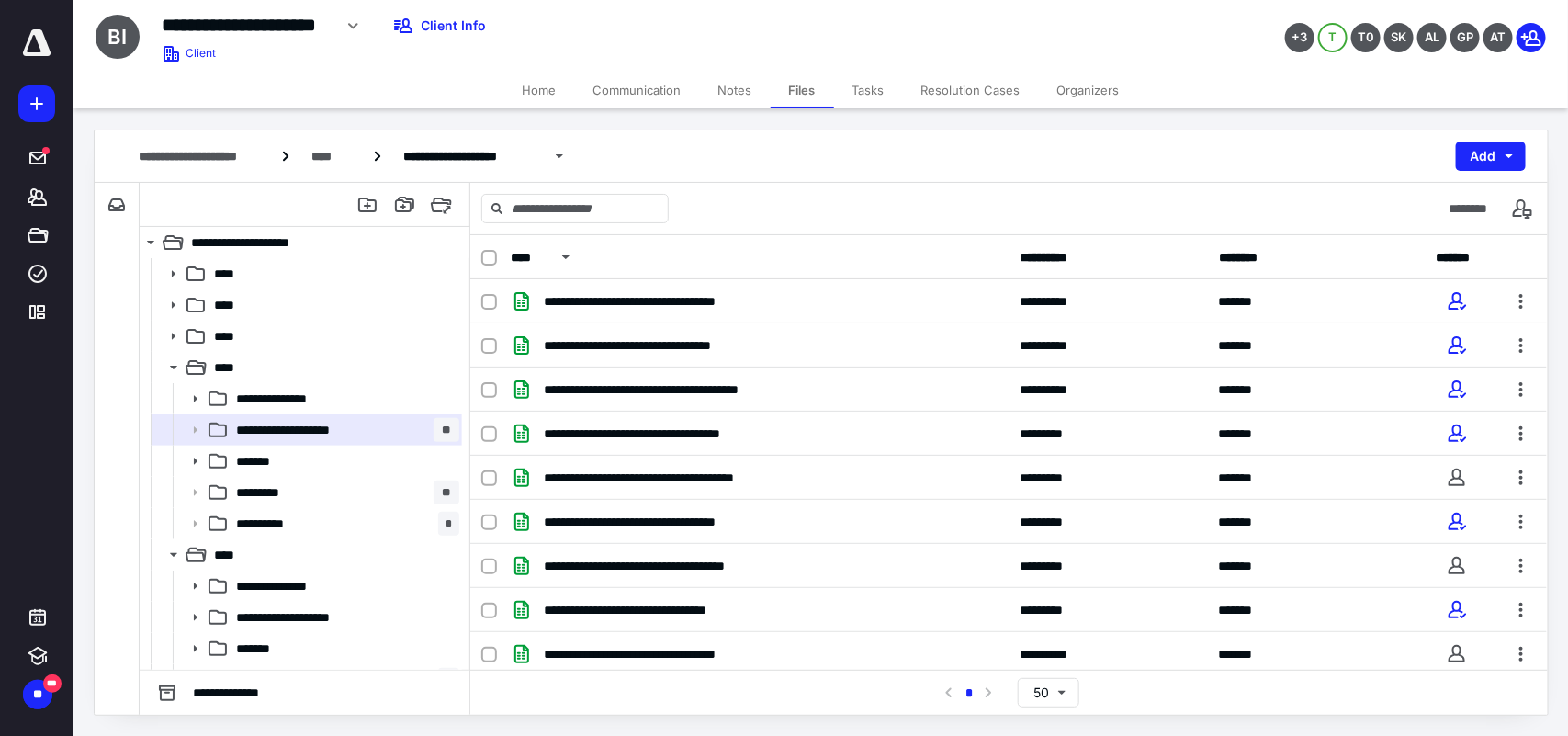 click on "**********" at bounding box center [821, 156] 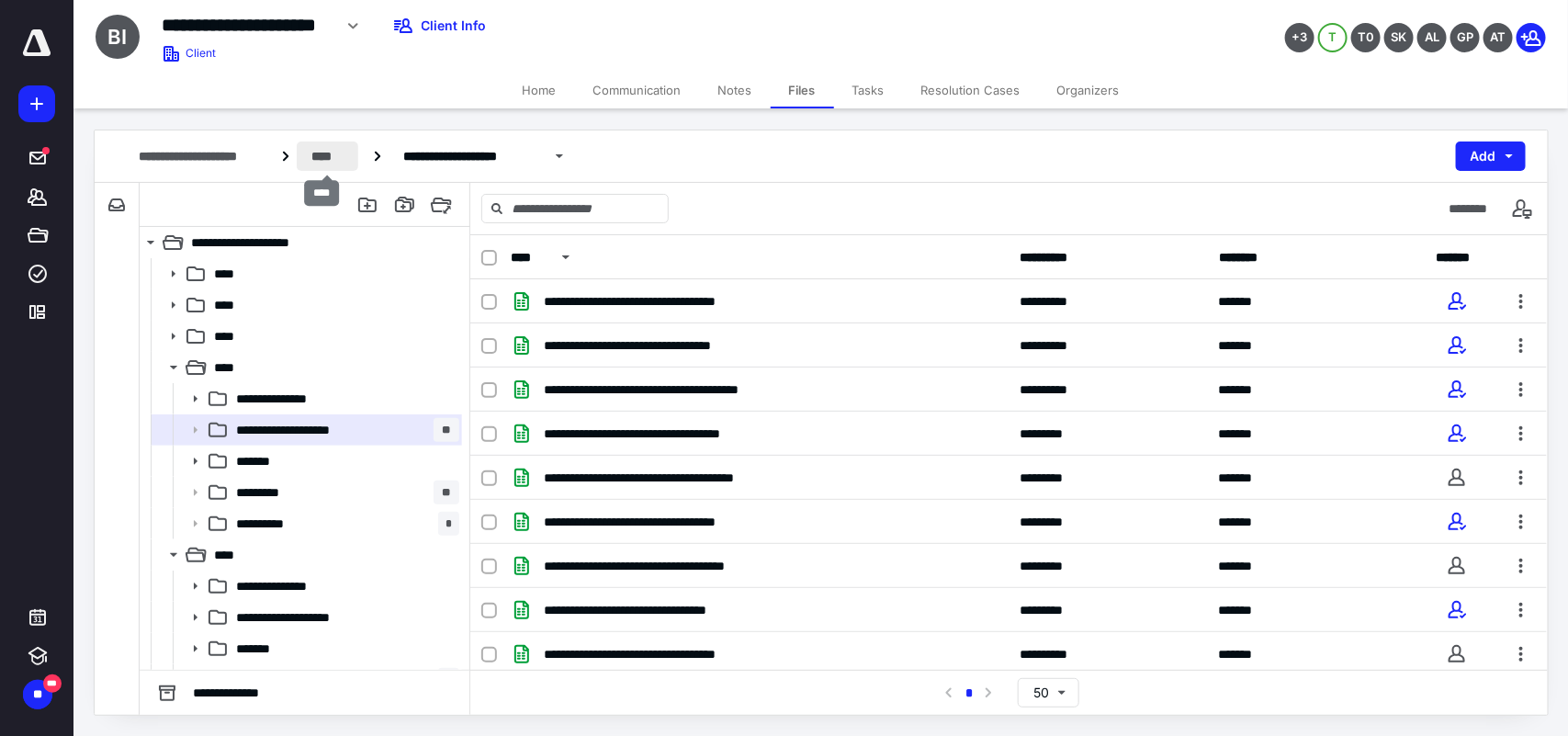 click on "****" at bounding box center [327, 156] 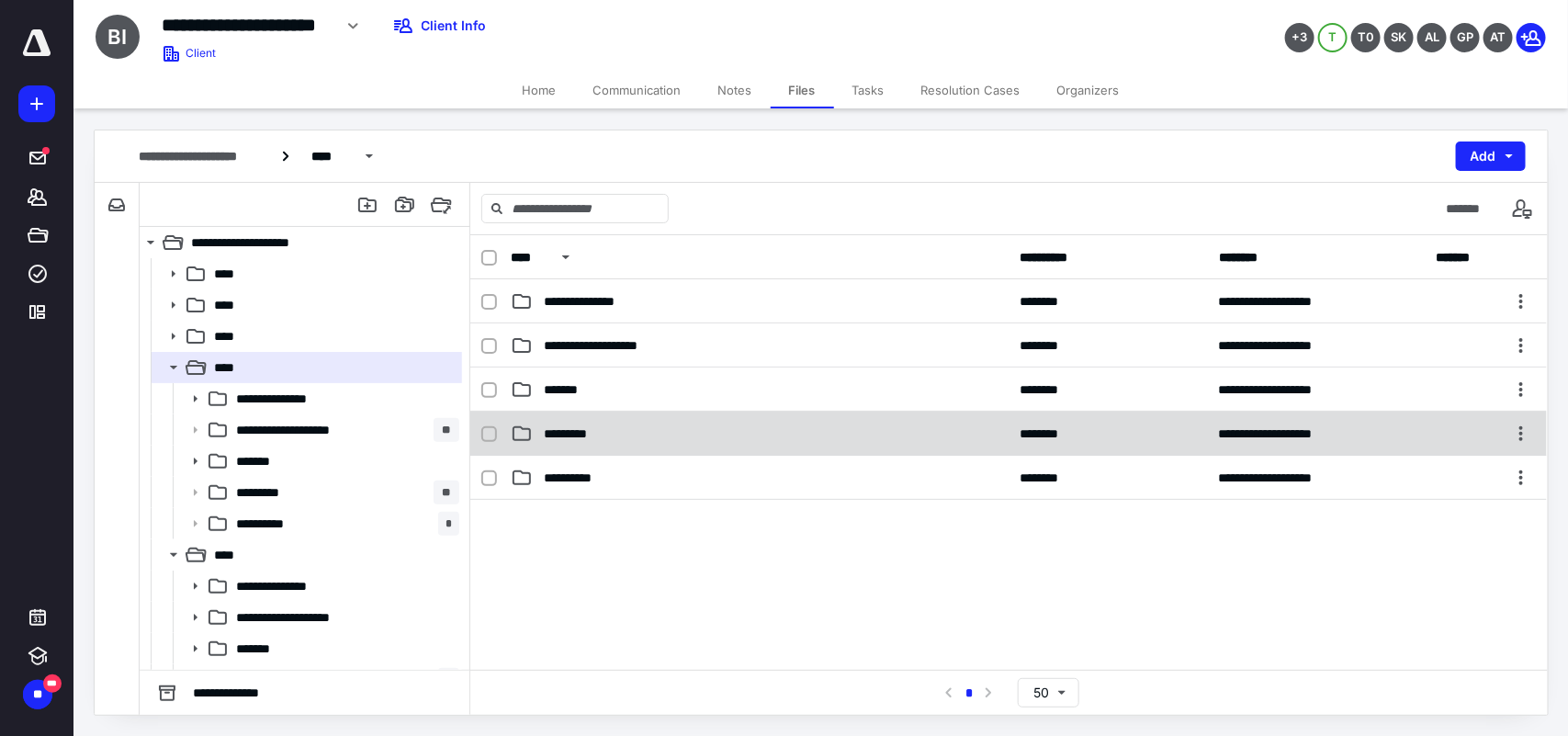 click on "*********" at bounding box center (572, 434) 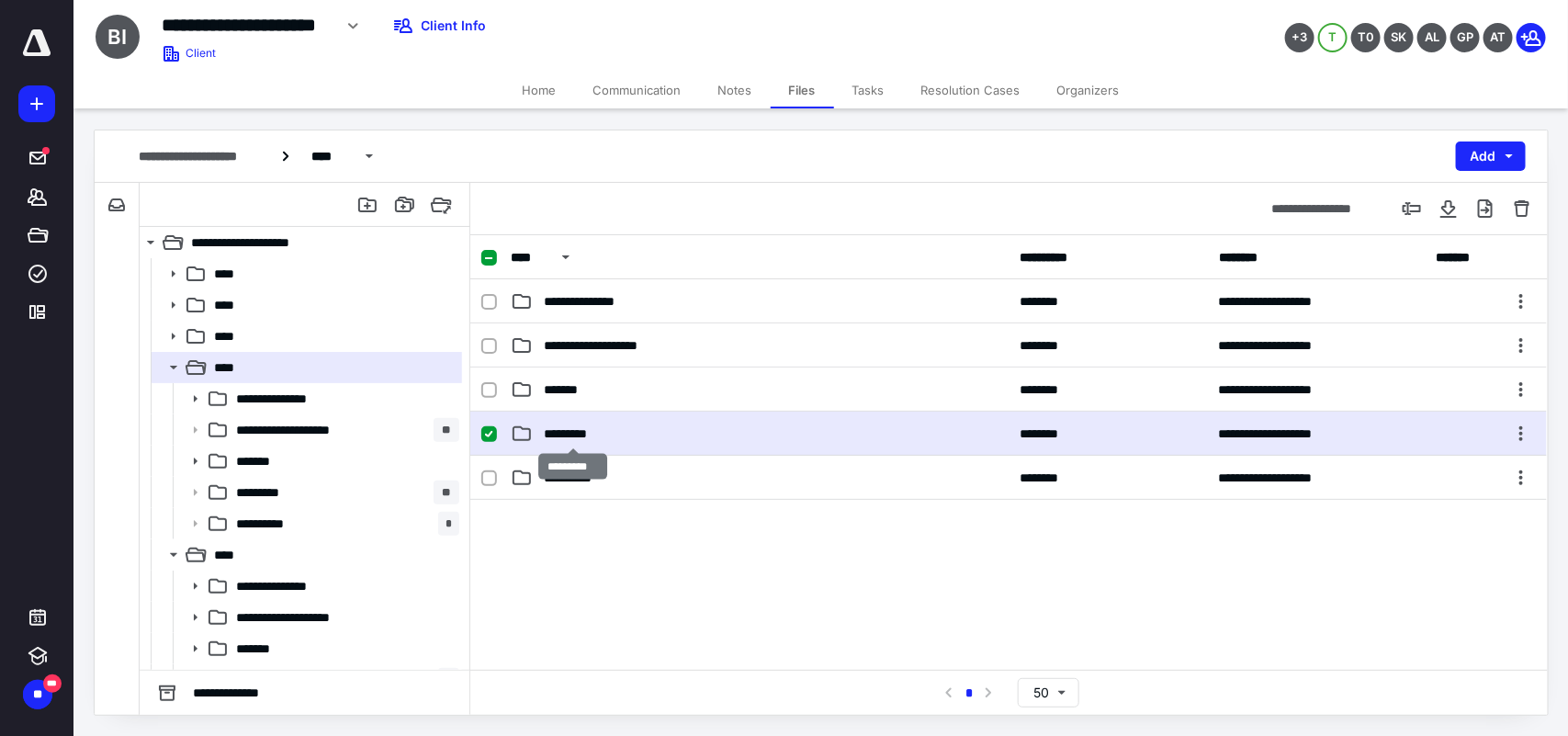 click on "*********" at bounding box center [572, 434] 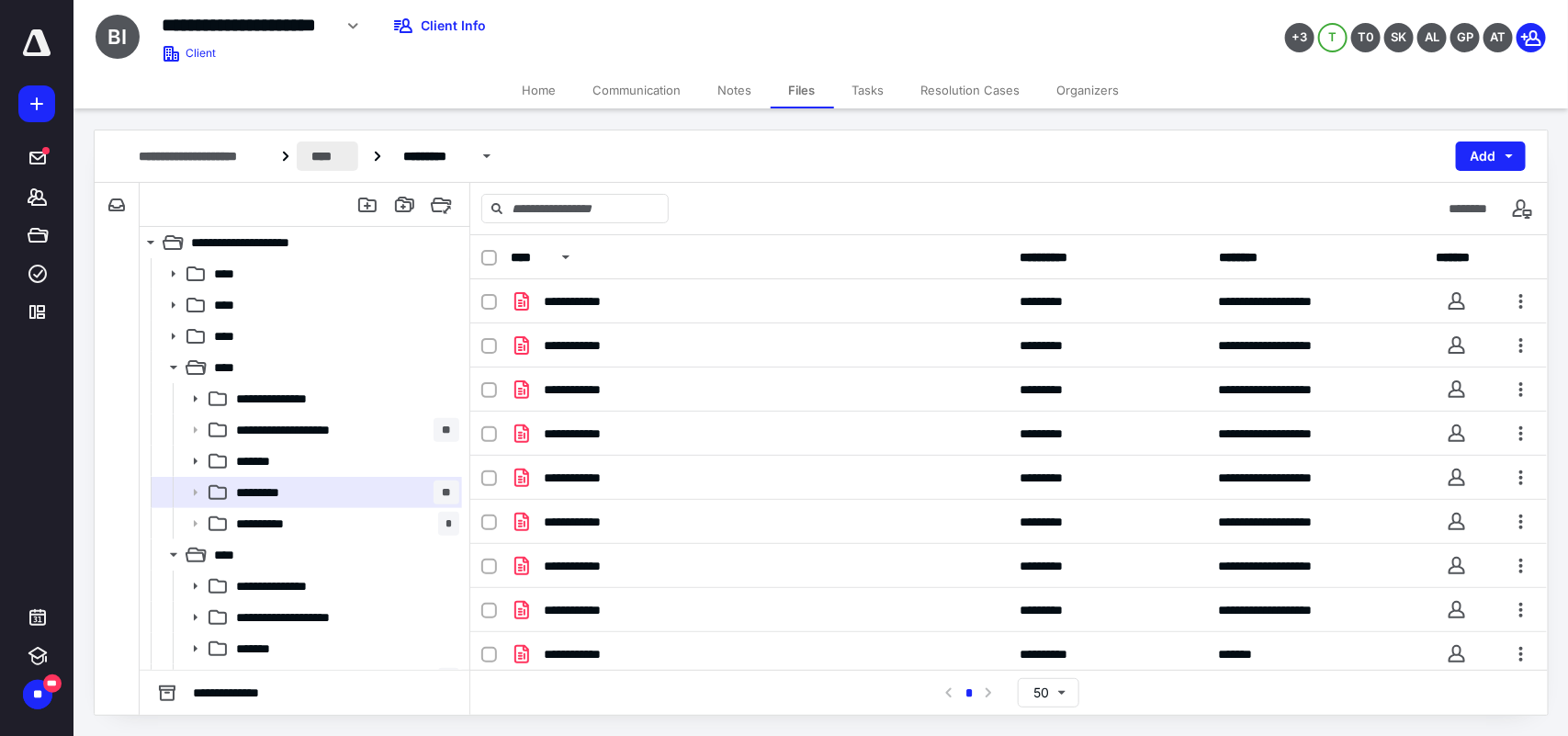 click on "****" at bounding box center [327, 156] 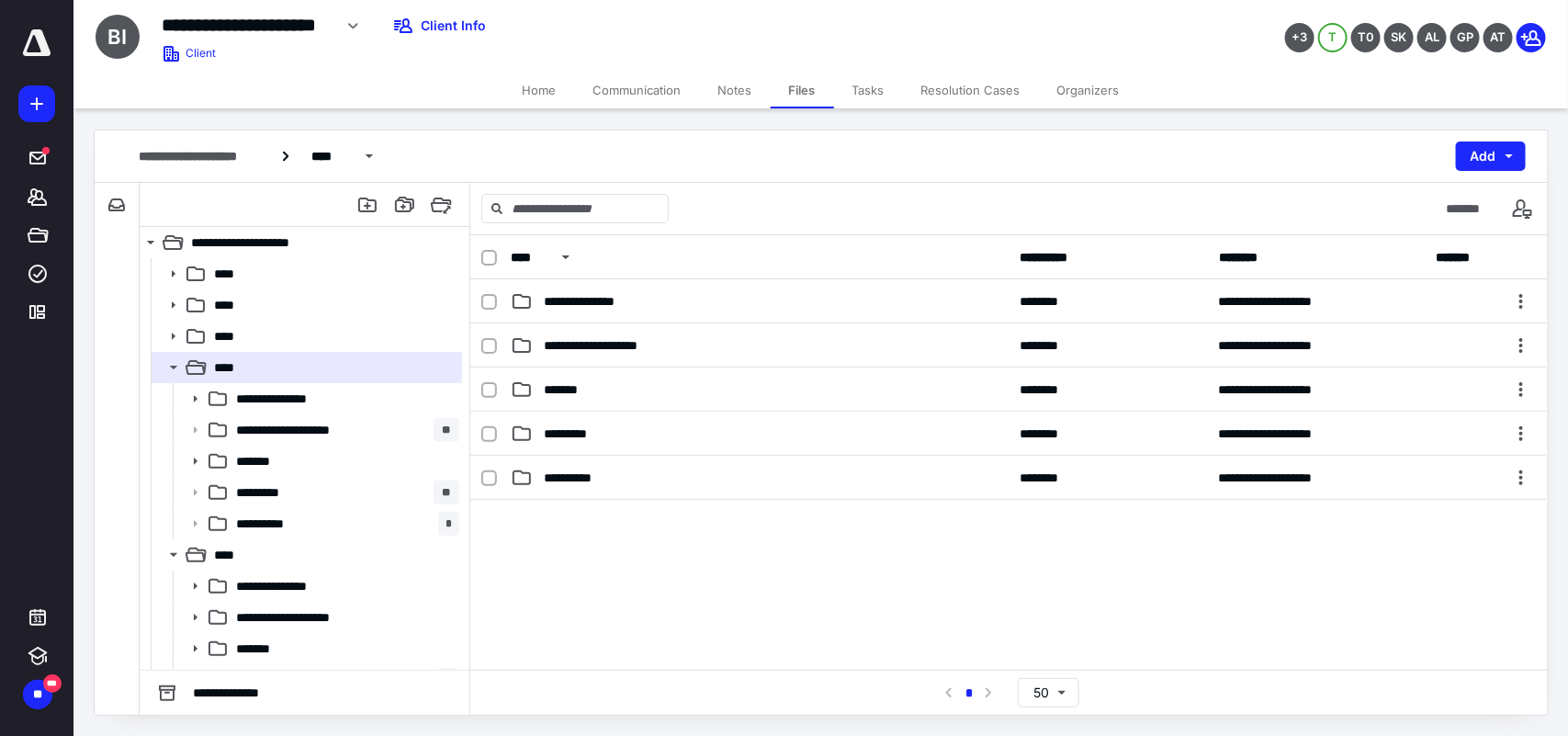 scroll, scrollTop: 108, scrollLeft: 0, axis: vertical 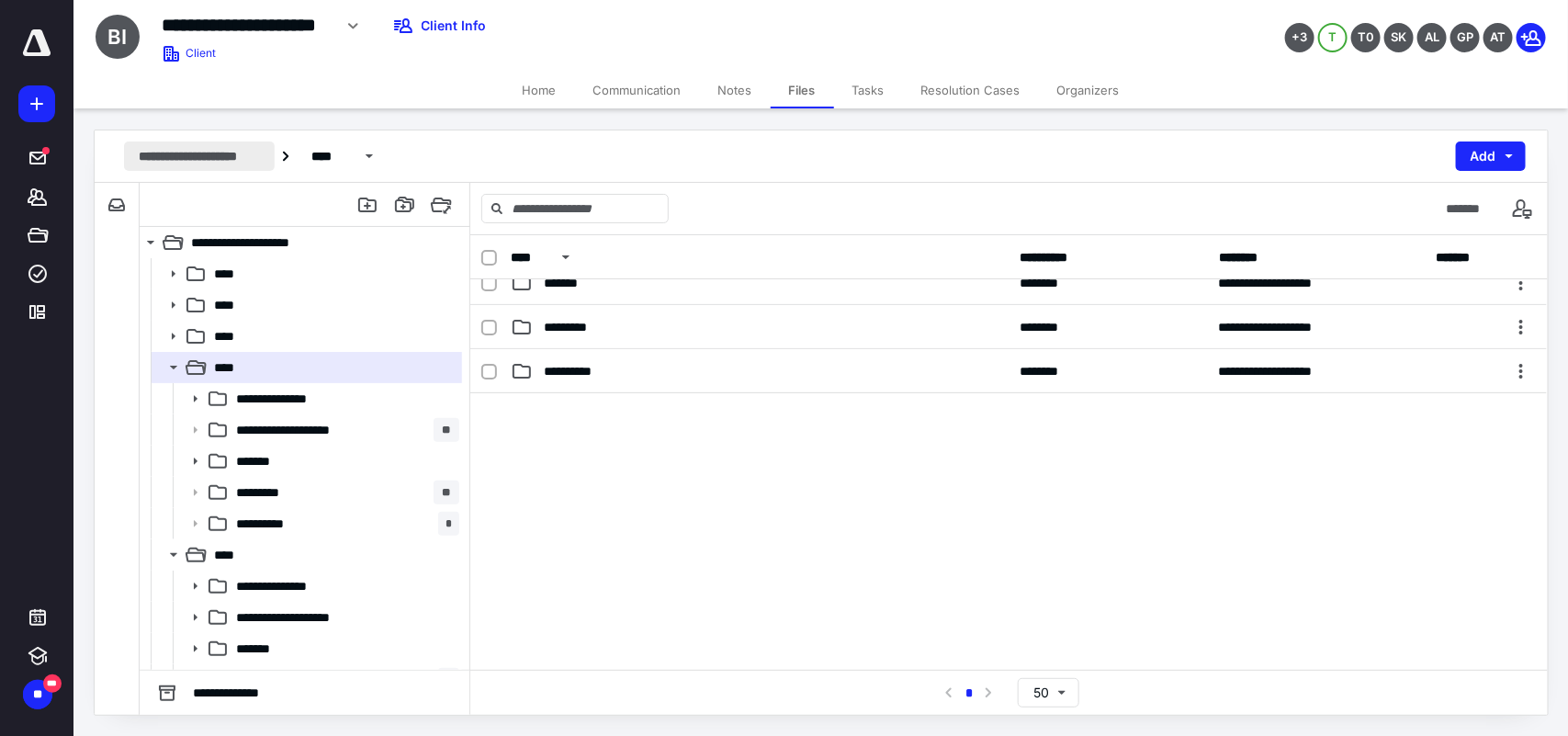 click on "**********" at bounding box center (199, 156) 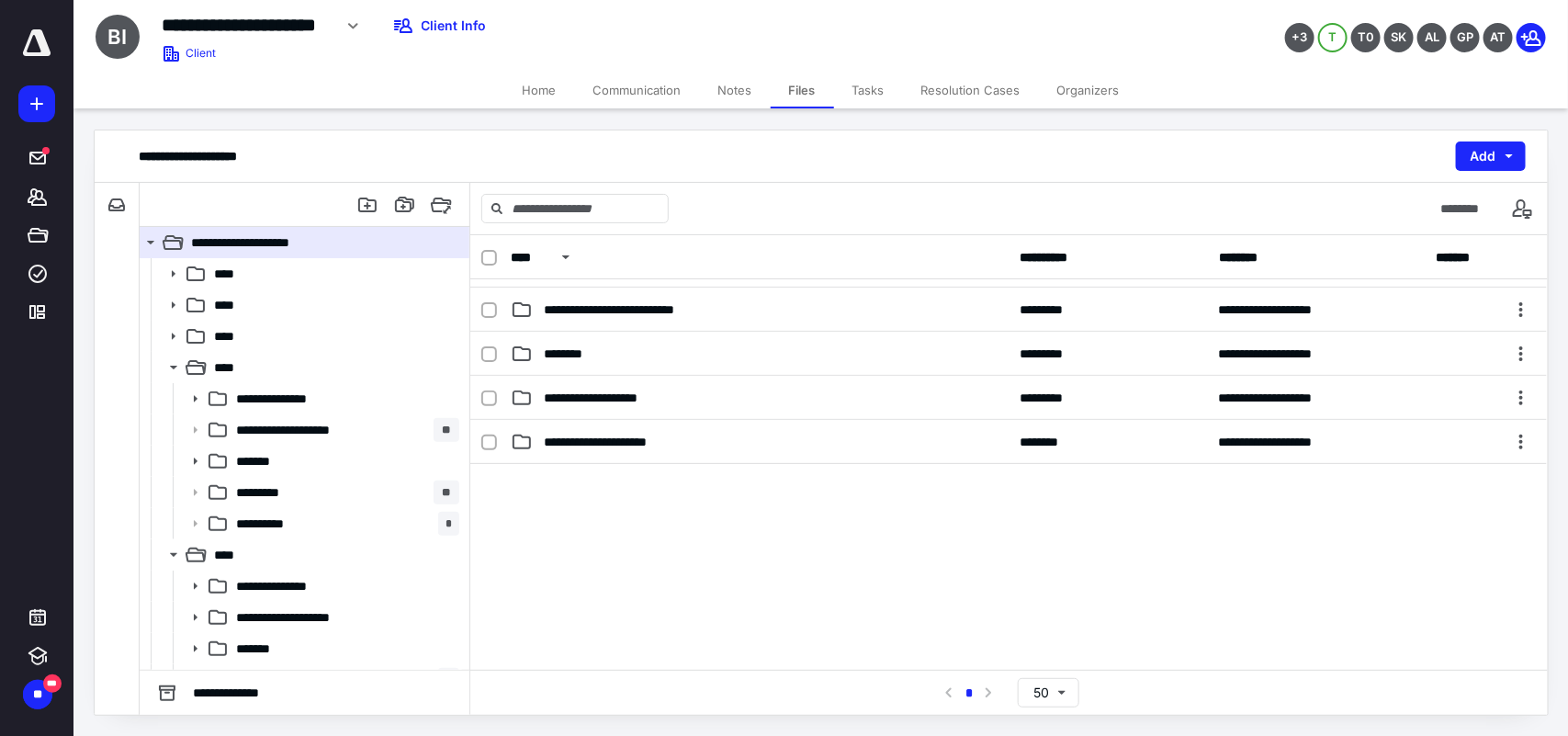 scroll, scrollTop: 0, scrollLeft: 0, axis: both 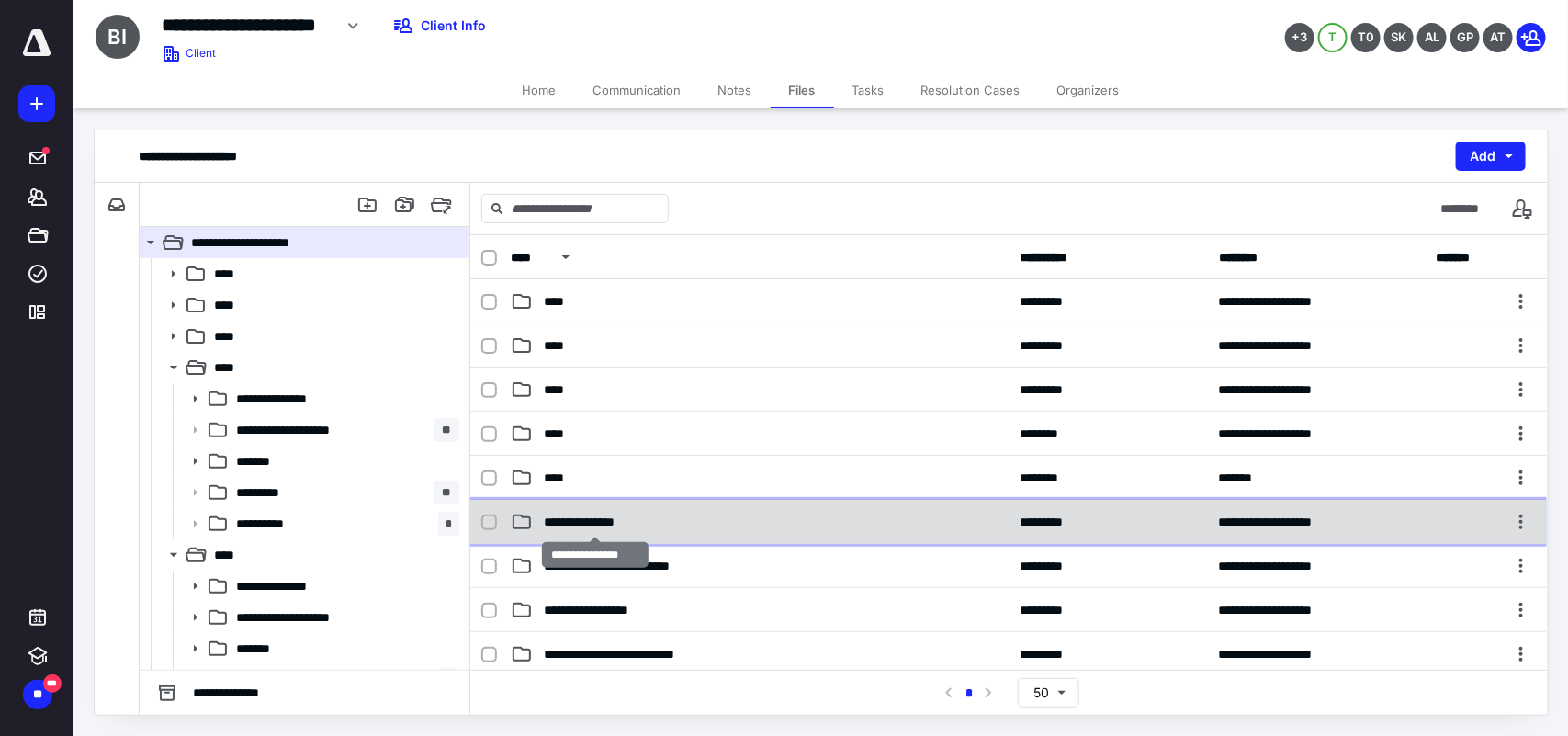 click on "**********" at bounding box center [595, 522] 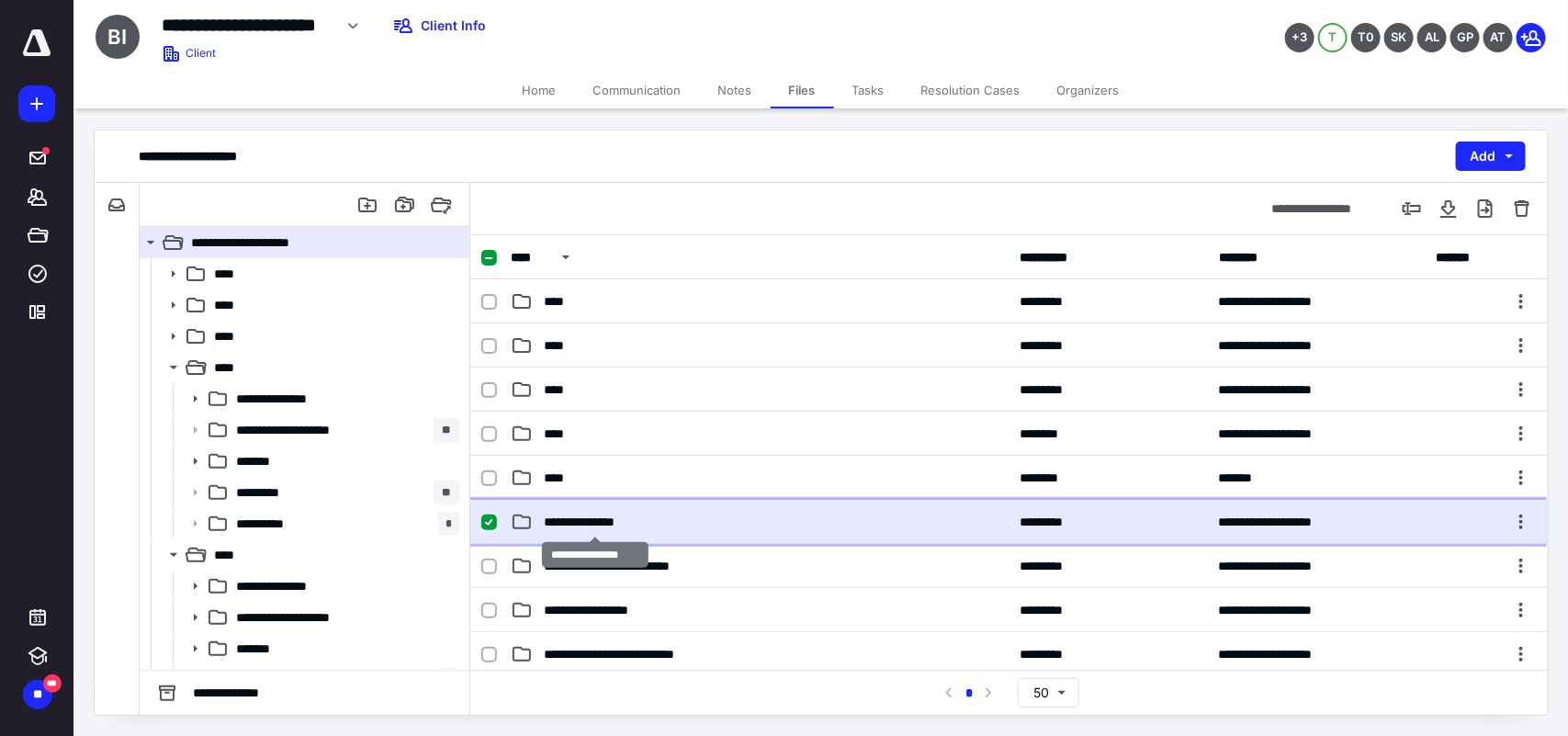 click on "**********" at bounding box center (595, 522) 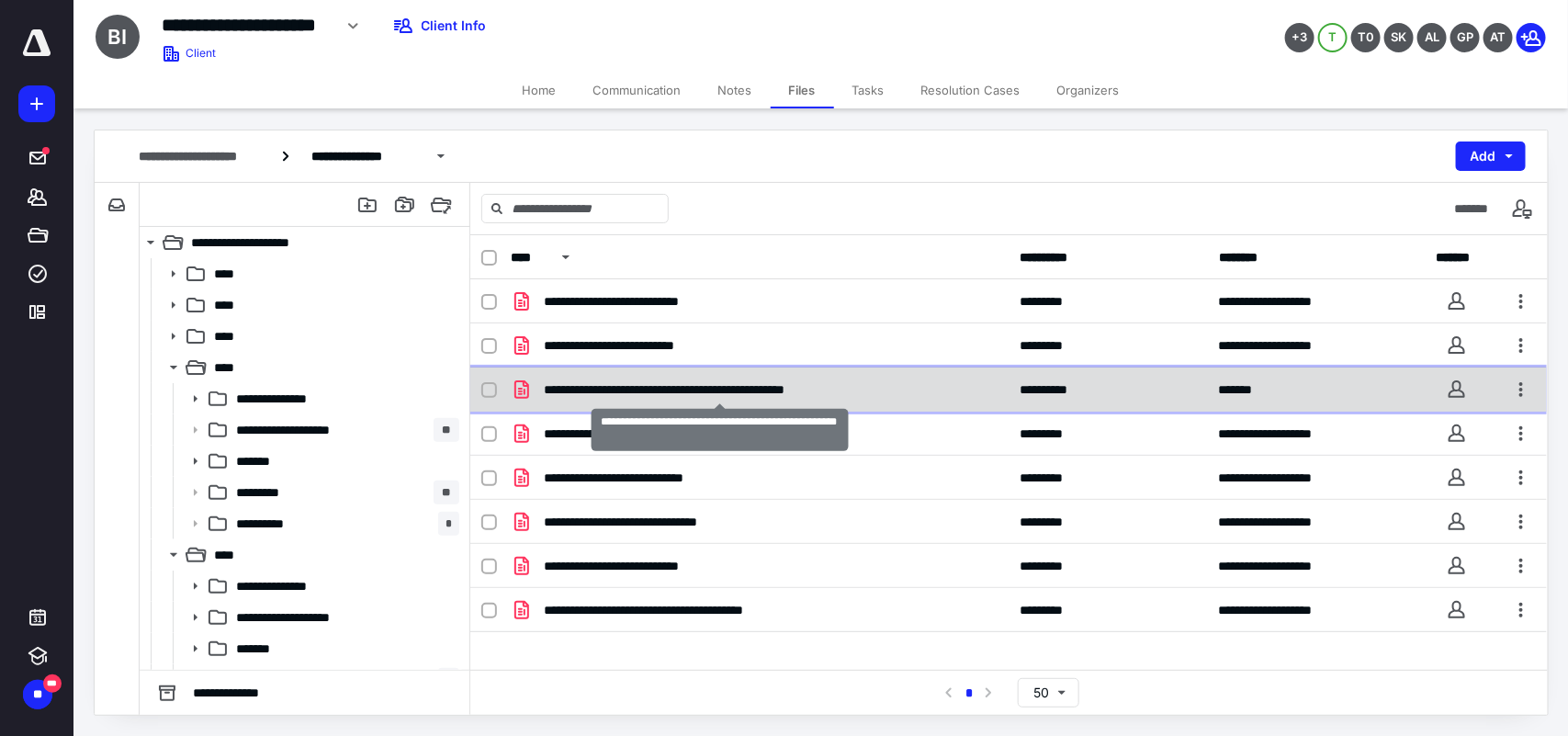 click on "**********" at bounding box center [719, 390] 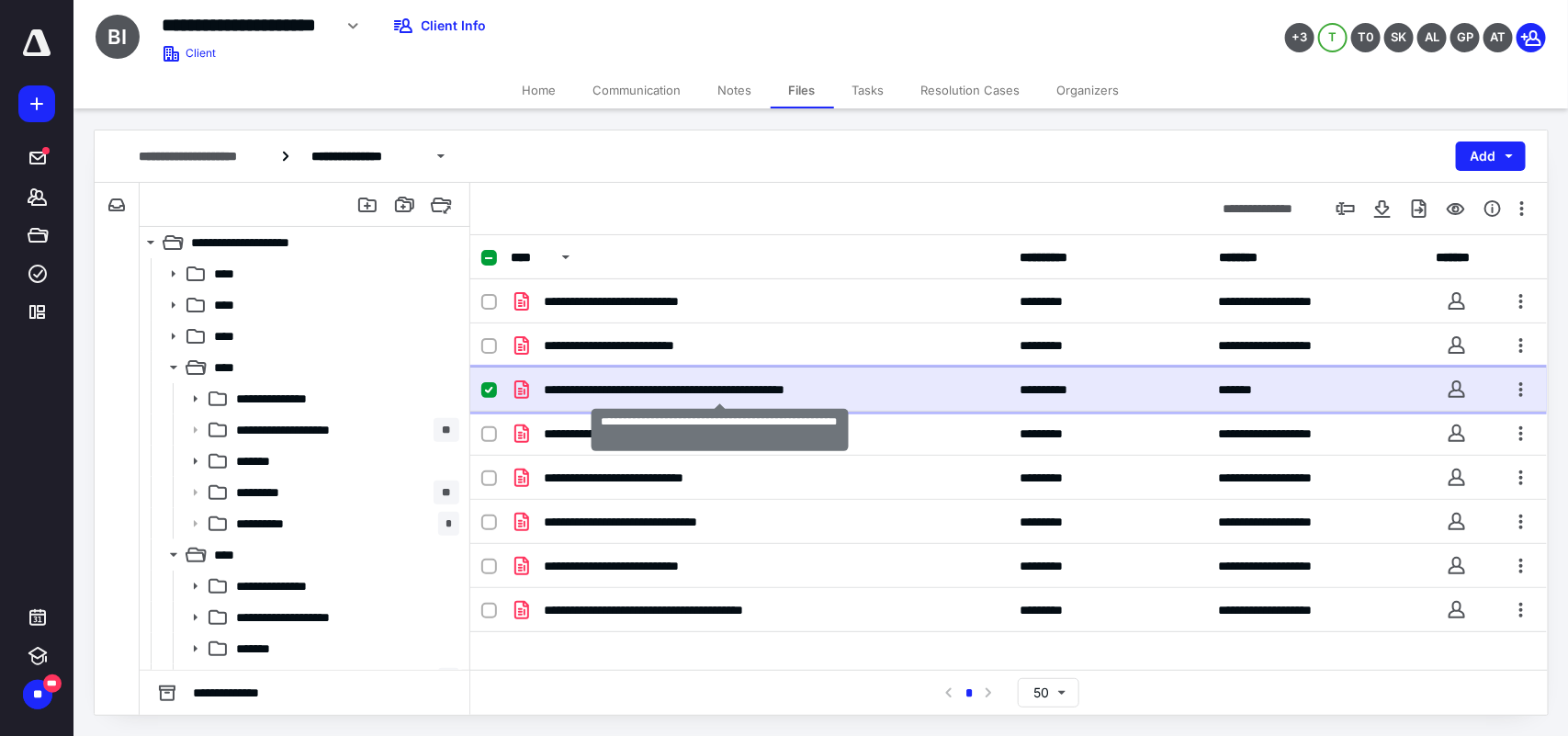 click on "**********" at bounding box center [719, 390] 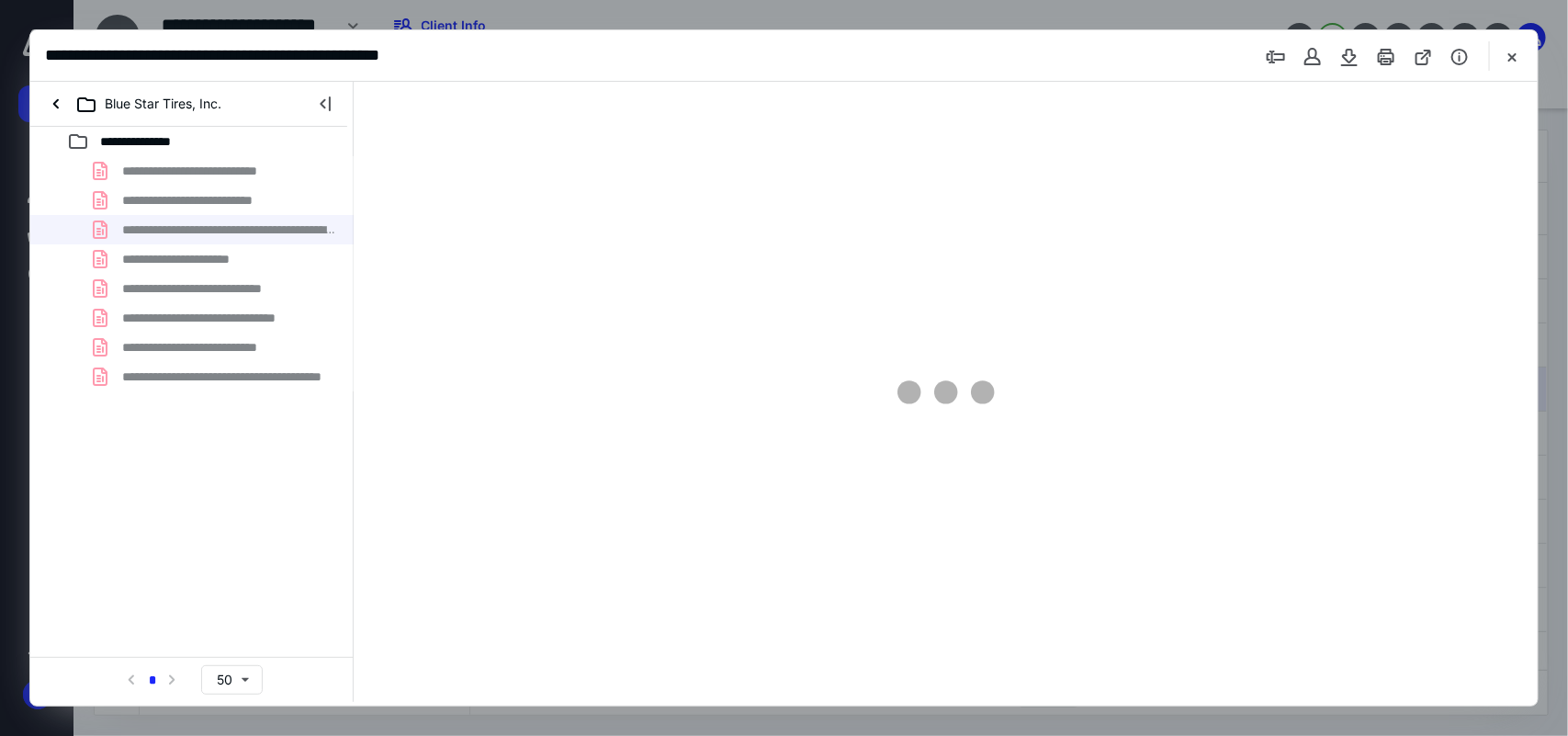 scroll, scrollTop: 0, scrollLeft: 0, axis: both 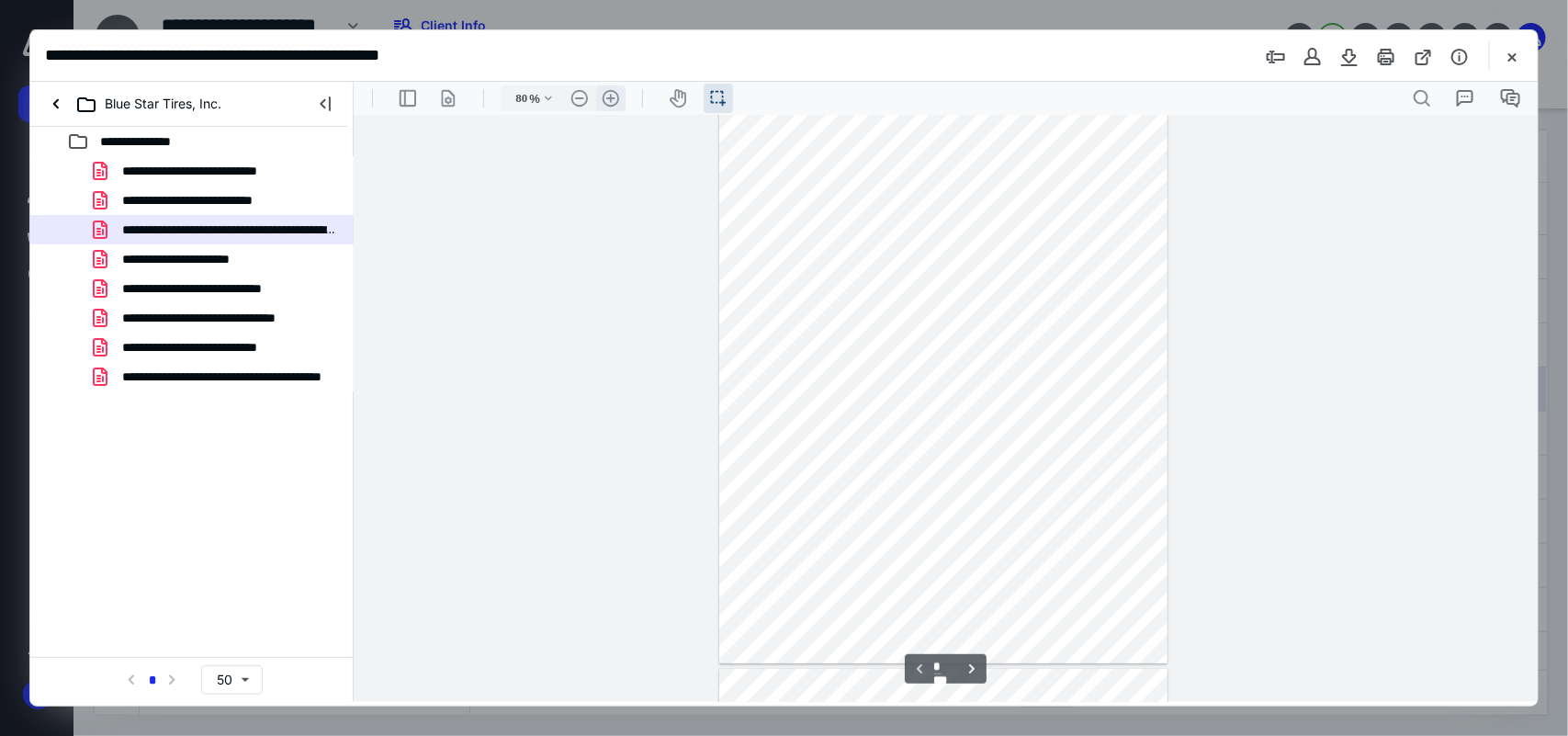 click on ".cls-1{fill:#abb0c4;} icon - header - zoom - in - line" at bounding box center (610, 97) 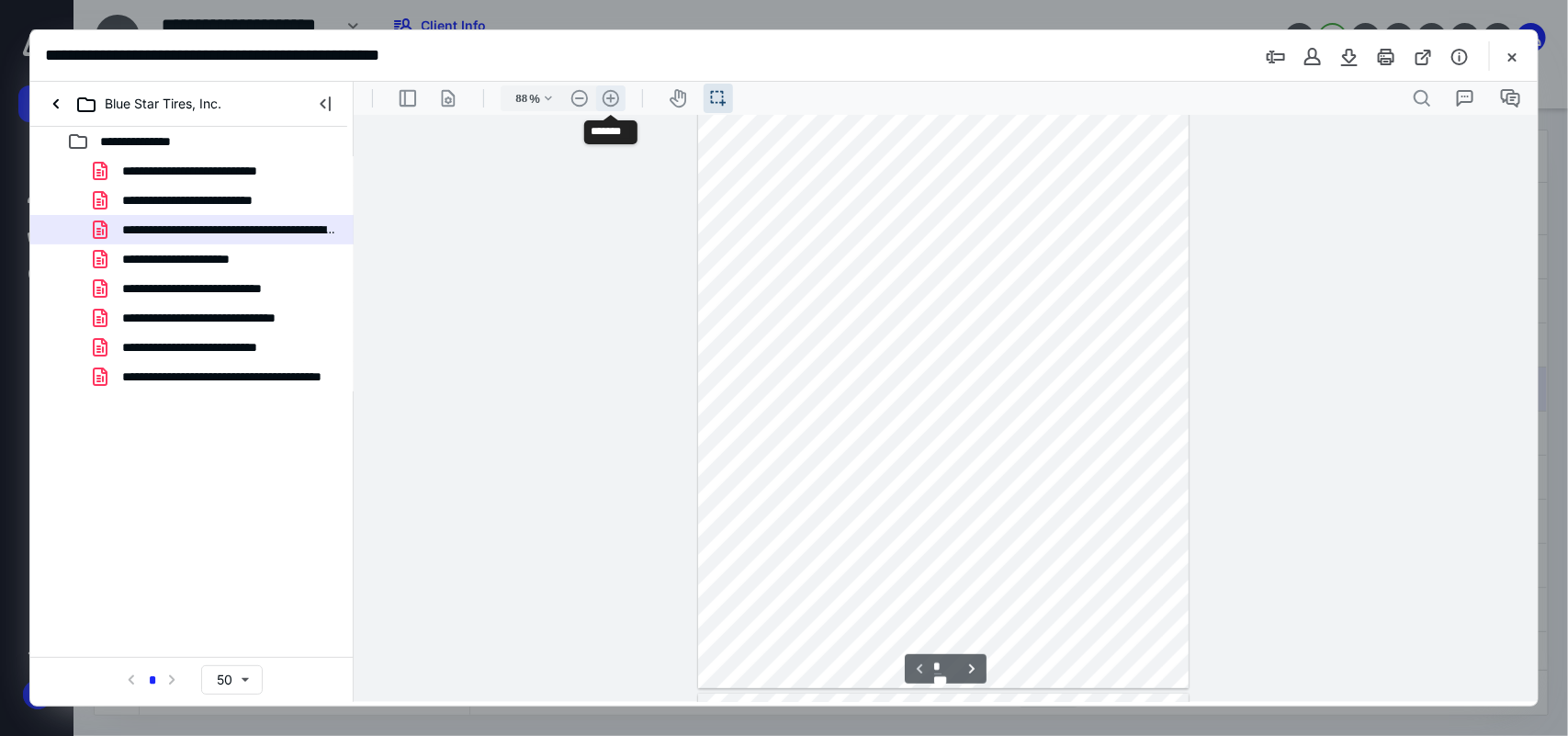 click on ".cls-1{fill:#abb0c4;} icon - header - zoom - in - line" at bounding box center (610, 97) 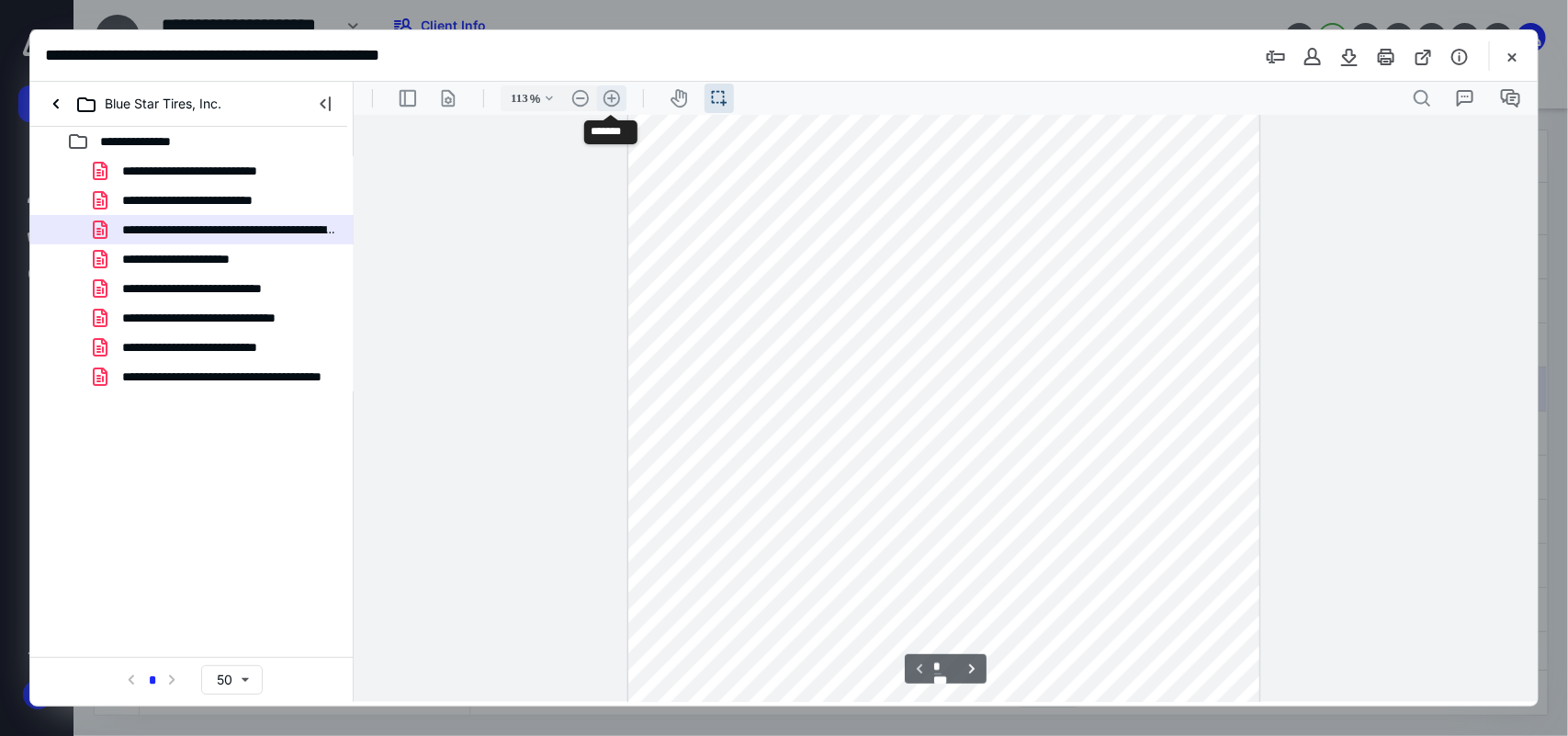 click on ".cls-1{fill:#abb0c4;} icon - header - zoom - in - line" at bounding box center [611, 97] 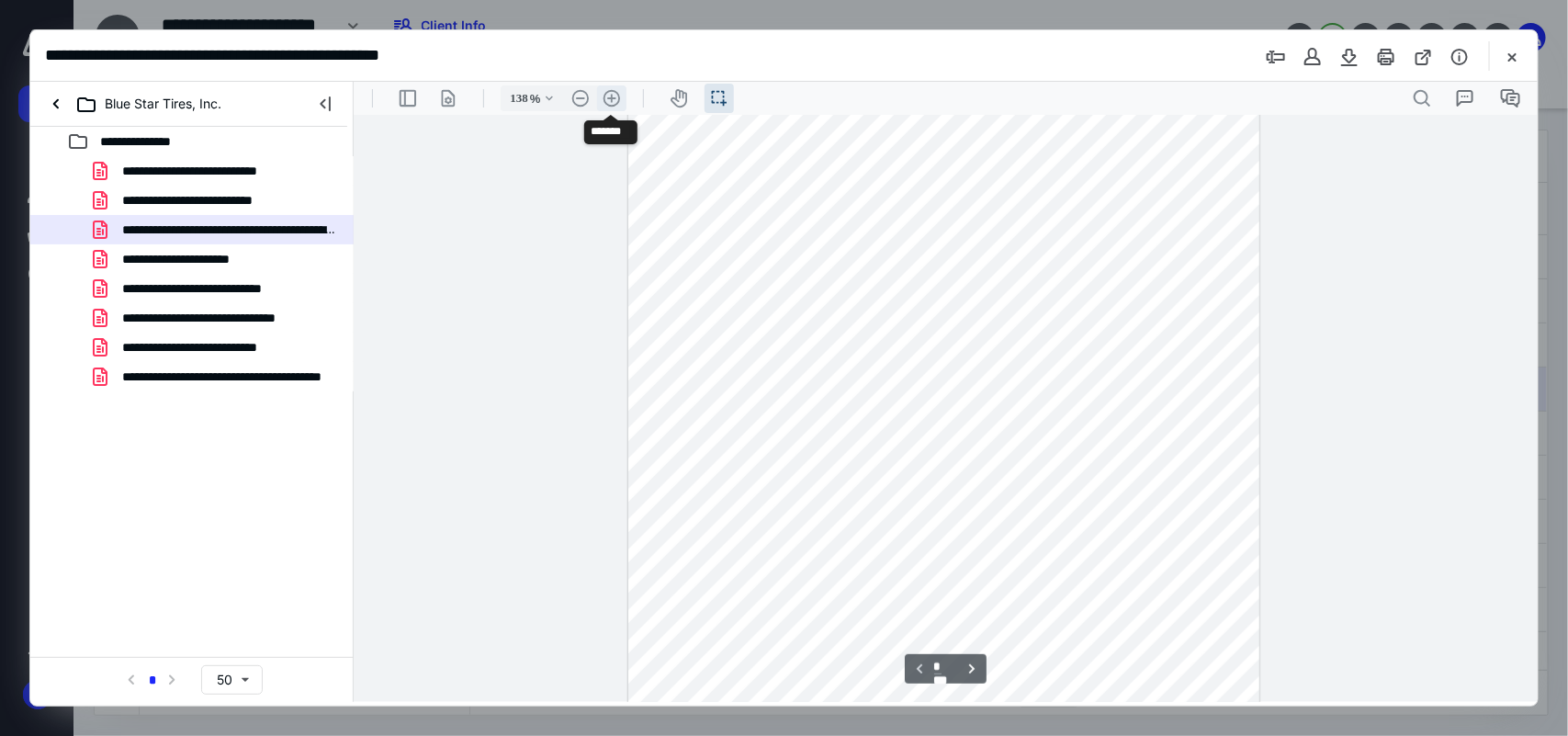 scroll, scrollTop: 260, scrollLeft: 0, axis: vertical 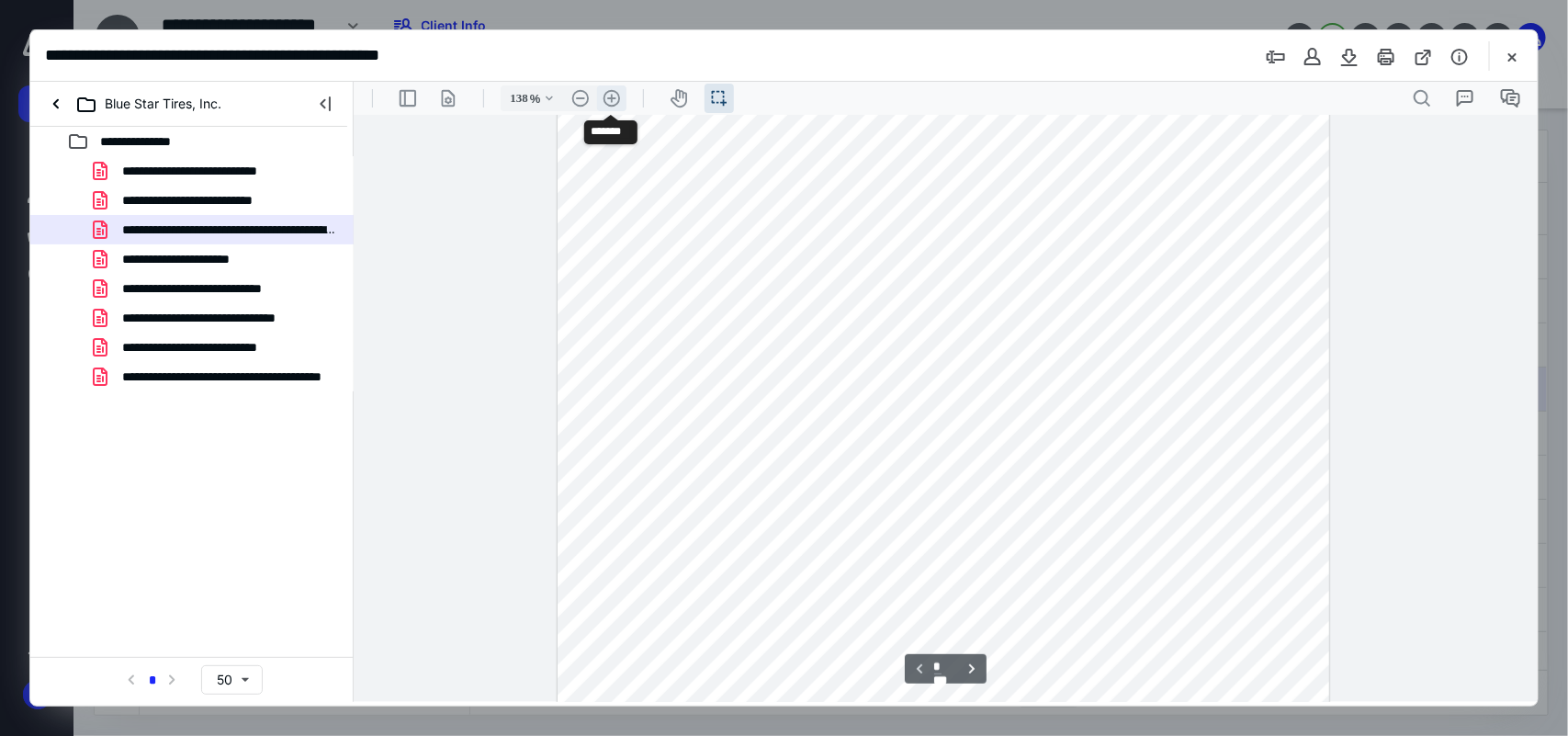 click on ".cls-1{fill:#abb0c4;} icon - header - zoom - in - line" at bounding box center (611, 97) 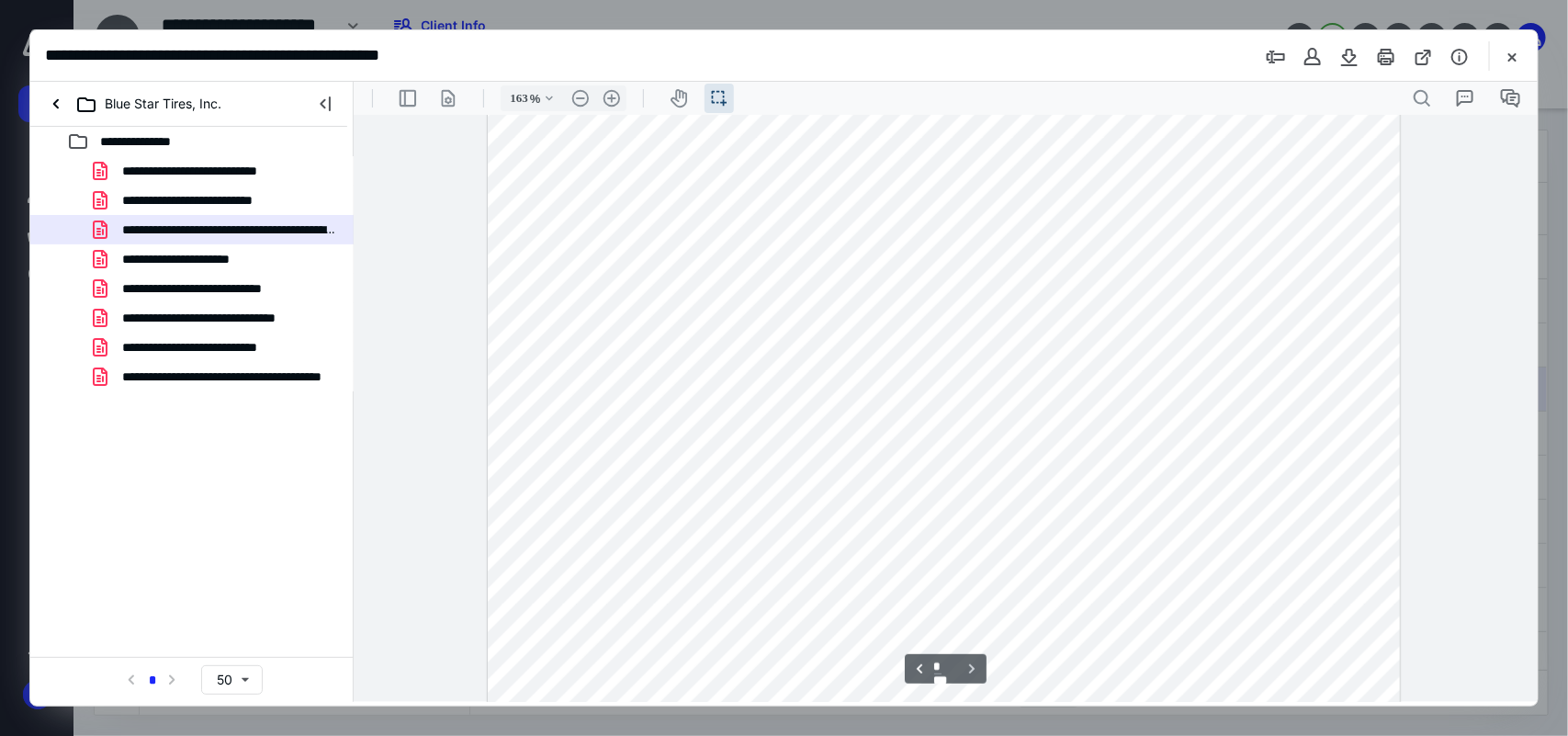 scroll, scrollTop: 1798, scrollLeft: 0, axis: vertical 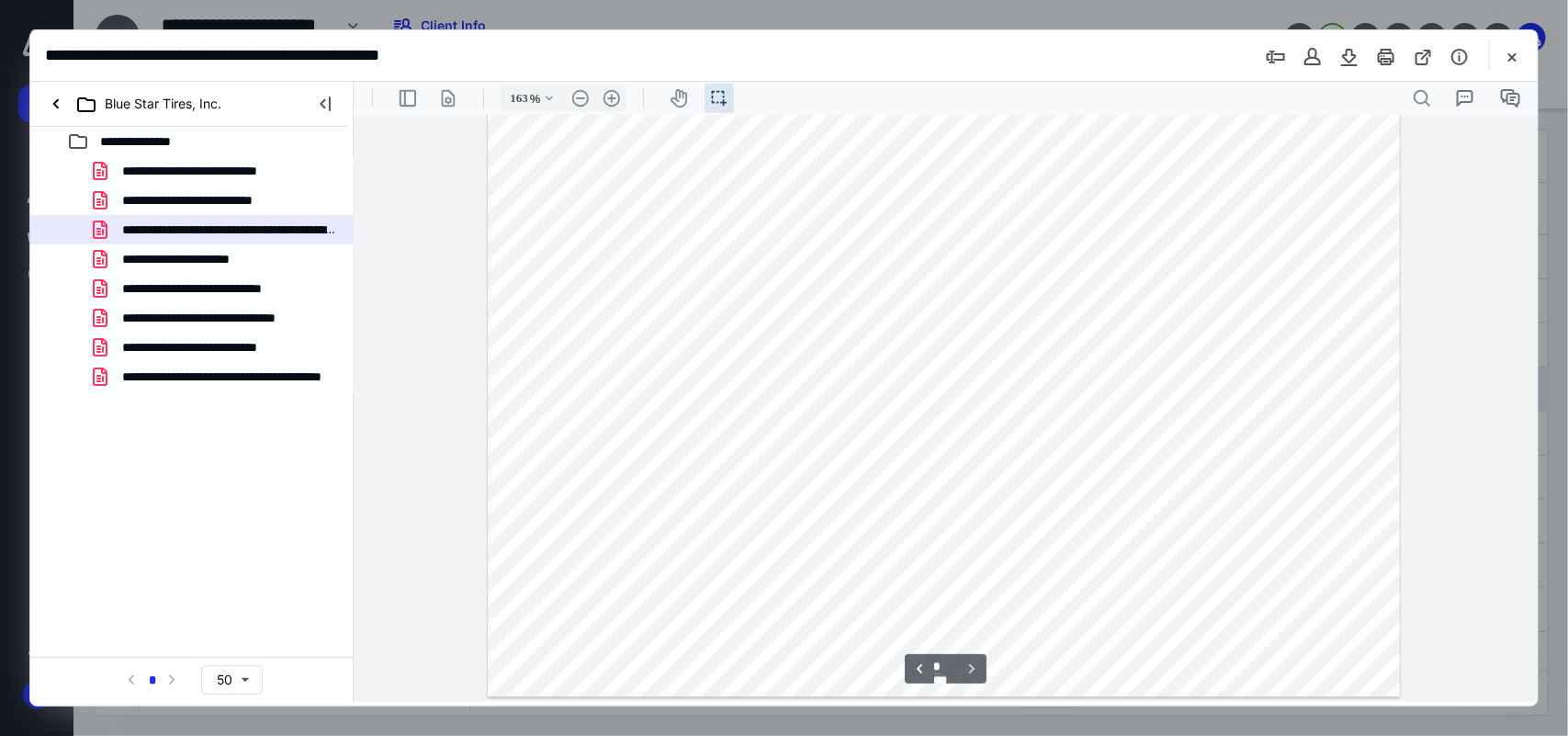 type on "*" 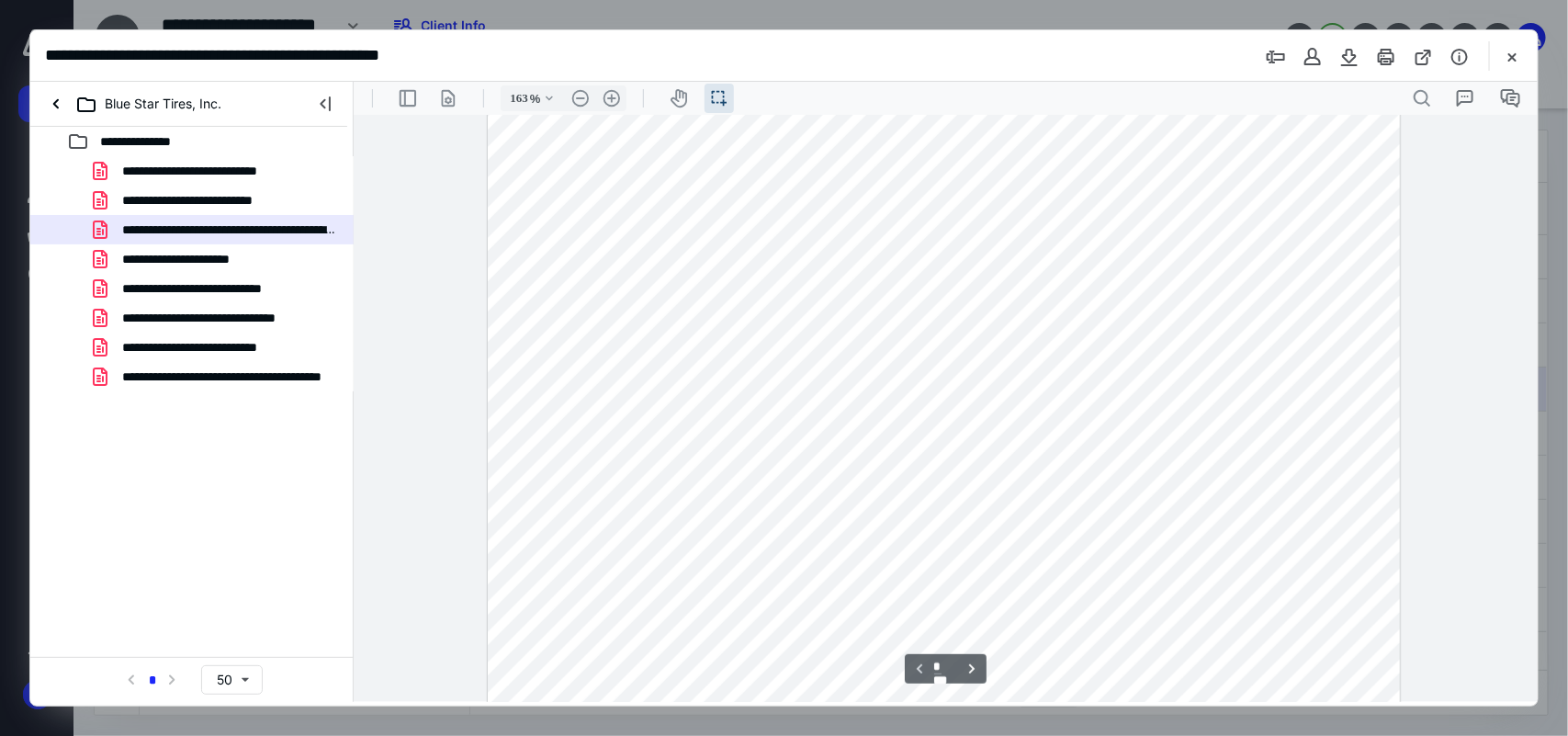 scroll, scrollTop: 712, scrollLeft: 0, axis: vertical 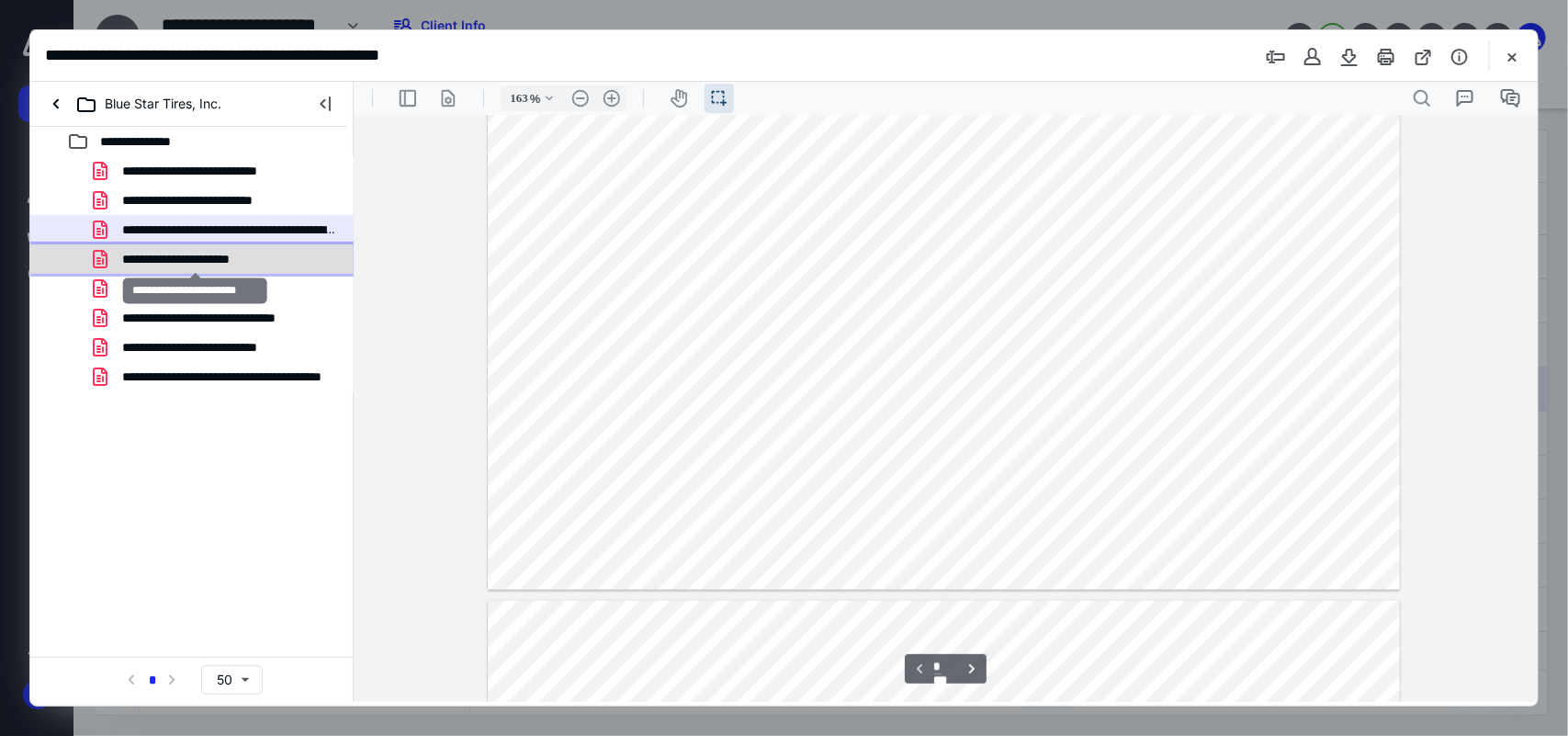 click on "**********" at bounding box center (195, 259) 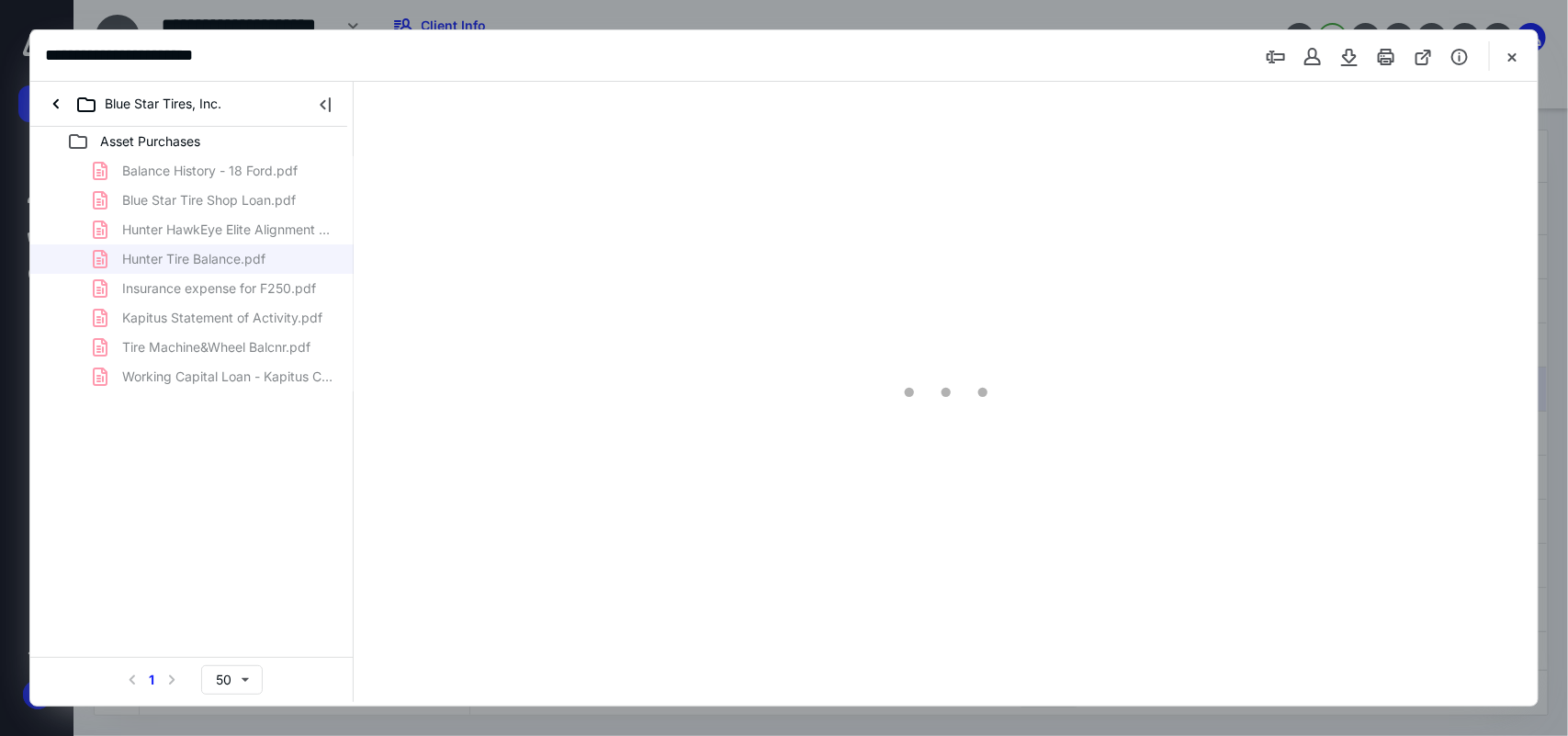 scroll, scrollTop: 0, scrollLeft: 0, axis: both 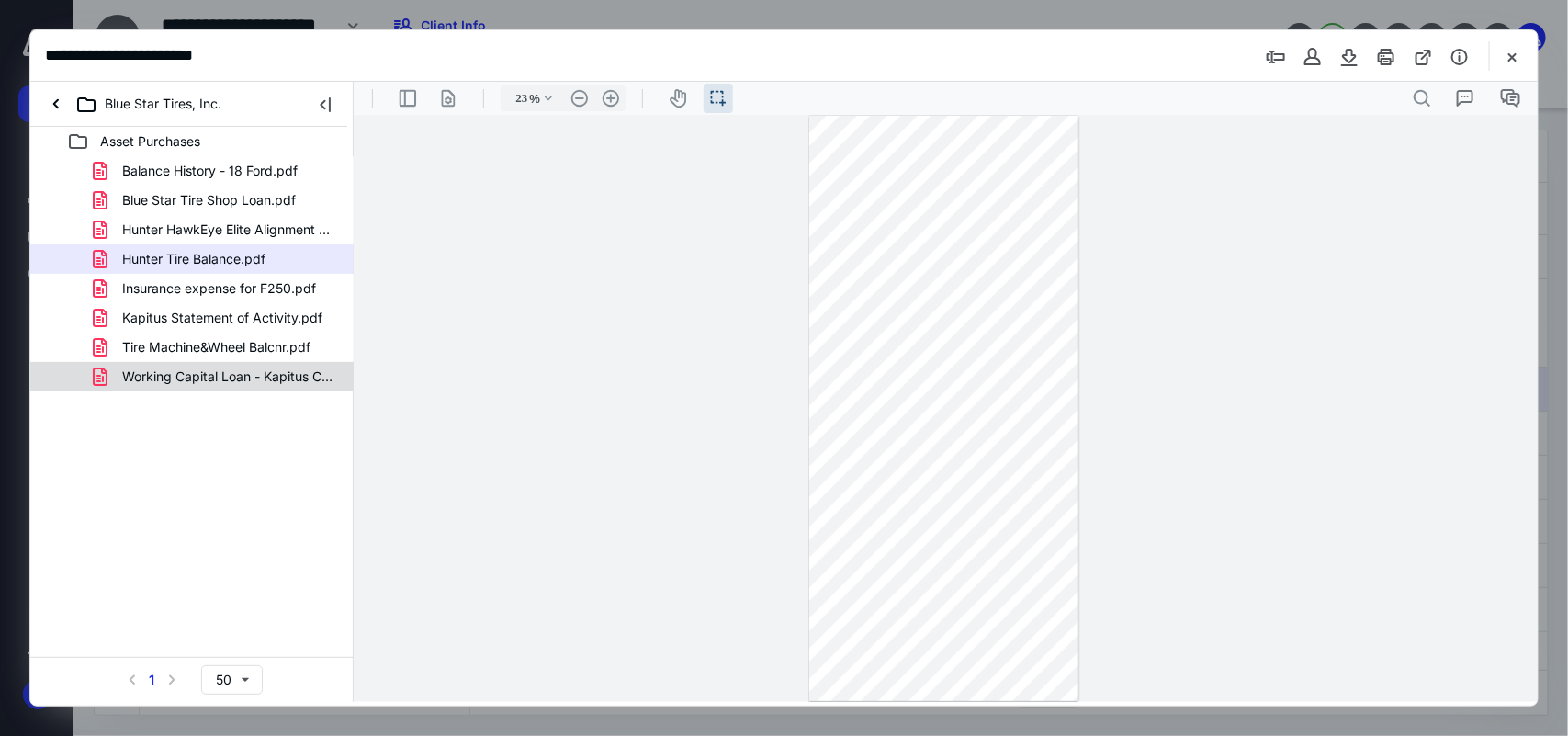 click on "Working Capital Loan - Kapitus Contract.pdf" at bounding box center [192, 377] 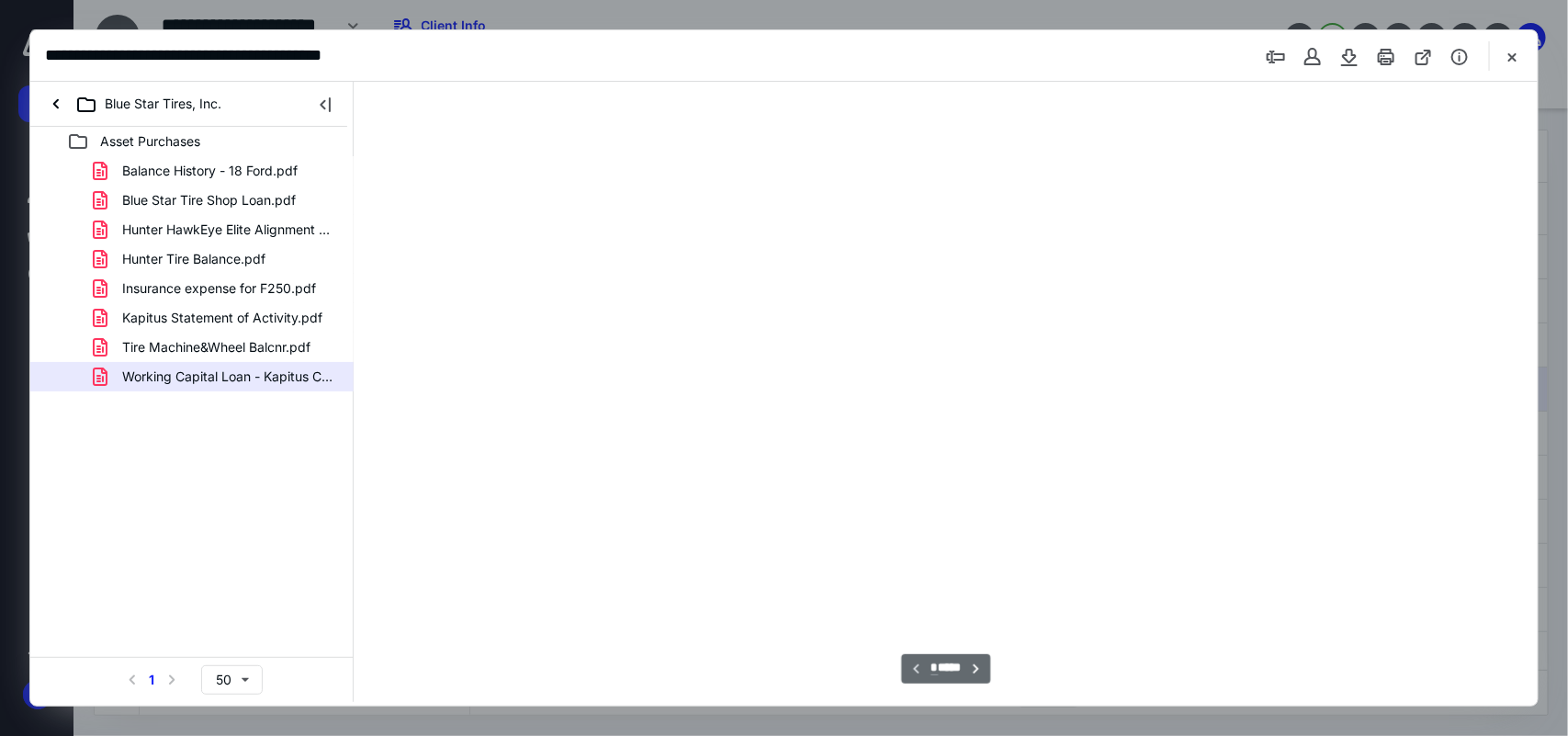 scroll, scrollTop: 35, scrollLeft: 0, axis: vertical 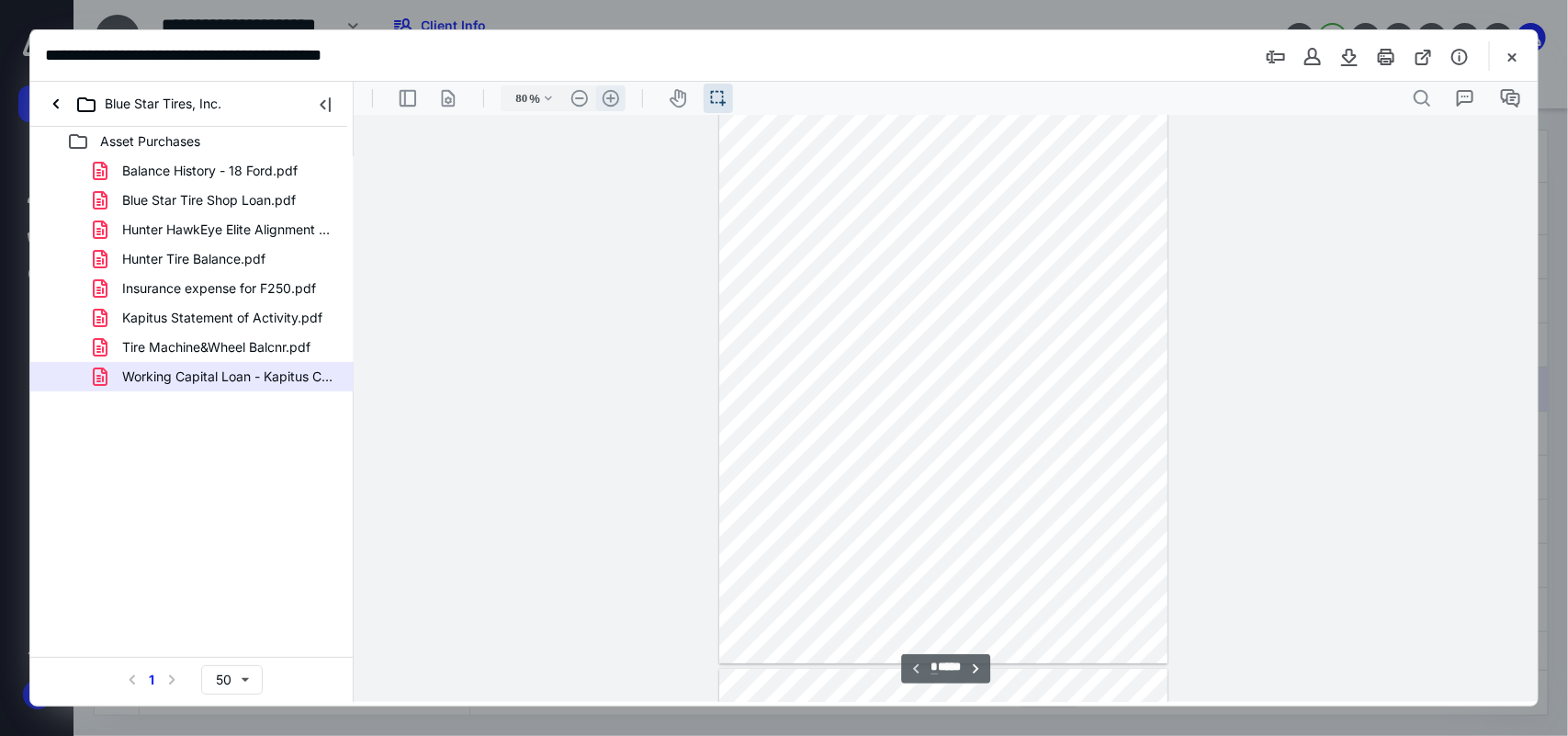 click on ".cls-1{fill:#abb0c4;} icon - header - zoom - in - line" at bounding box center (610, 97) 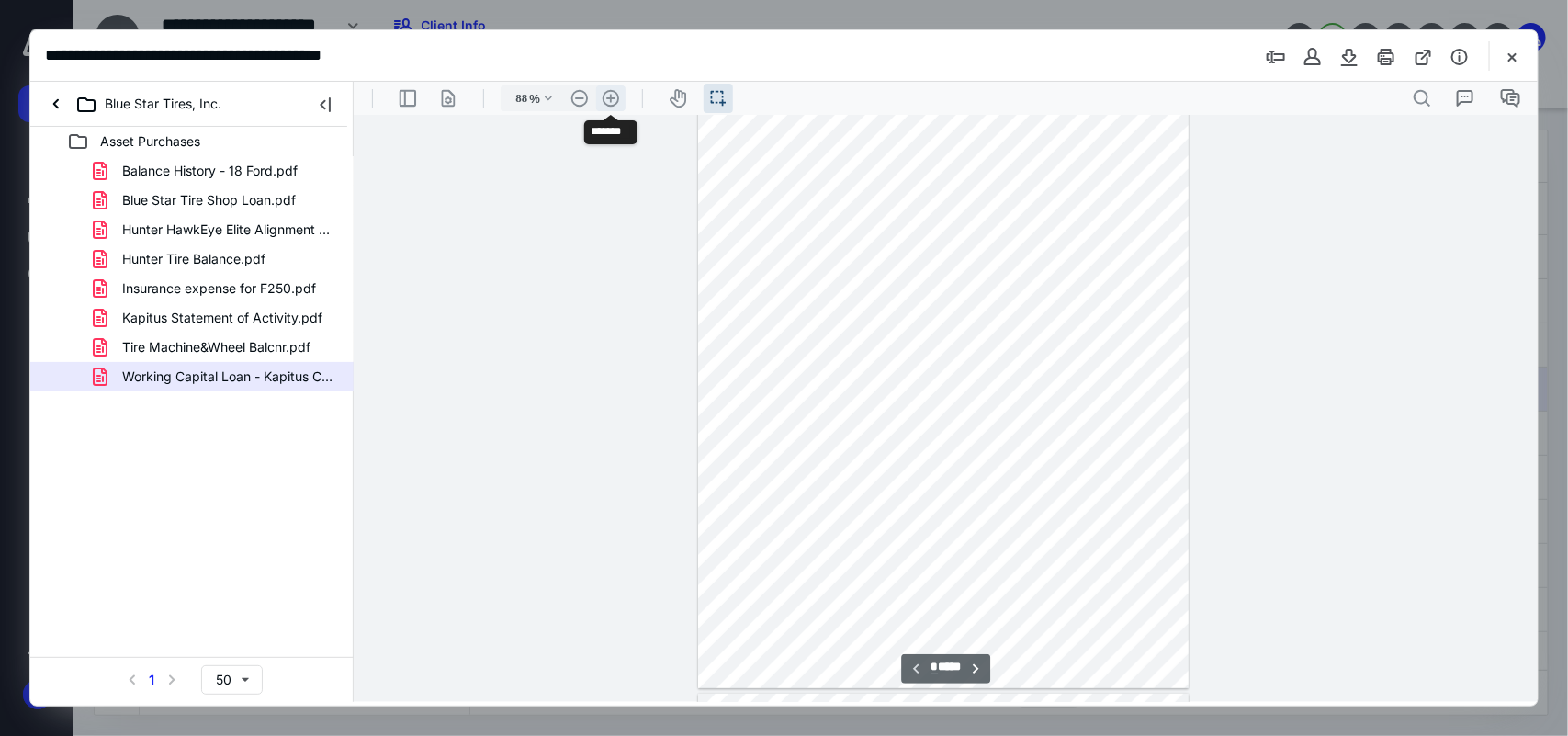click on ".cls-1{fill:#abb0c4;} icon - header - zoom - in - line" at bounding box center (610, 97) 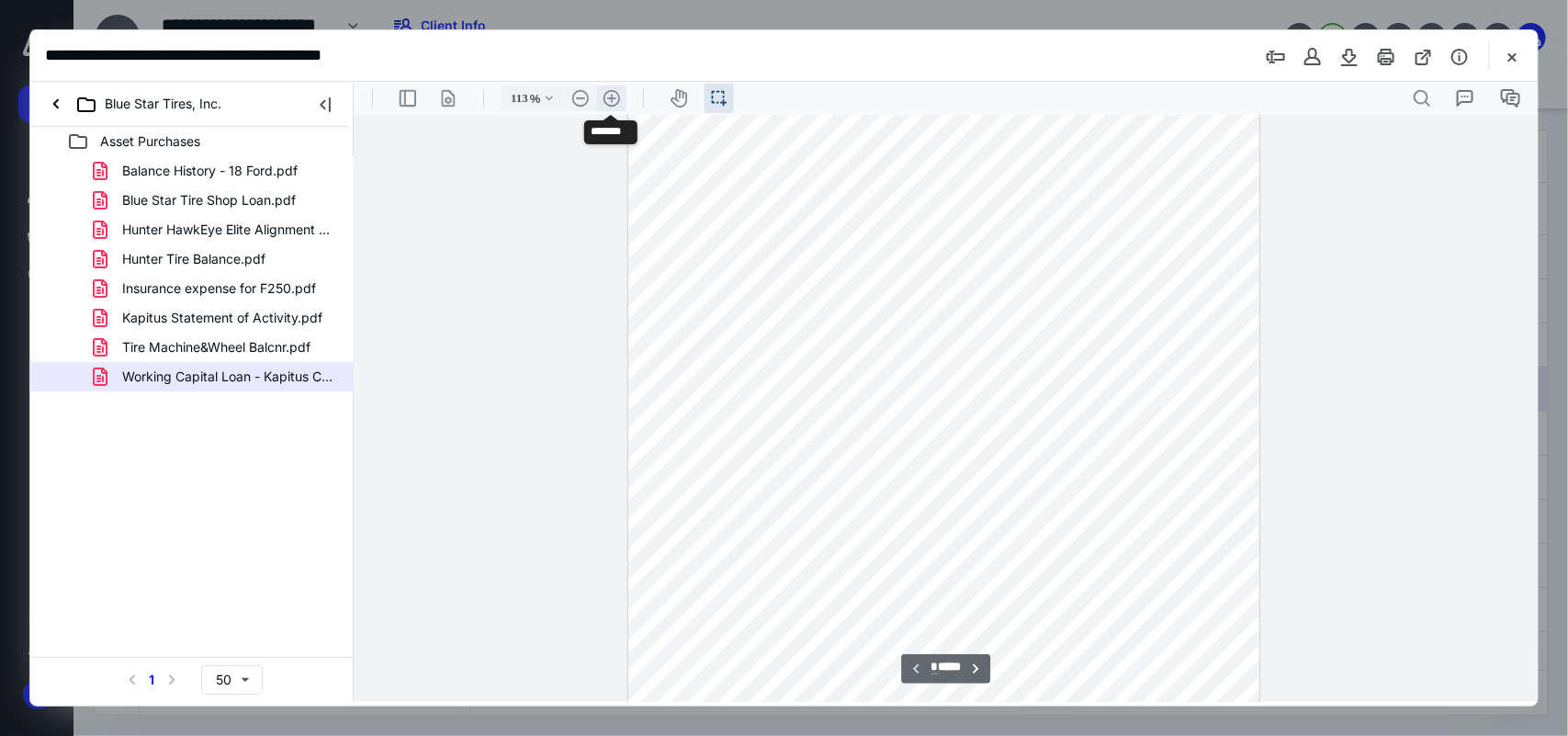 click on ".cls-1{fill:#abb0c4;} icon - header - zoom - in - line" at bounding box center [611, 97] 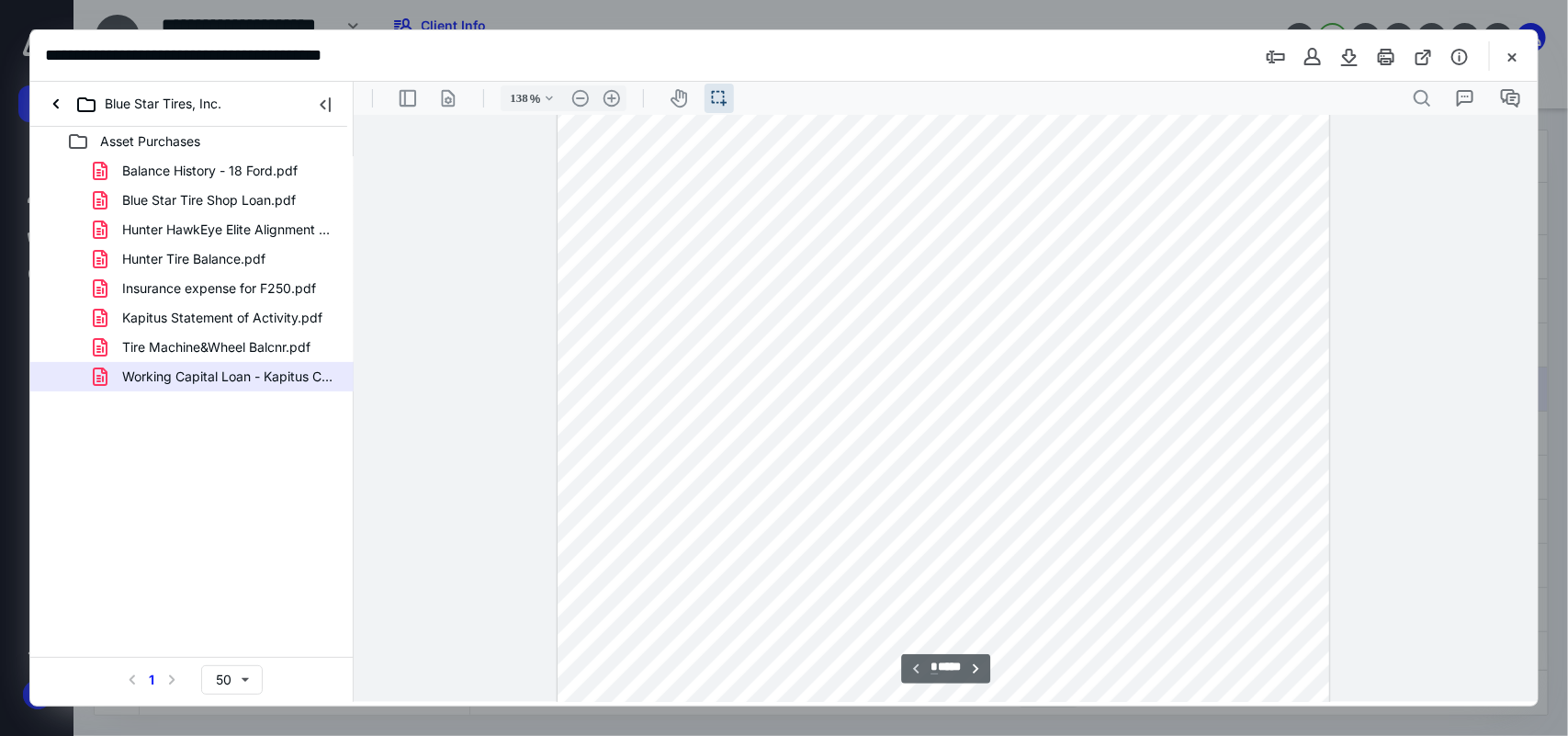 scroll, scrollTop: 0, scrollLeft: 0, axis: both 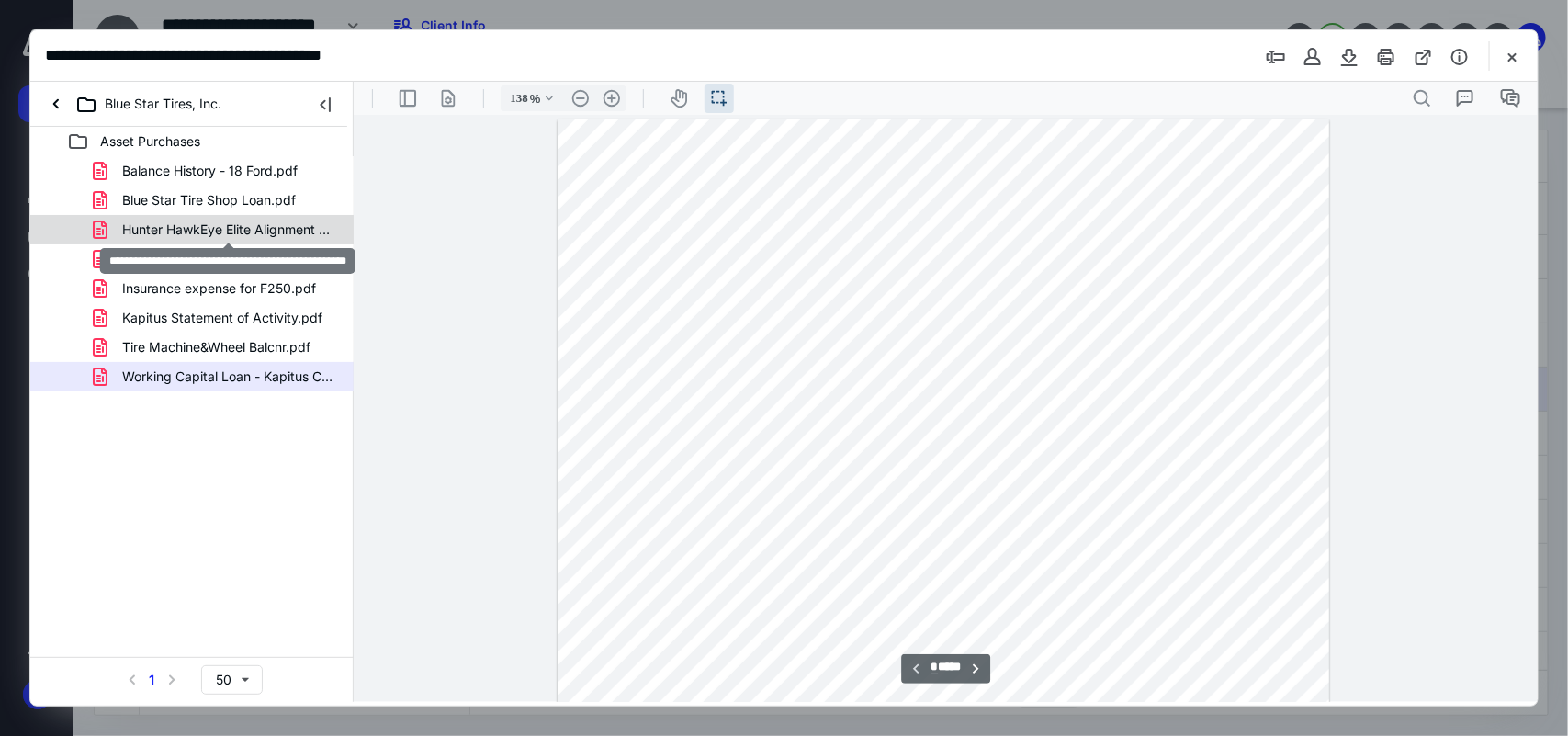 click on "Hunter HawkEye Elite Alignment Machine-Loan Docs.pdf" at bounding box center (229, 230) 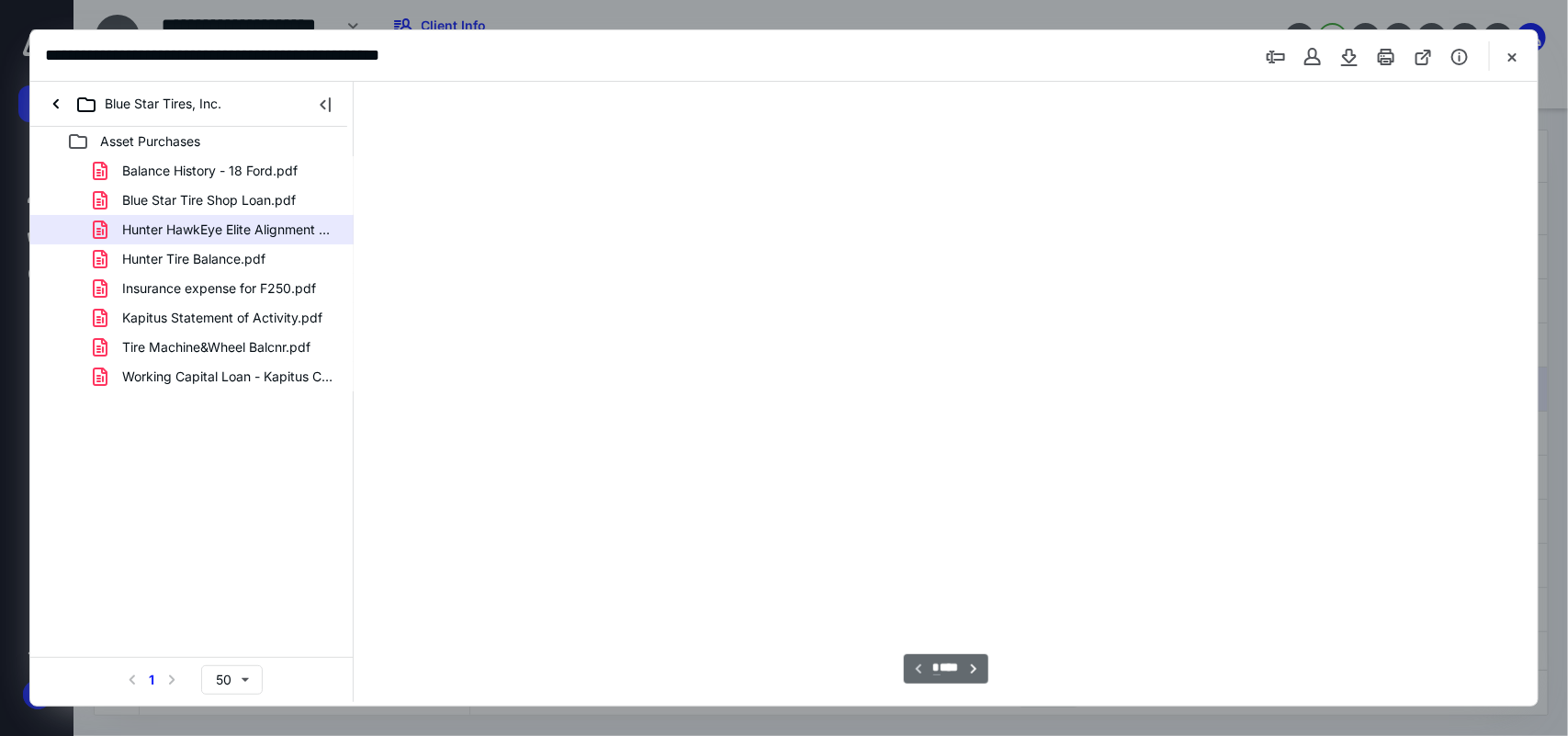 scroll, scrollTop: 35, scrollLeft: 0, axis: vertical 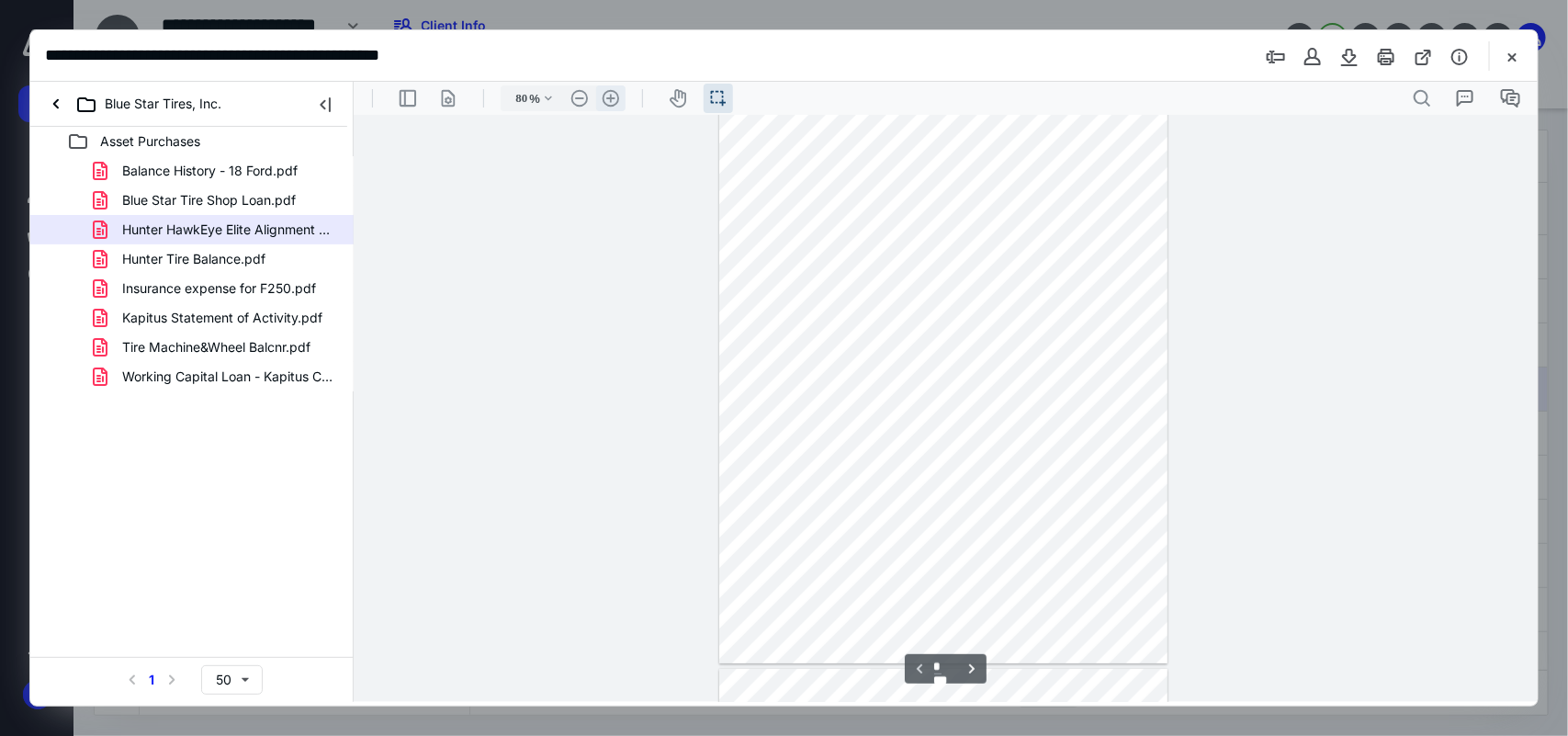 click on ".cls-1{fill:#abb0c4;} icon - header - zoom - in - line" at bounding box center (610, 97) 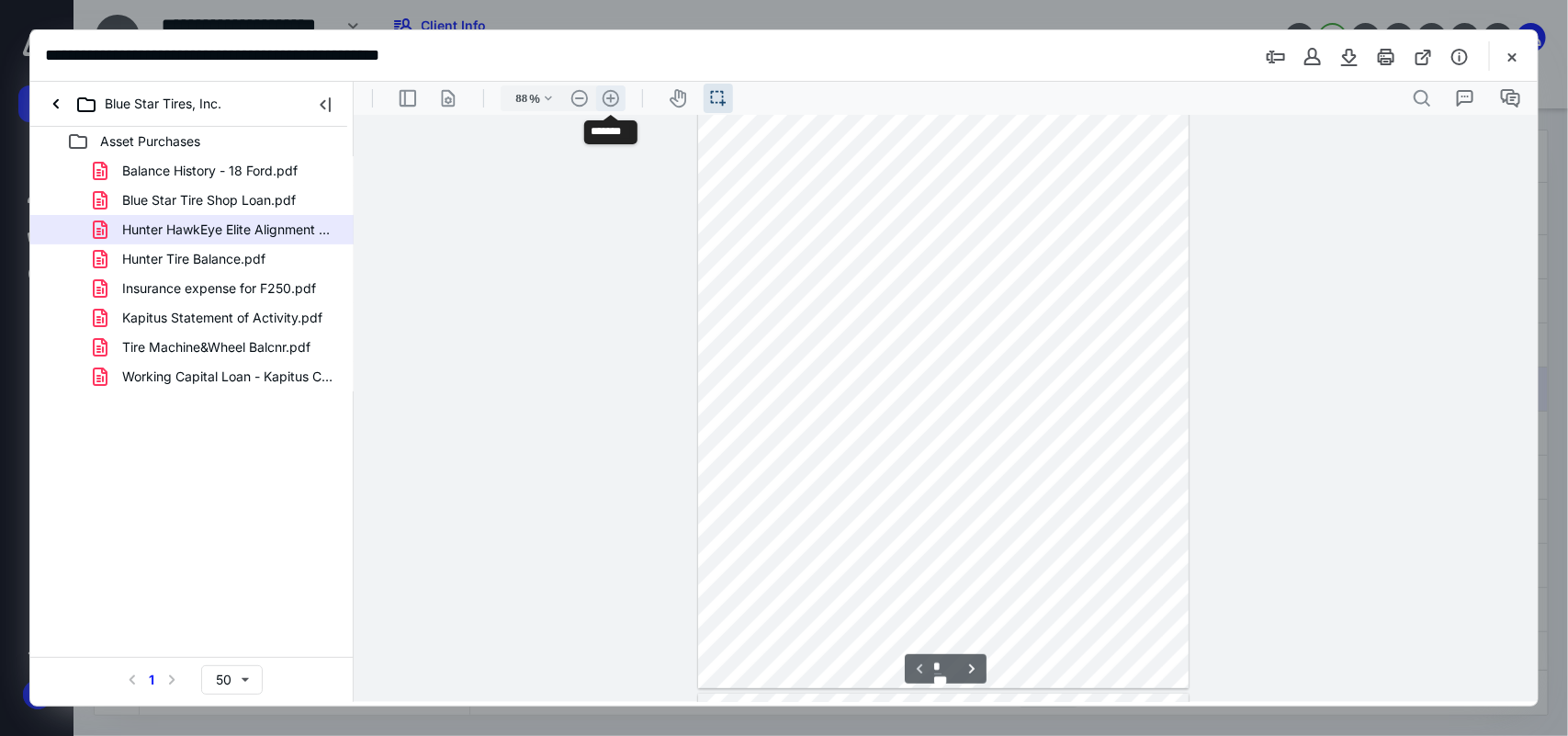 click on ".cls-1{fill:#abb0c4;} icon - header - zoom - in - line" at bounding box center [610, 97] 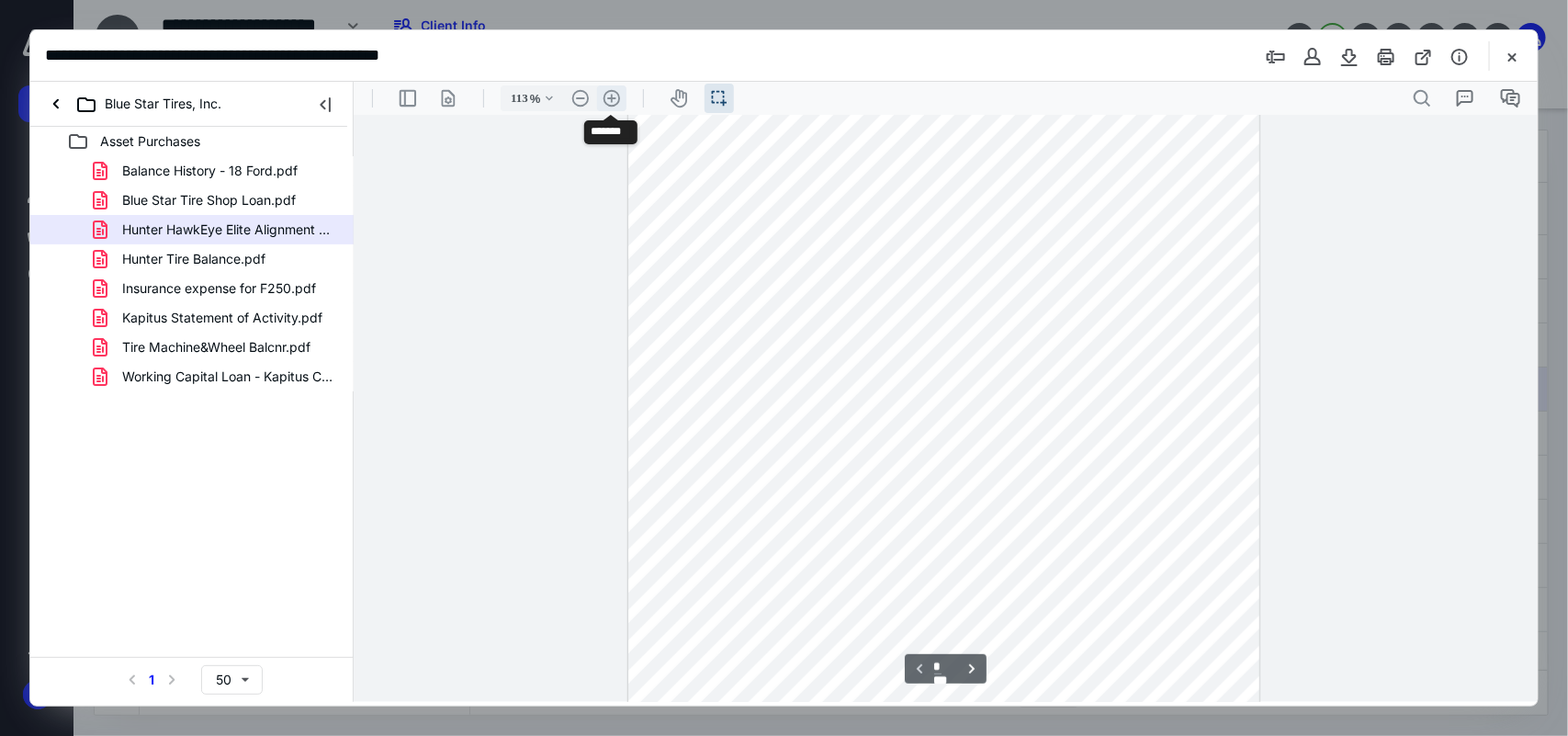 click on ".cls-1{fill:#abb0c4;} icon - header - zoom - in - line" at bounding box center [611, 97] 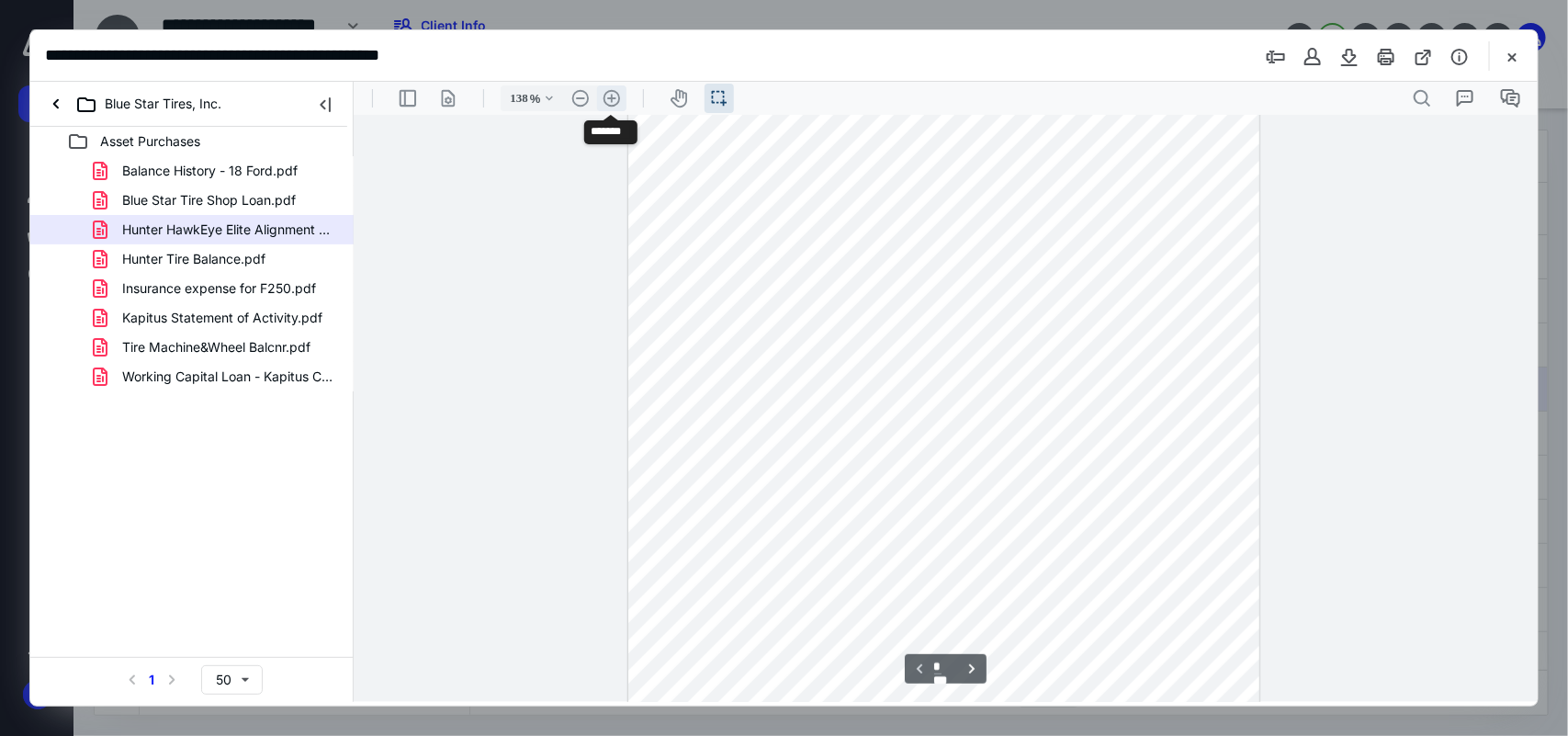 scroll, scrollTop: 260, scrollLeft: 0, axis: vertical 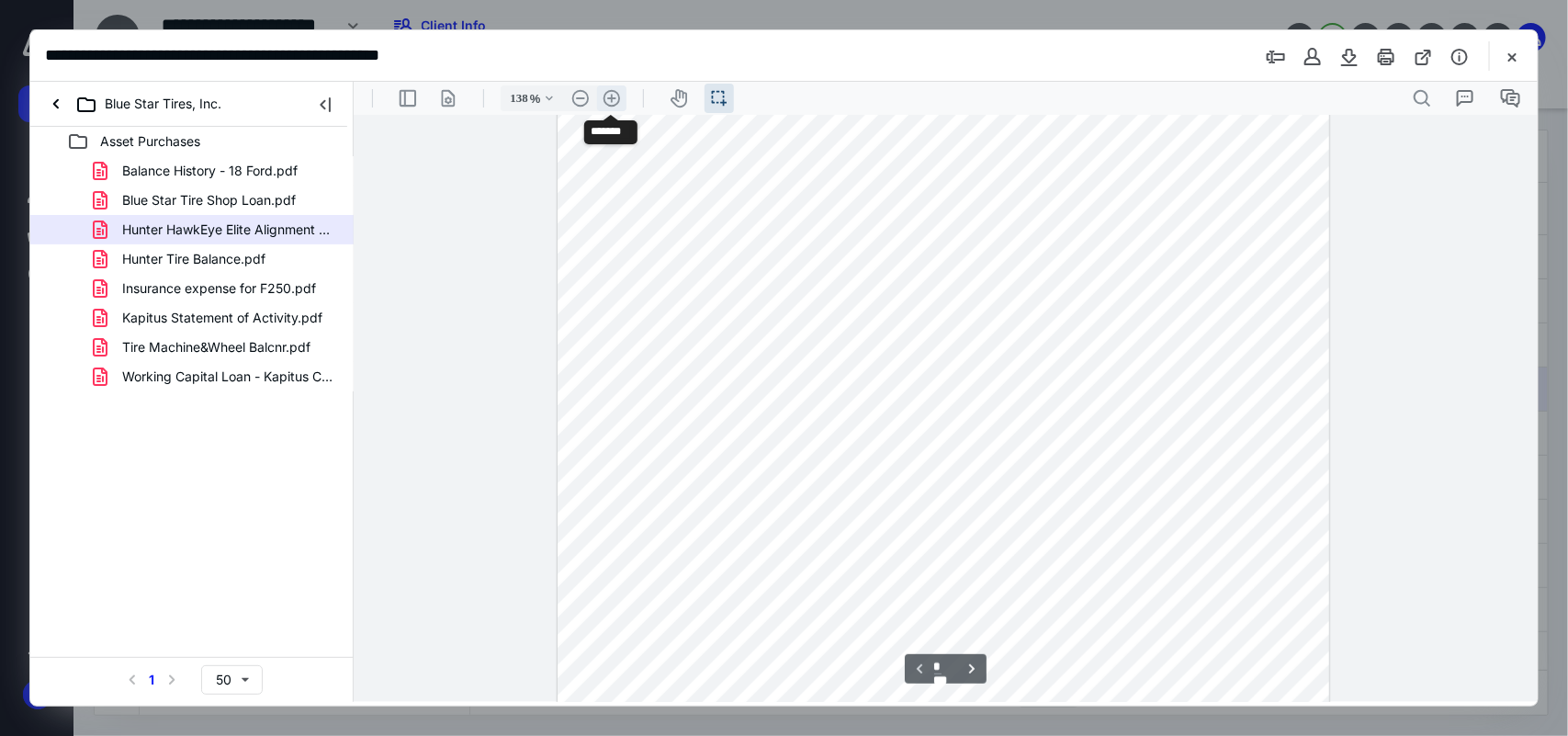 click on ".cls-1{fill:#abb0c4;} icon - header - zoom - in - line" at bounding box center (611, 97) 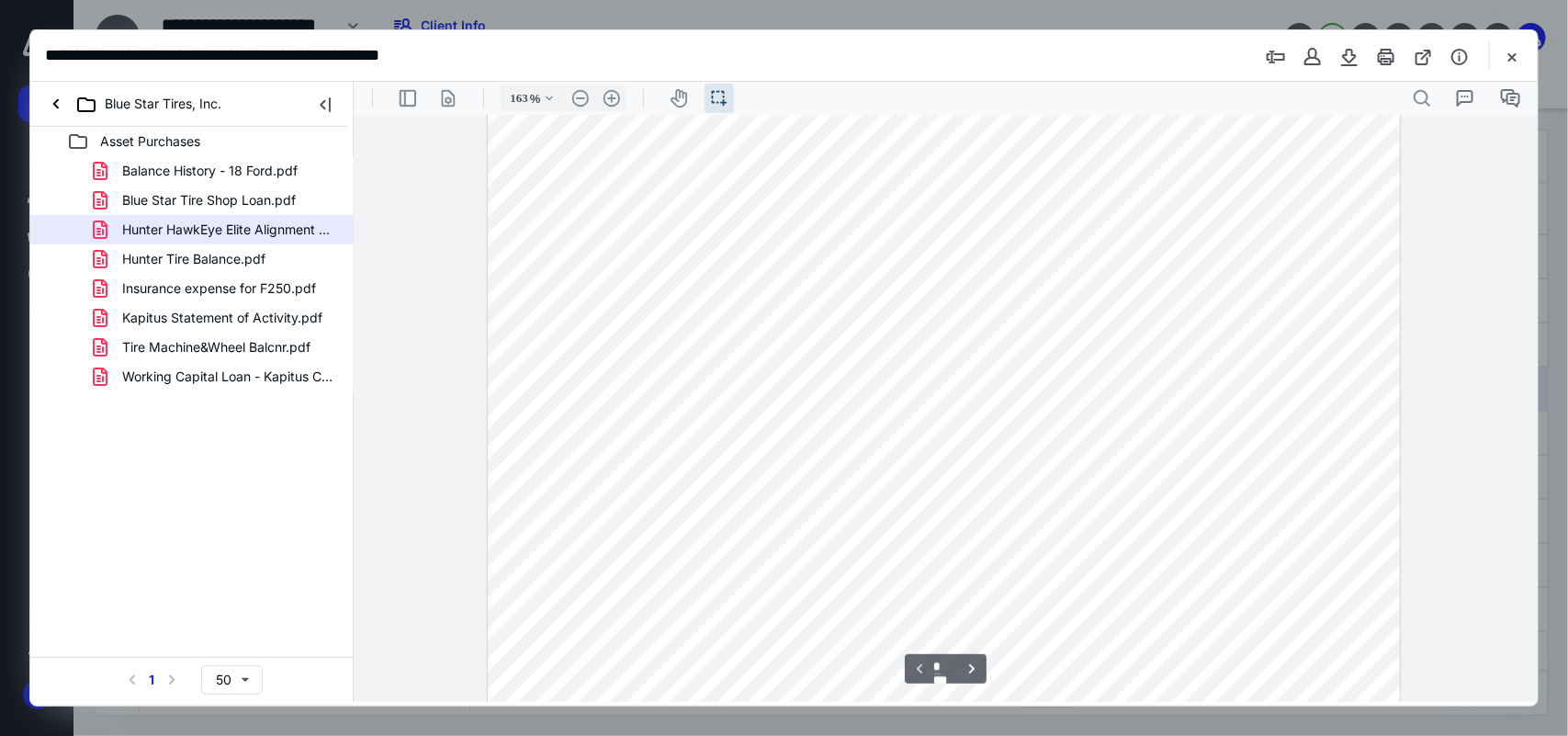 scroll, scrollTop: 0, scrollLeft: 0, axis: both 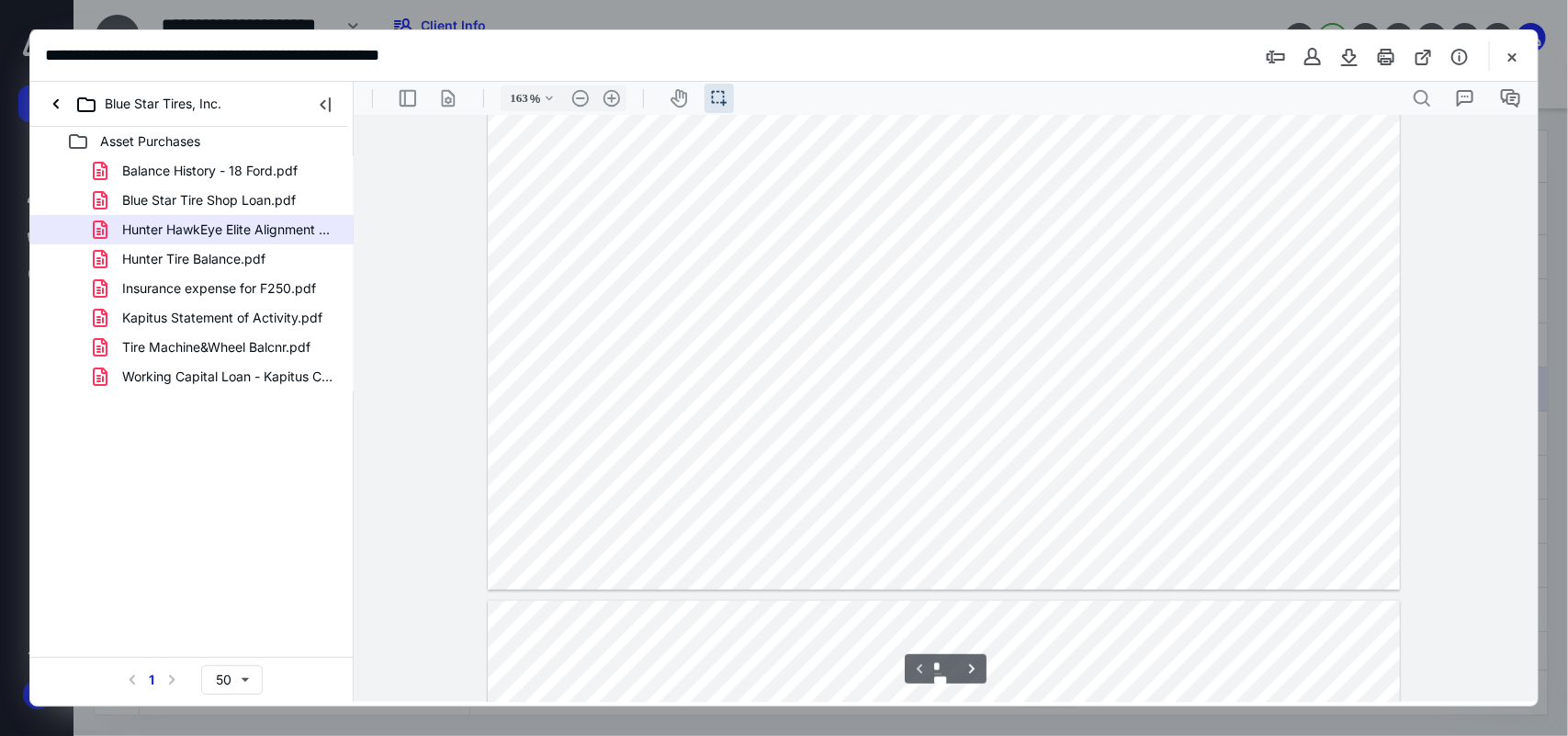 type on "*" 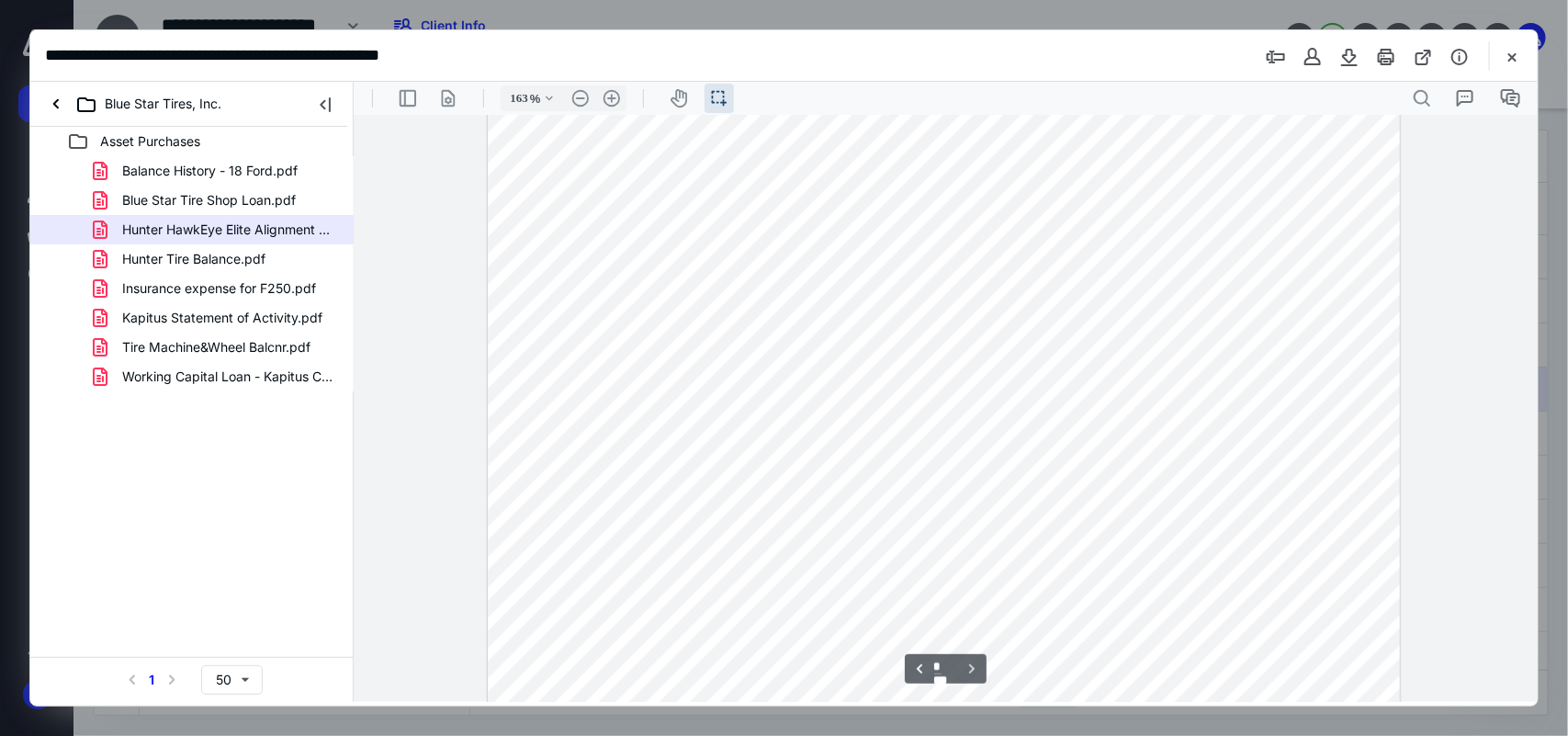 scroll, scrollTop: 1798, scrollLeft: 0, axis: vertical 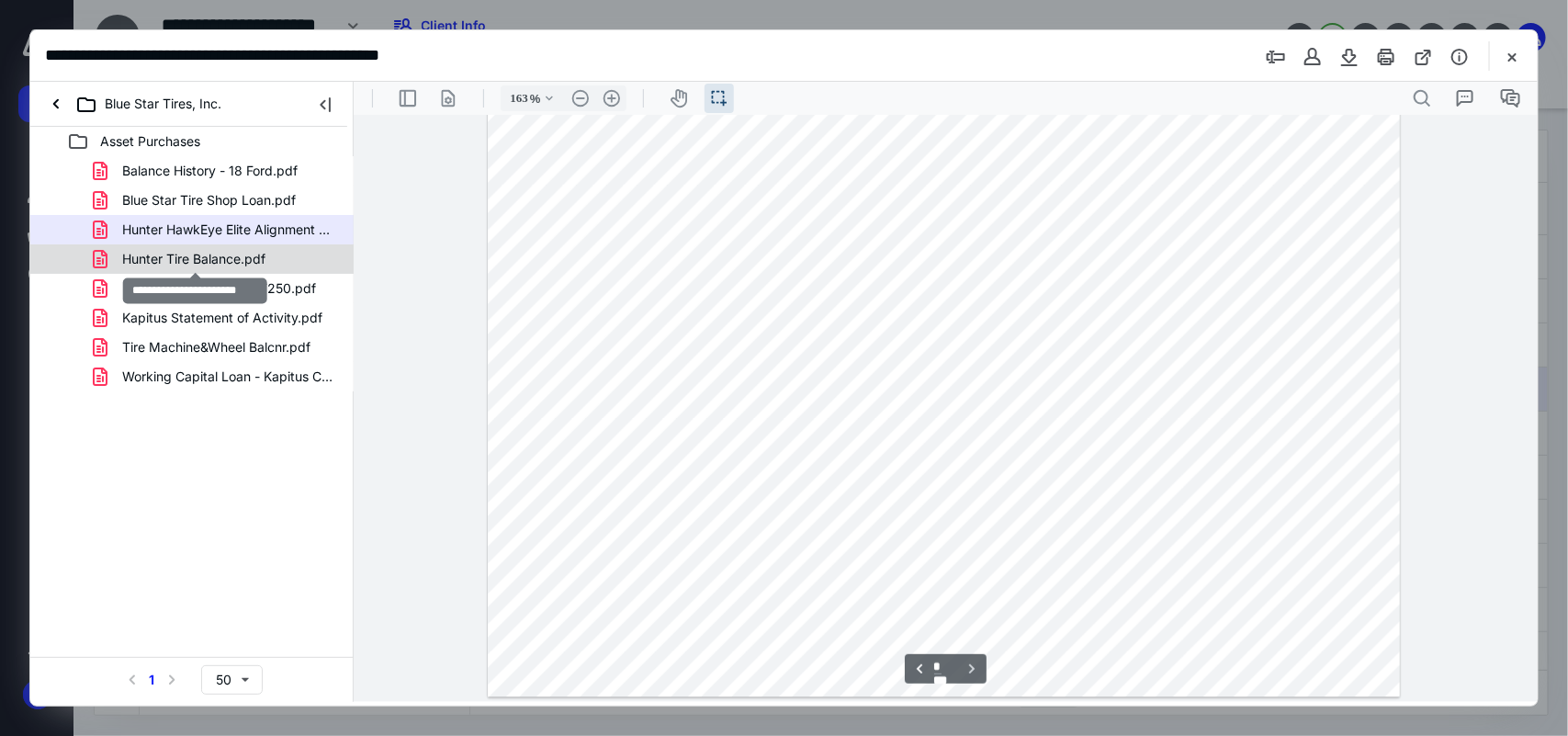 click on "Hunter Tire Balance.pdf" at bounding box center (194, 259) 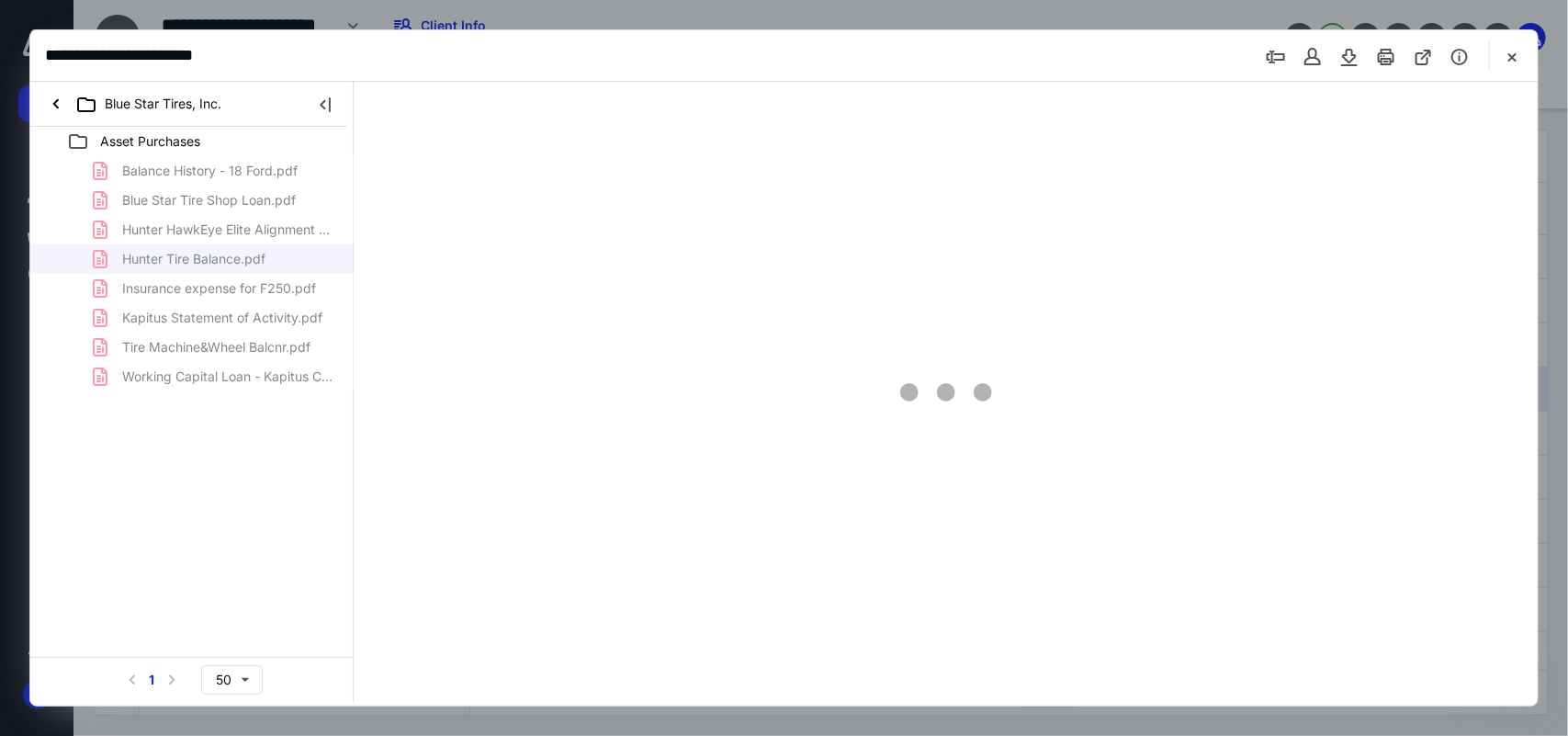 scroll, scrollTop: 0, scrollLeft: 0, axis: both 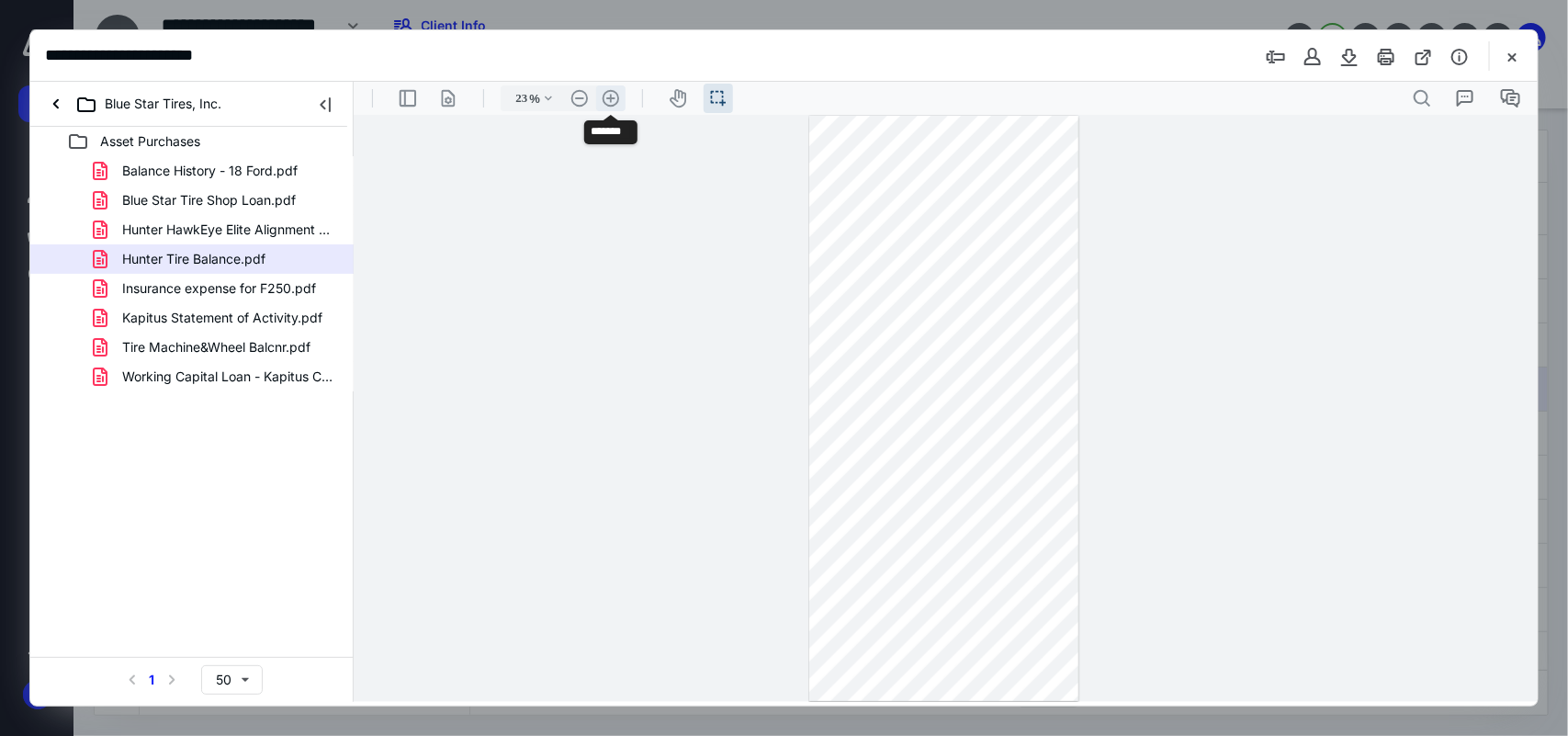 click on ".cls-1{fill:#abb0c4;} icon - header - zoom - in - line" at bounding box center [610, 97] 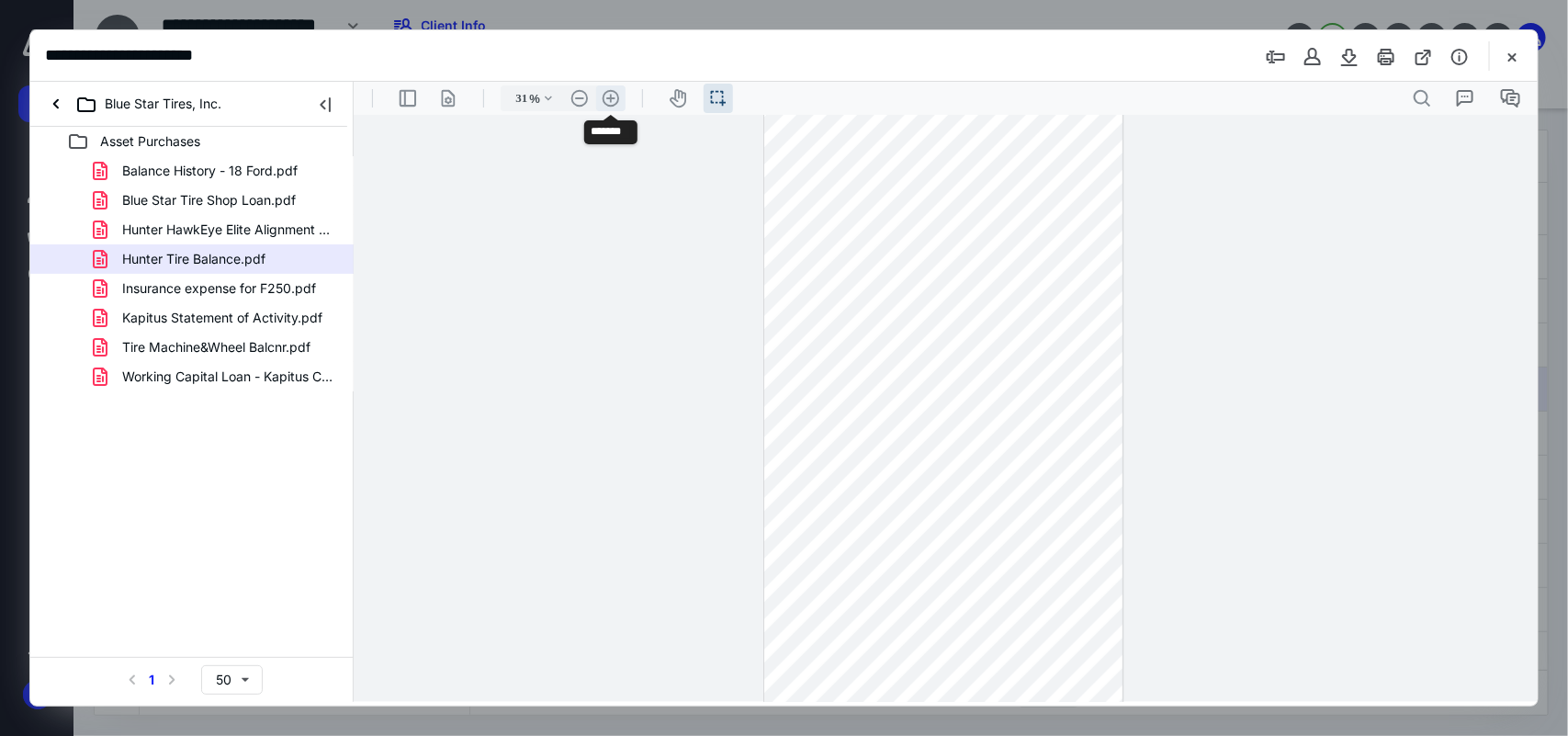 click on ".cls-1{fill:#abb0c4;} icon - header - zoom - in - line" at bounding box center [610, 97] 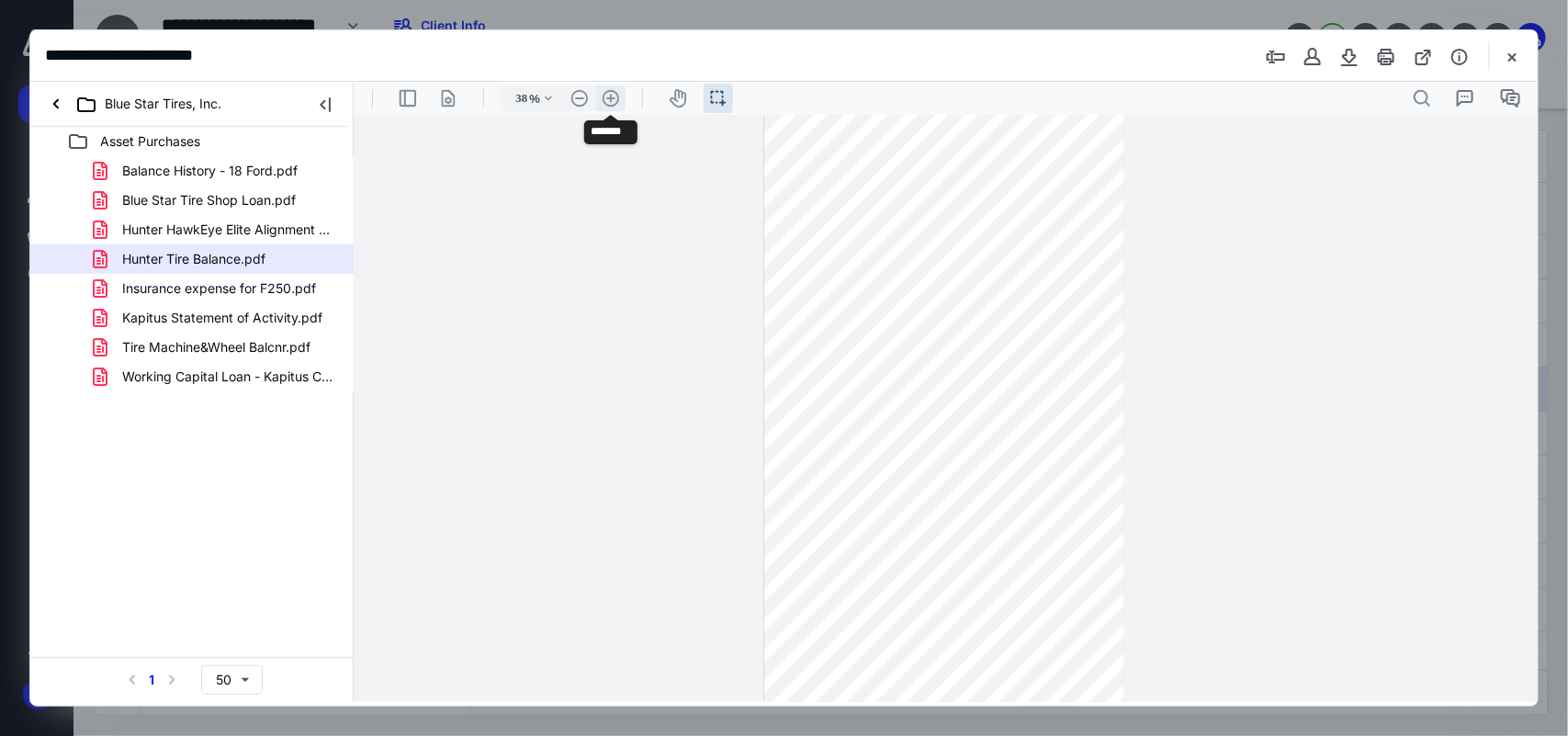 click on ".cls-1{fill:#abb0c4;} icon - header - zoom - in - line" at bounding box center [610, 97] 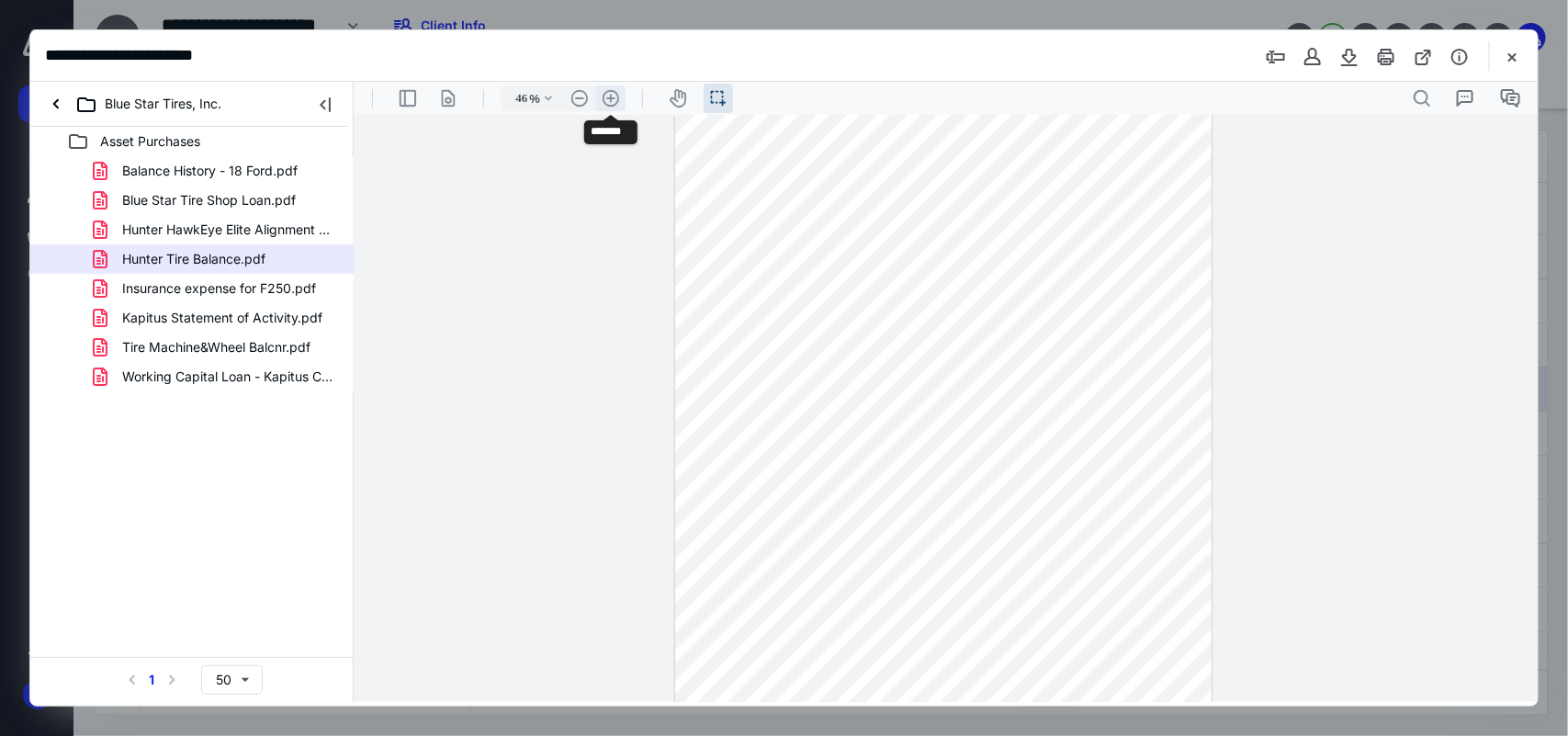 click on ".cls-1{fill:#abb0c4;} icon - header - zoom - in - line" at bounding box center [610, 97] 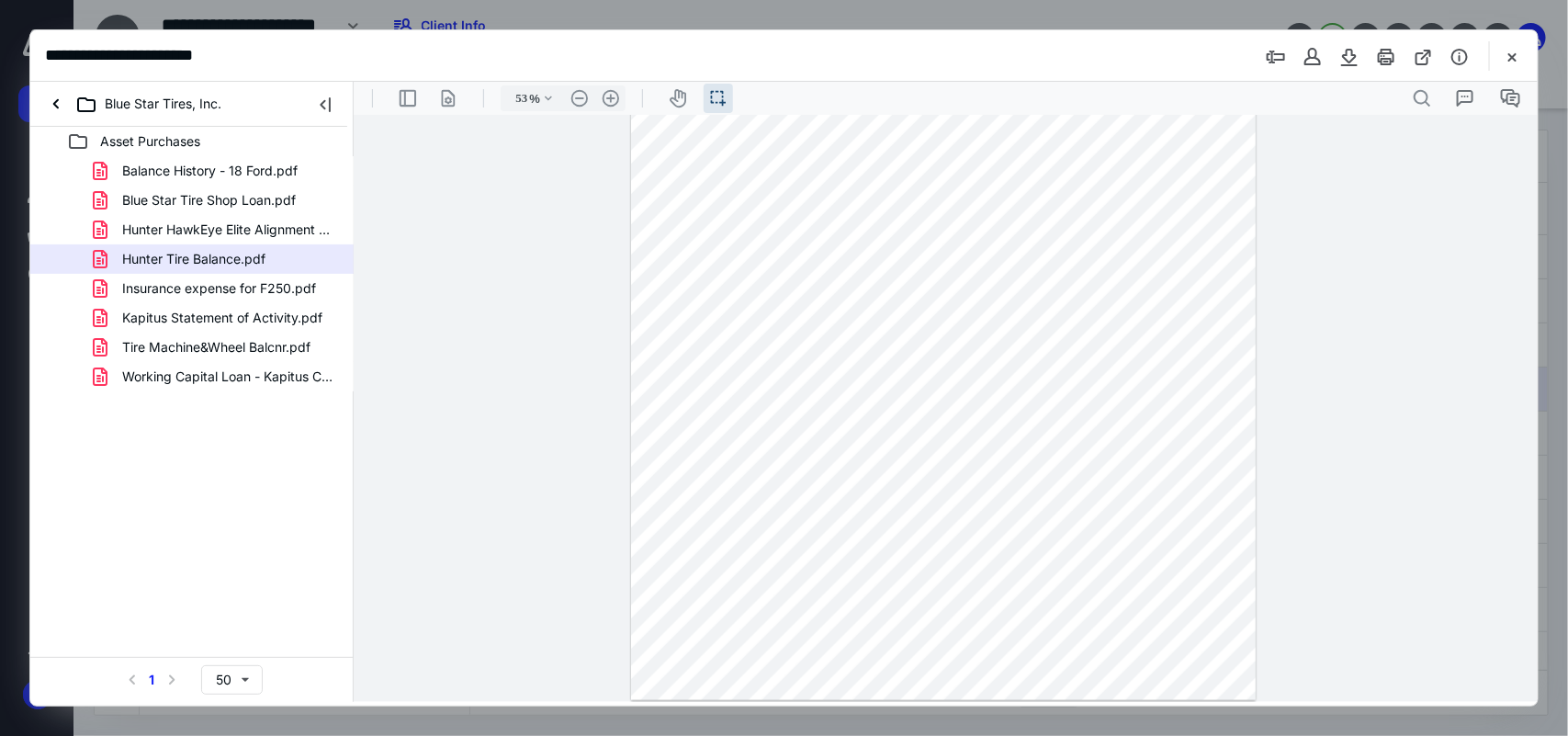 scroll, scrollTop: 0, scrollLeft: 0, axis: both 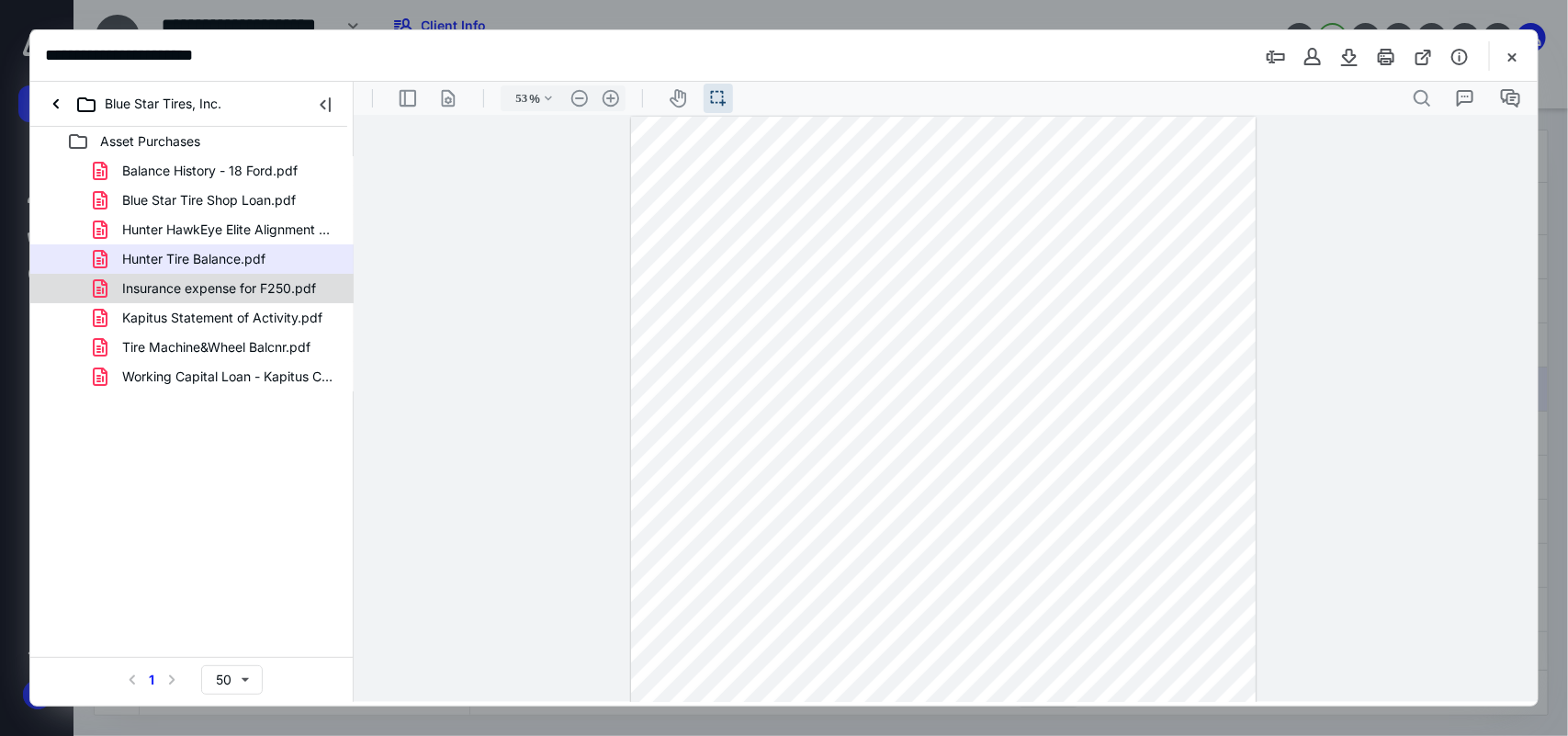 click on "Insurance expense for F250.pdf" at bounding box center (208, 289) 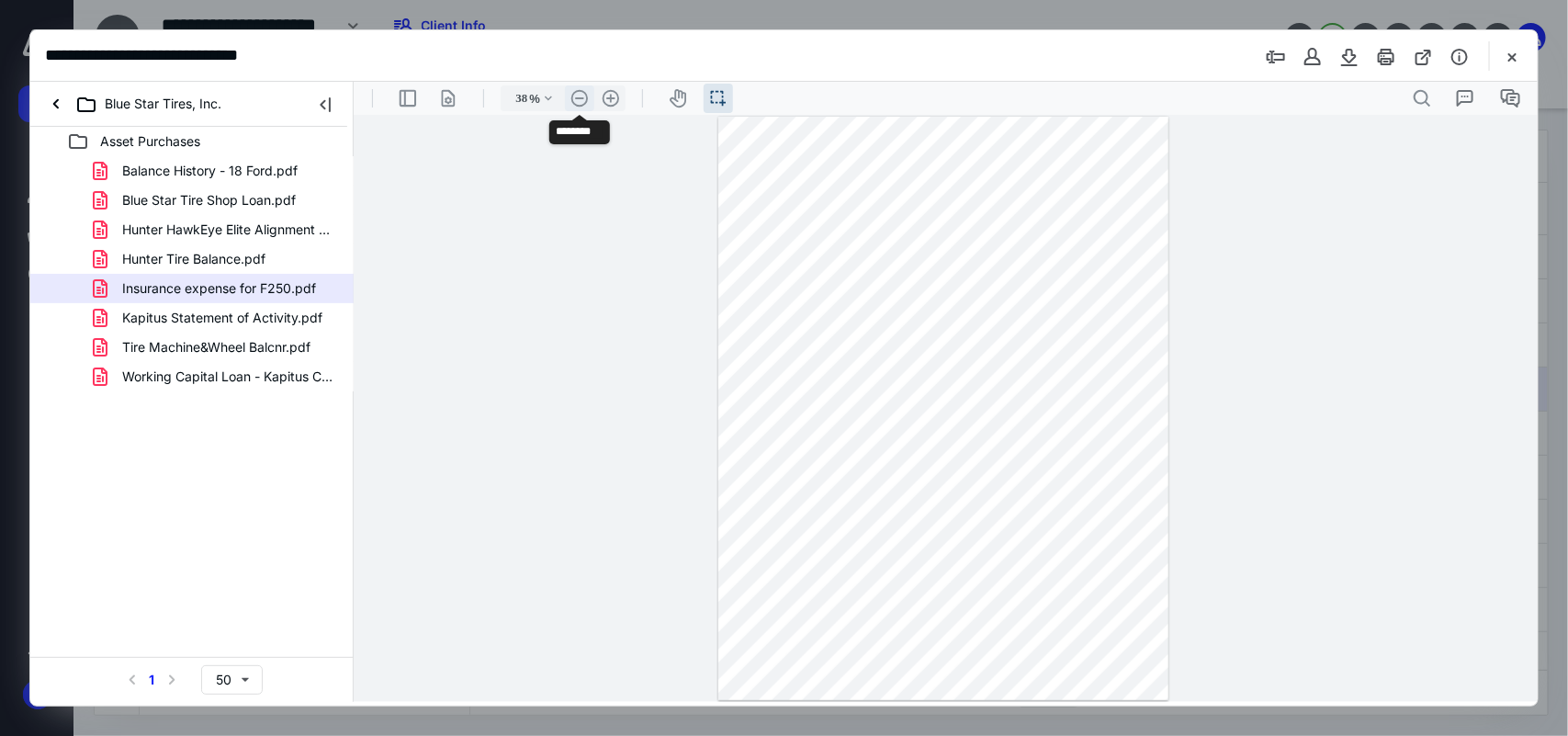 click on ".cls-1{fill:#abb0c4;} icon - header - zoom - out - line" at bounding box center [579, 97] 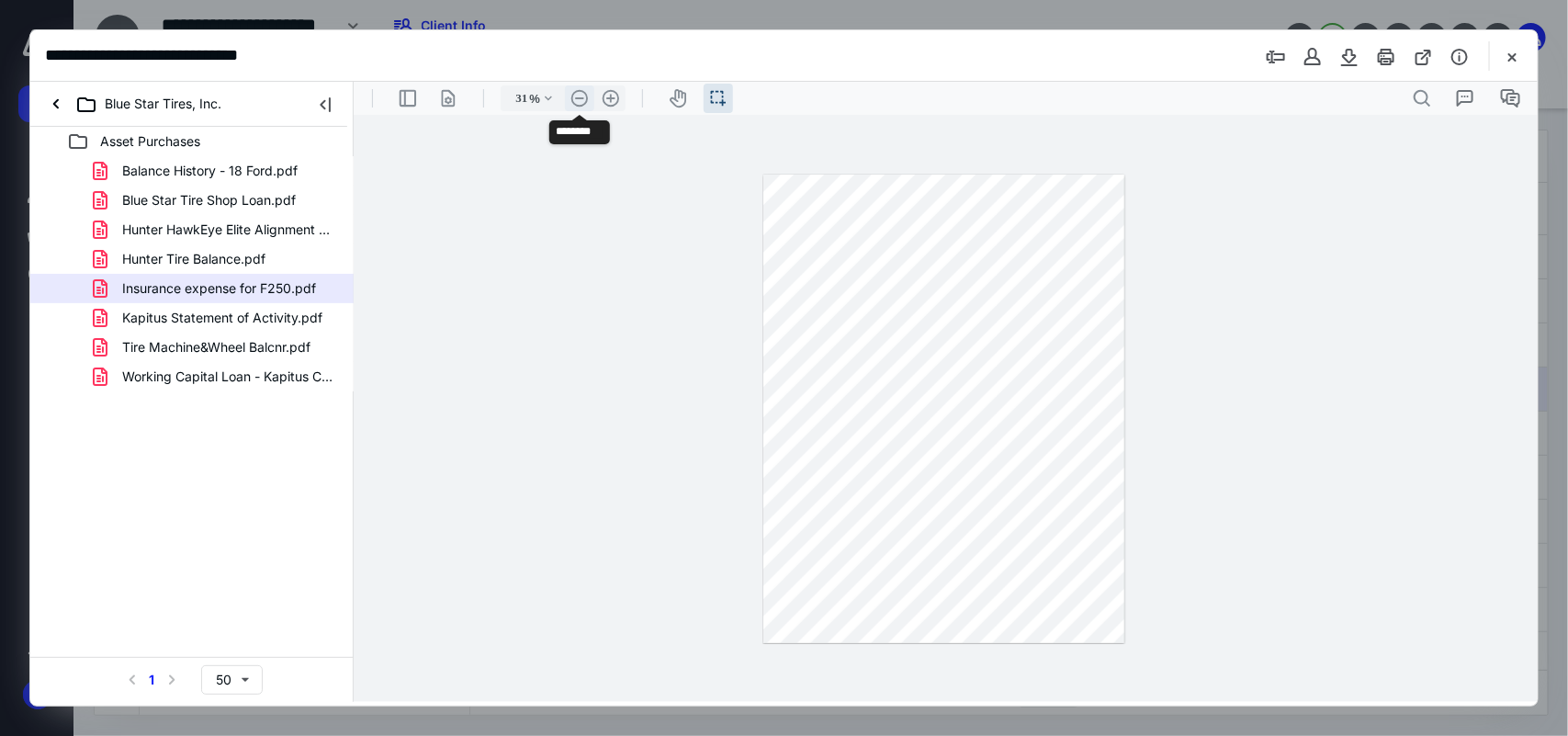 click on ".cls-1{fill:#abb0c4;} icon - header - zoom - out - line" at bounding box center (579, 97) 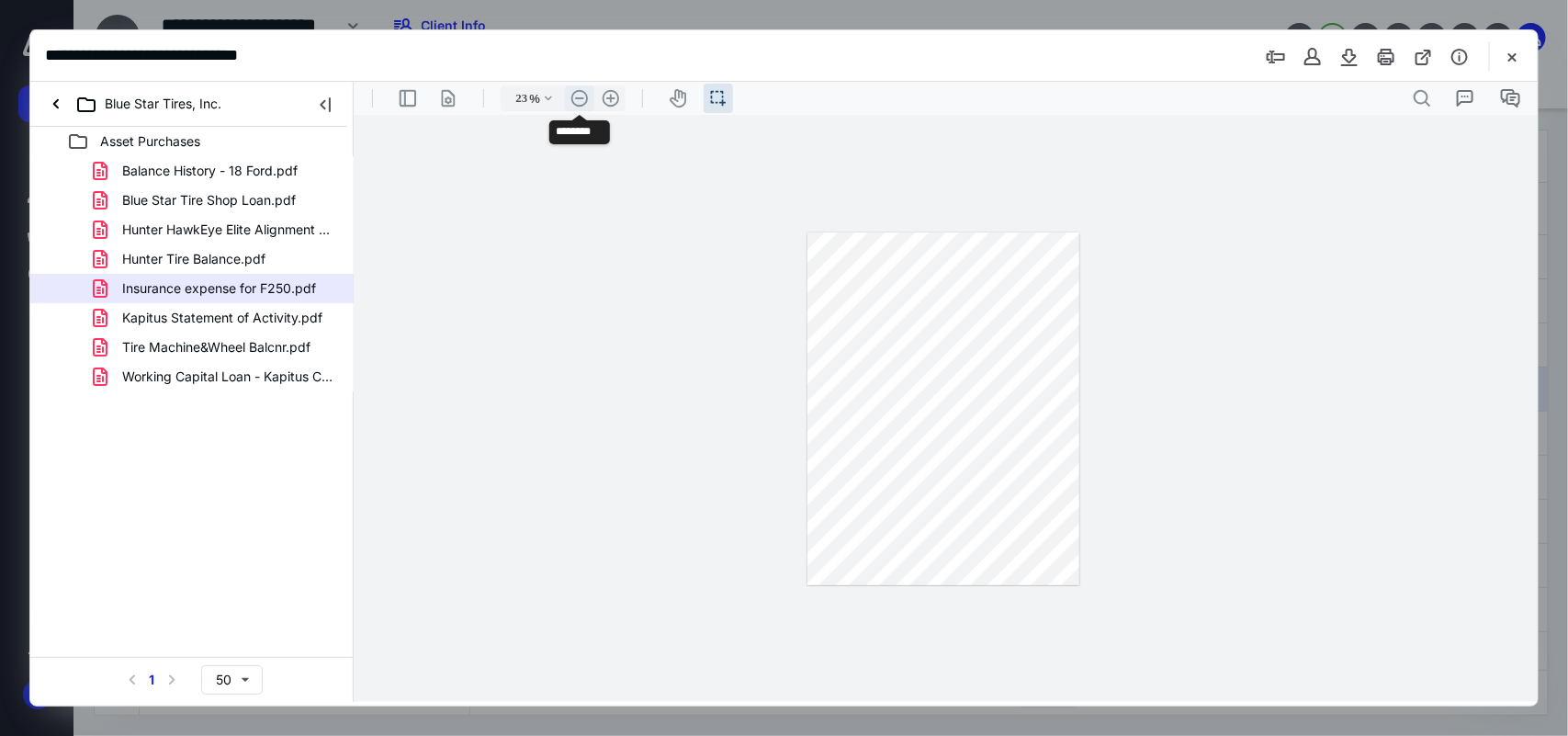 click on ".cls-1{fill:#abb0c4;} icon - header - zoom - out - line" at bounding box center [579, 97] 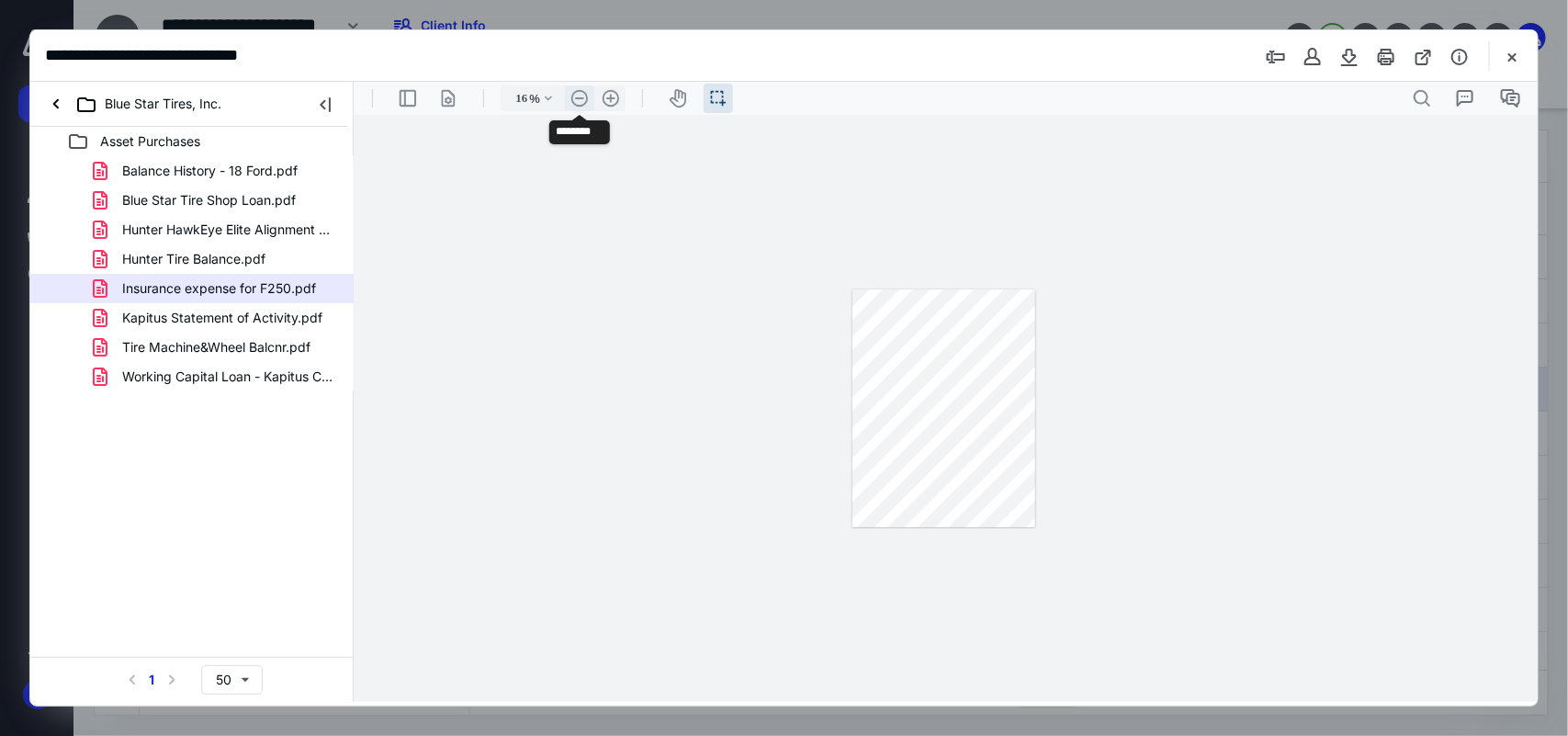 click on ".cls-1{fill:#abb0c4;} icon - header - zoom - out - line" at bounding box center (579, 97) 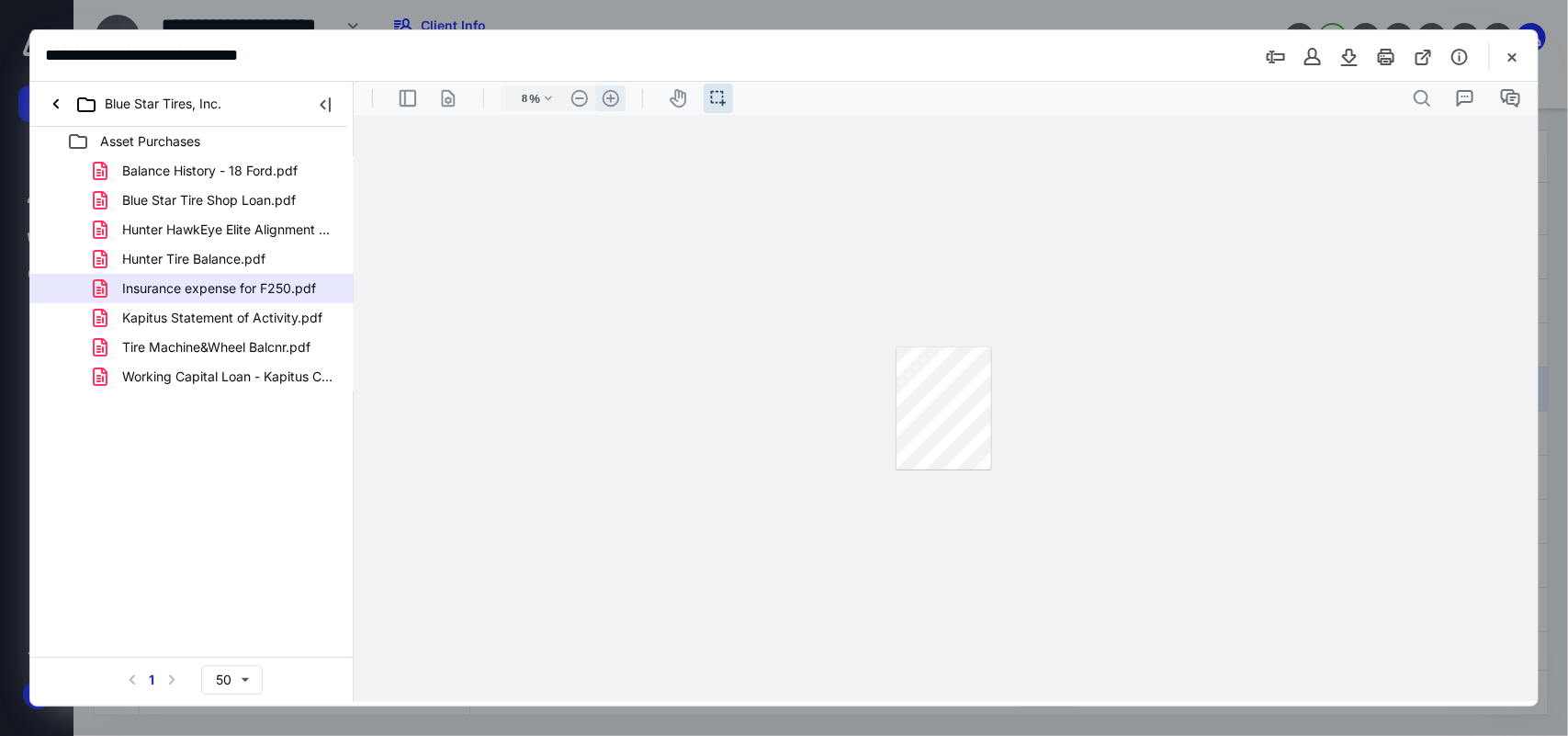 click on ".cls-1{fill:#abb0c4;} icon - header - zoom - in - line" at bounding box center [610, 97] 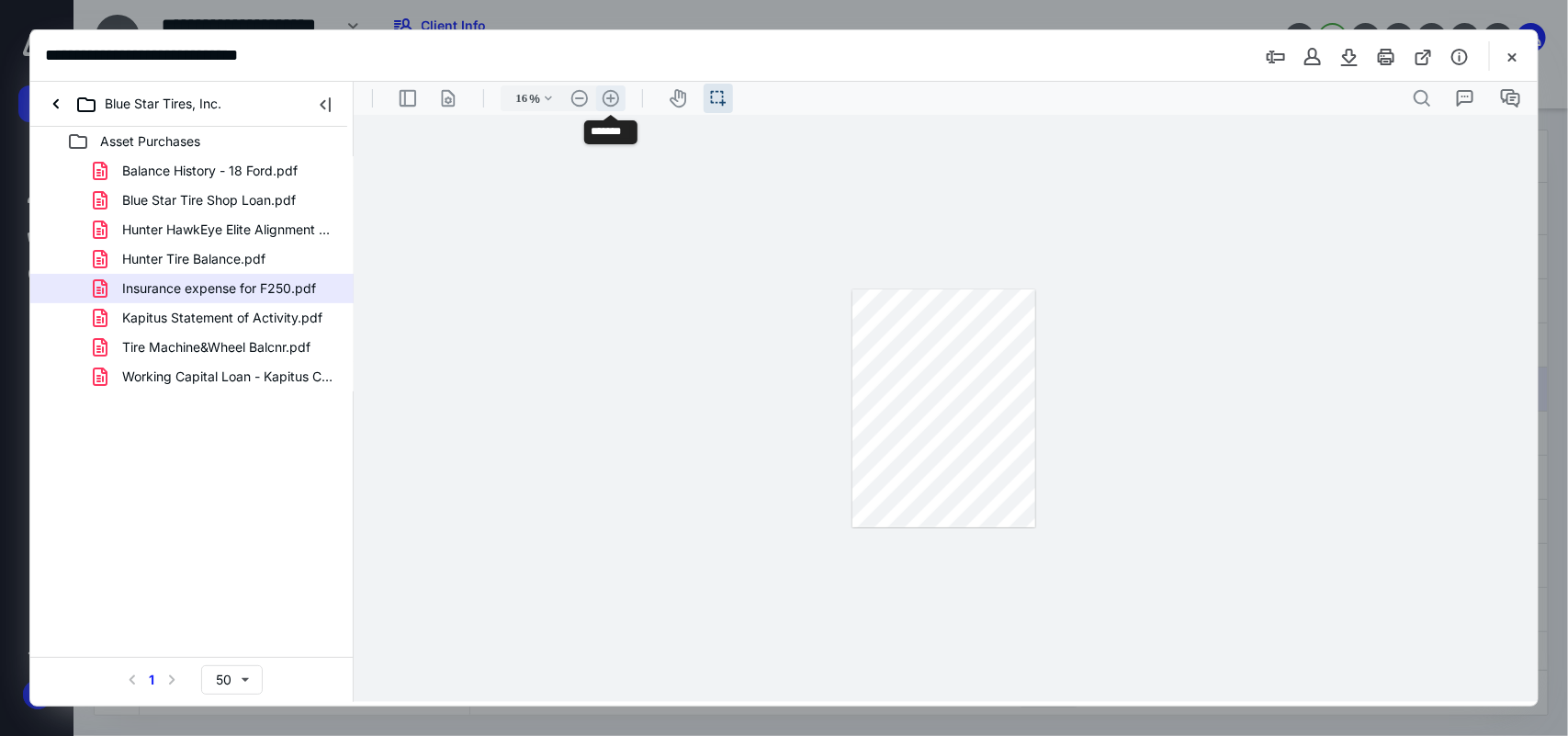 click on ".cls-1{fill:#abb0c4;} icon - header - zoom - in - line" at bounding box center (610, 97) 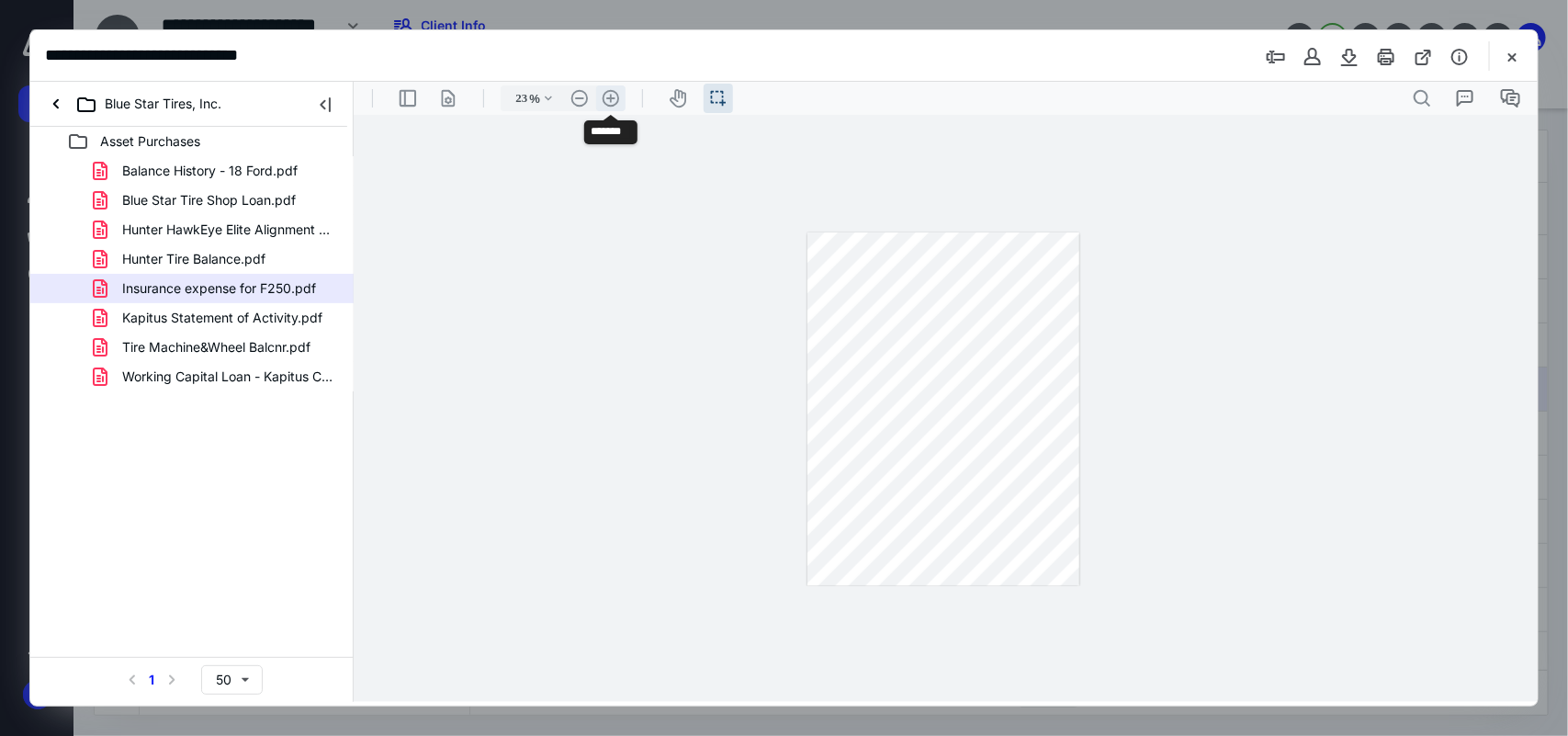 click on ".cls-1{fill:#abb0c4;} icon - header - zoom - in - line" at bounding box center (610, 97) 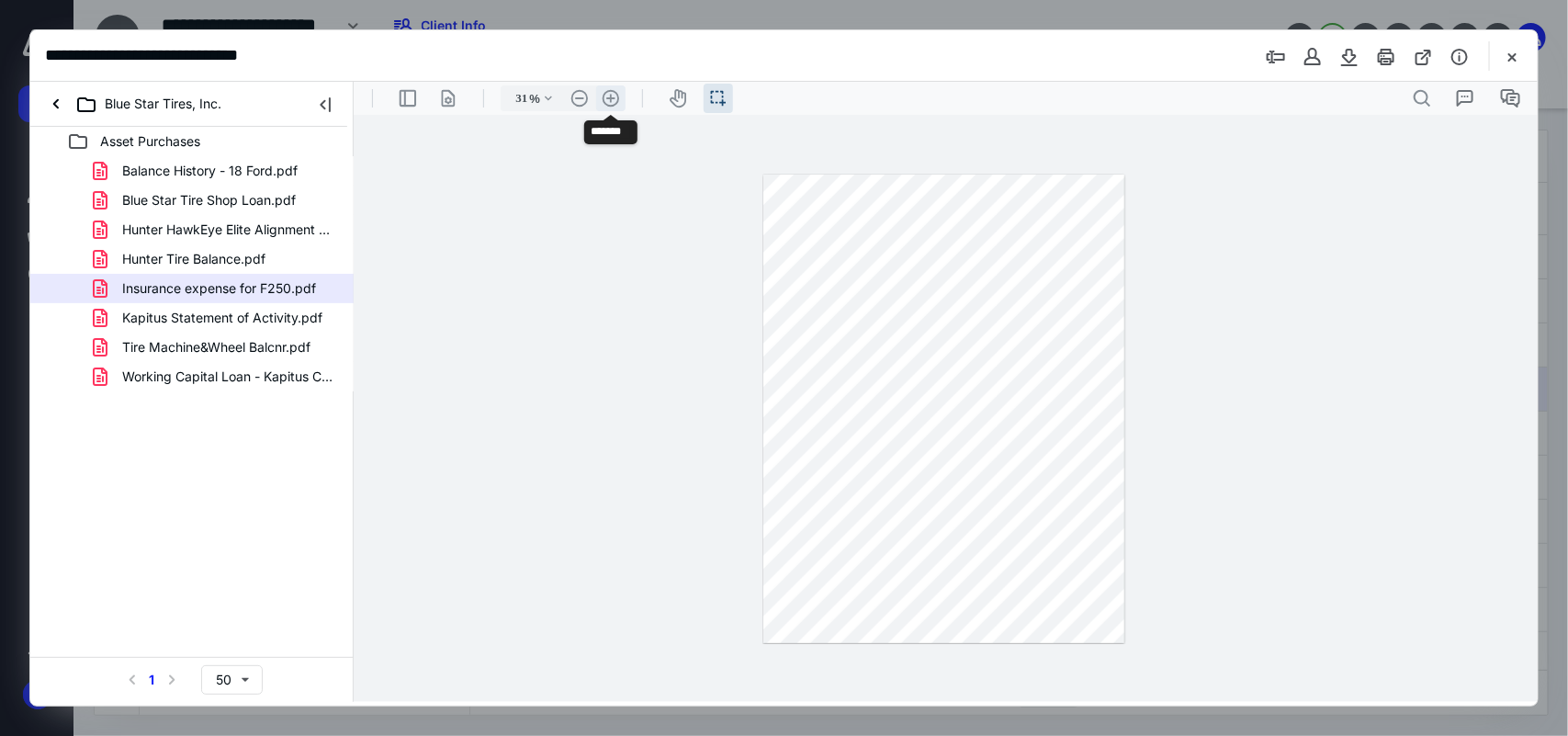 click on ".cls-1{fill:#abb0c4;} icon - header - zoom - in - line" at bounding box center [610, 97] 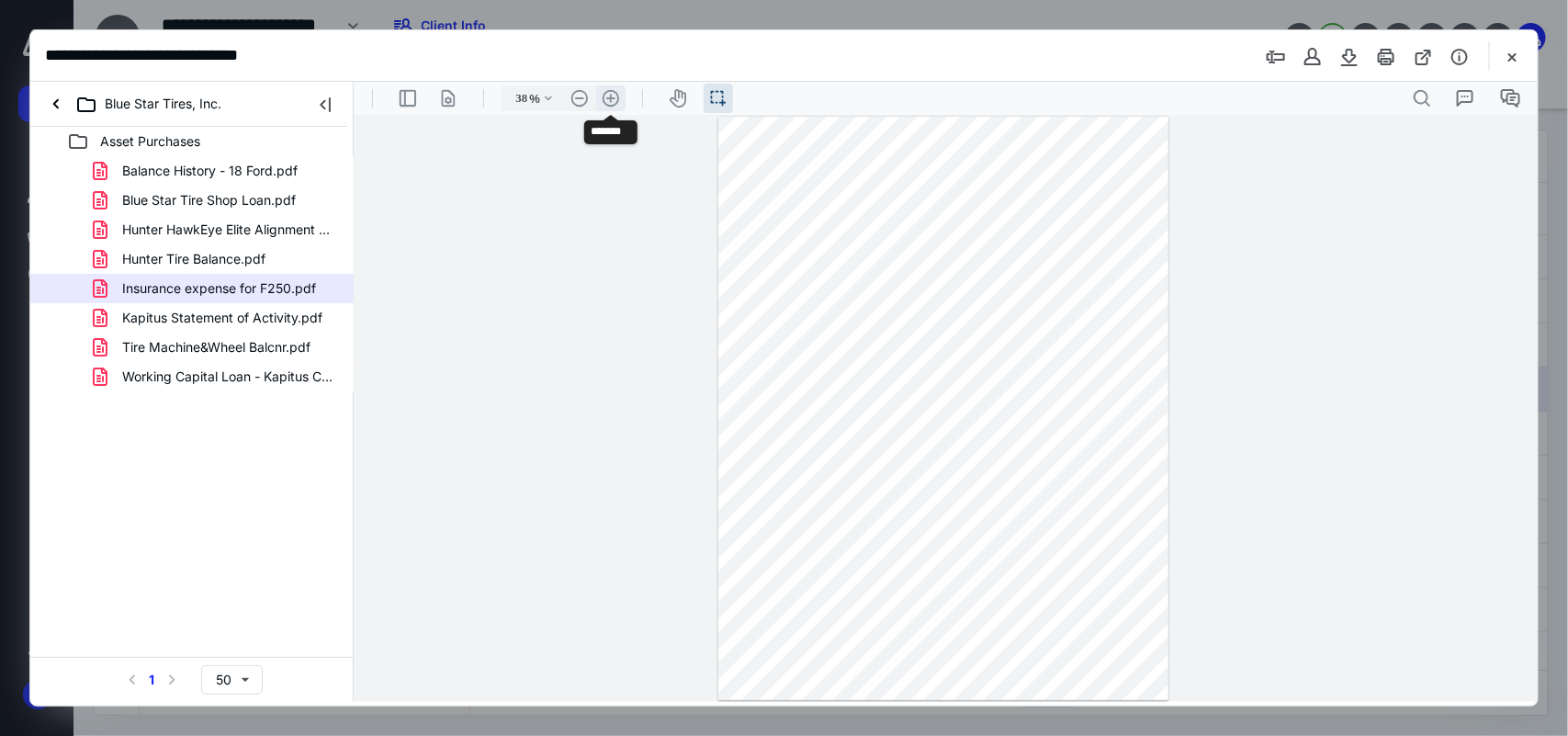 click on ".cls-1{fill:#abb0c4;} icon - header - zoom - in - line" at bounding box center (610, 97) 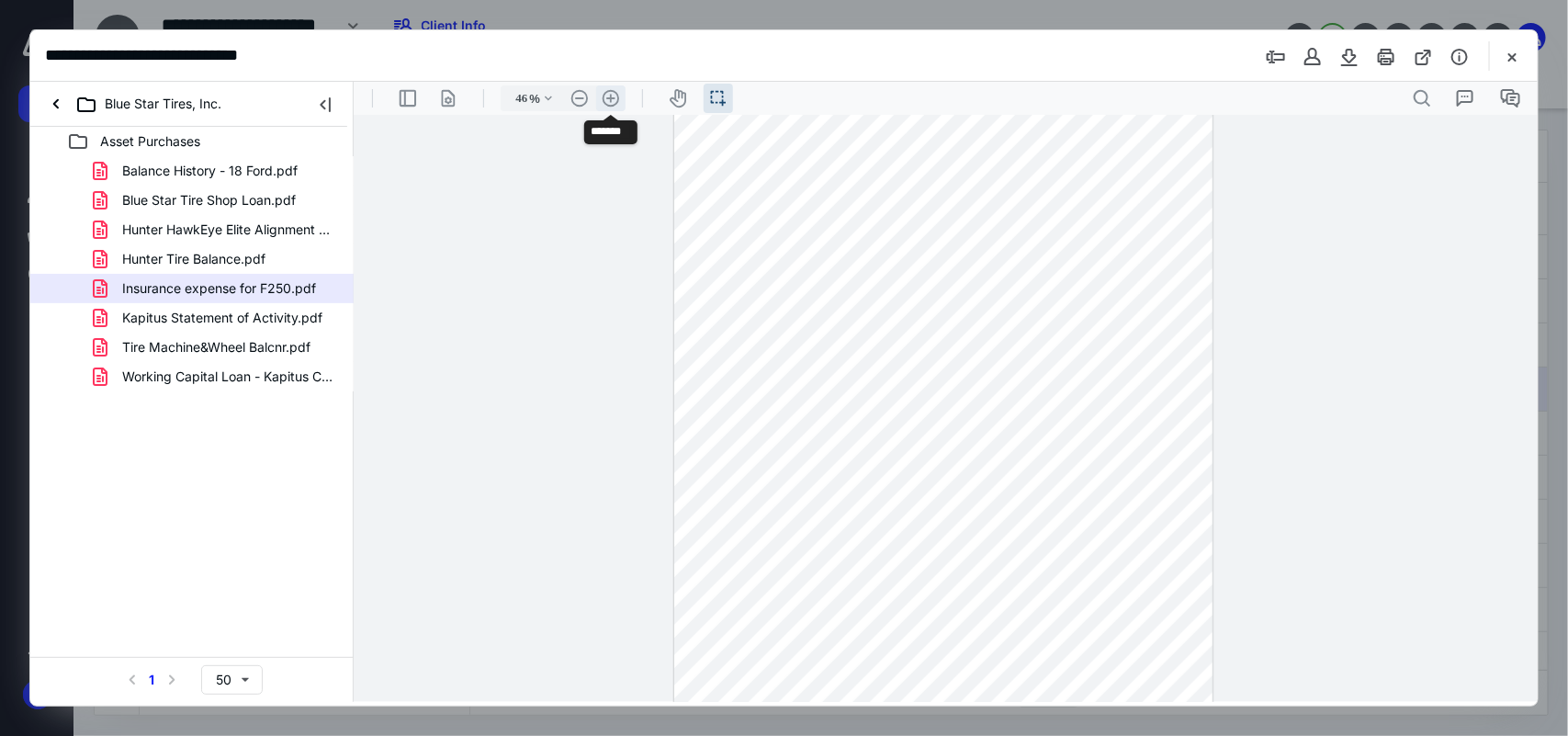 click on ".cls-1{fill:#abb0c4;} icon - header - zoom - in - line" at bounding box center [610, 97] 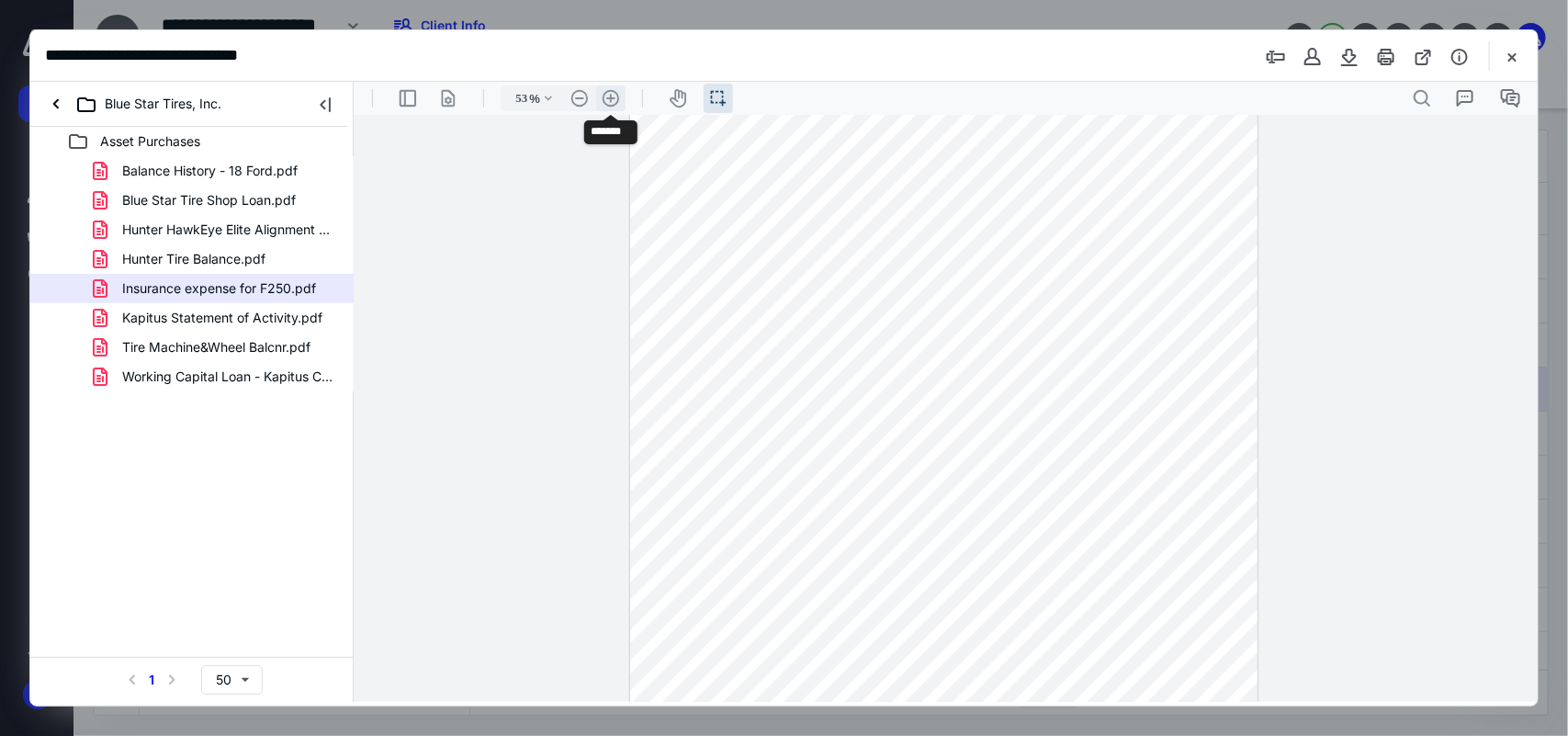 click on ".cls-1{fill:#abb0c4;} icon - header - zoom - in - line" at bounding box center [610, 97] 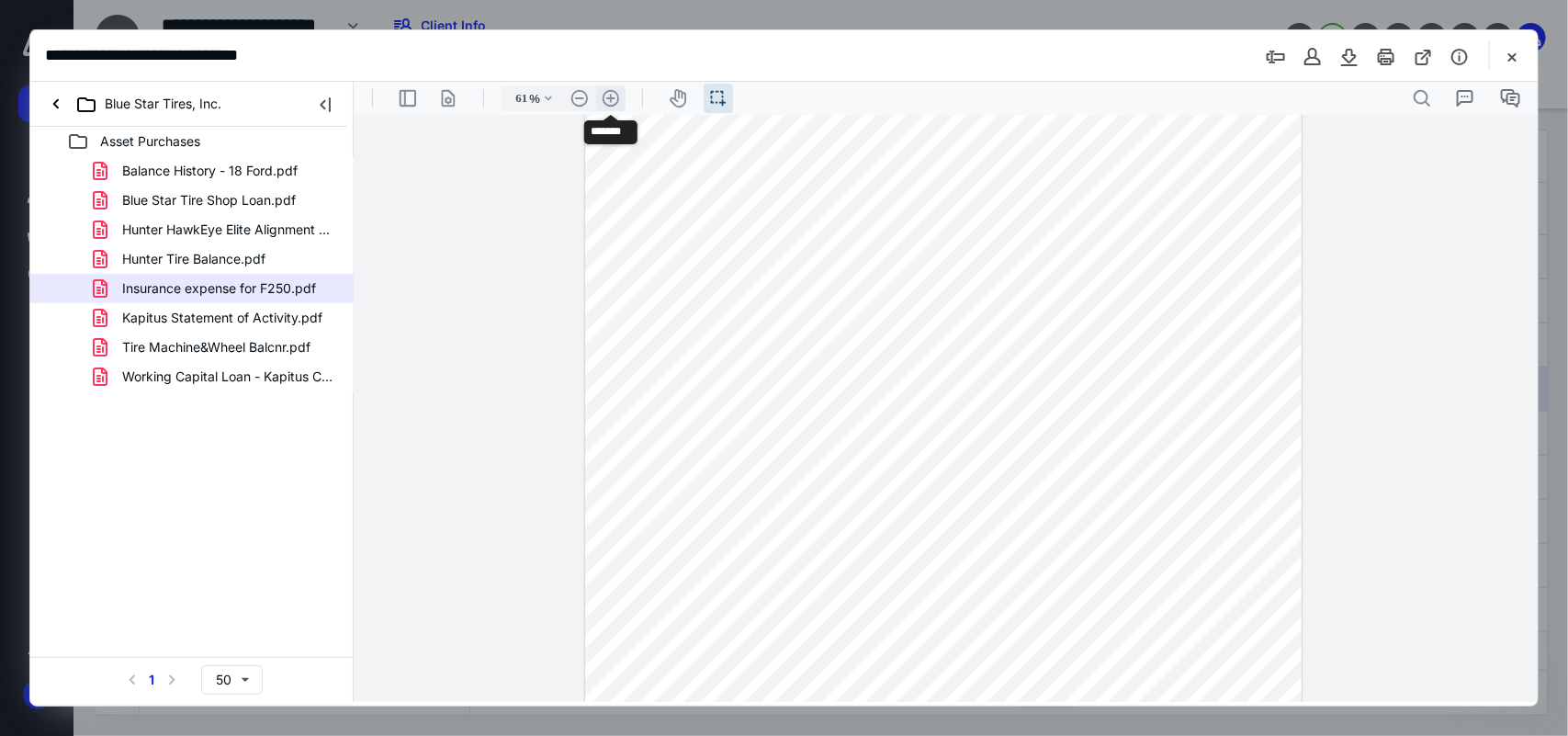 click on ".cls-1{fill:#abb0c4;} icon - header - zoom - in - line" at bounding box center (610, 97) 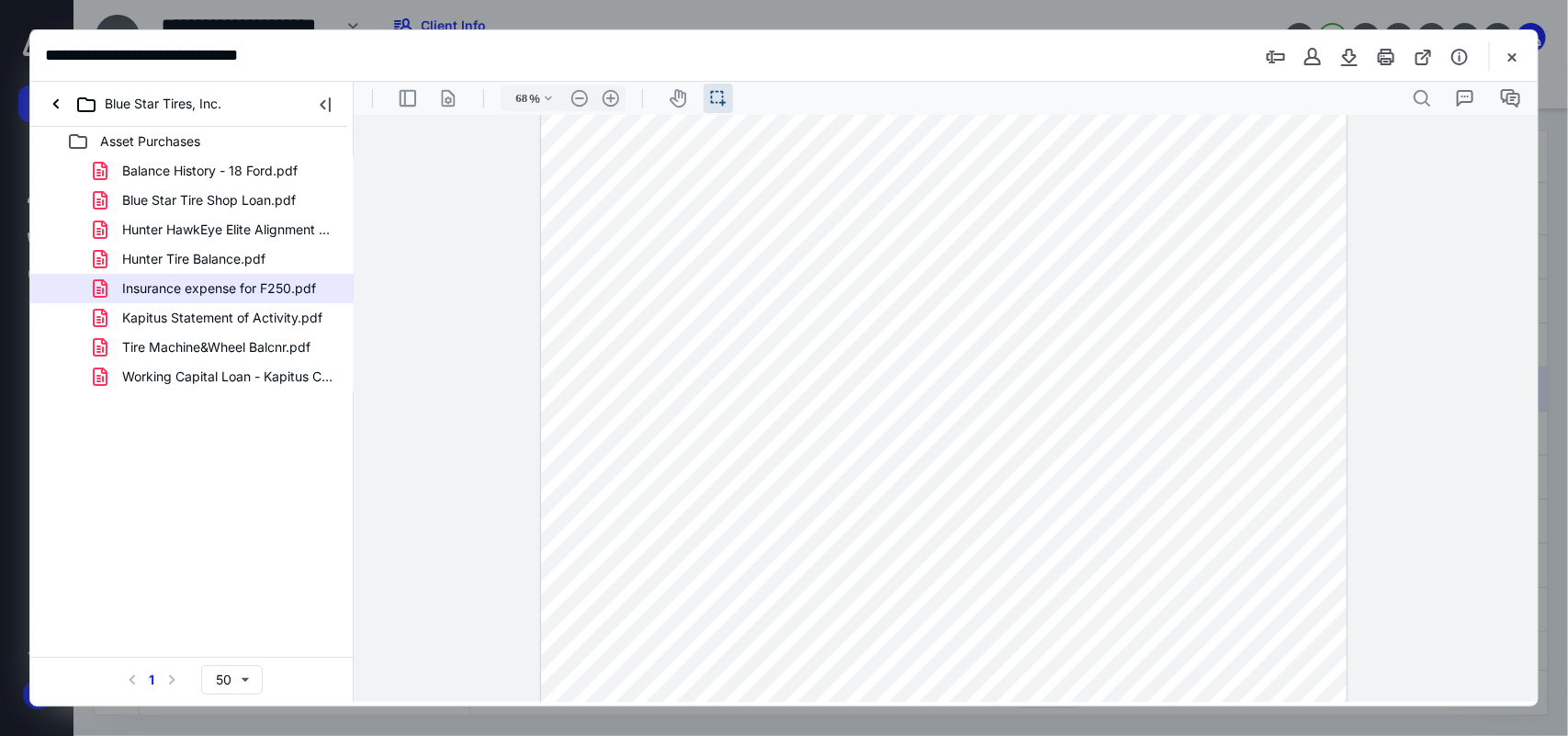 scroll, scrollTop: 0, scrollLeft: 0, axis: both 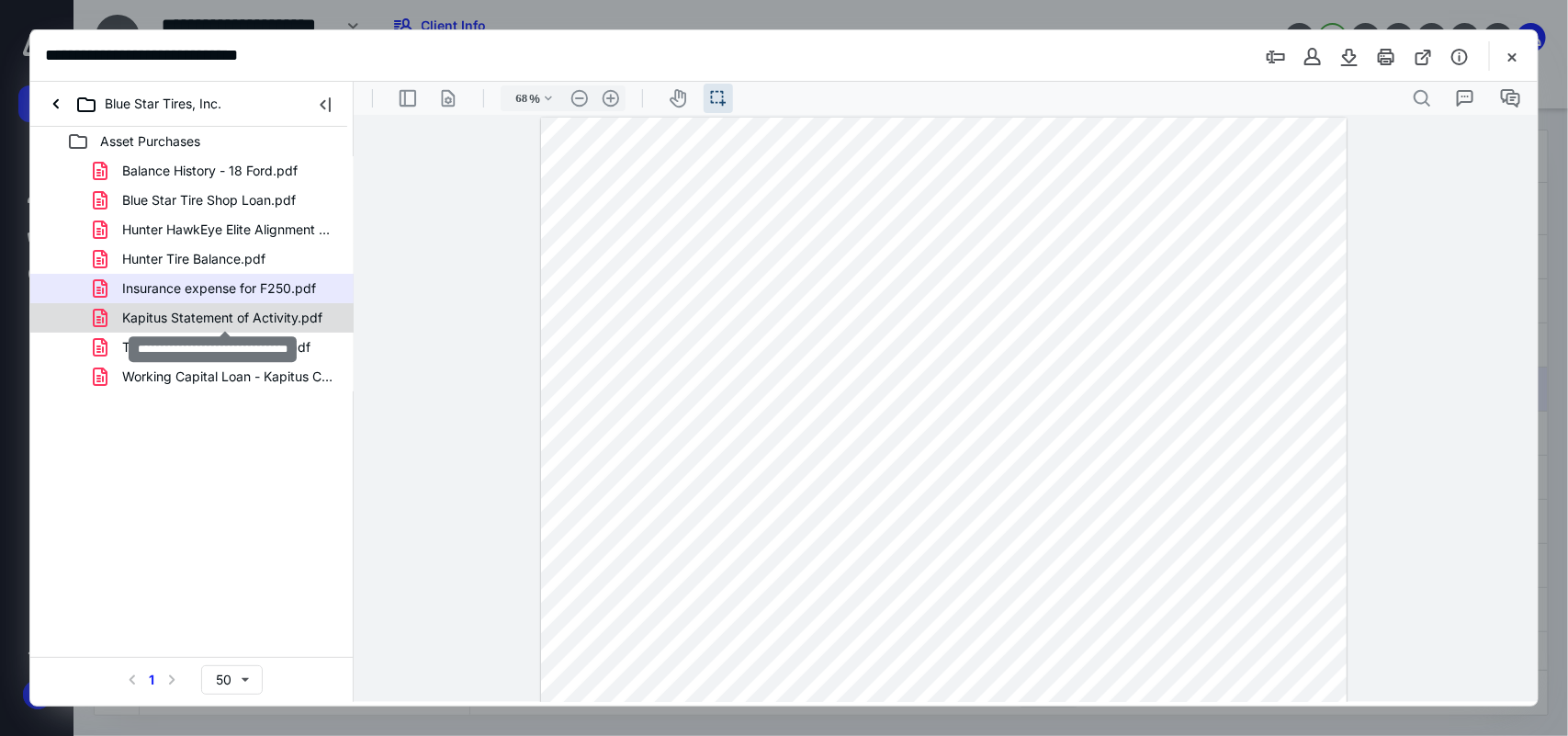 click on "Kapitus Statement of Activity.pdf" at bounding box center (222, 318) 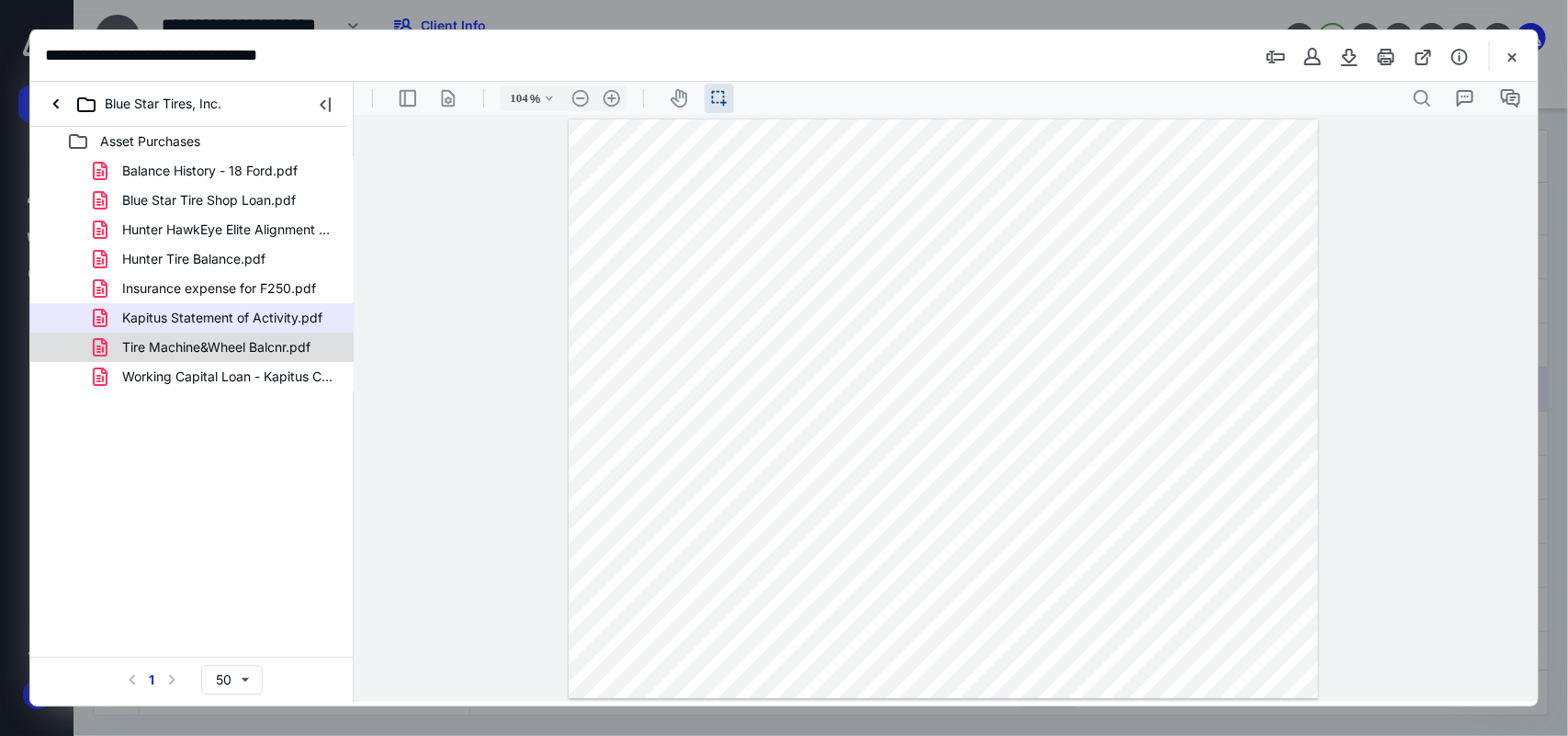 click on "Tire Machine&Wheel Balcnr.pdf" at bounding box center (216, 347) 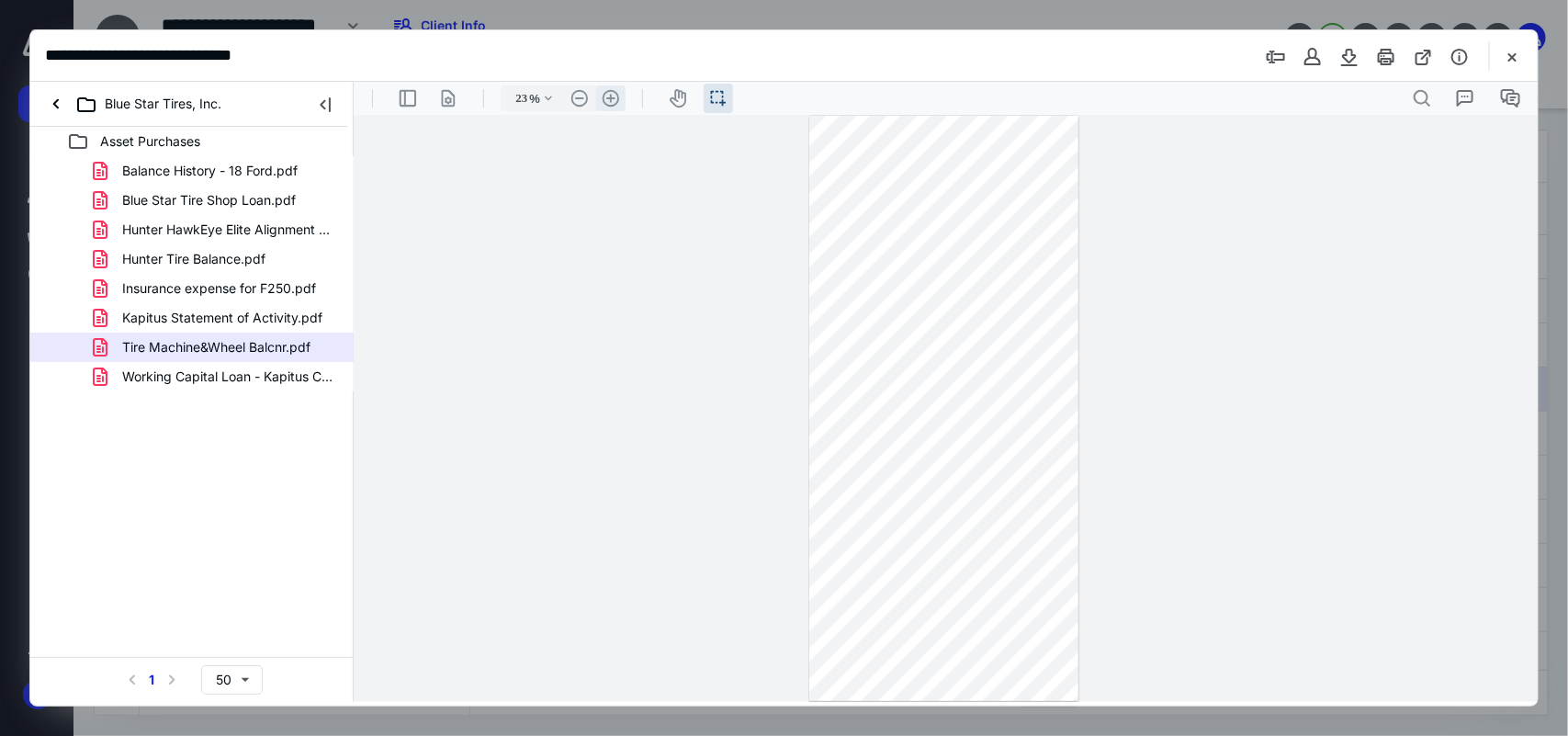 click on ".cls-1{fill:#abb0c4;} icon - header - zoom - in - line" at bounding box center [610, 97] 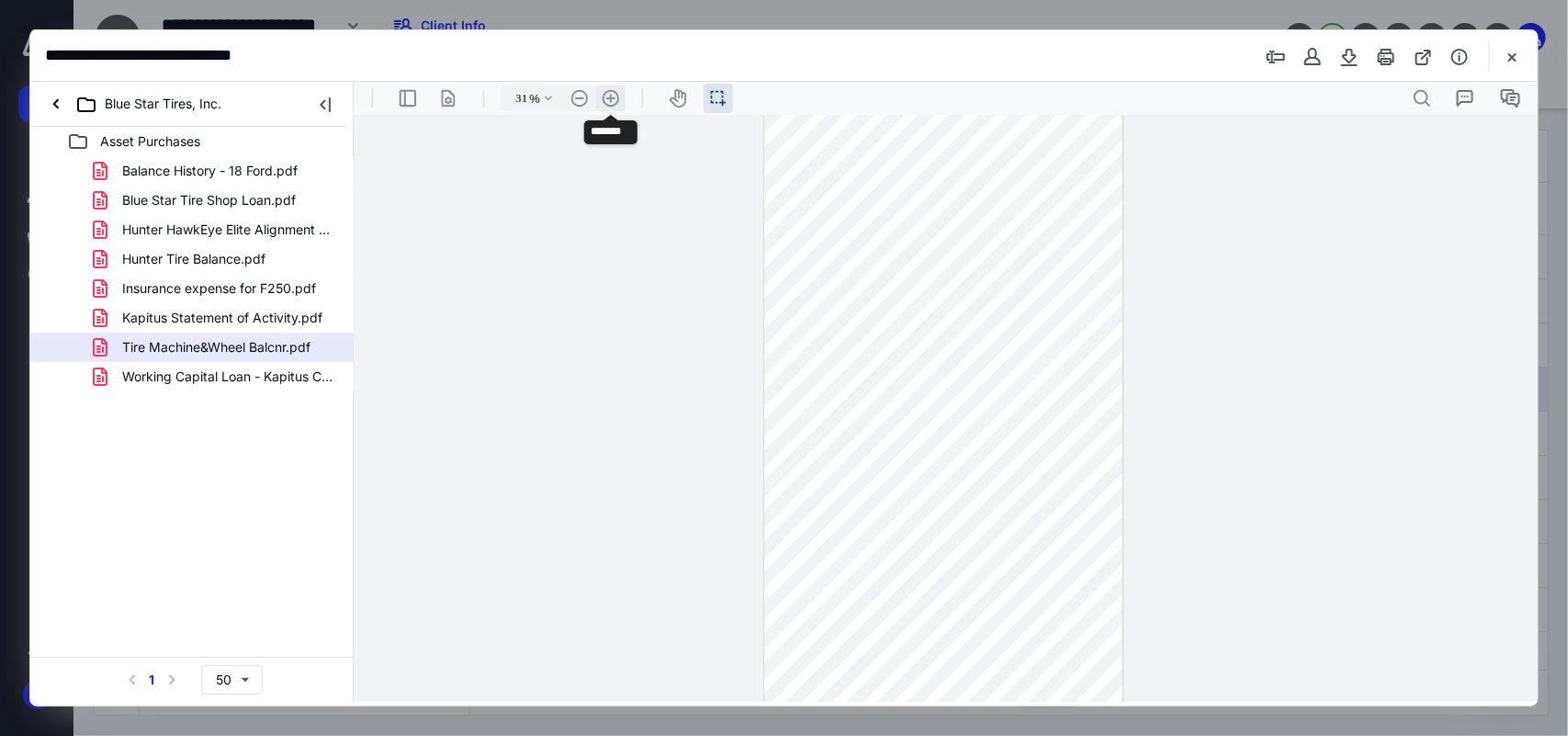 click on ".cls-1{fill:#abb0c4;} icon - header - zoom - in - line" at bounding box center (610, 97) 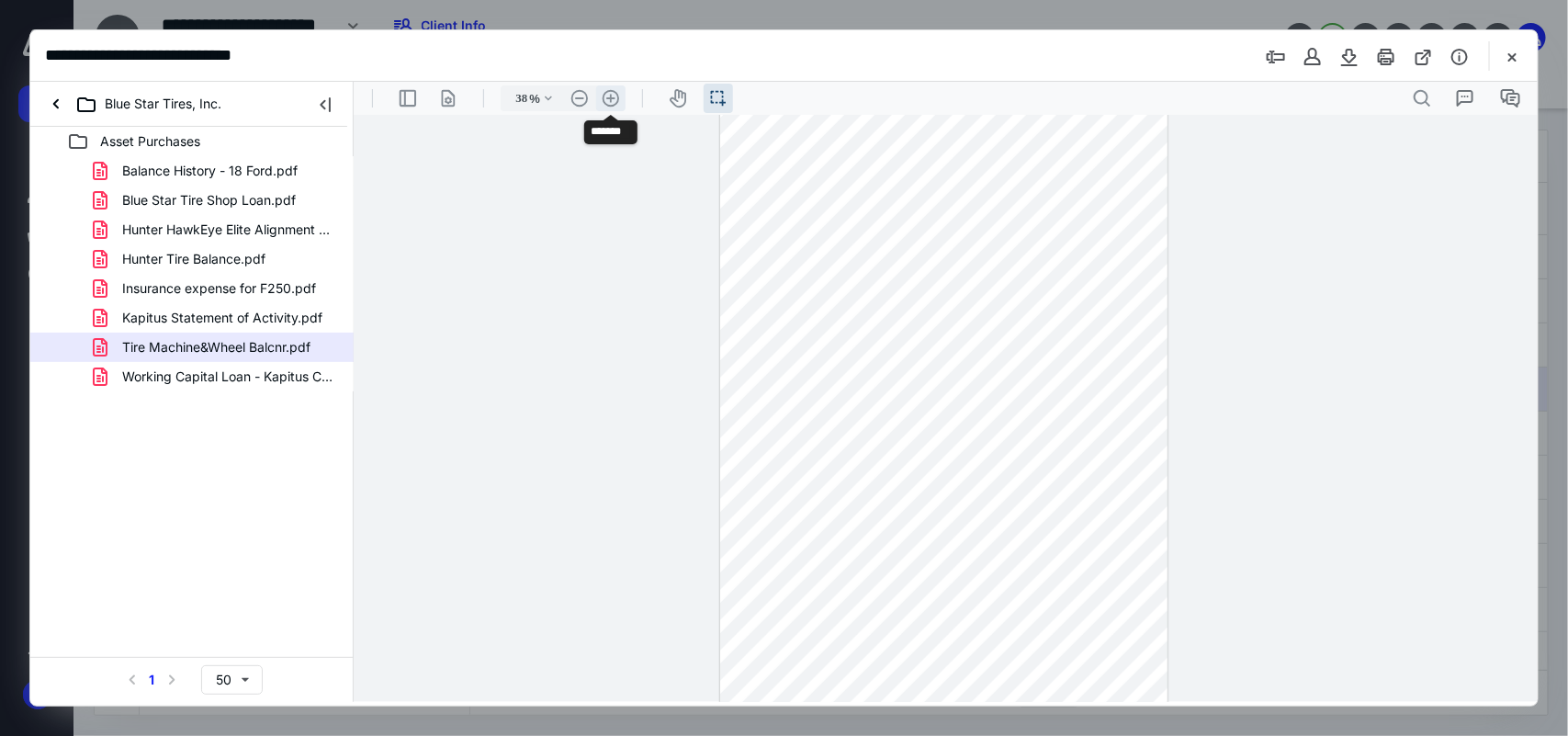 click on ".cls-1{fill:#abb0c4;} icon - header - zoom - in - line" at bounding box center (610, 97) 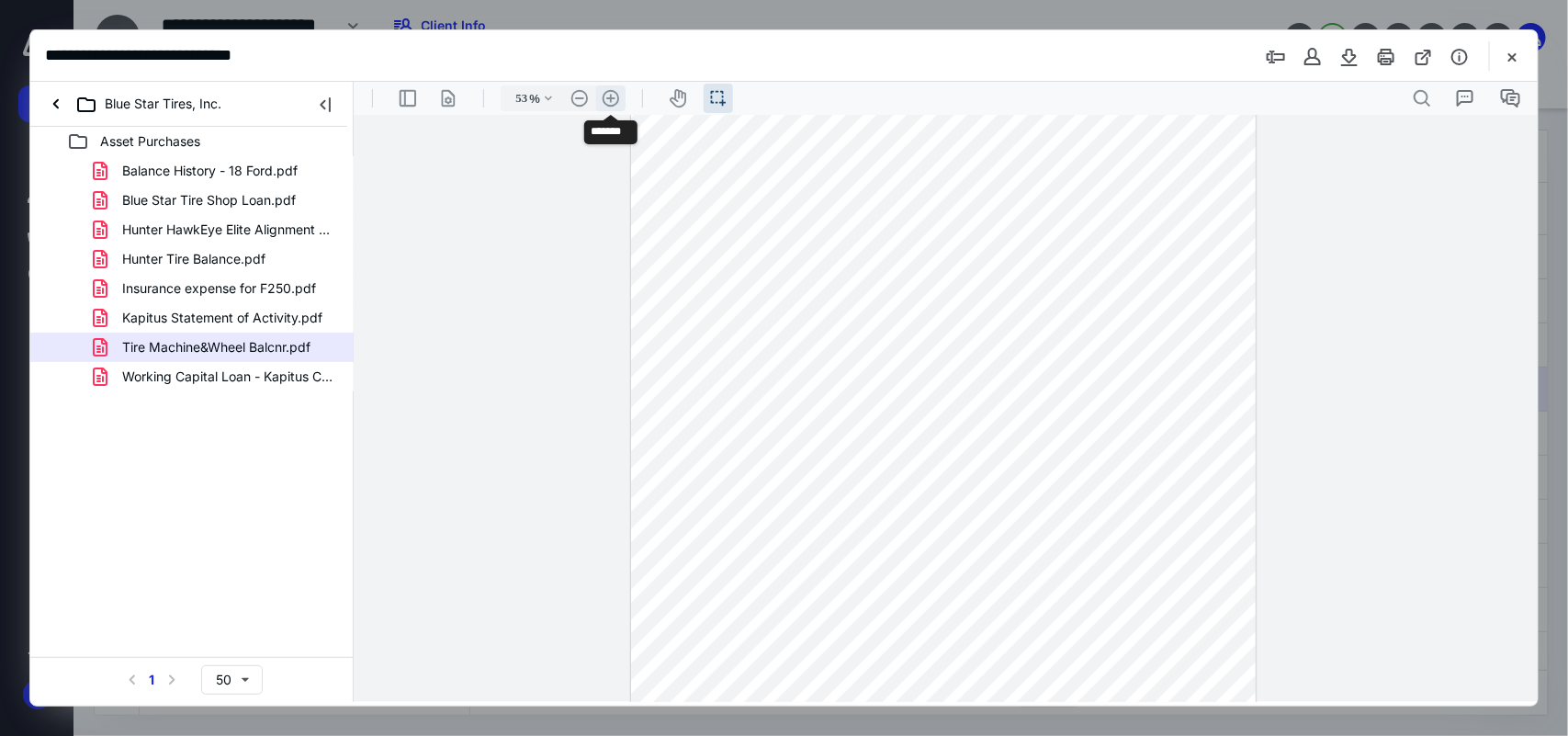 click on ".cls-1{fill:#abb0c4;} icon - header - zoom - in - line" at bounding box center (610, 97) 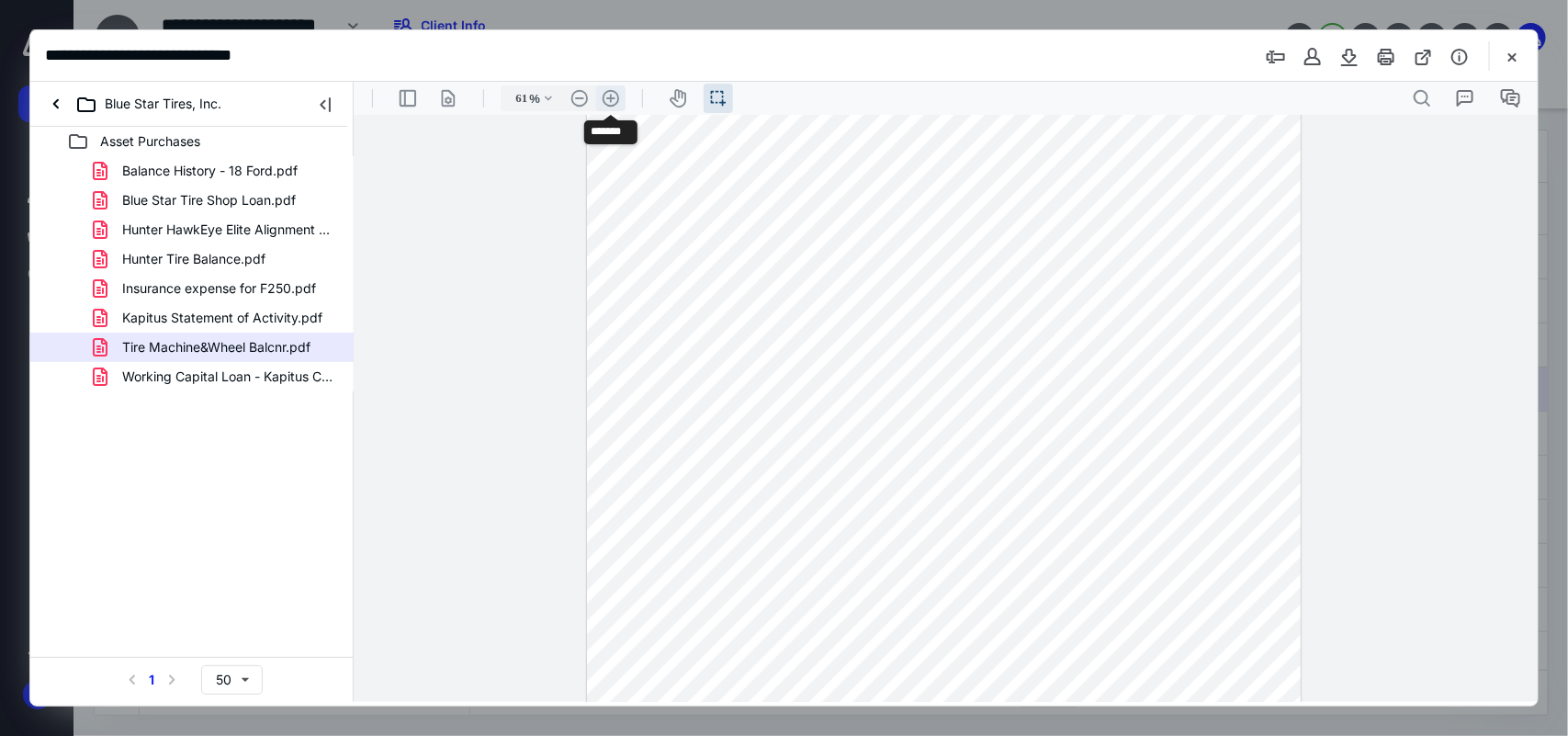 click on ".cls-1{fill:#abb0c4;} icon - header - zoom - in - line" at bounding box center [610, 97] 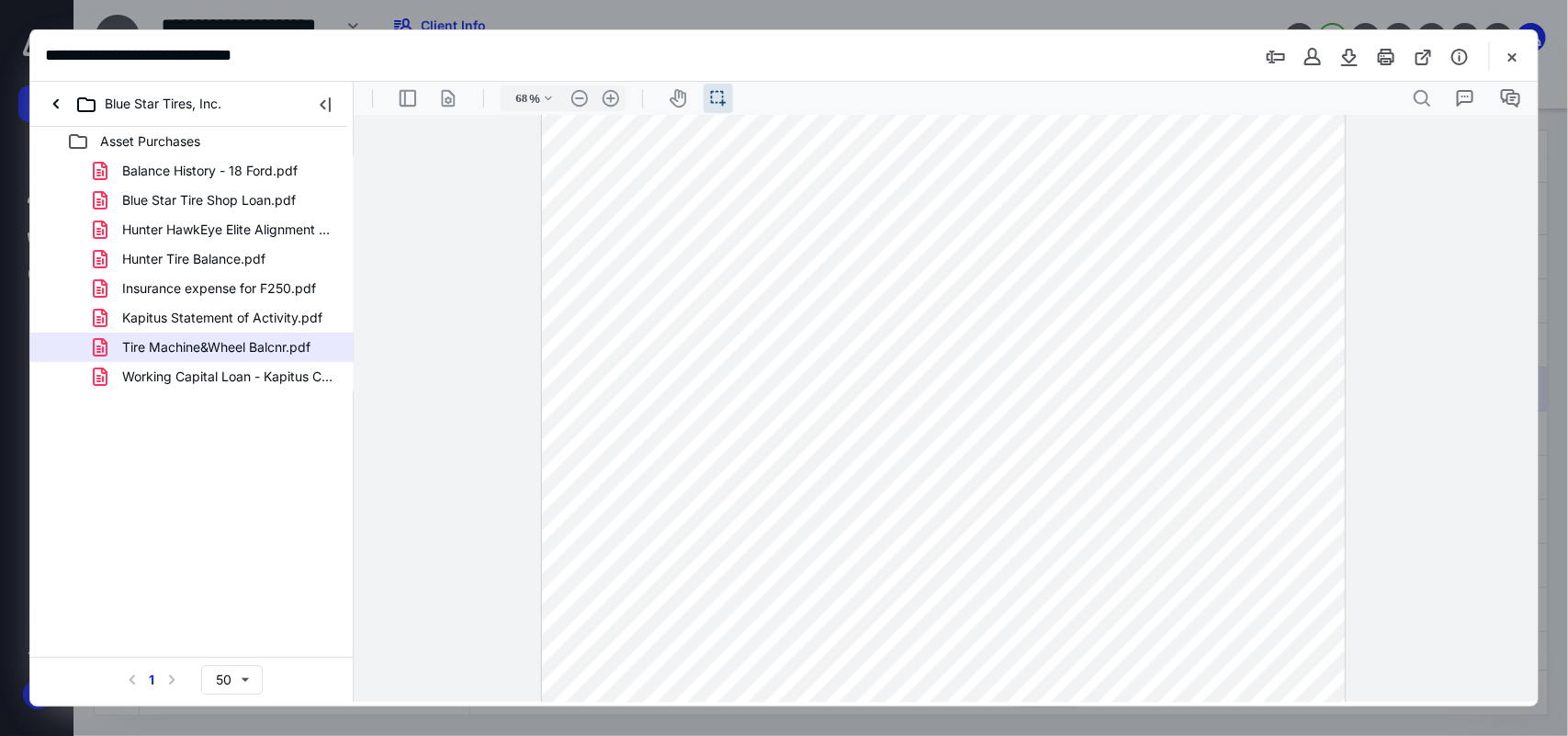 scroll, scrollTop: 0, scrollLeft: 0, axis: both 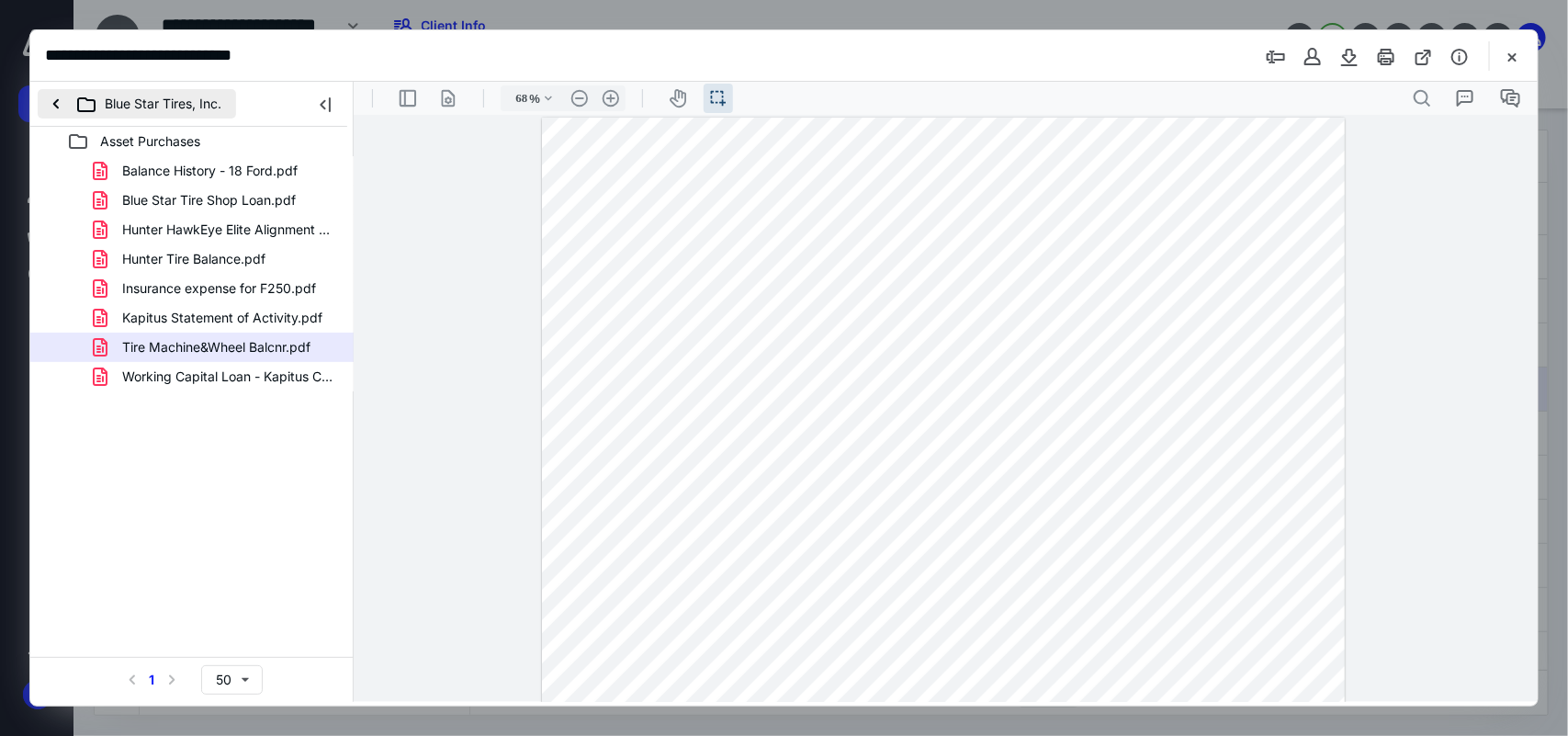 click on "Blue Star Tires, Inc." at bounding box center (137, 104) 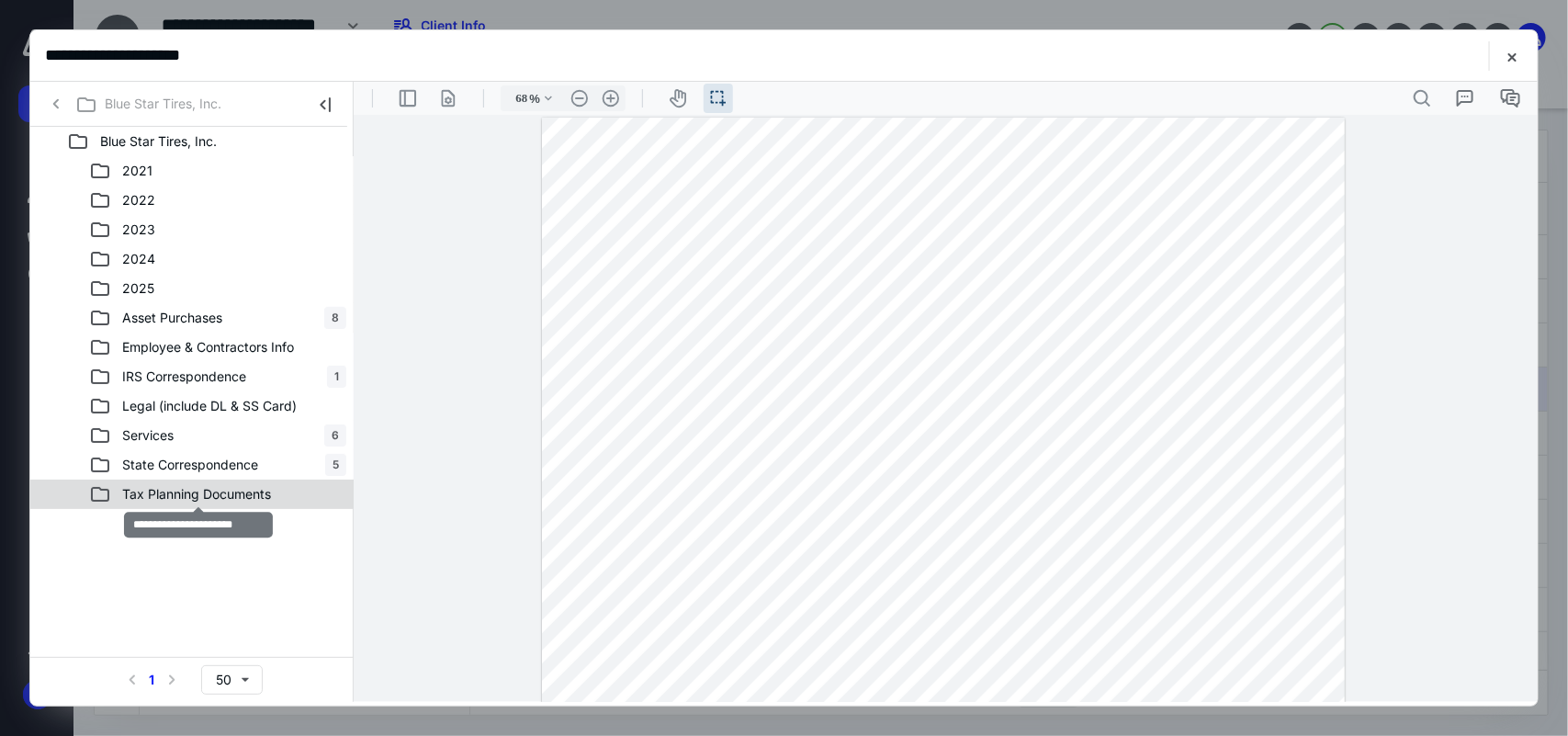 click on "Tax Planning Documents" at bounding box center [197, 494] 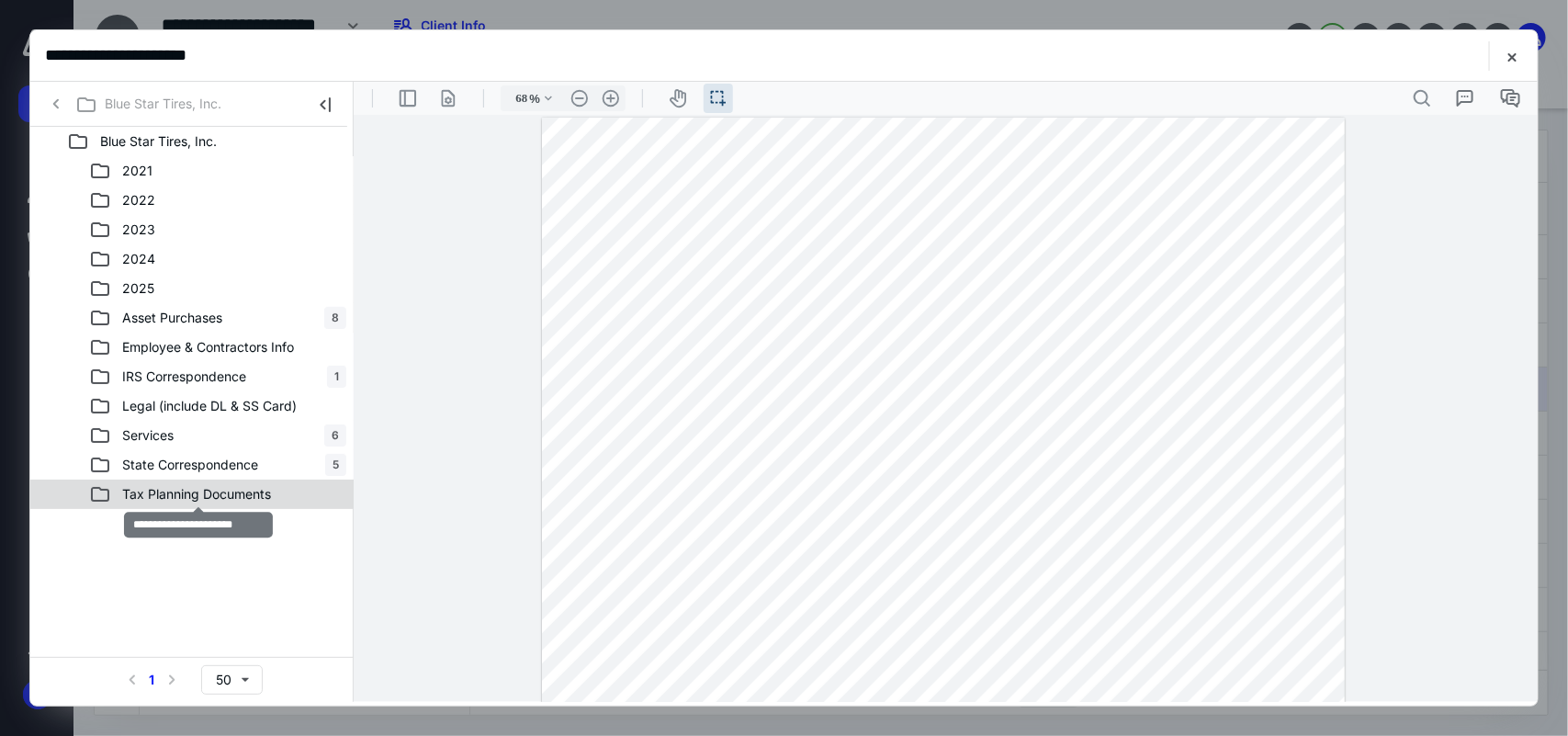 click on "Tax Planning Documents" at bounding box center [197, 494] 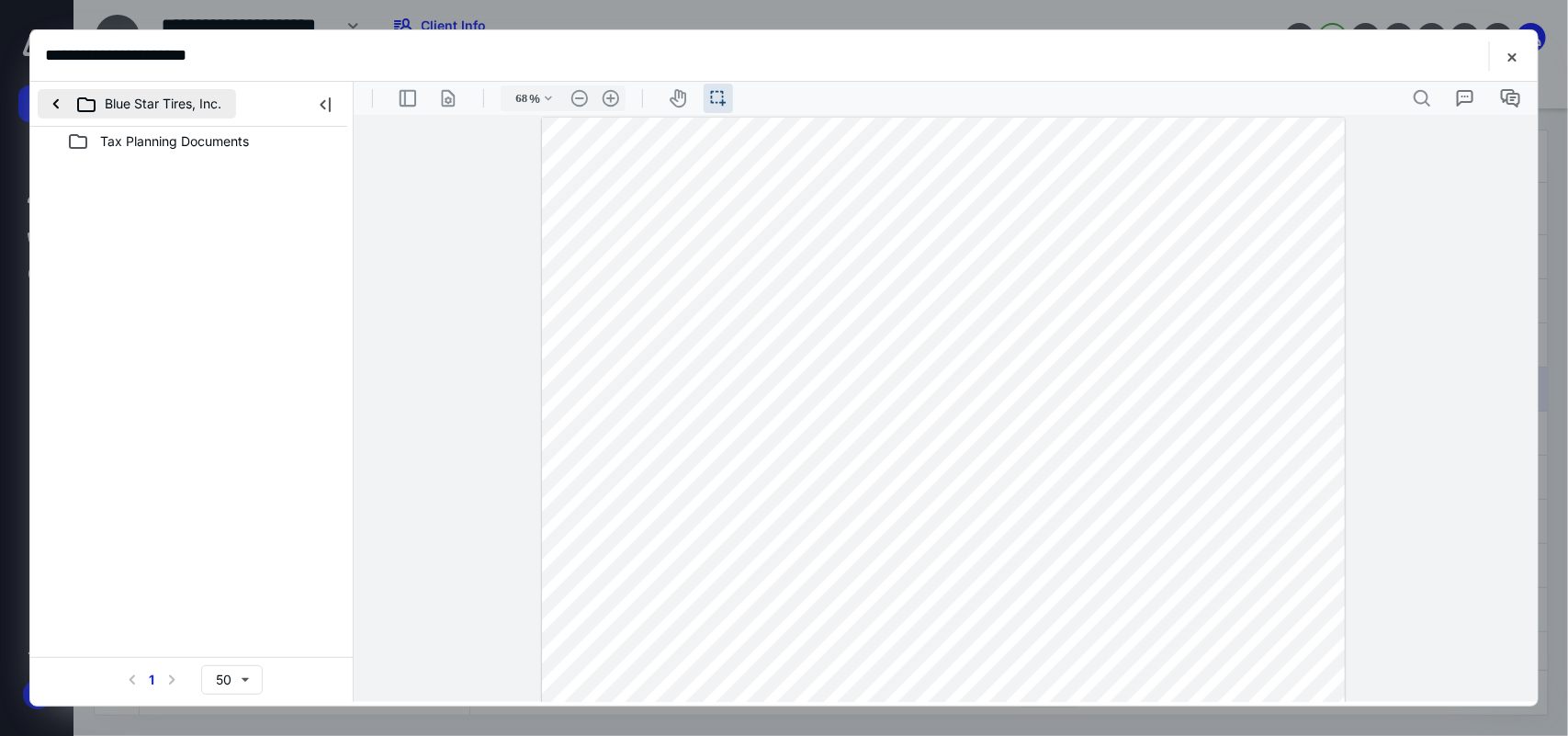 click on "Blue Star Tires, Inc." at bounding box center [137, 104] 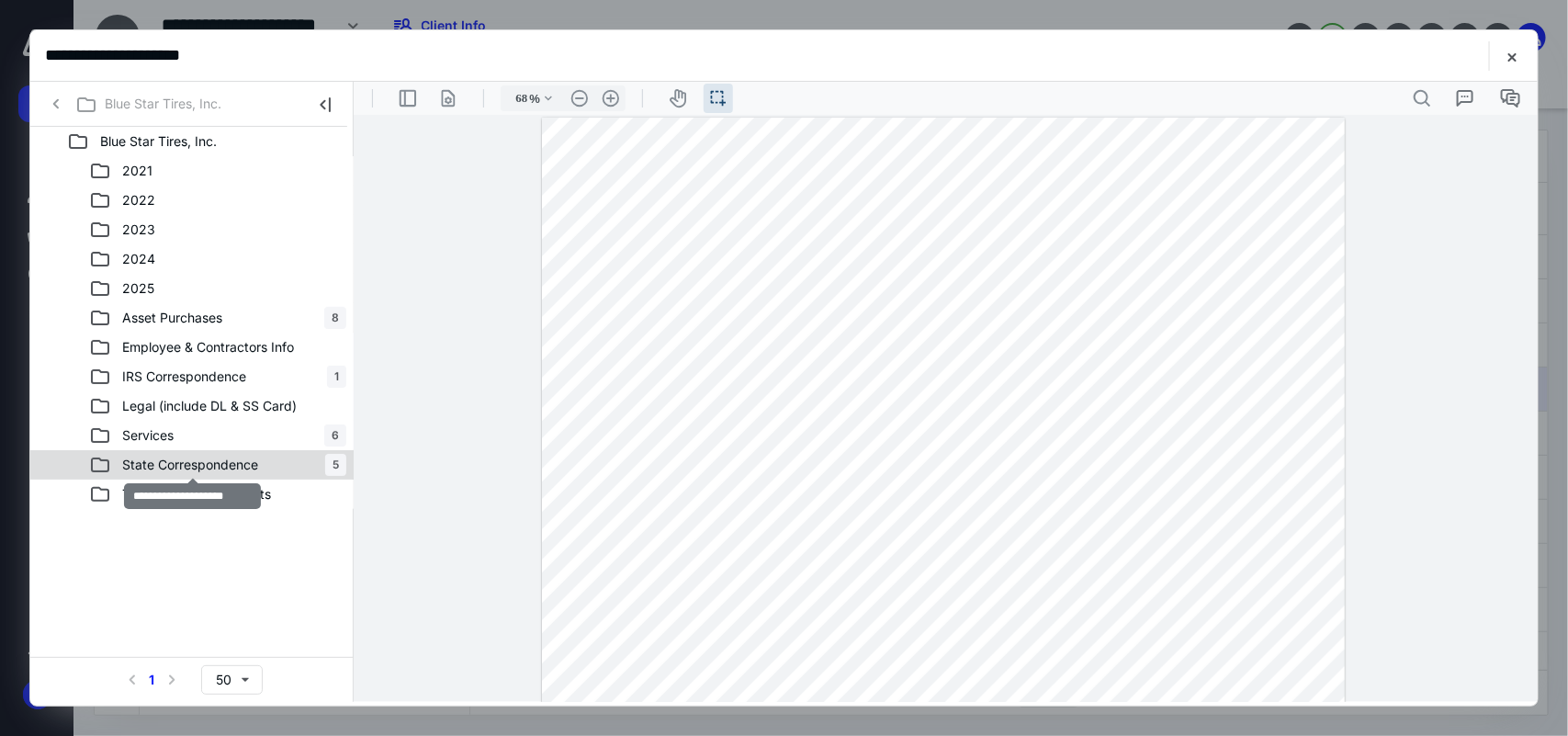 click on "State Correspondence" at bounding box center [190, 465] 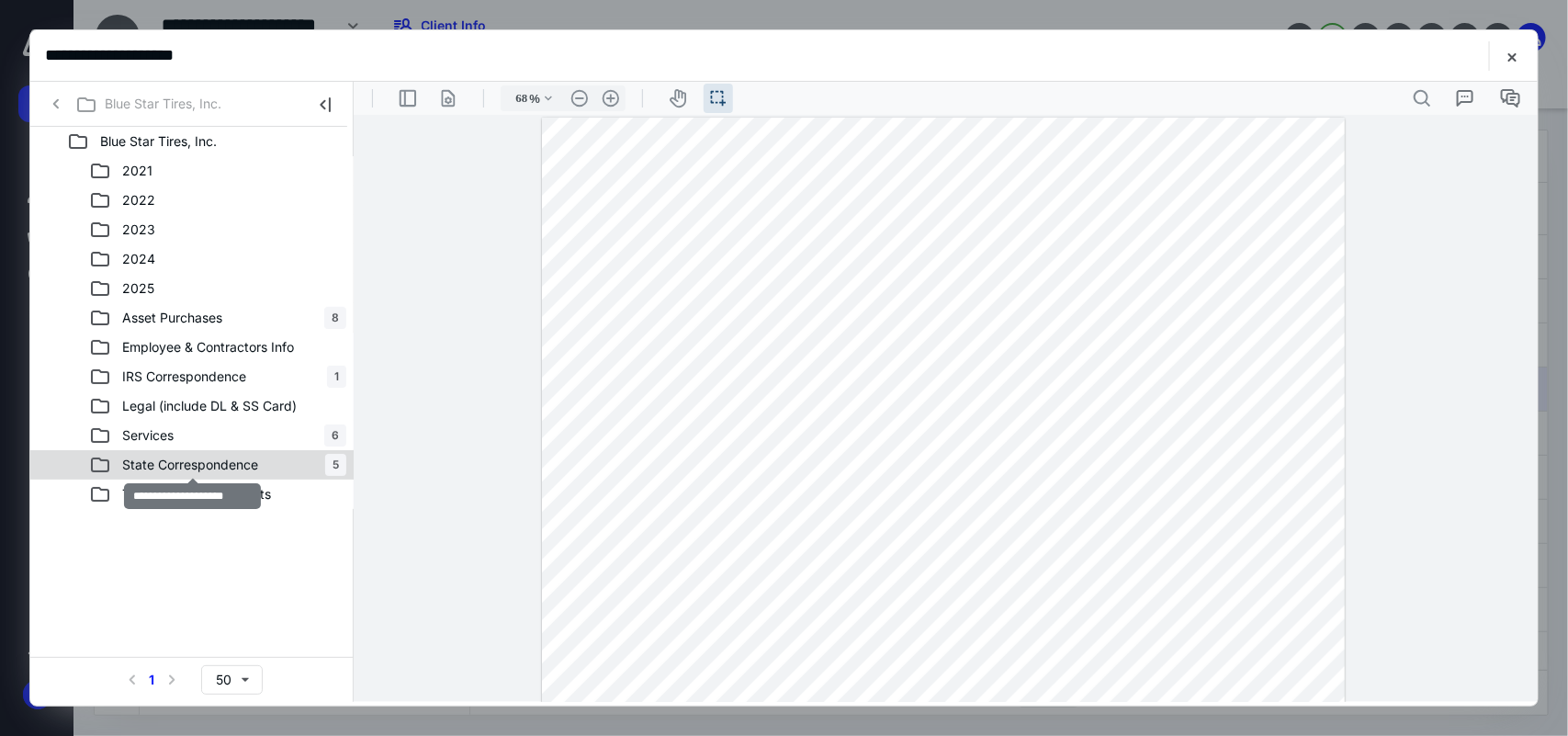 click on "Blue Star Tires, Inc. 2021 2022 2023 2024 2025 Asset Purchases 8 Employee & Contractors Info IRS Correspondence 1 Legal (include DL & SS Card) Services 6 State Correspondence 5 Tax Planning Documents Select a page number for more results 1 50" at bounding box center [192, 414] 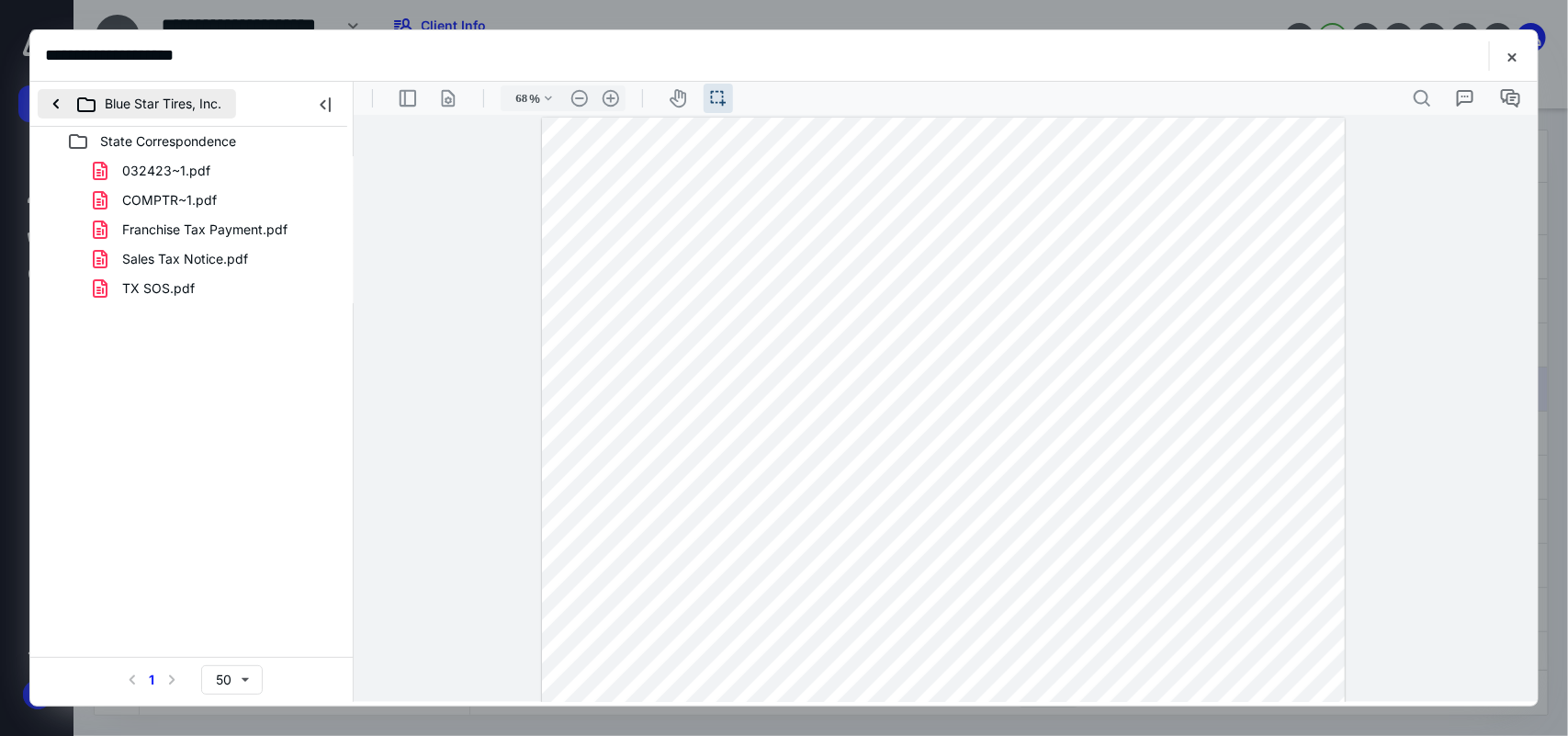 click on "Blue Star Tires, Inc." at bounding box center [137, 104] 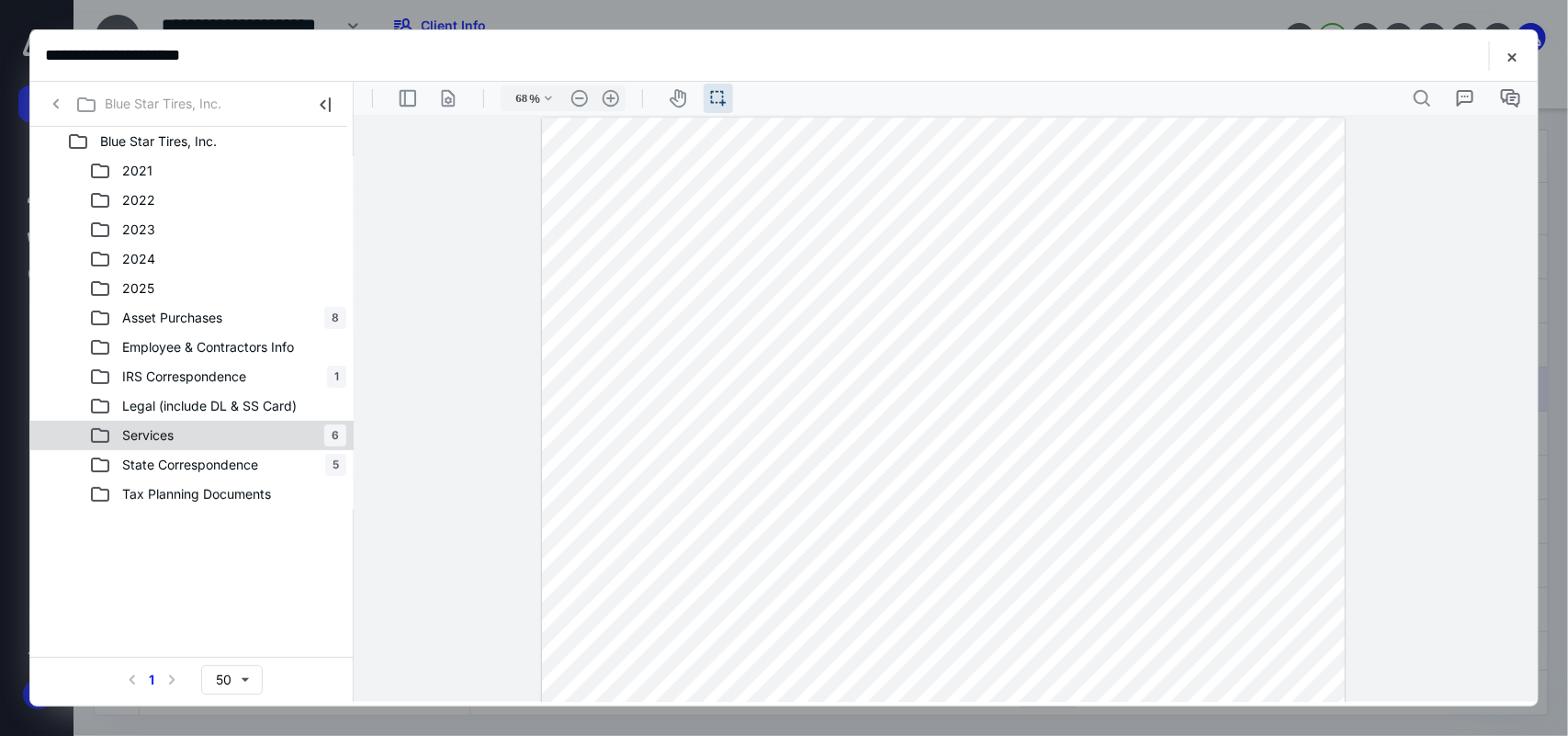 click on "Services" at bounding box center [137, 436] 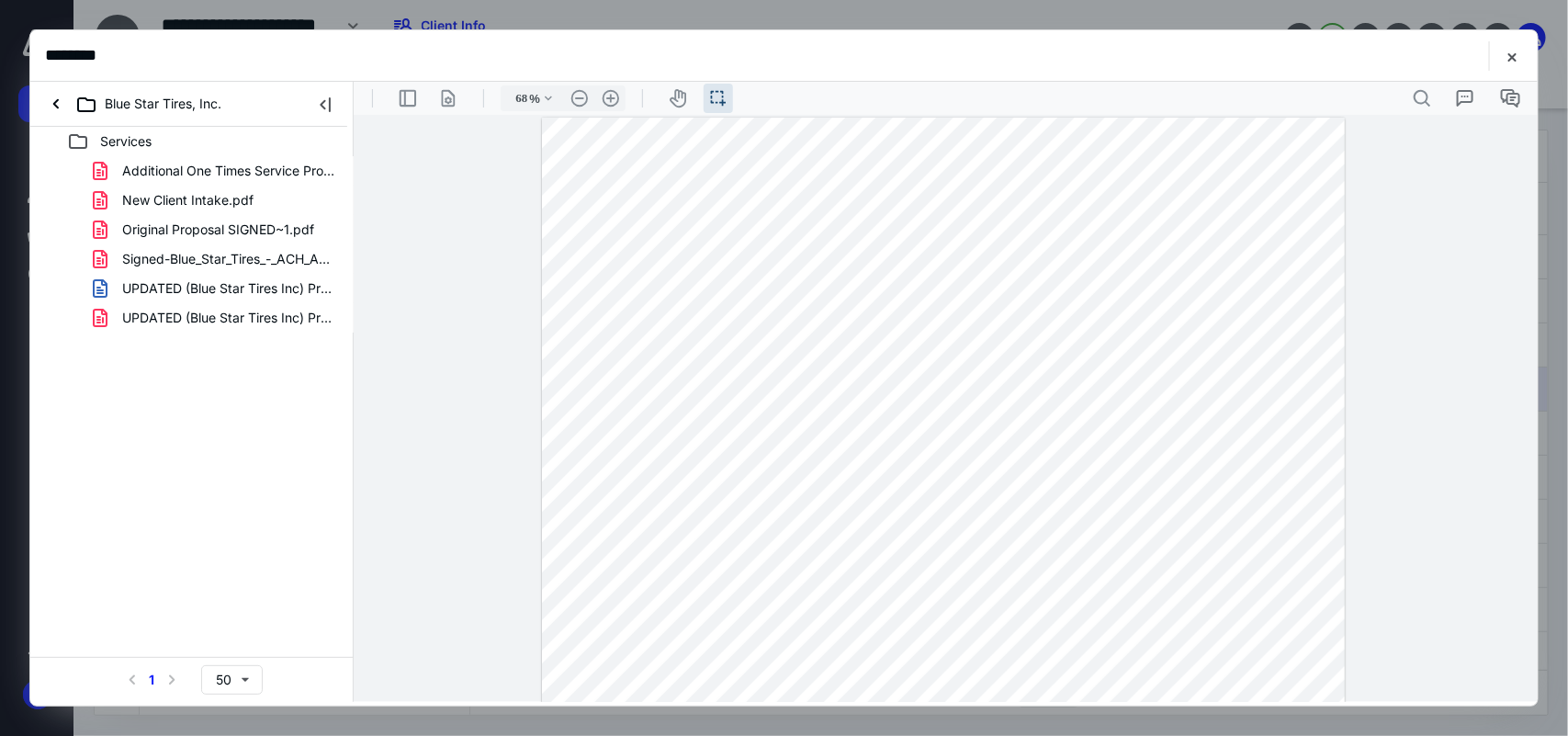 click on "Services Additional One Times Service Proposal-signed.pdf New Client Intake.pdf Original Proposal SIGNED~1.pdf Signed-Blue_Star_Tires_-_ACH_Agreement-.pdf UPDATED (Blue Star Tires Inc) Proposal for Services & Enga.docx UPDATED (Blue Star Tires Inc) Proposal for Services & Enga.pdf Select a page number for more results 1 50" at bounding box center [192, 414] 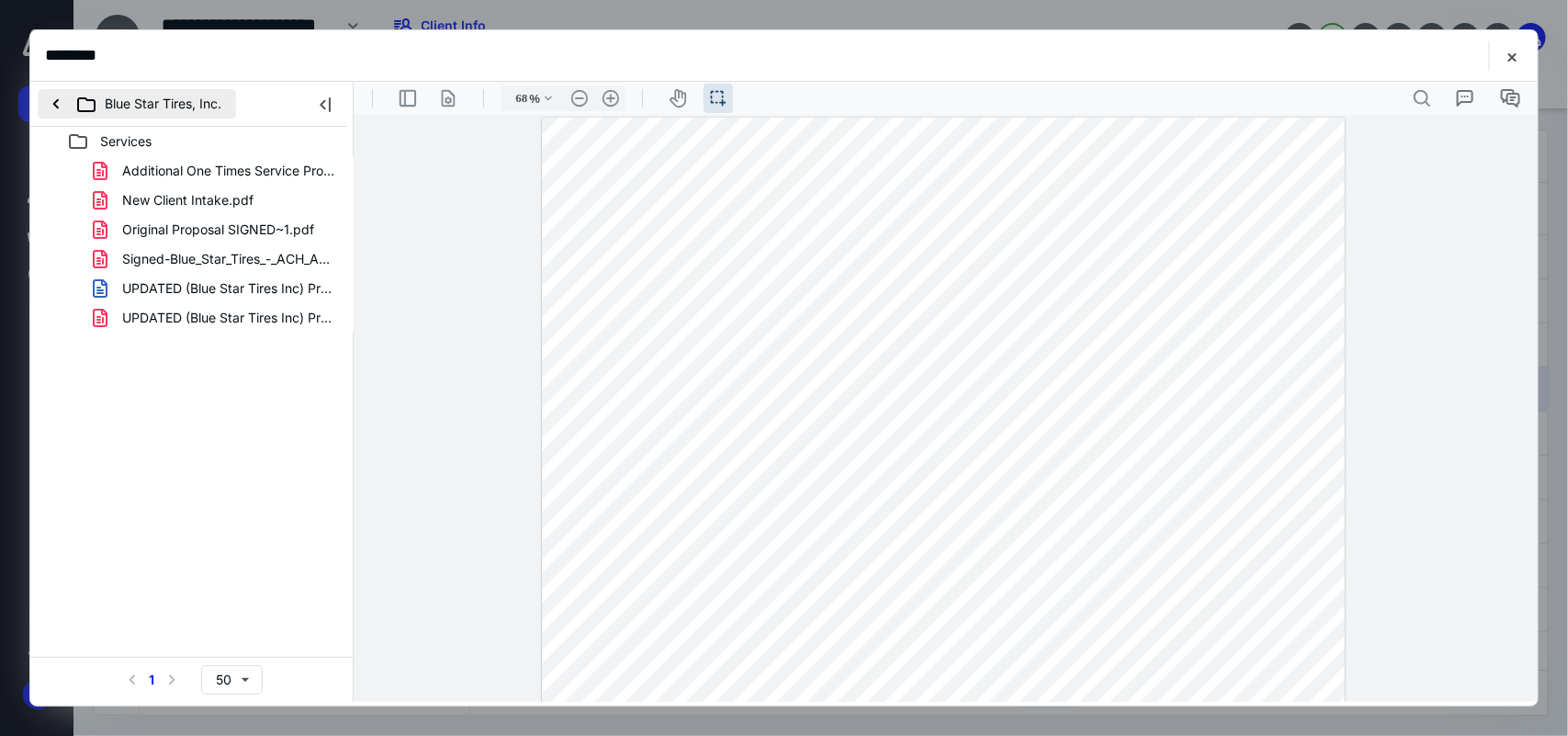 click on "Blue Star Tires, Inc." at bounding box center (137, 104) 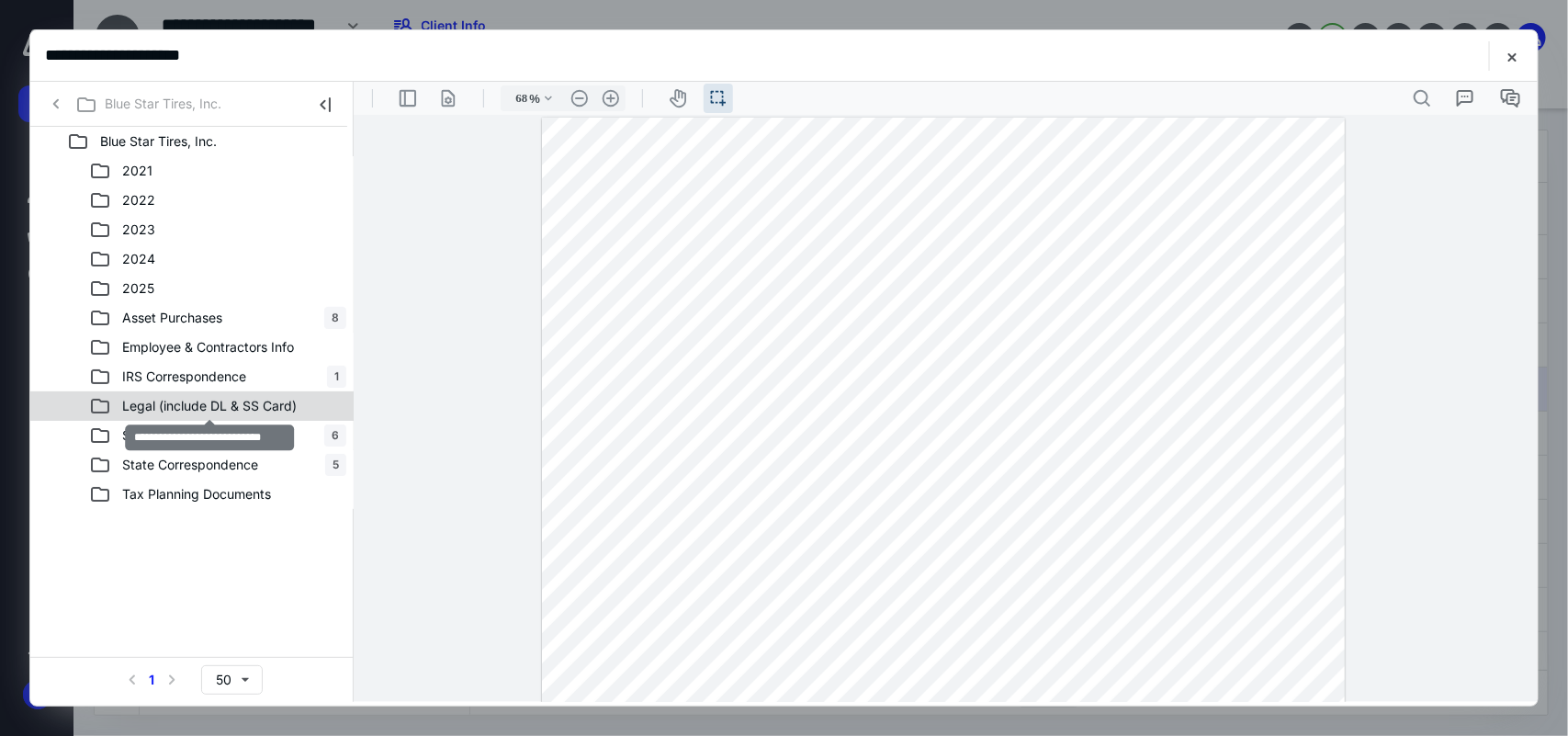 click on "Legal (include DL & SS Card)" at bounding box center [209, 406] 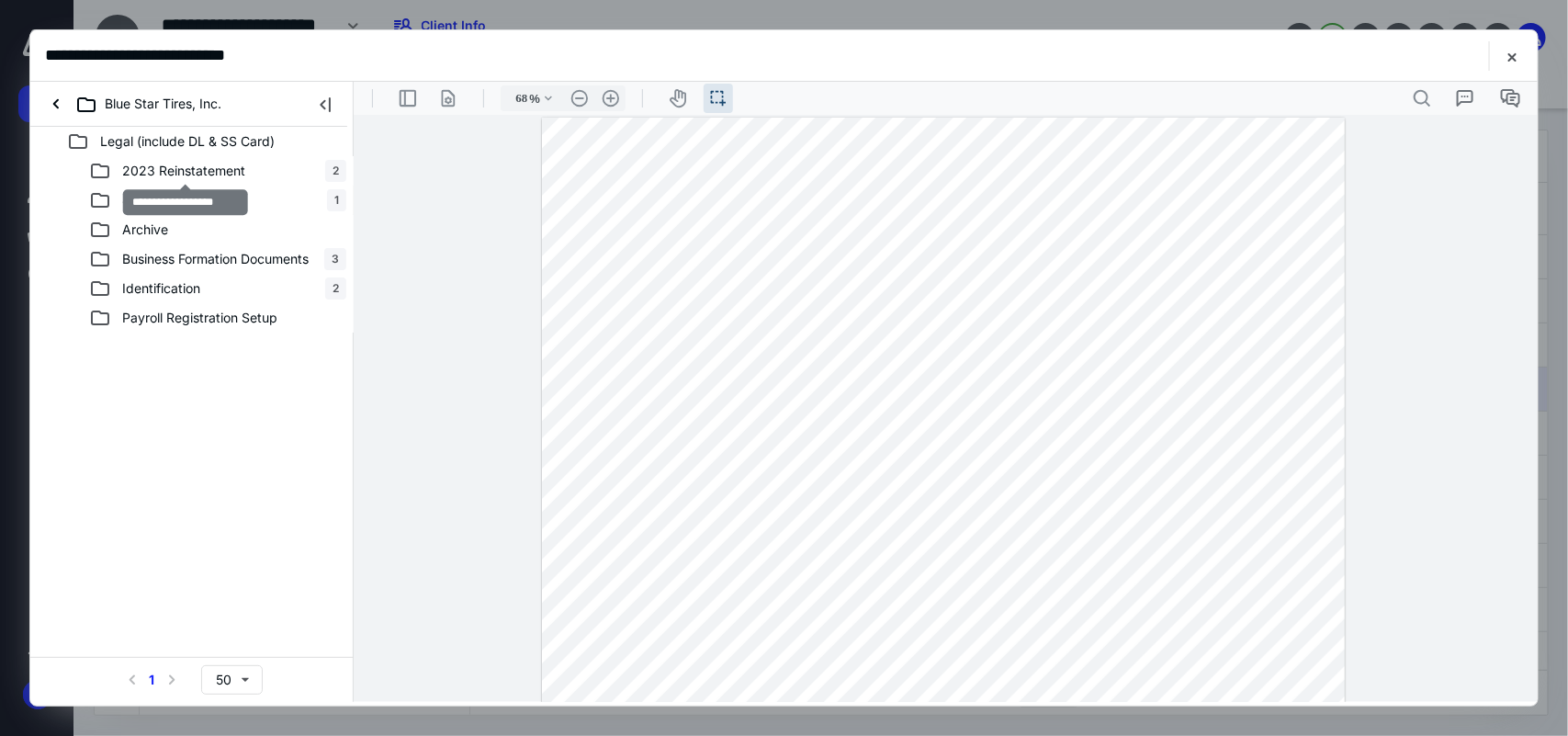 click on "2023 Reinstatement" at bounding box center (184, 171) 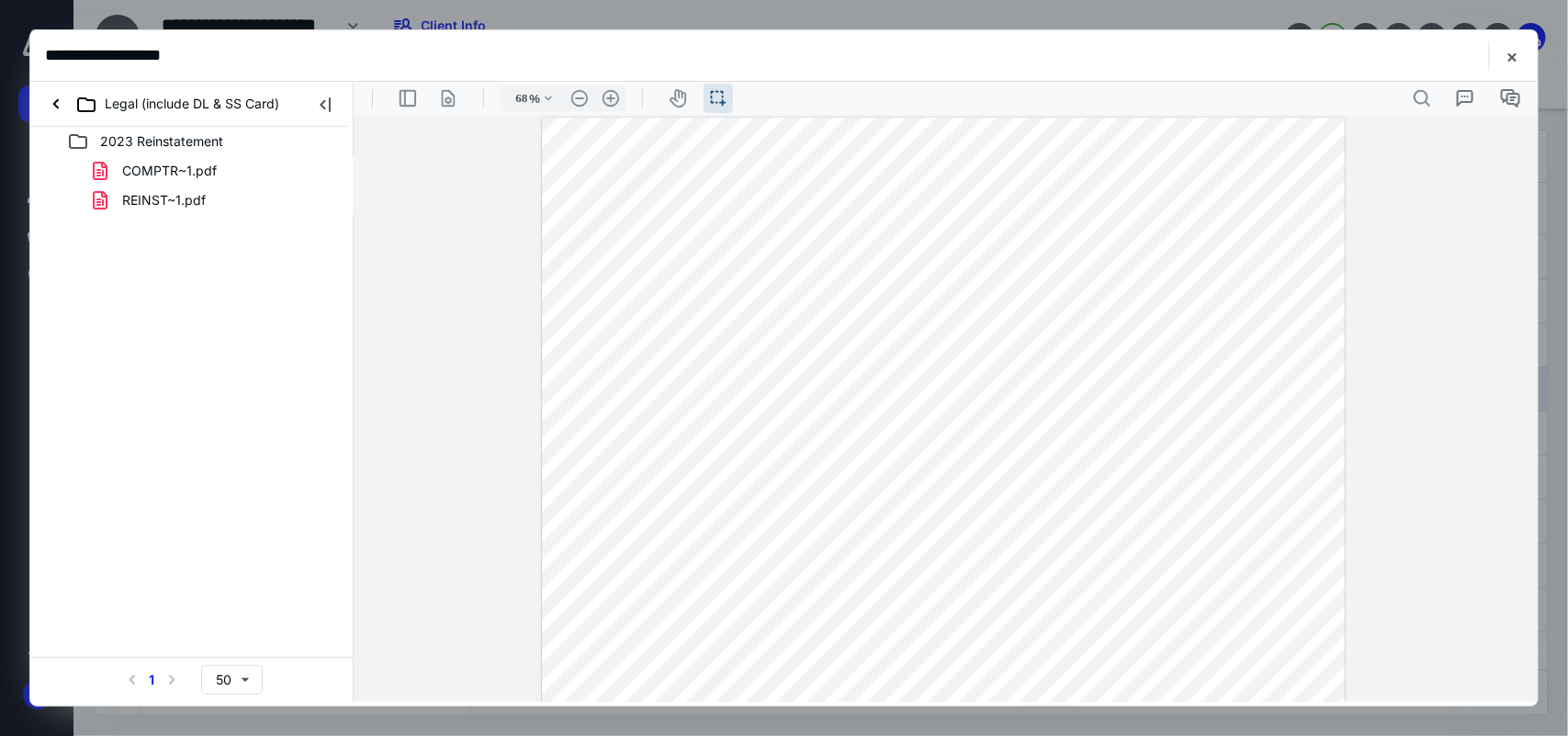 click on "COMPTR~1.pdf" at bounding box center [169, 171] 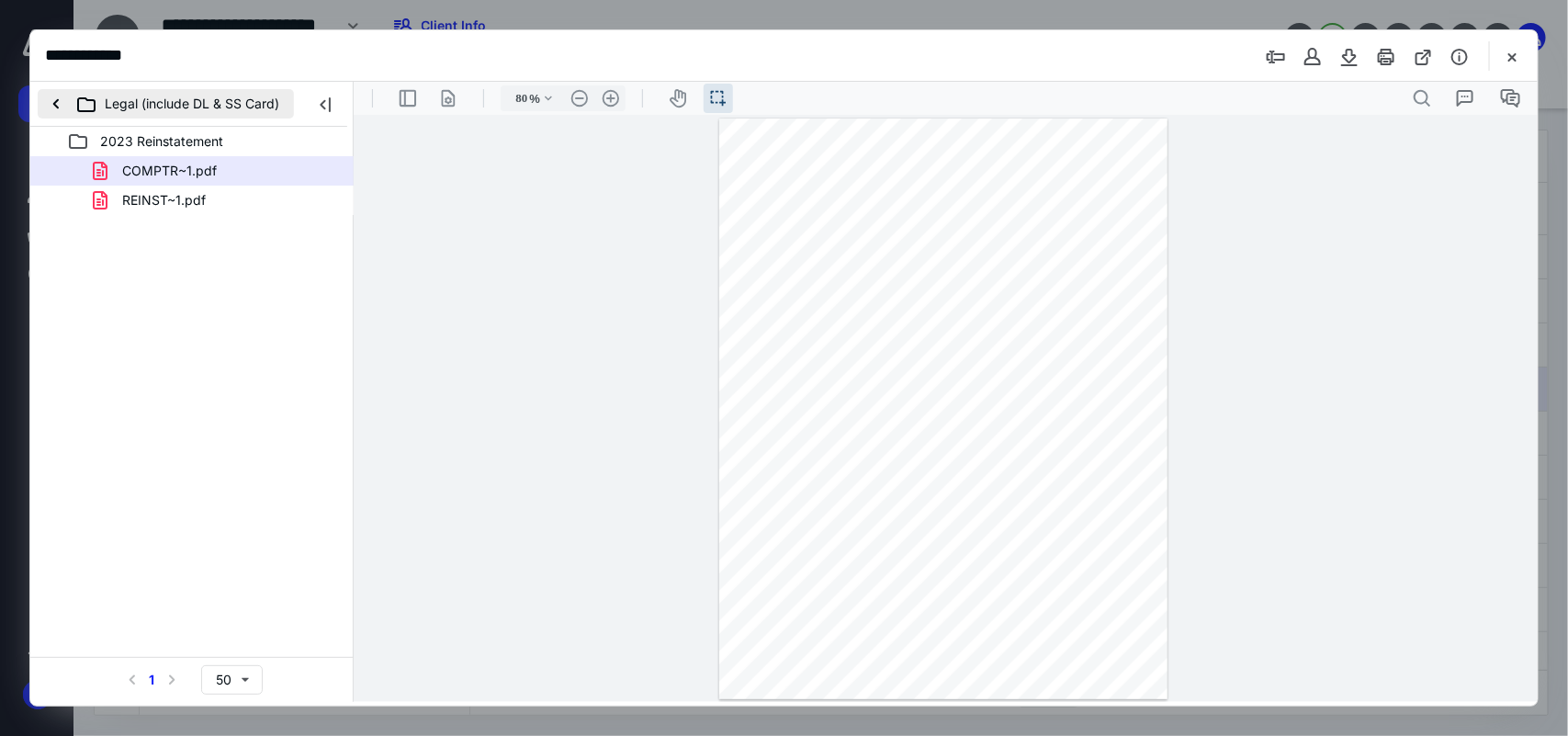 click on "Legal (include DL & SS Card)" at bounding box center [165, 104] 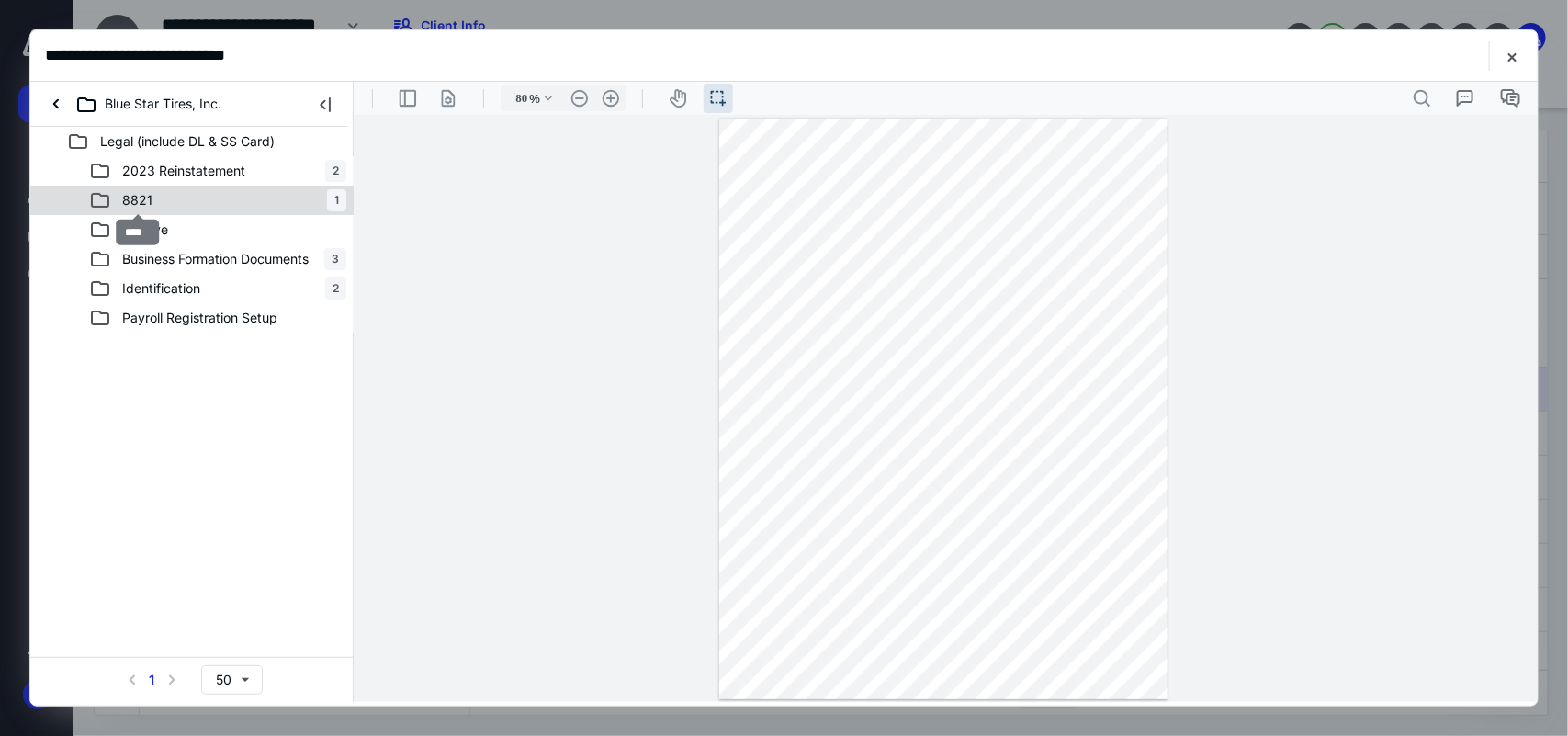 click on "8821" at bounding box center [137, 200] 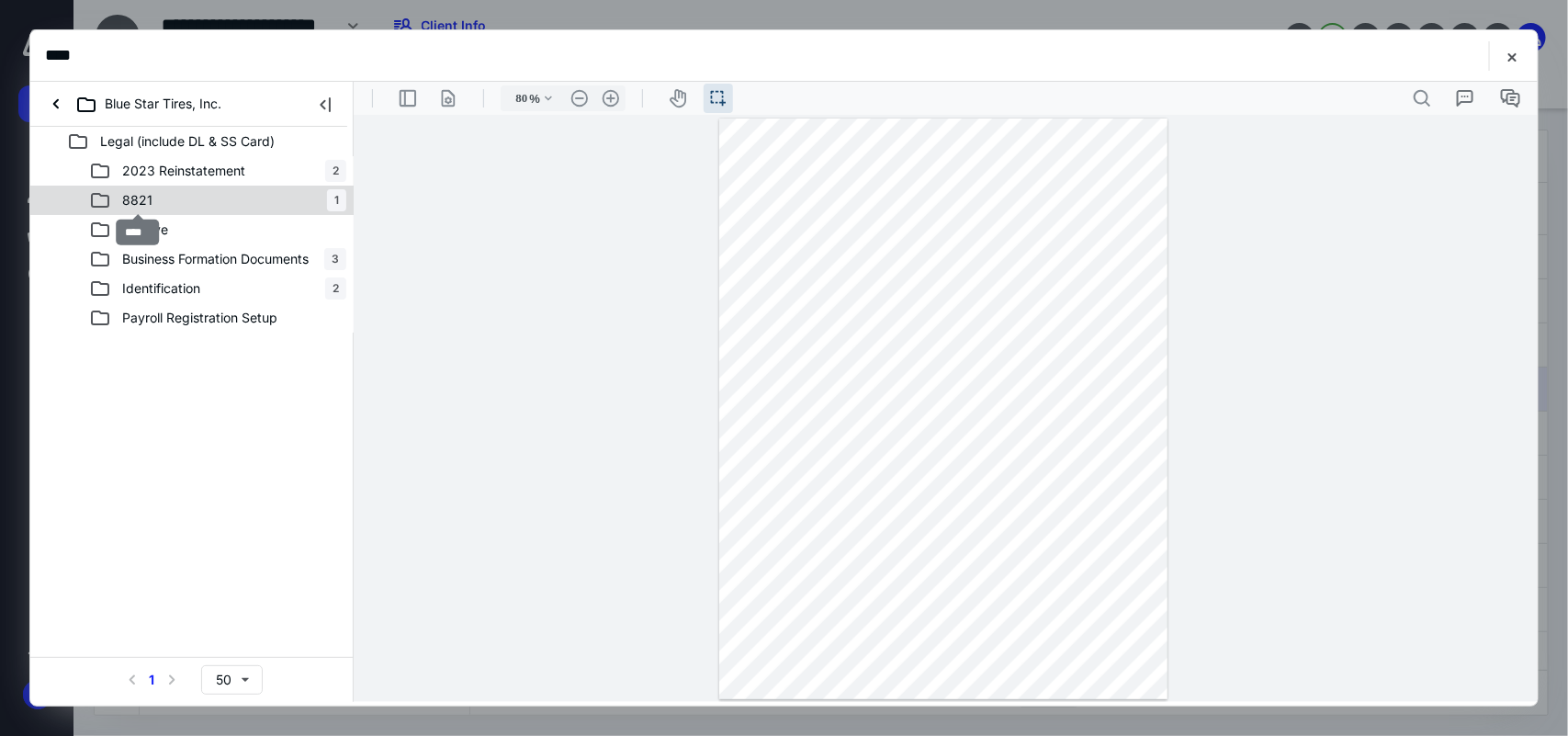 click on "Legal (include DL & SS Card) 2023 Reinstatement 2 8821 1 Archive Business Formation Documents 3 Identification 2 Payroll Registration Setup Select a page number for more results 1 50" at bounding box center (192, 414) 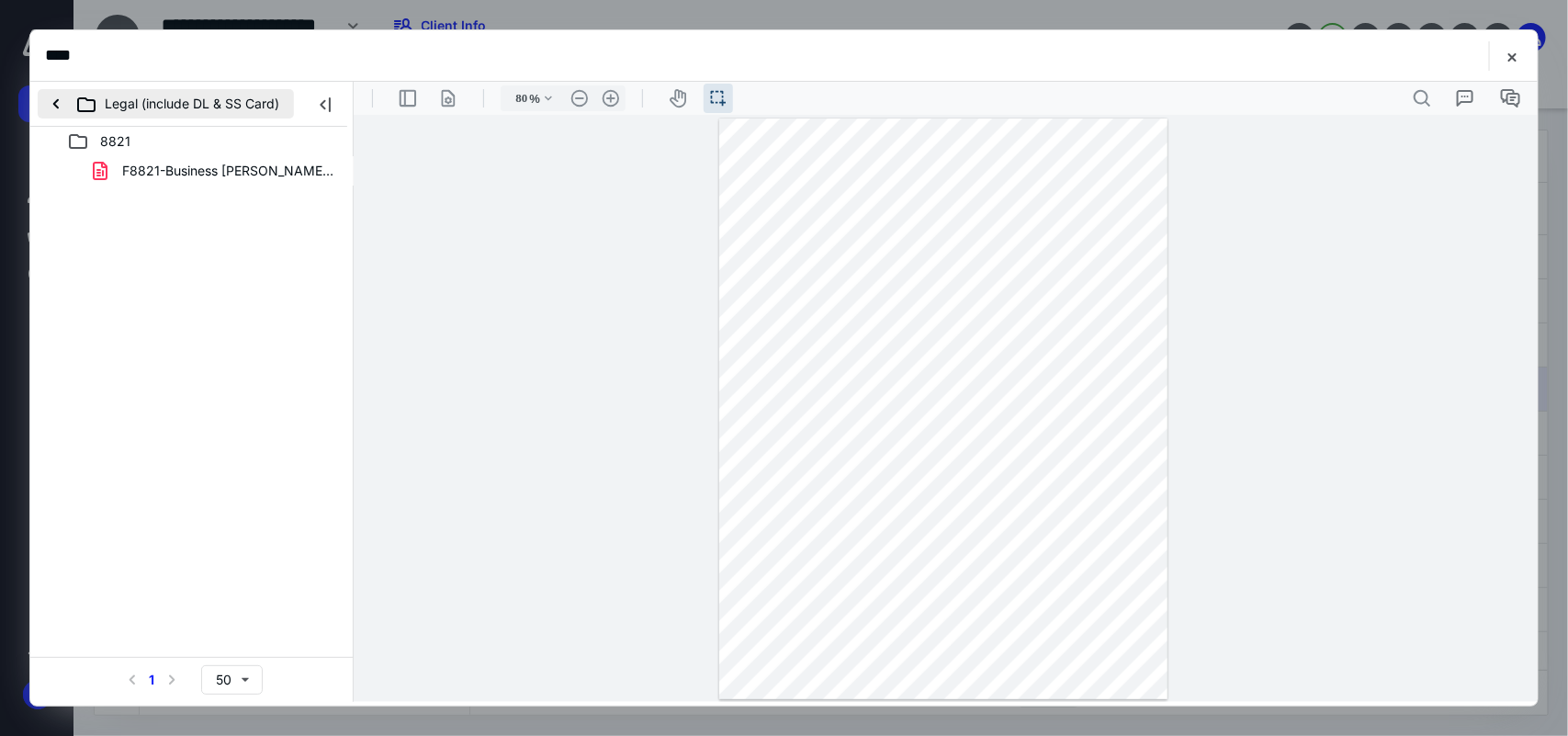 click on "Legal (include DL & SS Card)" at bounding box center (165, 104) 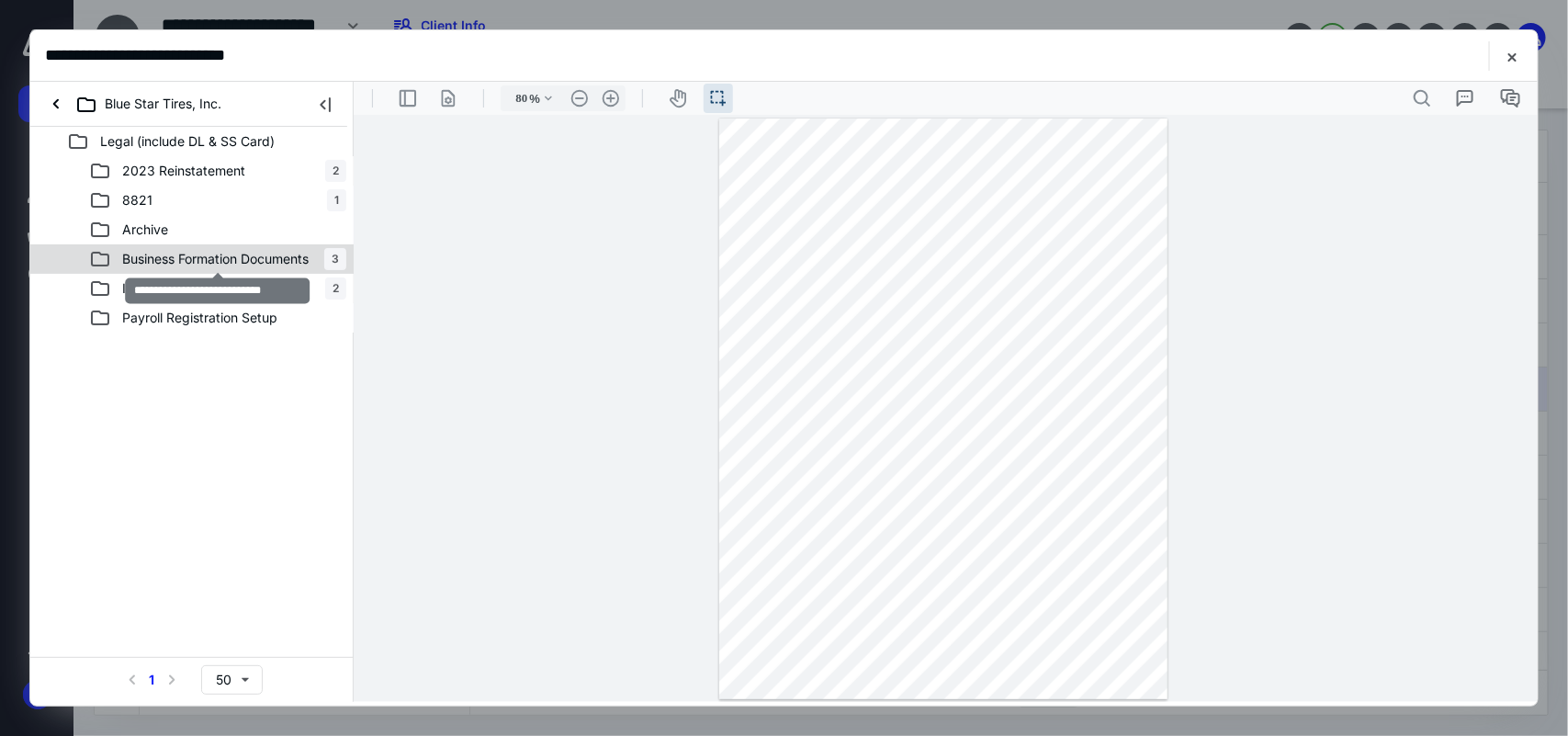 click on "Business Formation Documents" at bounding box center [215, 259] 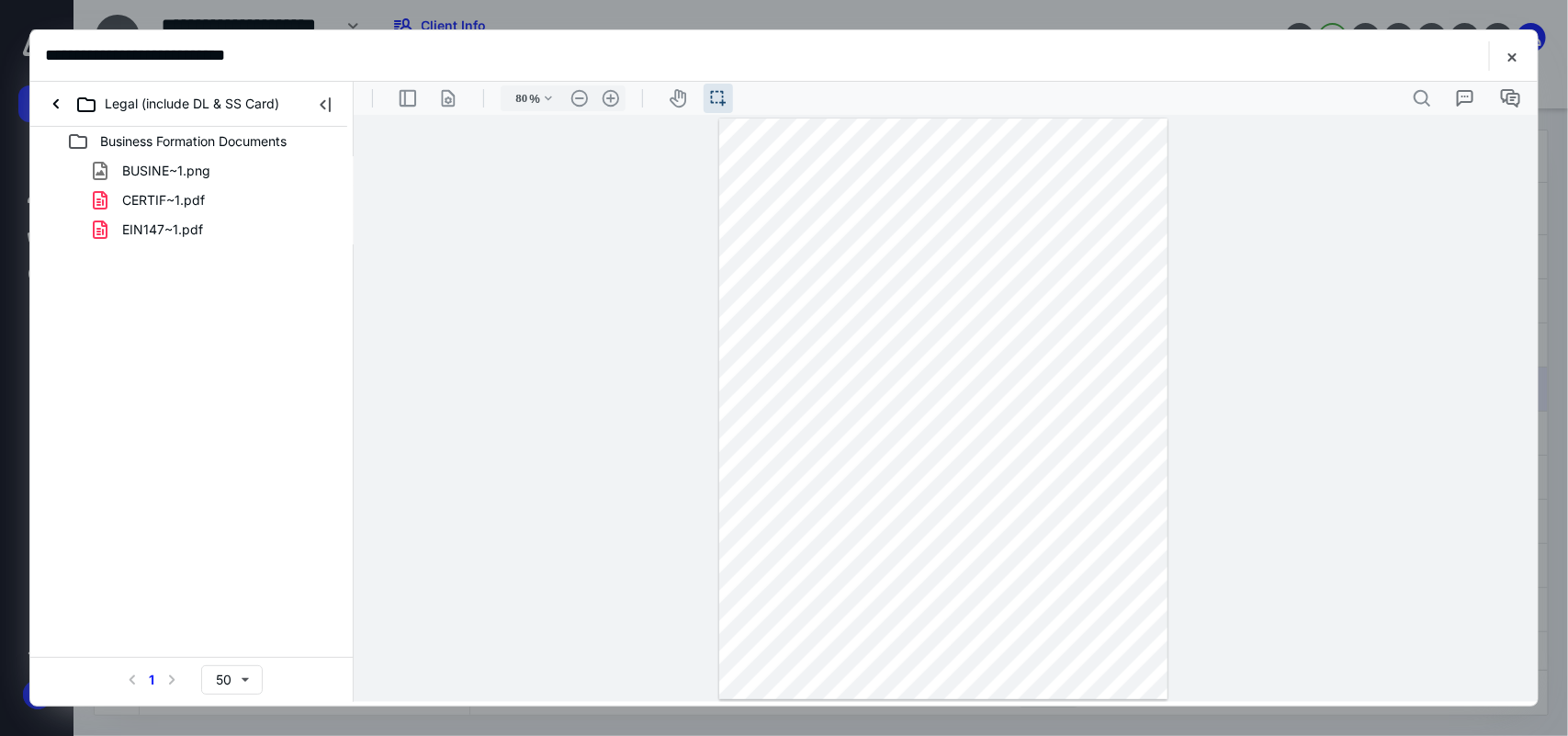 click on "Business Formation Documents BUSINE~1.png CERTIF~1.pdf EIN147~1.pdf Select a page number for more results 1 50" at bounding box center [192, 414] 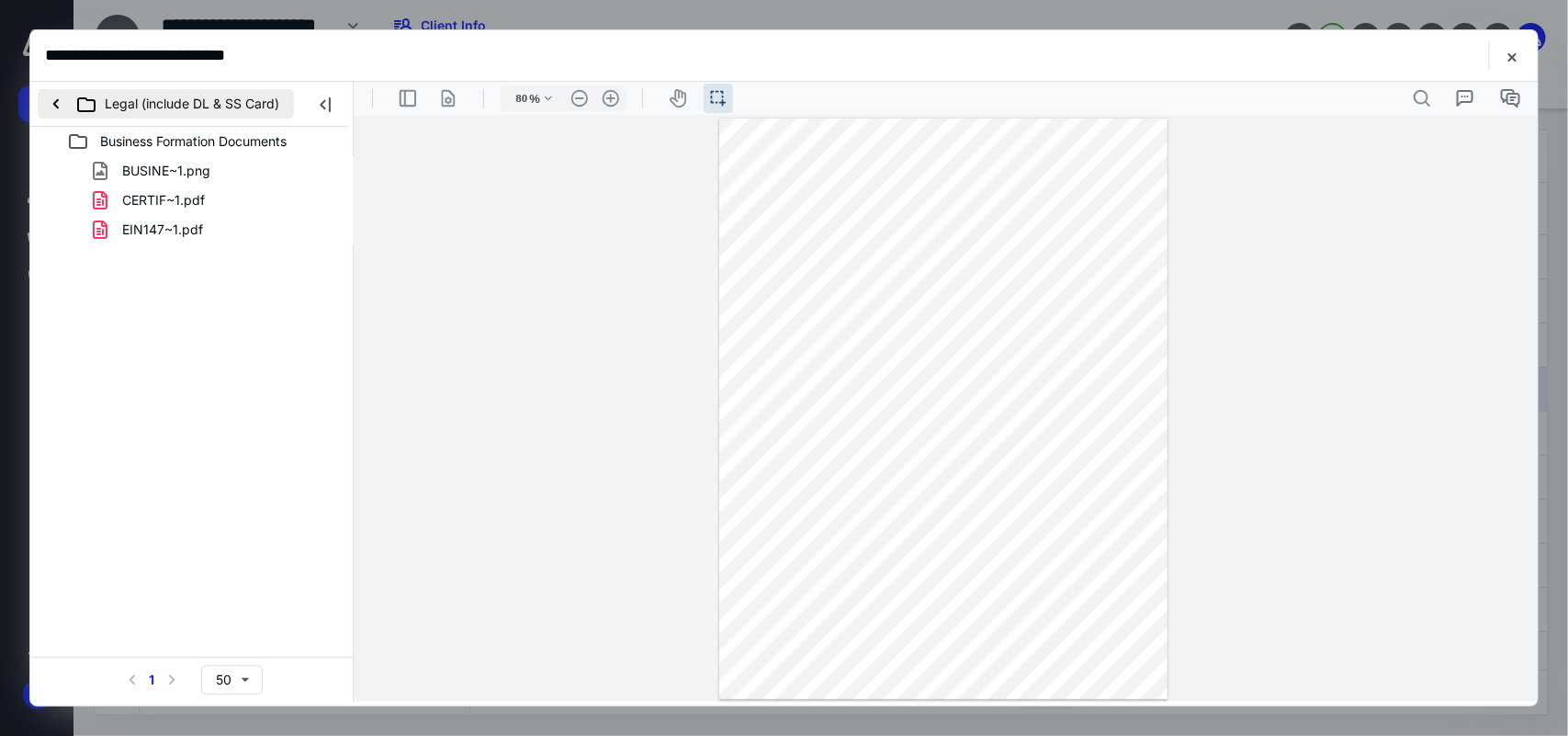 click on "Legal (include DL & SS Card)" at bounding box center [165, 104] 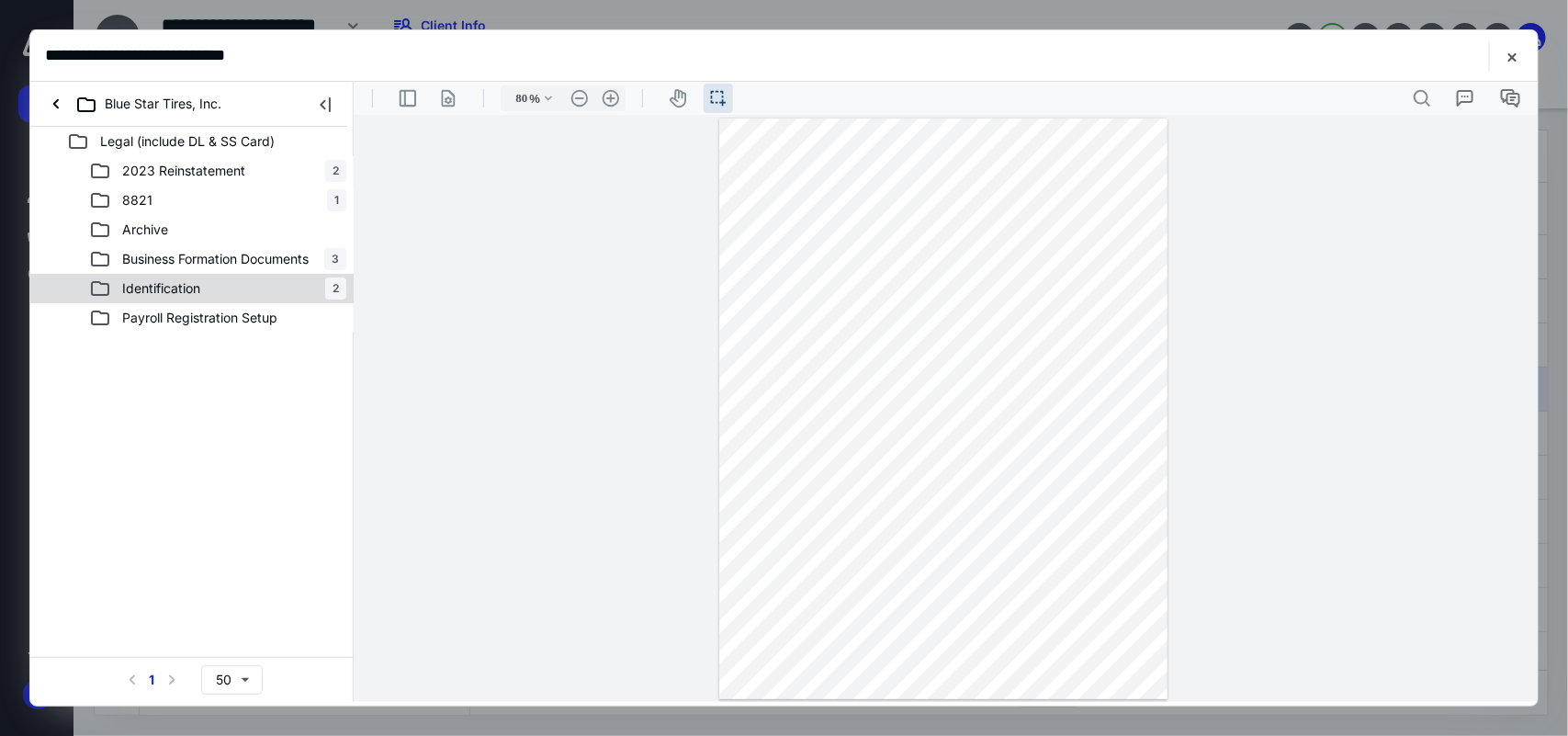 click on "Identification" at bounding box center (161, 289) 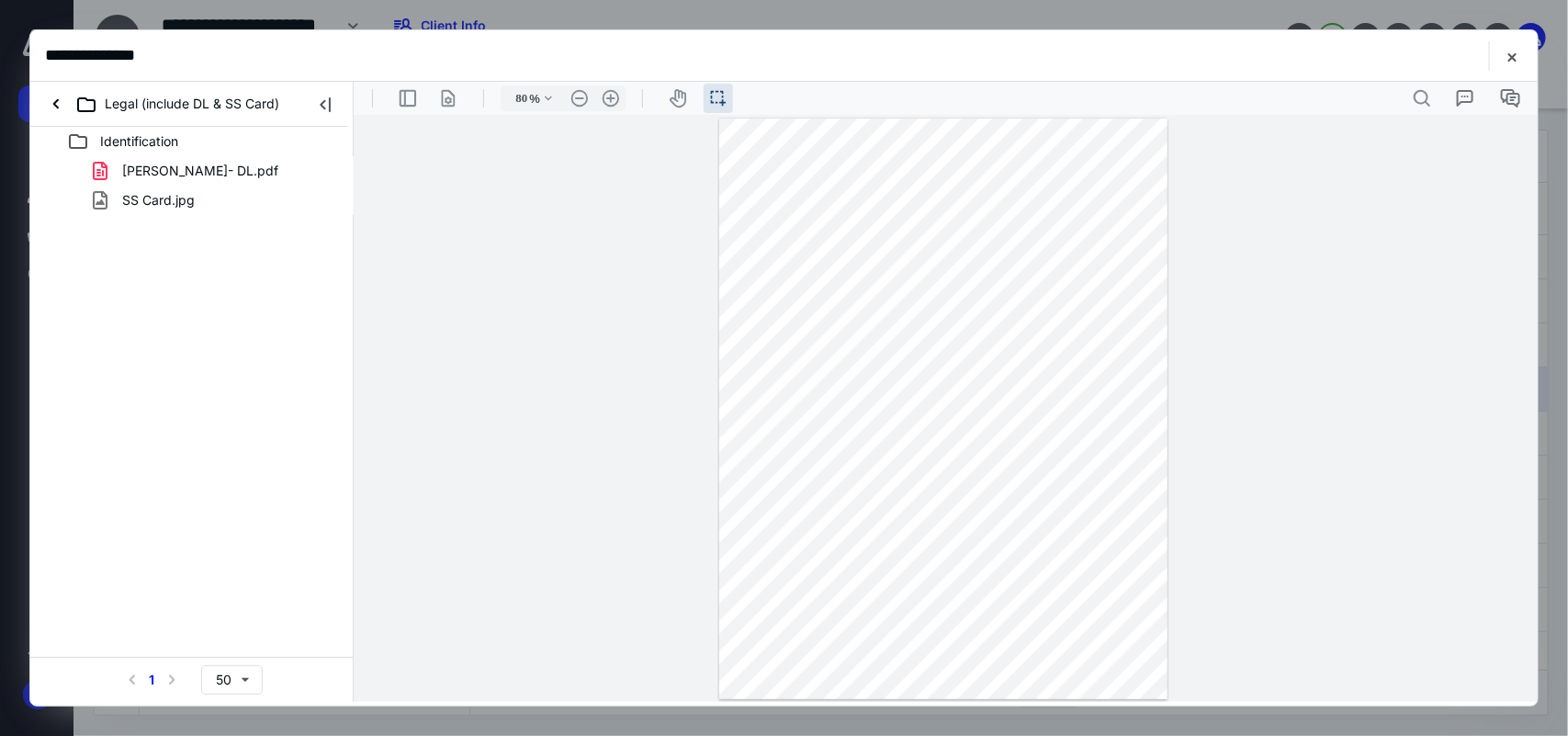 click on "Identification [PERSON_NAME]- DL.pdf SS Card.jpg Select a page number for more results 1 50" at bounding box center [192, 414] 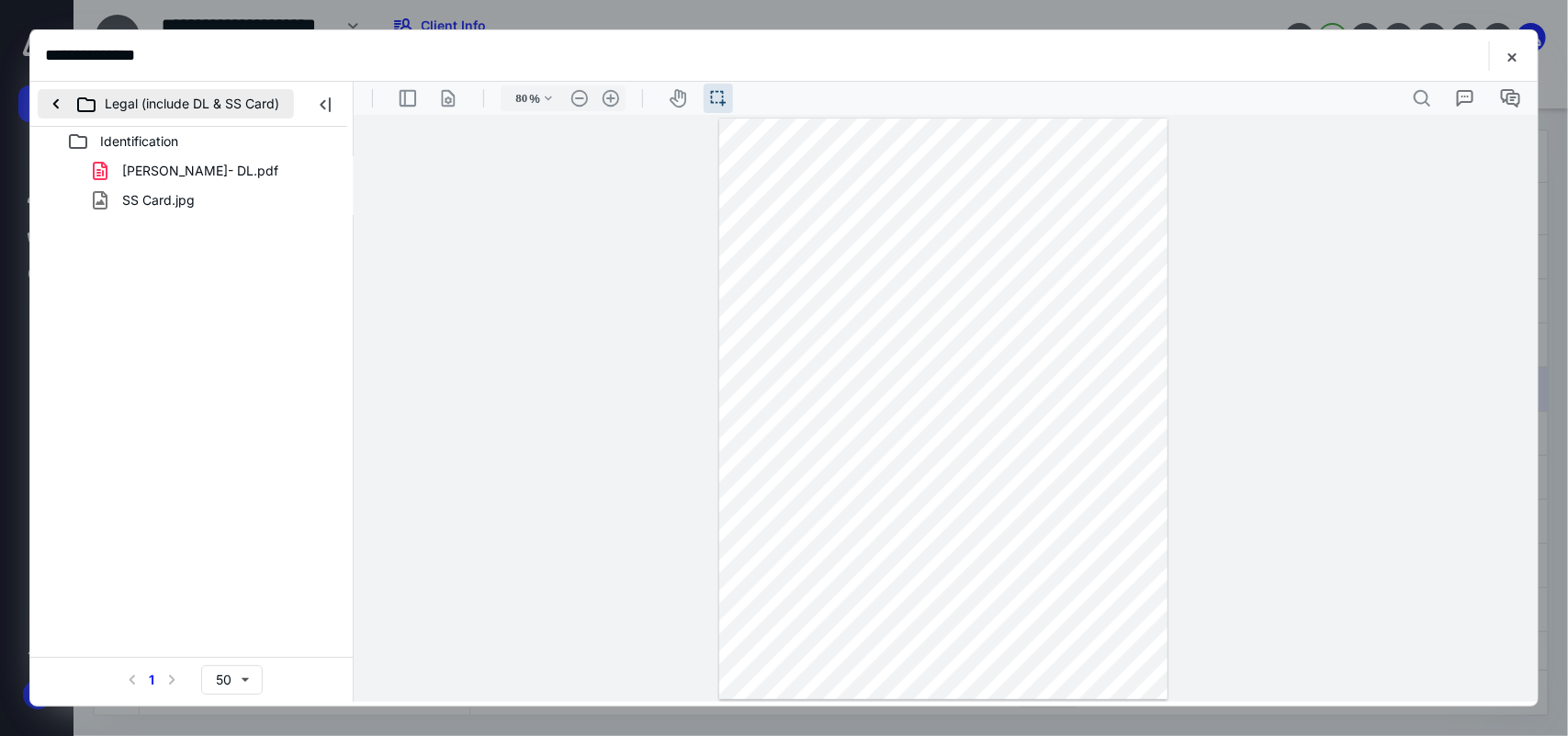 click on "Legal (include DL & SS Card)" at bounding box center (165, 104) 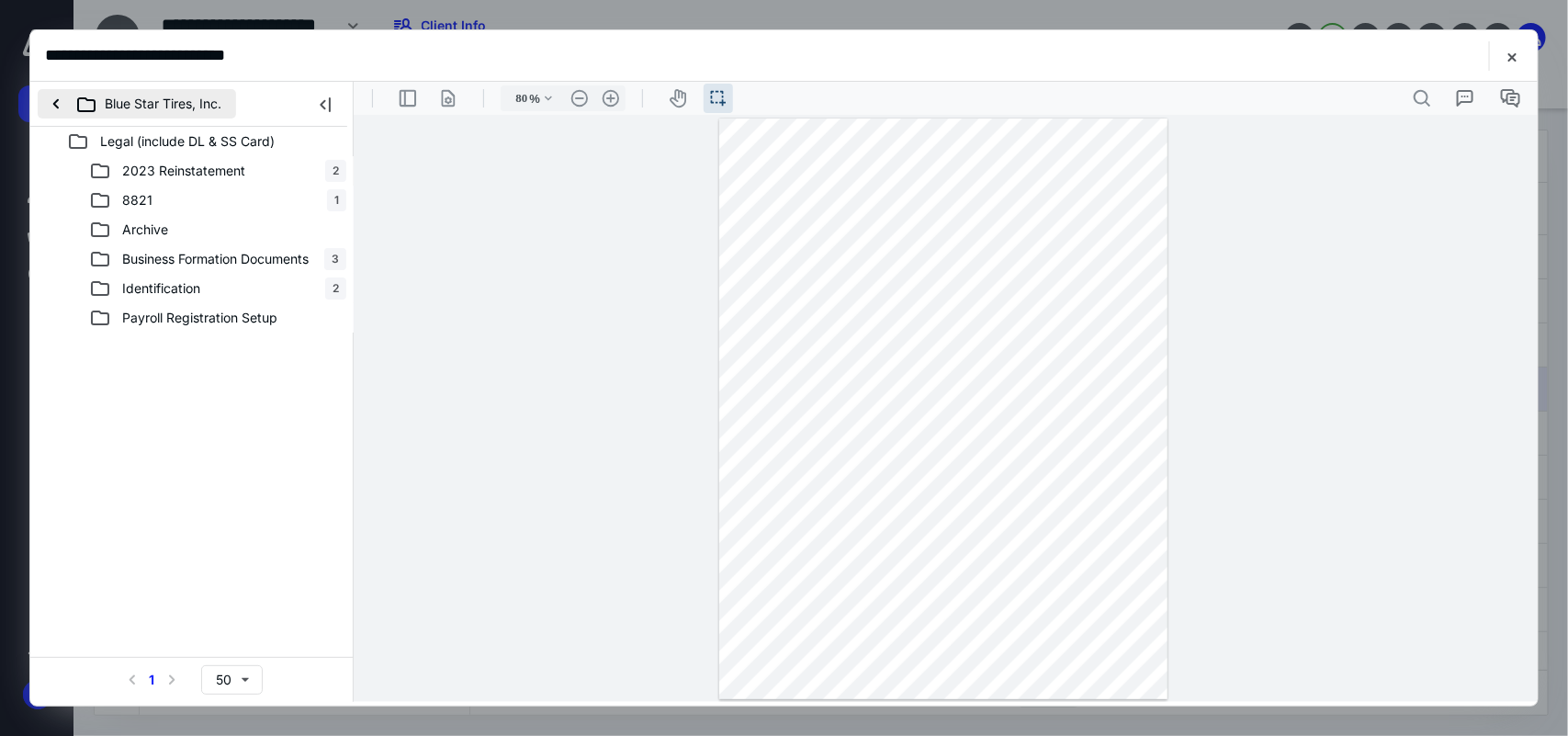 click on "Blue Star Tires, Inc." at bounding box center [137, 104] 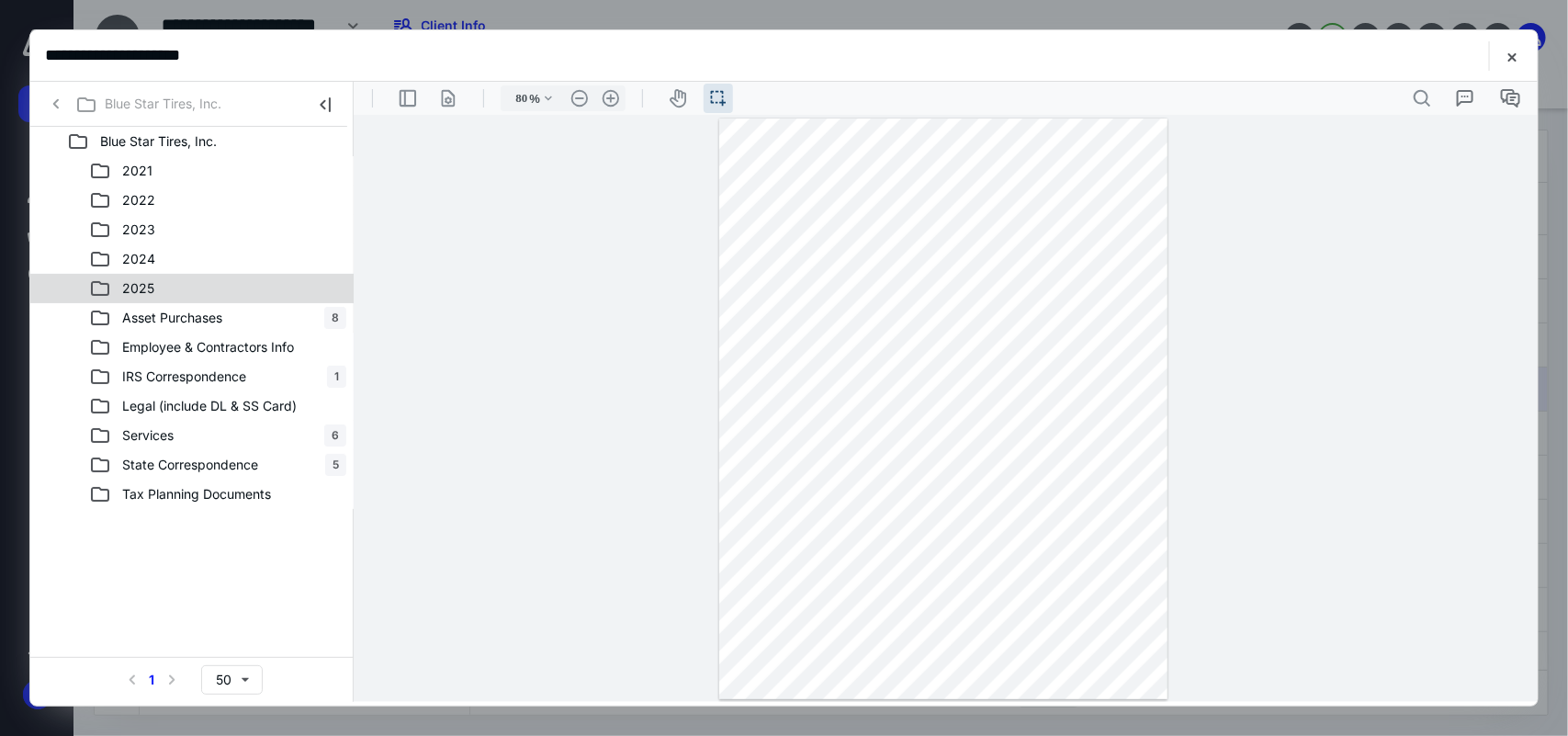 click on "2025" at bounding box center [138, 289] 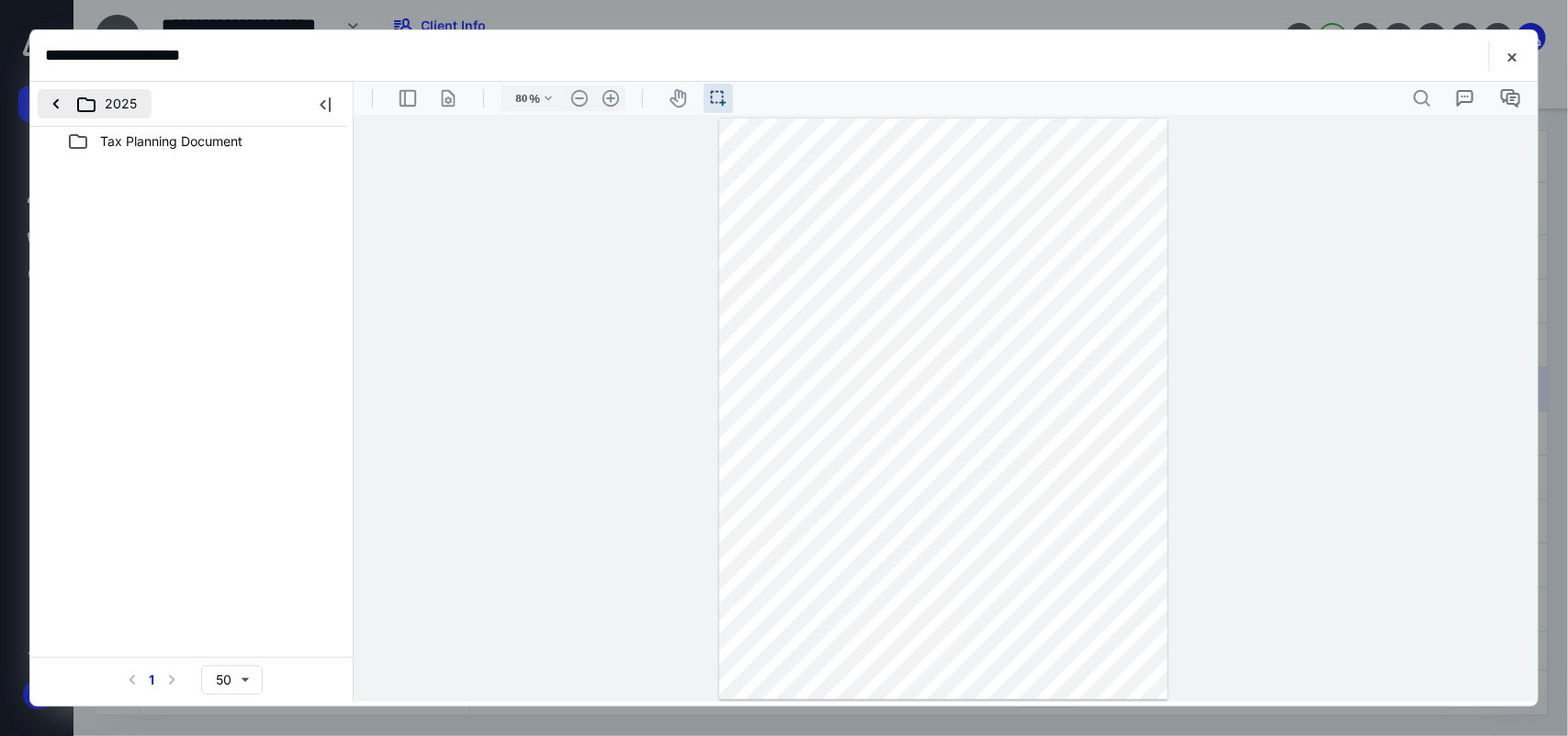 click on "2025" at bounding box center (95, 104) 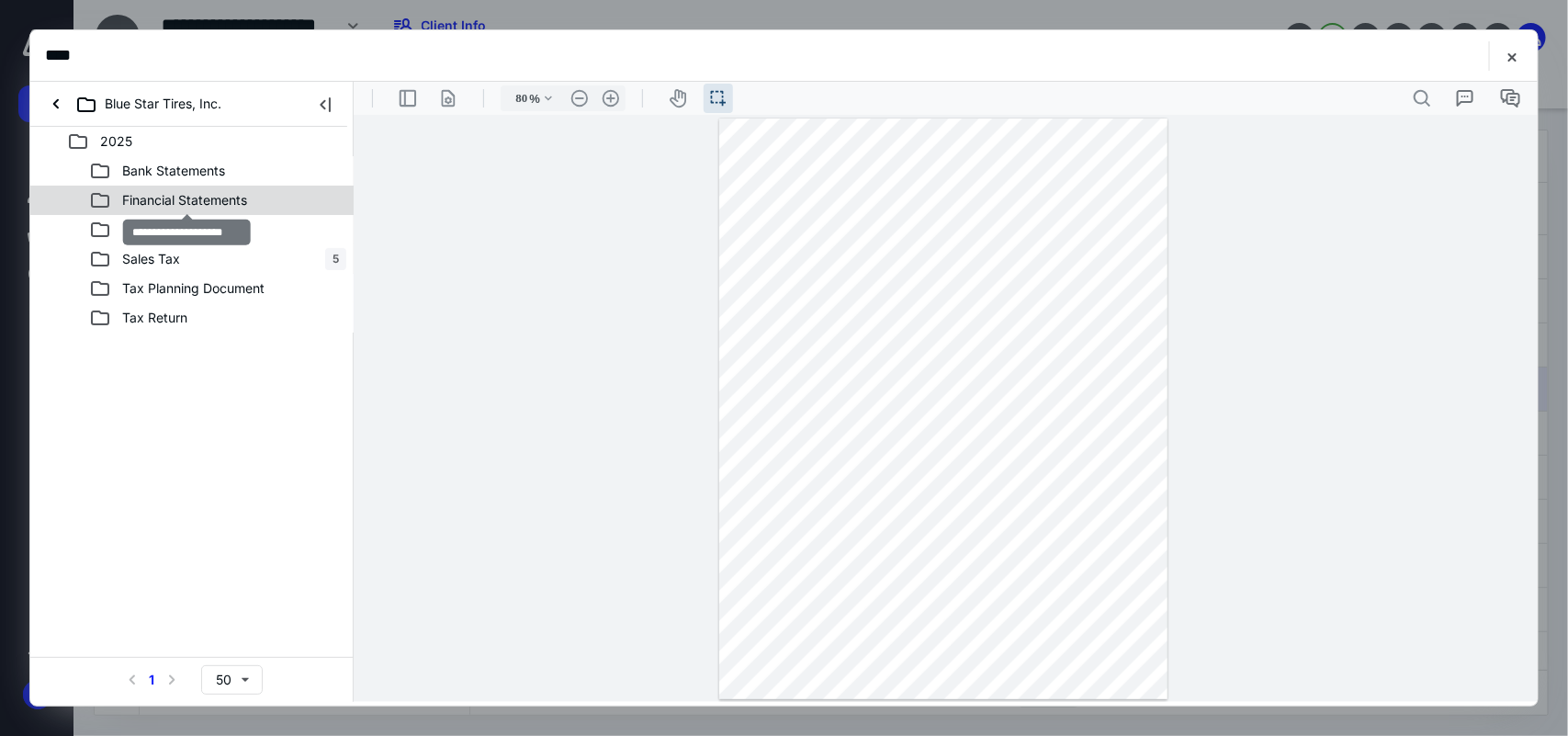 click on "Financial Statements" at bounding box center [185, 200] 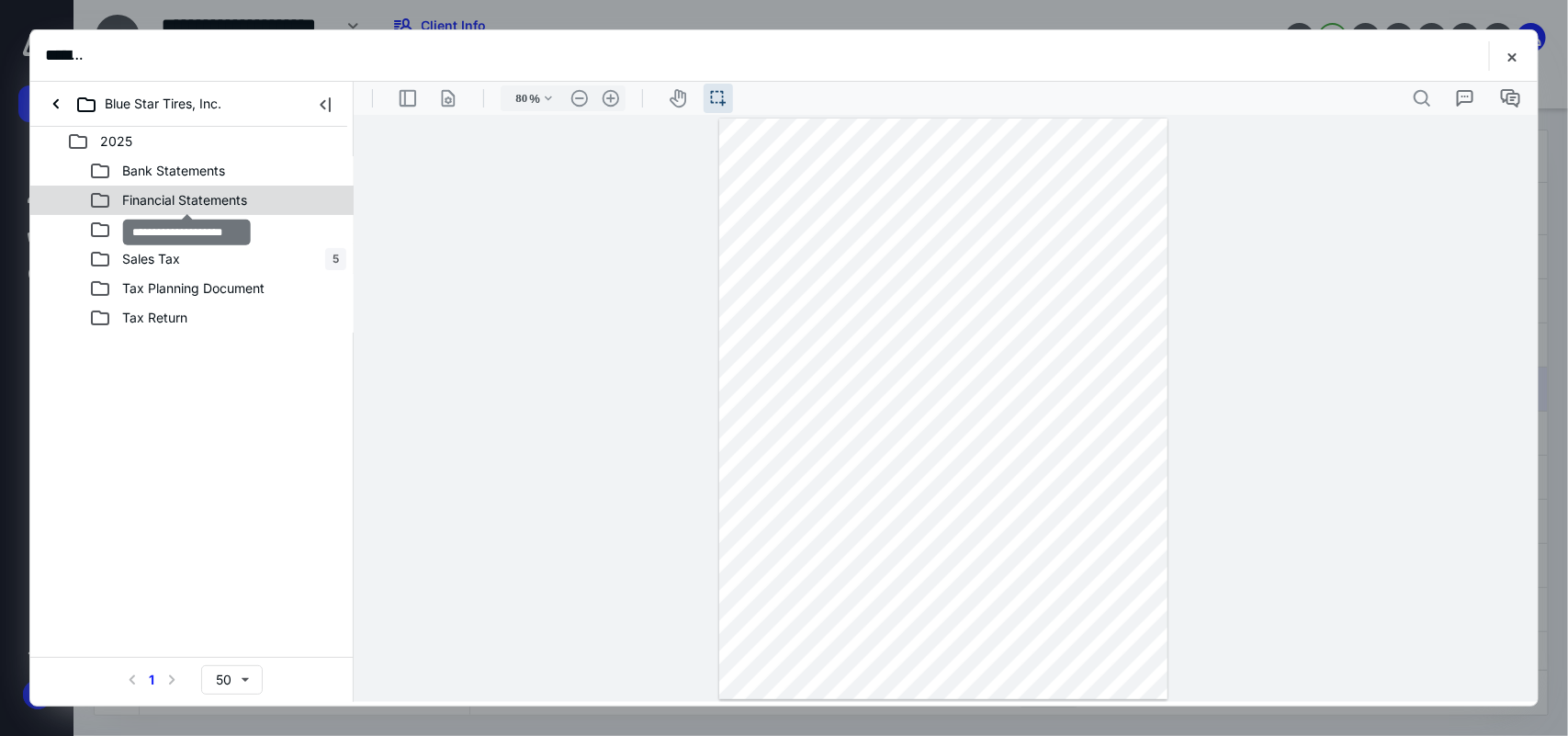 click on "2025 Bank Statements Financial Statements Payroll Sales Tax 5 Tax Planning Document Tax Return Select a page number for more results 1 50" at bounding box center [192, 414] 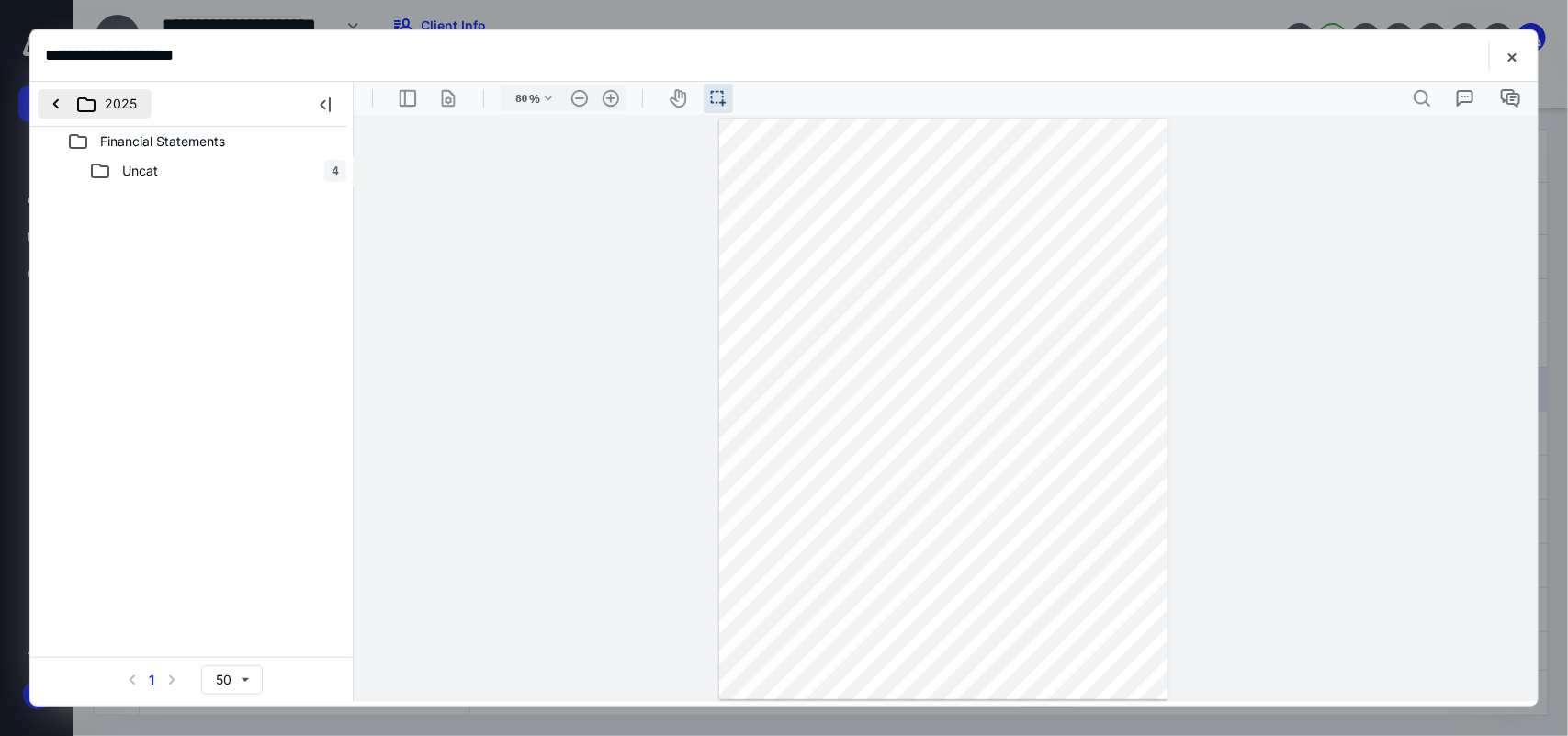 click on "2025" at bounding box center (95, 104) 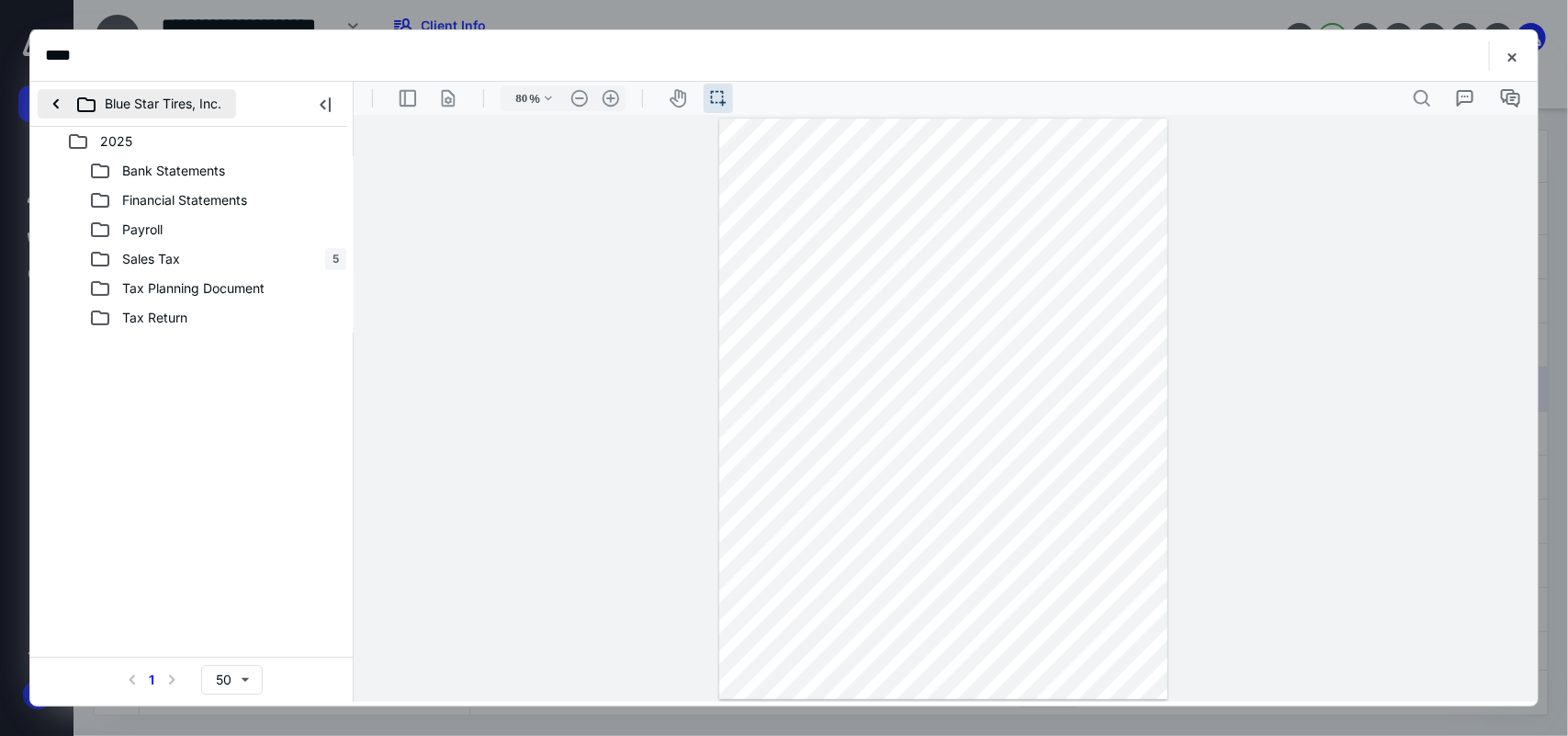click on "Blue Star Tires, Inc." at bounding box center [137, 104] 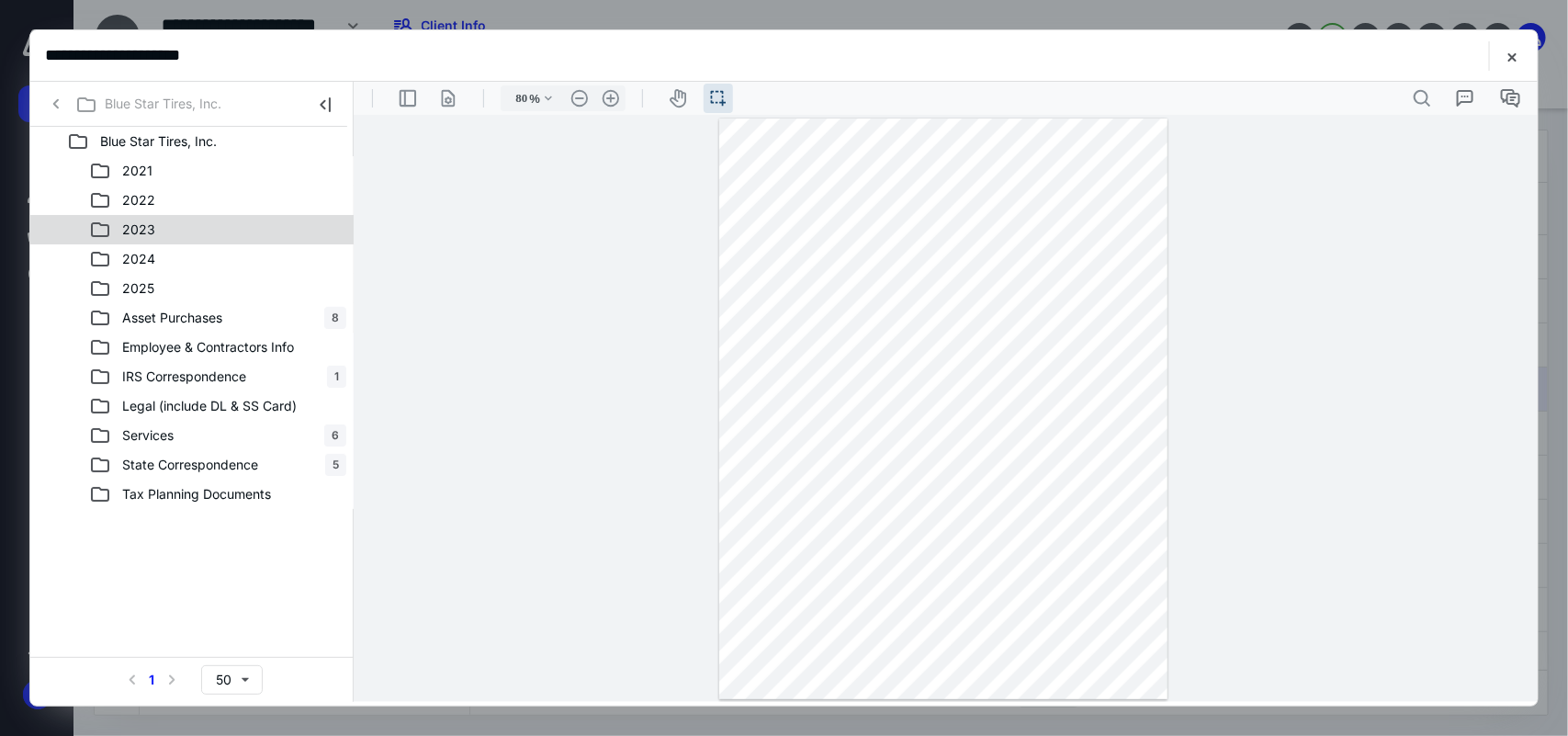click on "2023" at bounding box center (139, 230) 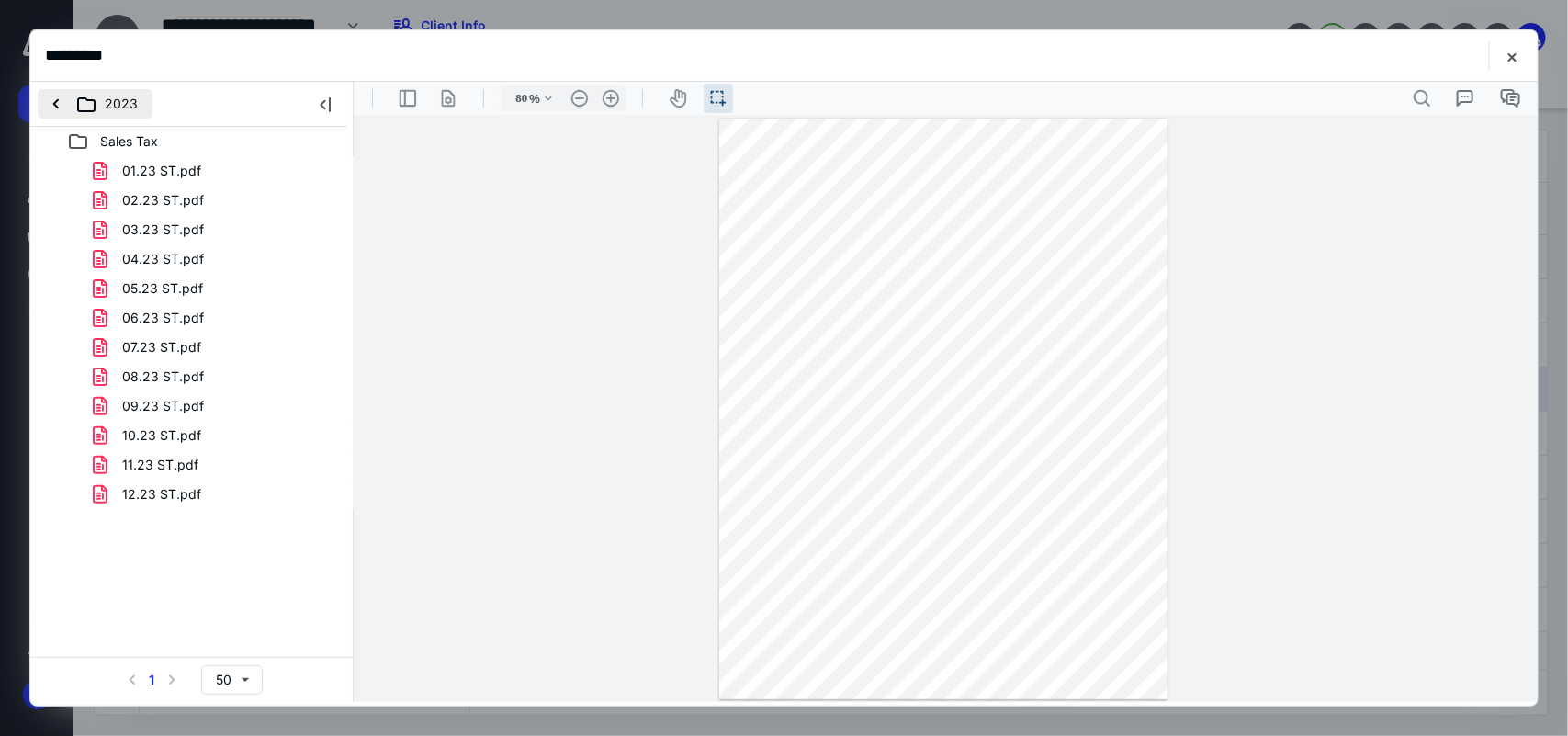 click on "2023" at bounding box center (95, 104) 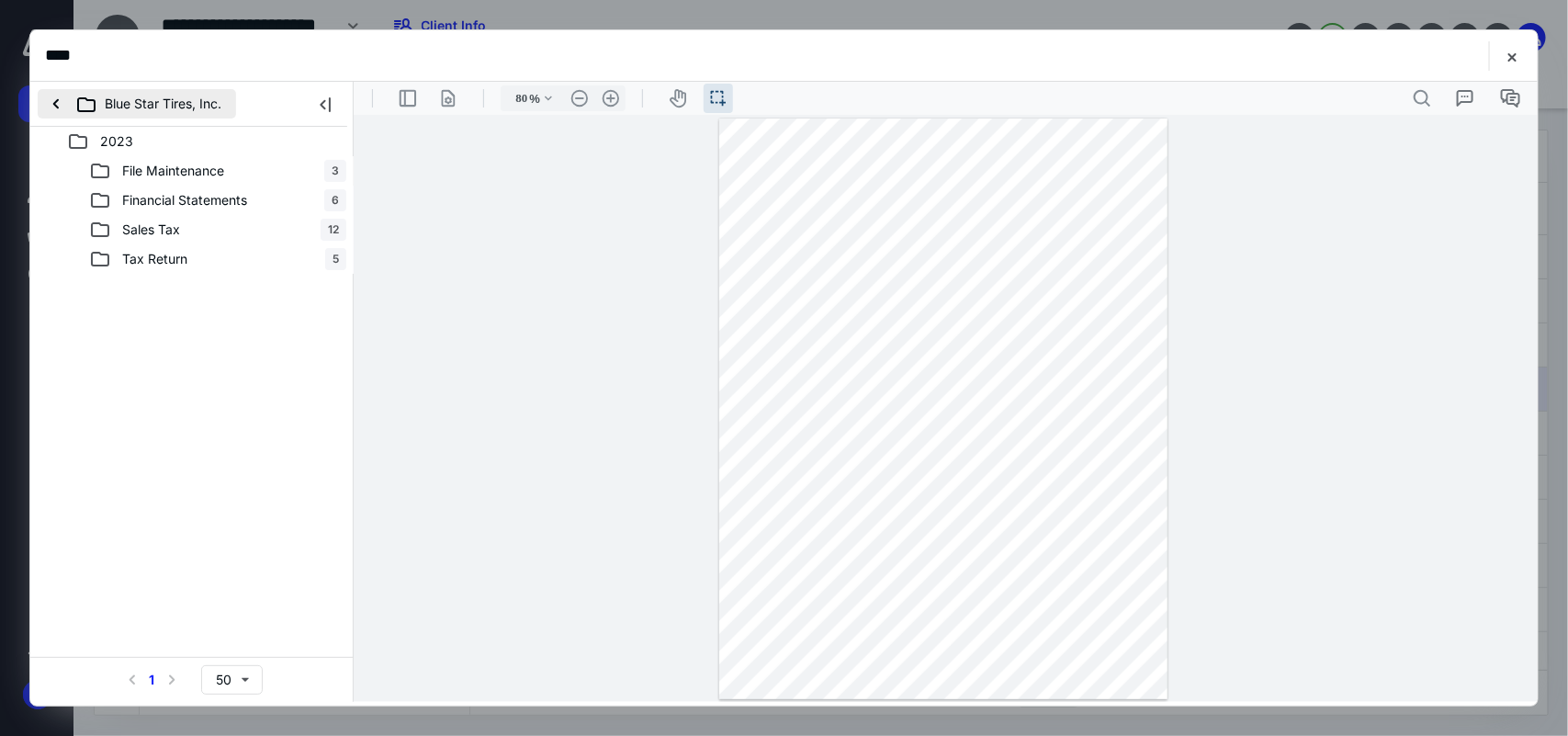 click on "Blue Star Tires, Inc." at bounding box center (137, 104) 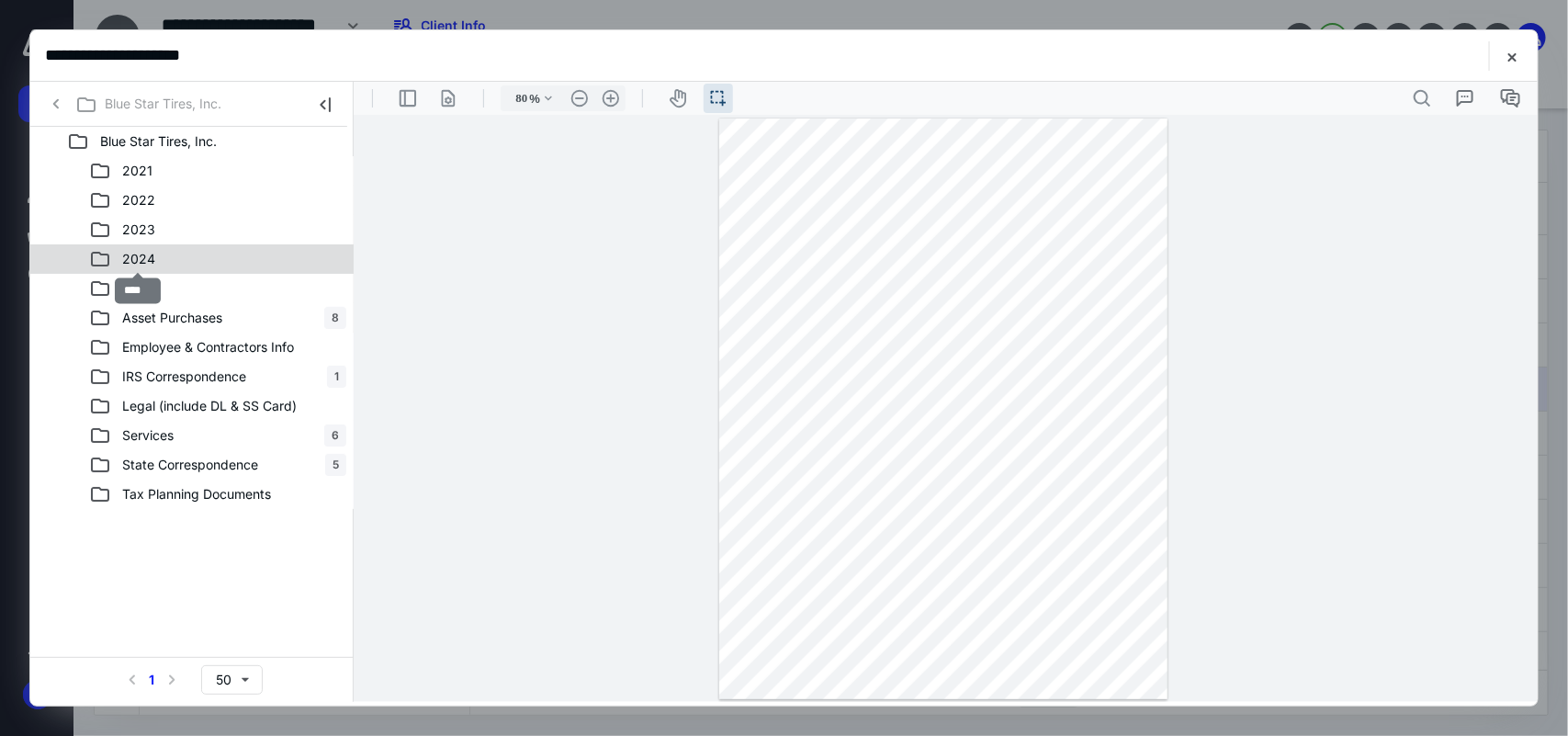 click on "2024" at bounding box center [139, 259] 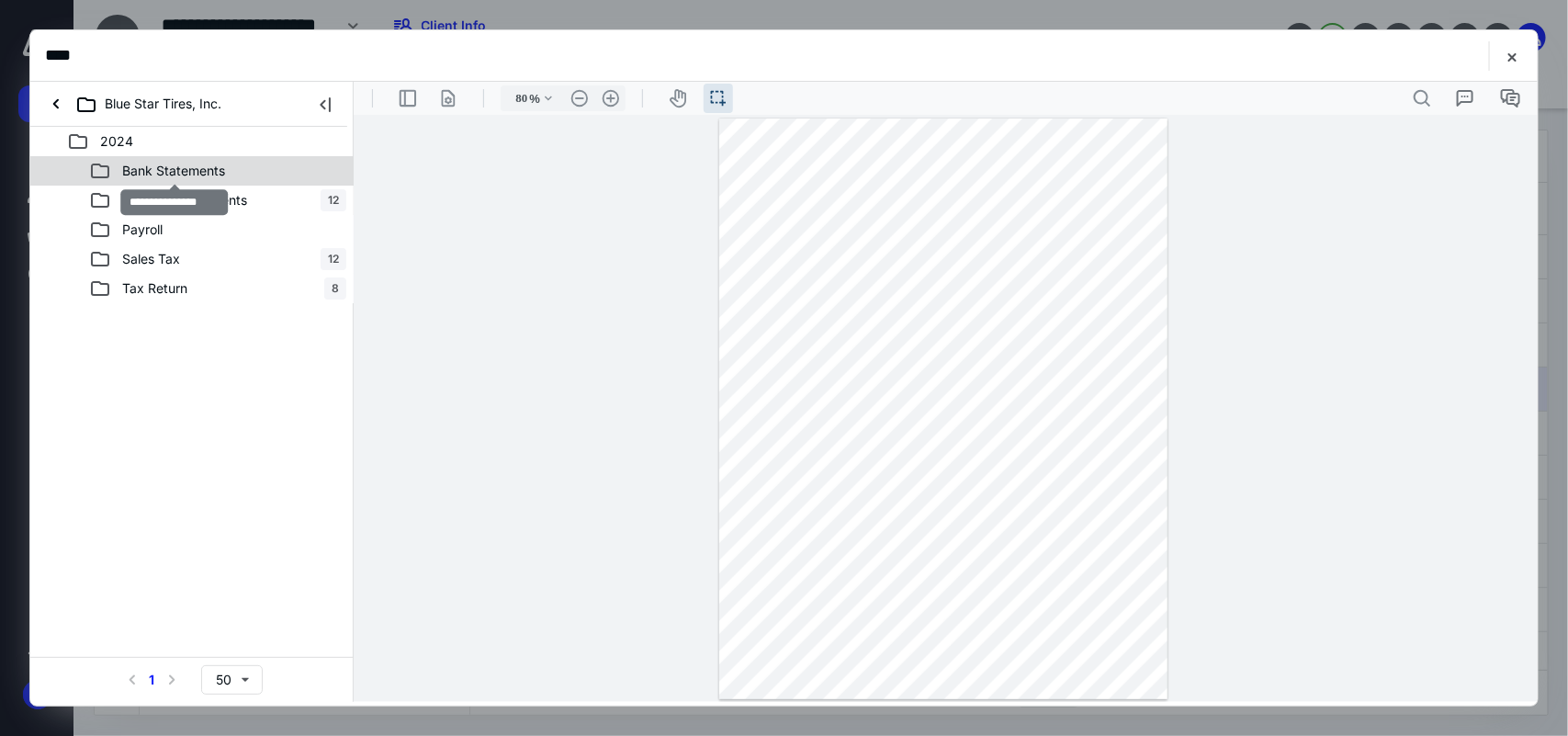 click on "Bank Statements" at bounding box center (174, 171) 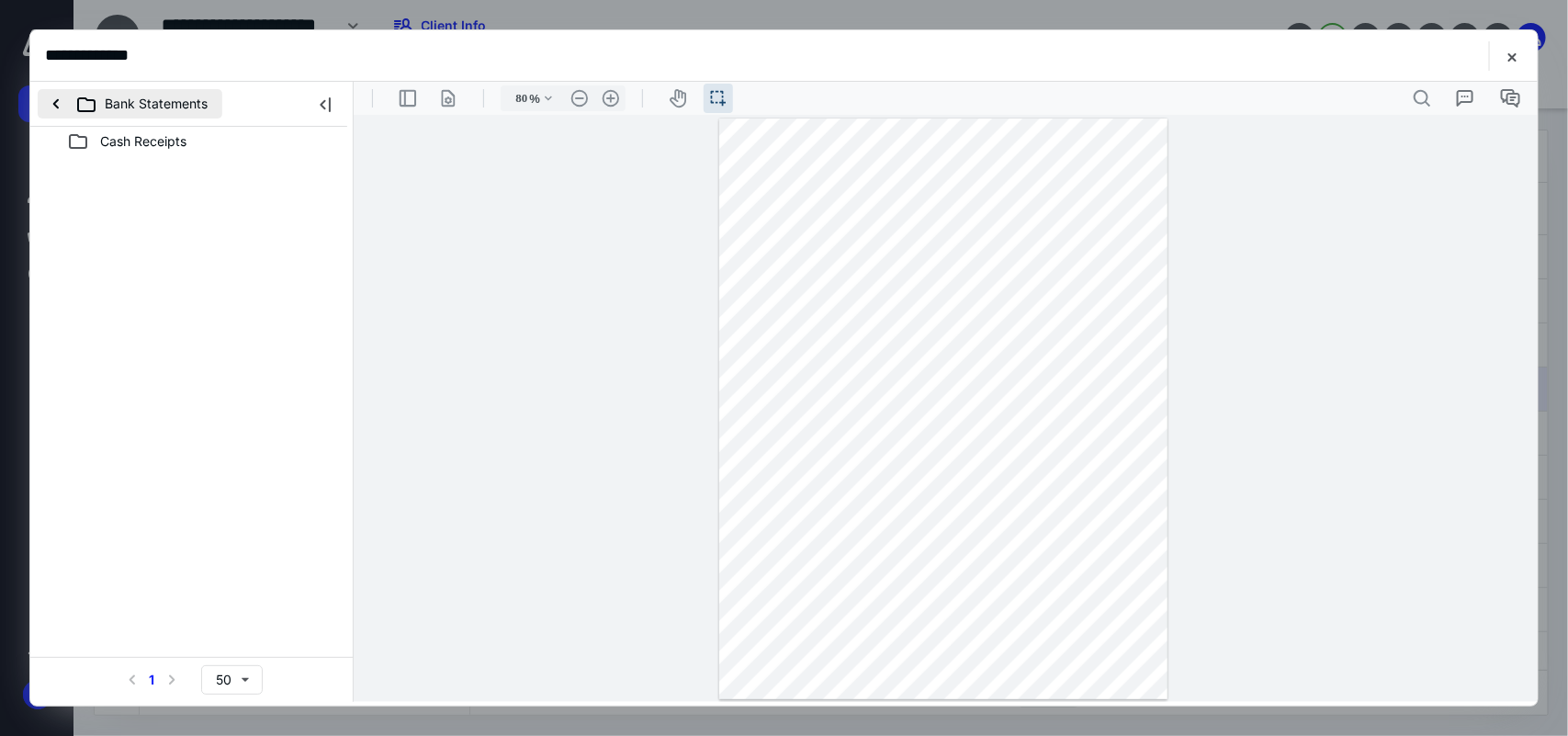 click on "Bank Statements" at bounding box center (130, 104) 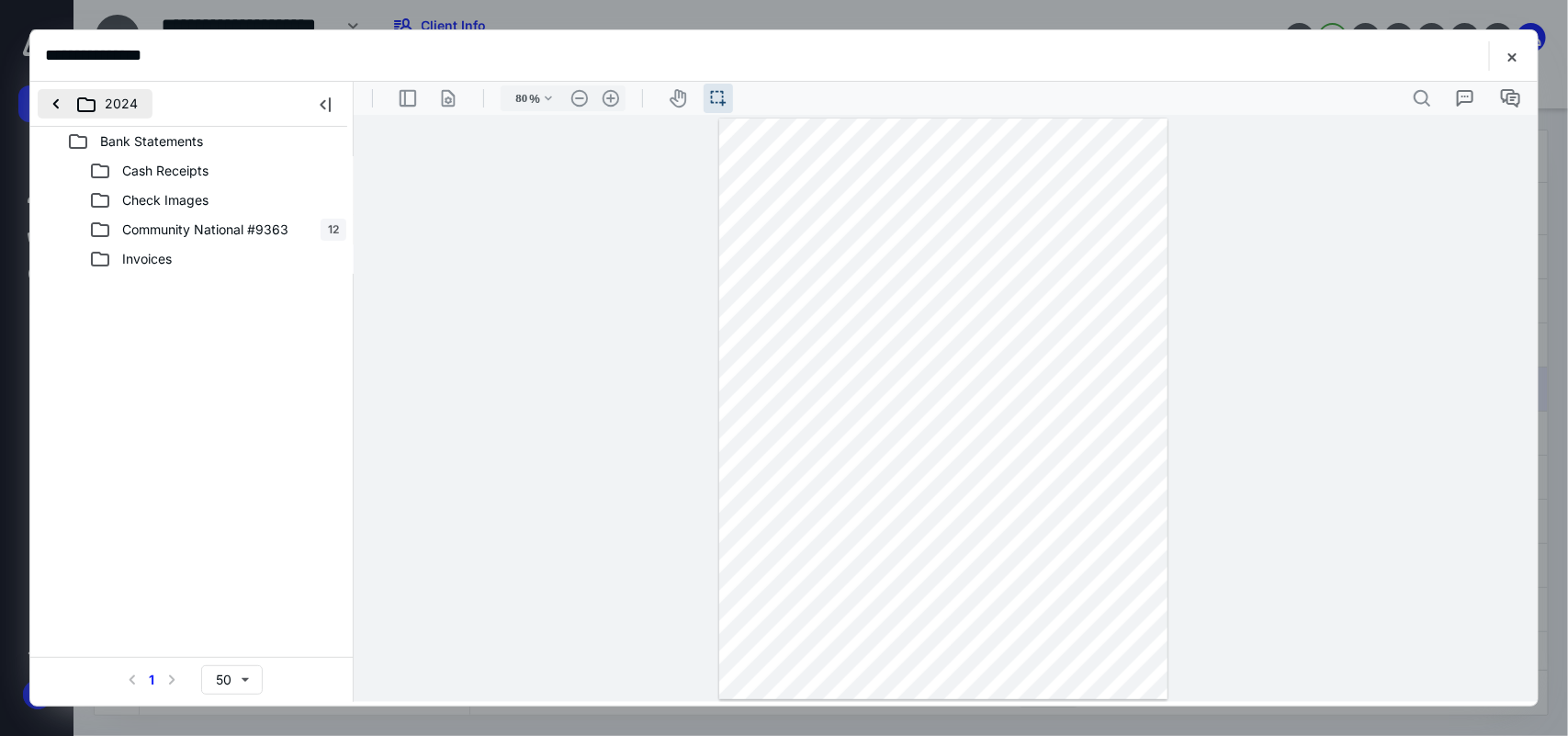 click on "2024" at bounding box center [95, 104] 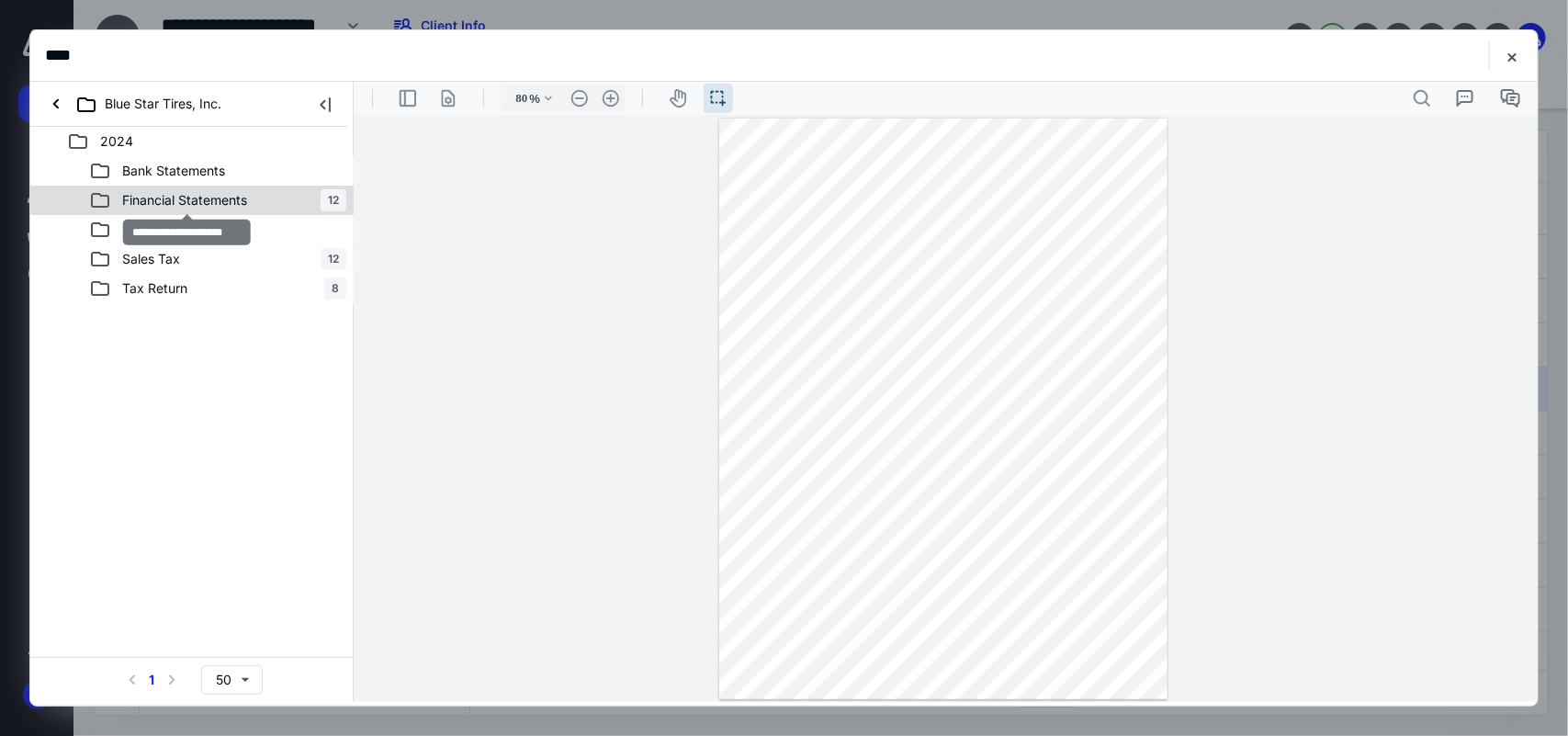 click on "Financial Statements" at bounding box center [185, 200] 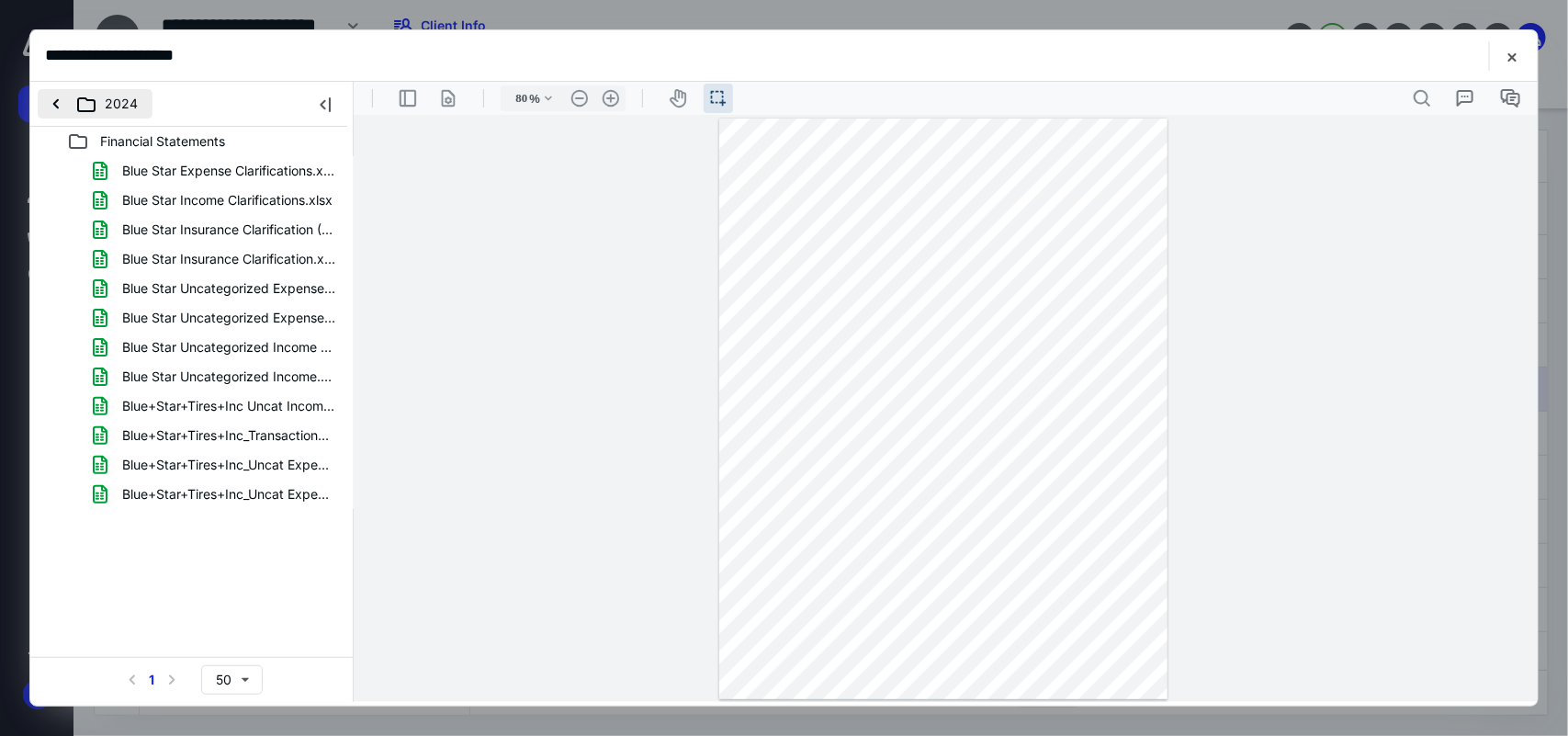 click on "2024" at bounding box center (95, 104) 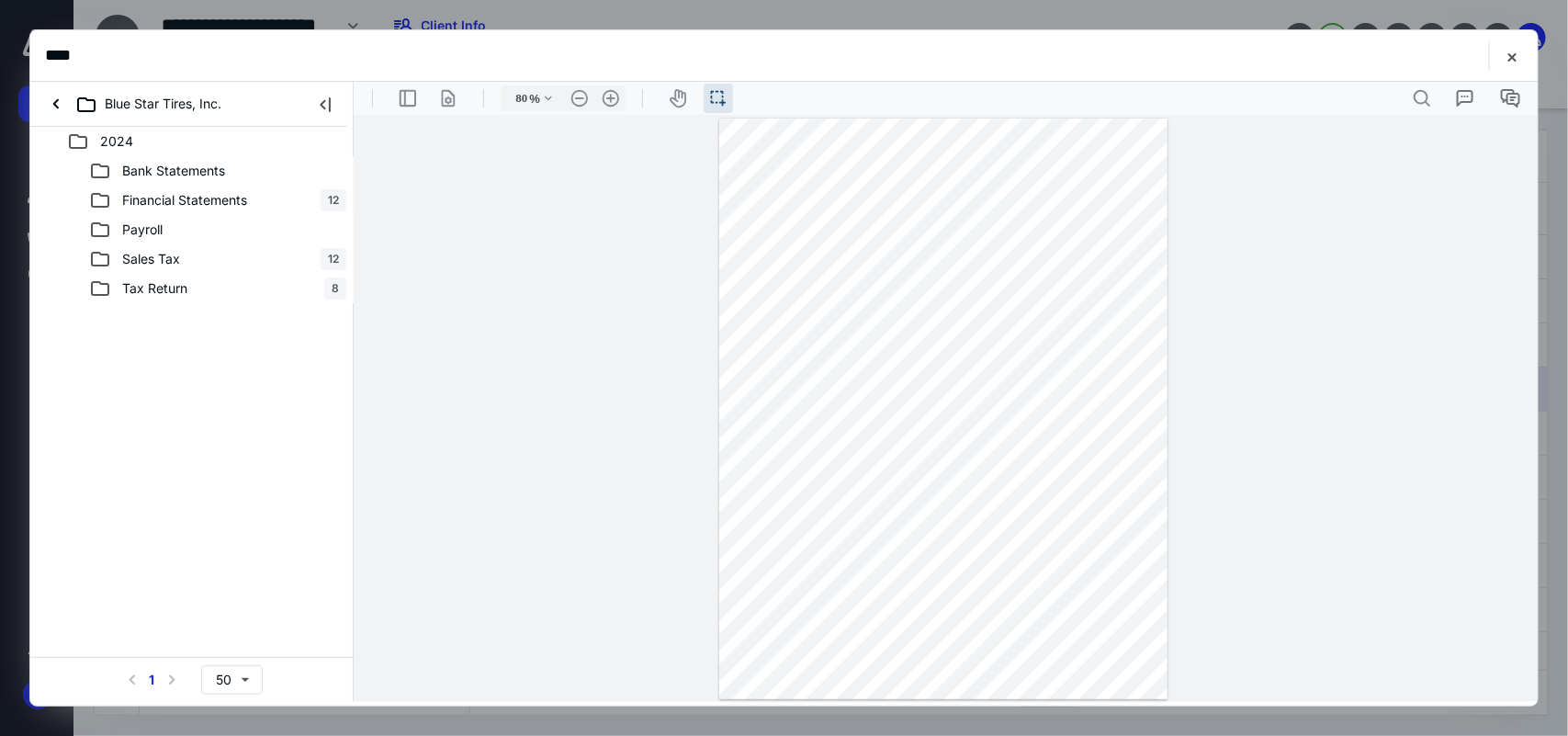 click on "Tax Return" at bounding box center [154, 289] 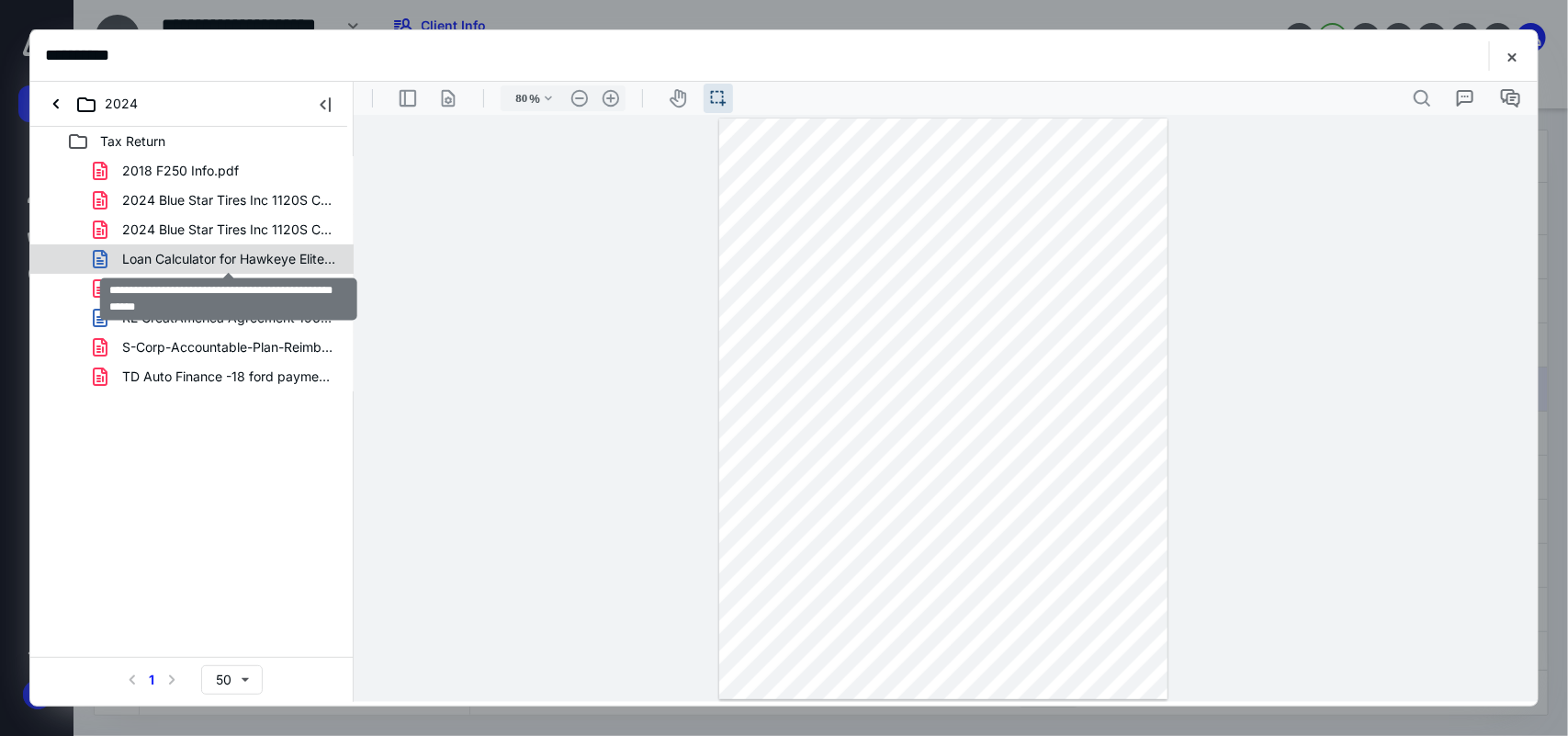 click on "Loan Calculator for Hawkeye Elite Alignment Machine.docx" at bounding box center [229, 259] 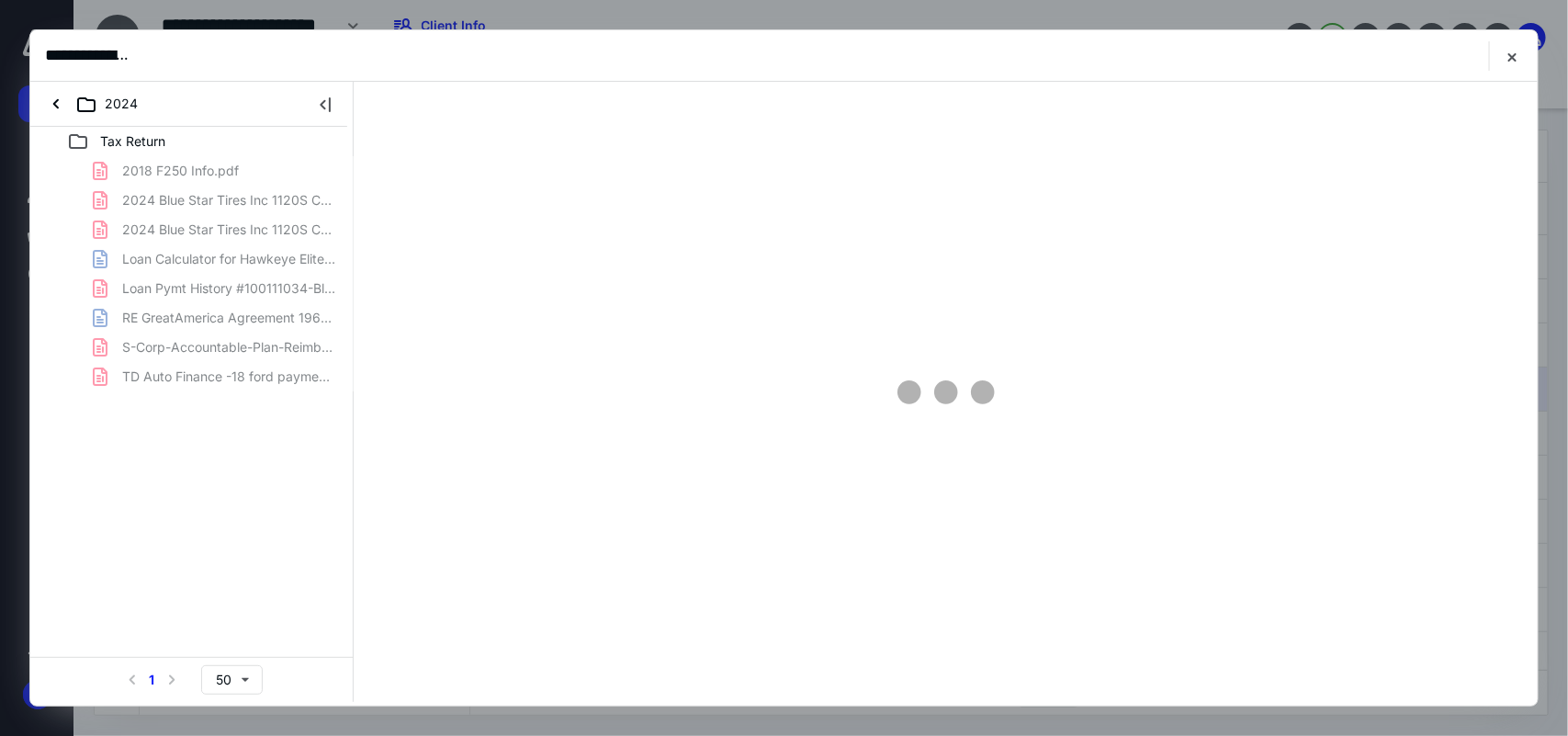 click on "2018 F250 Info.pdf 2024 Blue Star Tires Inc 1120S Copy of Tax Return (1).pdf 2024 Blue Star Tires Inc 1120S Copy of Tax Return (1)(signed_[DATE]).pdf Loan Calculator for Hawkeye Elite Alignment Machine.docx Loan Pymt History #100111034-Blue Star Building.pdf RE  GreatAmerica Agreement 1966370.msg S-Corp-Accountable-Plan-Reimbursement Form (7).pdf TD Auto Finance -18 ford payment history.pdf" at bounding box center (192, 274) 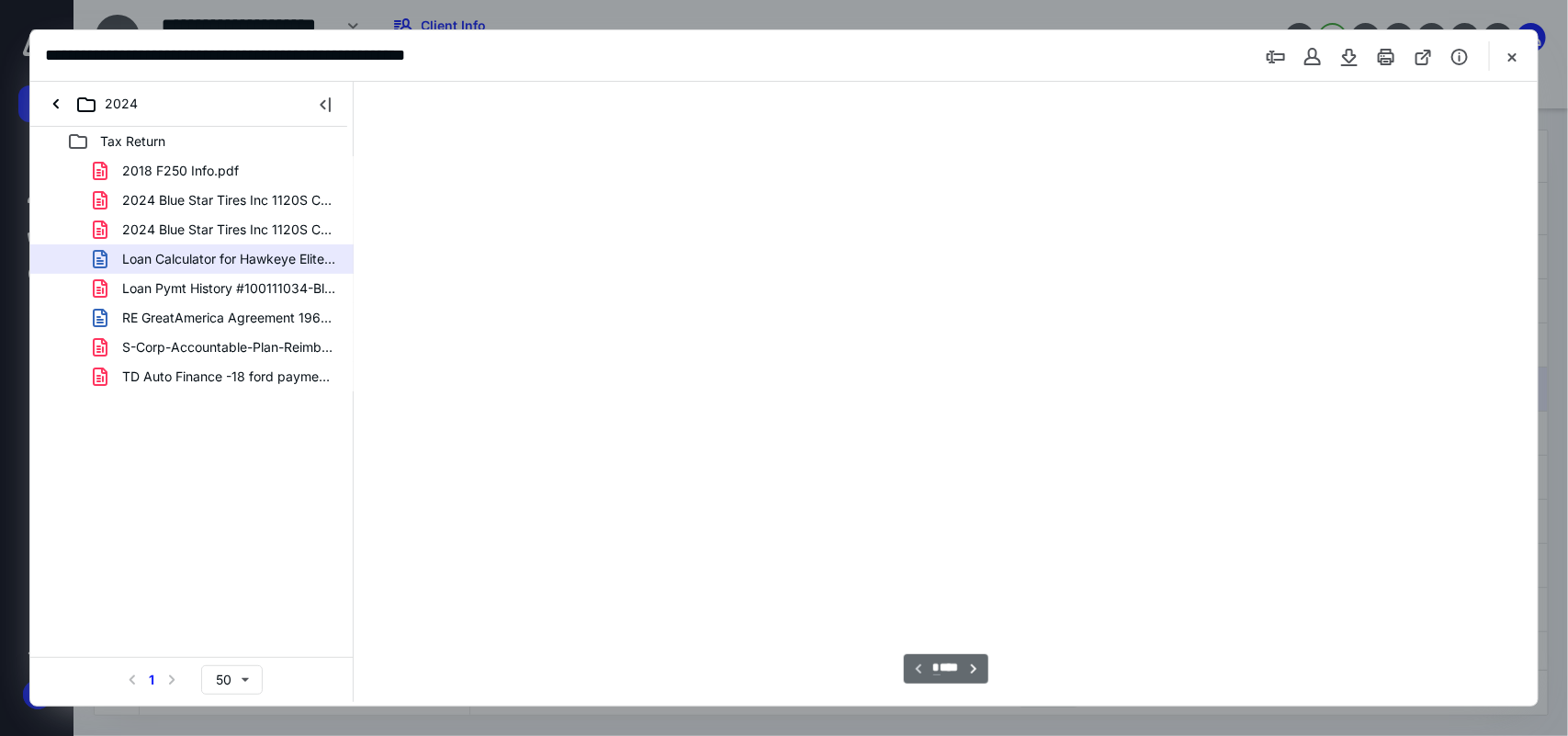 scroll, scrollTop: 35, scrollLeft: 0, axis: vertical 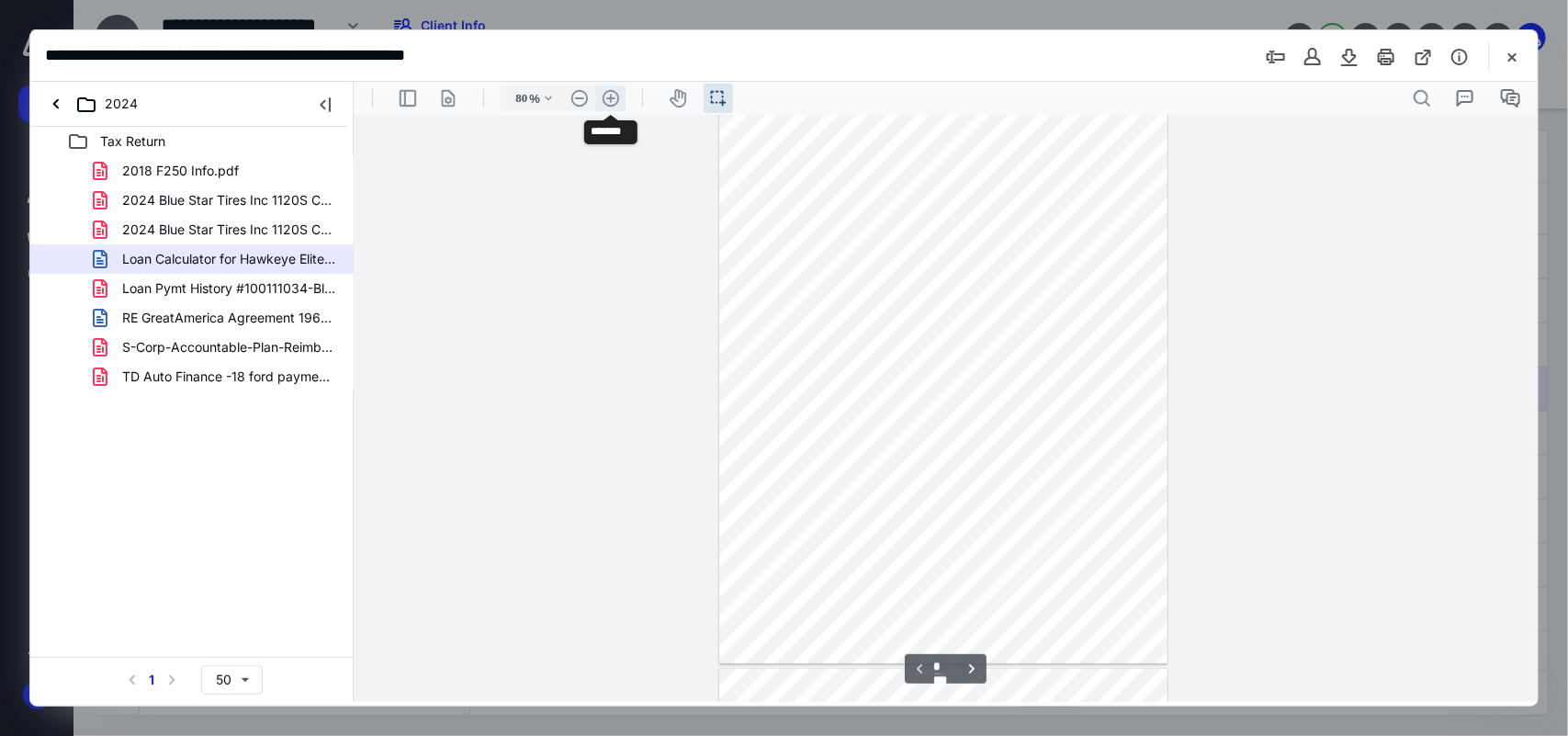 click on ".cls-1{fill:#abb0c4;} icon - header - zoom - in - line" at bounding box center [610, 97] 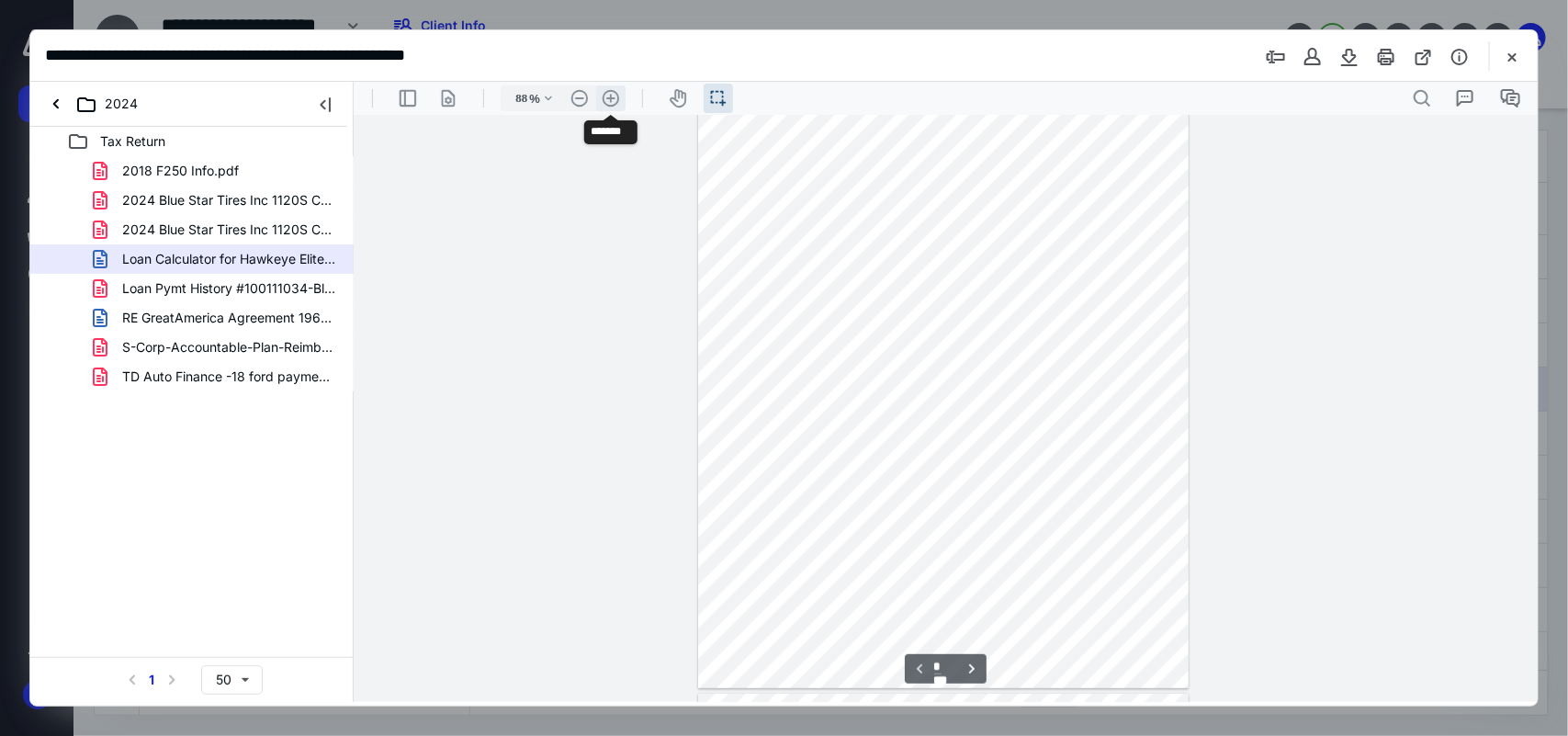 click on ".cls-1{fill:#abb0c4;} icon - header - zoom - in - line" at bounding box center [610, 97] 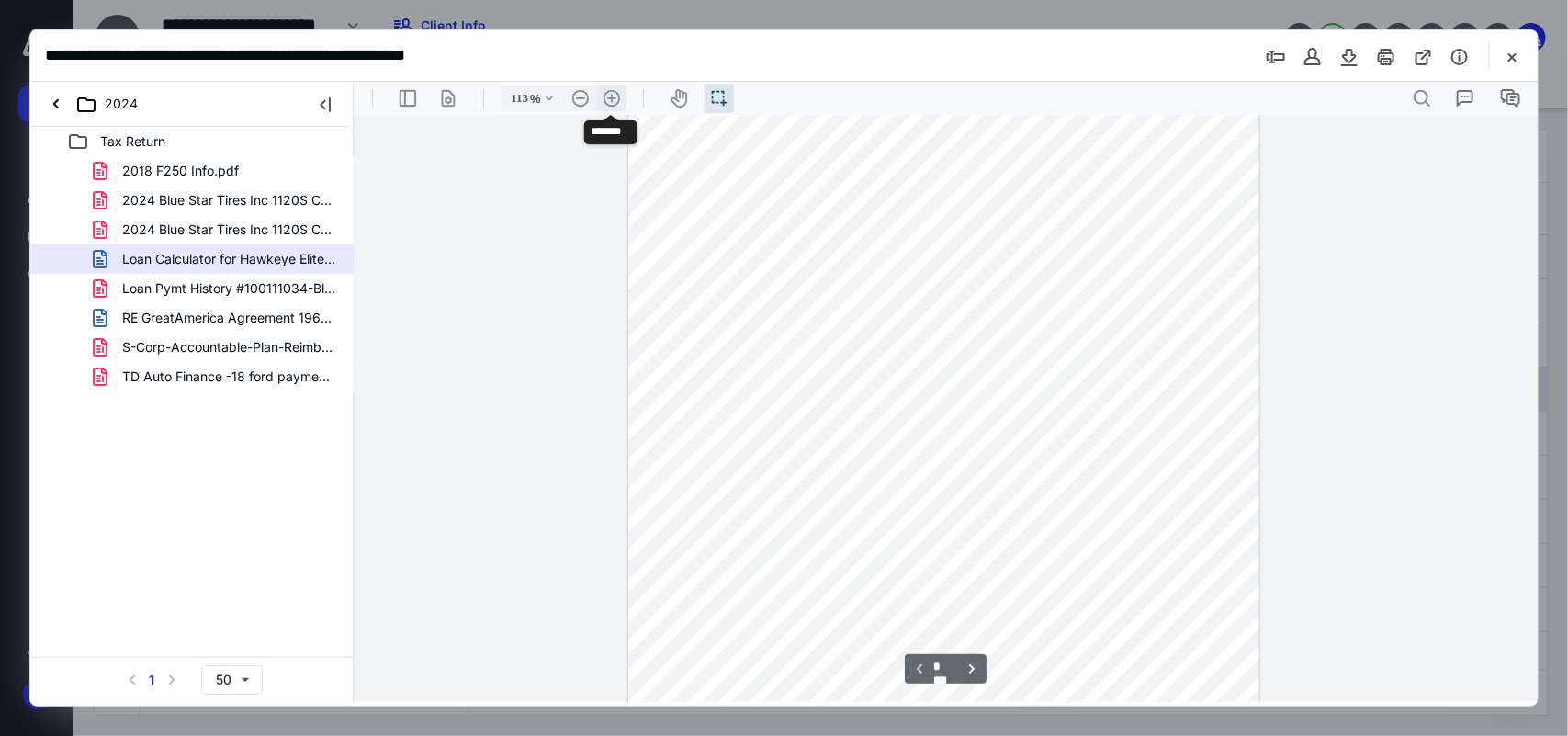 click on ".cls-1{fill:#abb0c4;} icon - header - zoom - in - line" at bounding box center (611, 97) 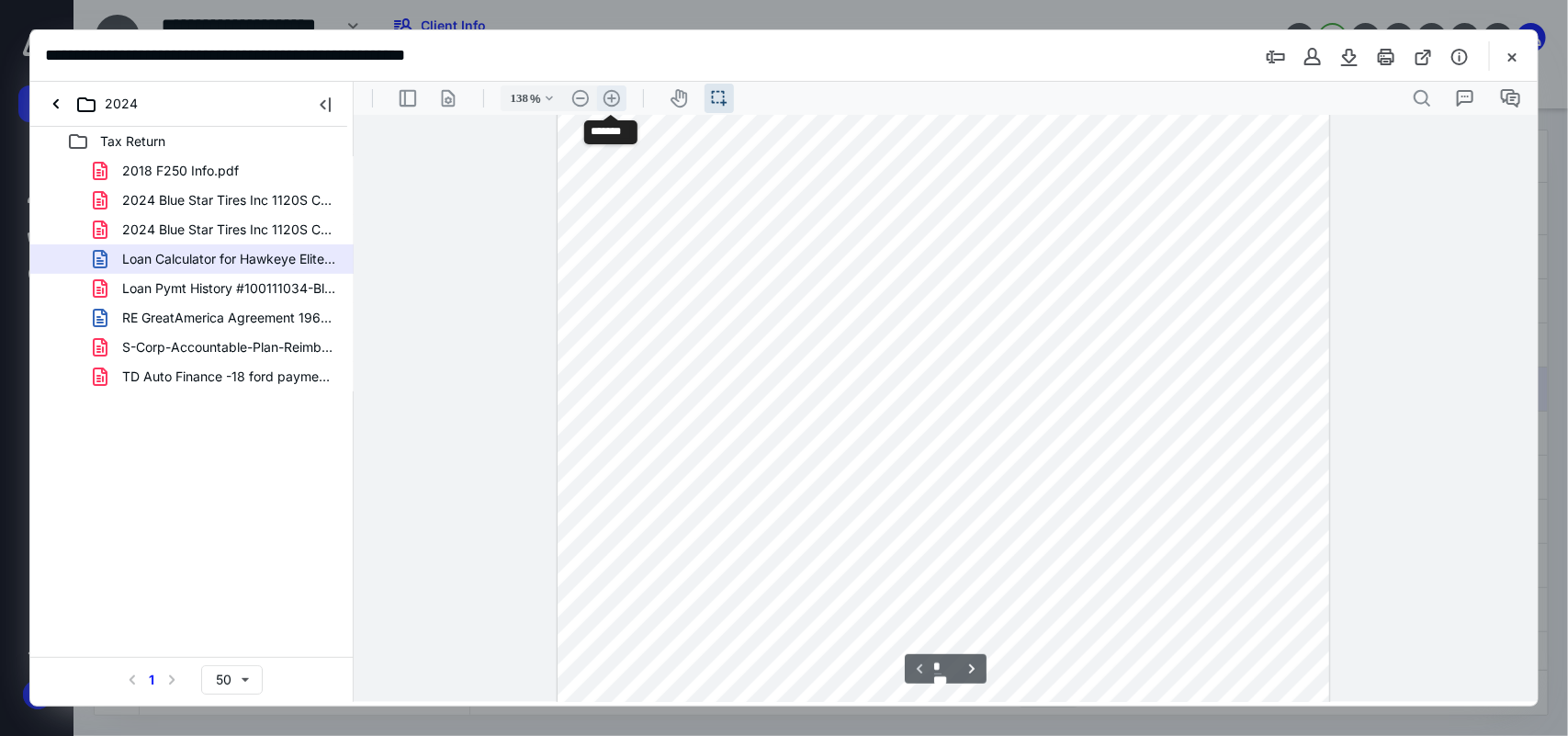 click on ".cls-1{fill:#abb0c4;} icon - header - zoom - in - line" at bounding box center [611, 97] 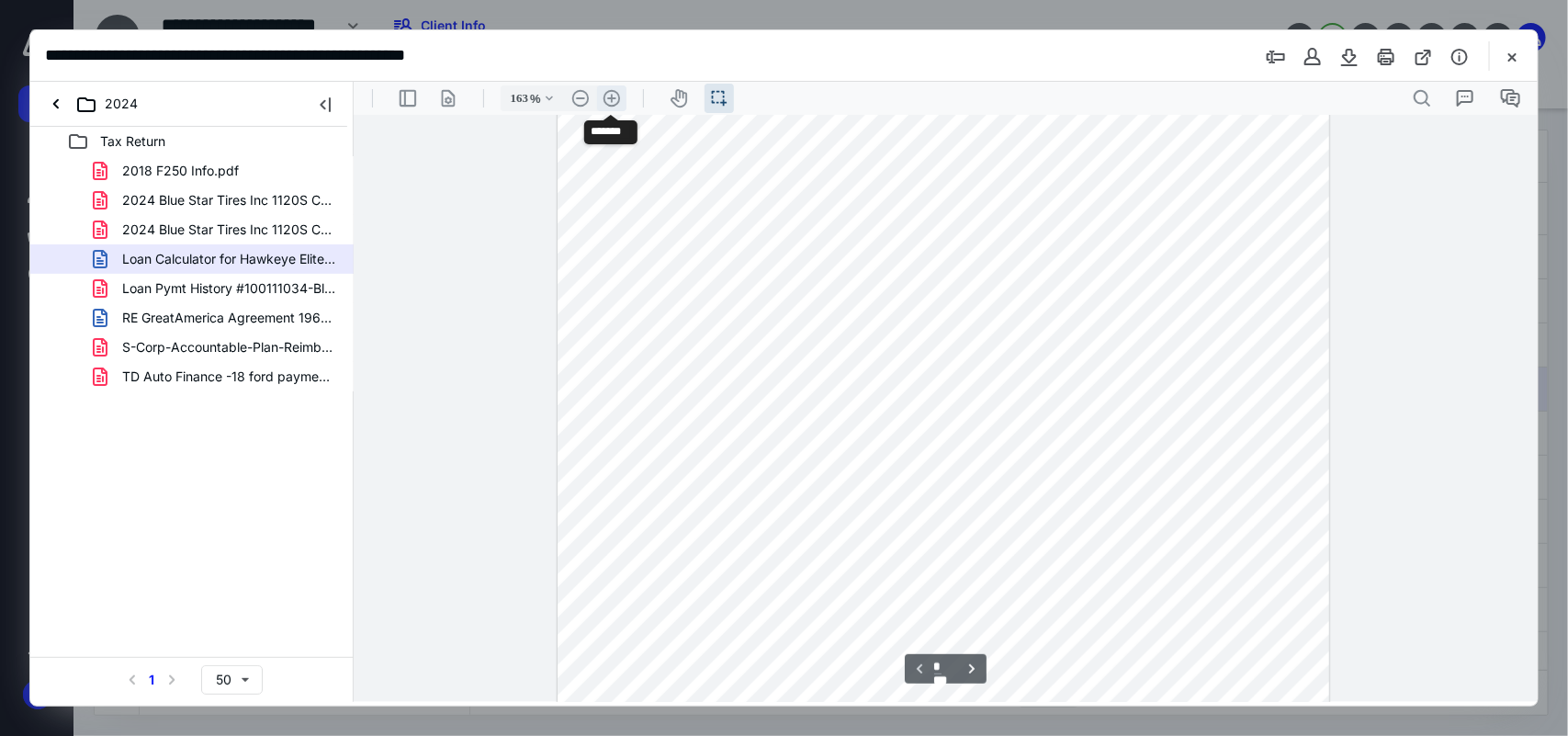 scroll, scrollTop: 358, scrollLeft: 0, axis: vertical 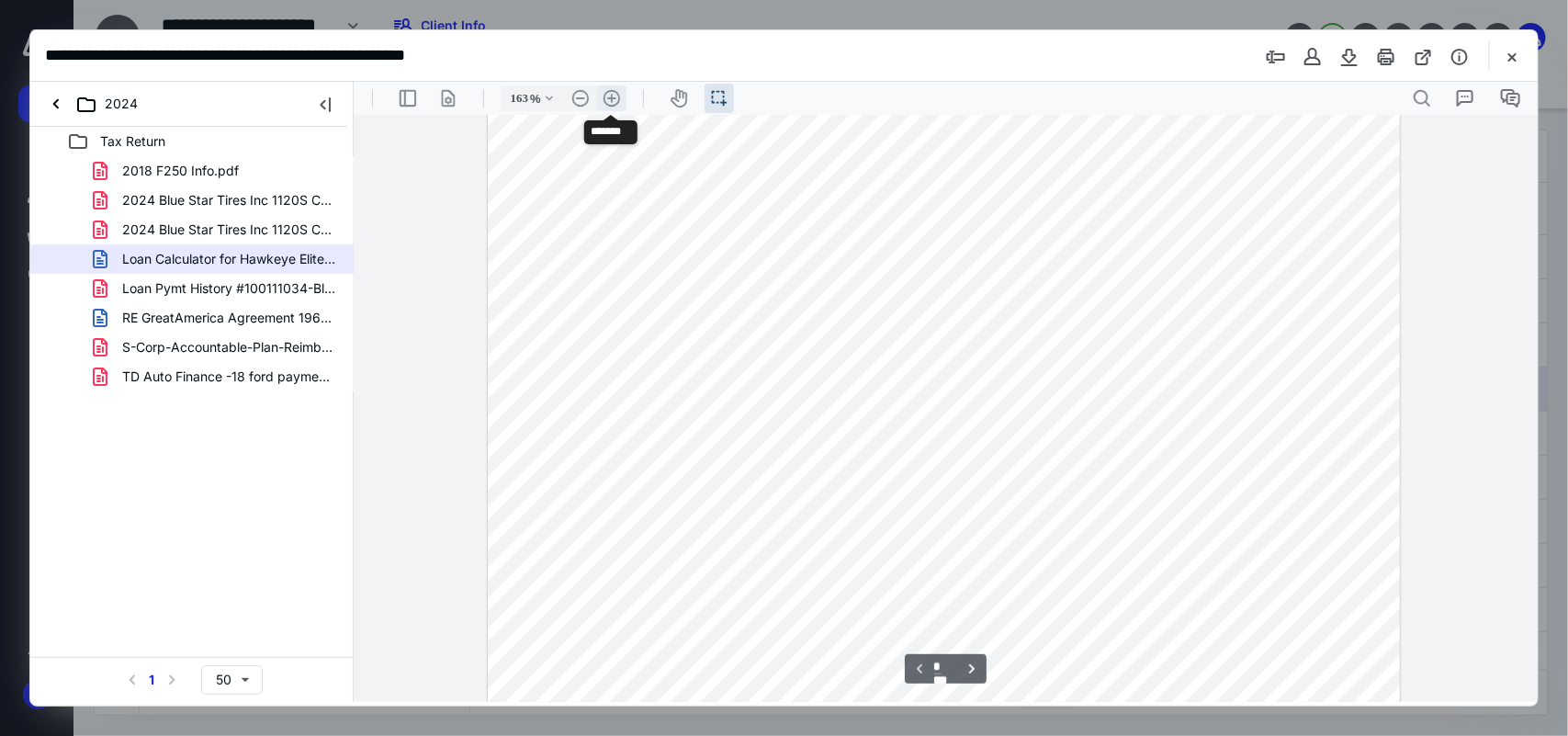 click on ".cls-1{fill:#abb0c4;} icon - header - zoom - in - line" at bounding box center [611, 97] 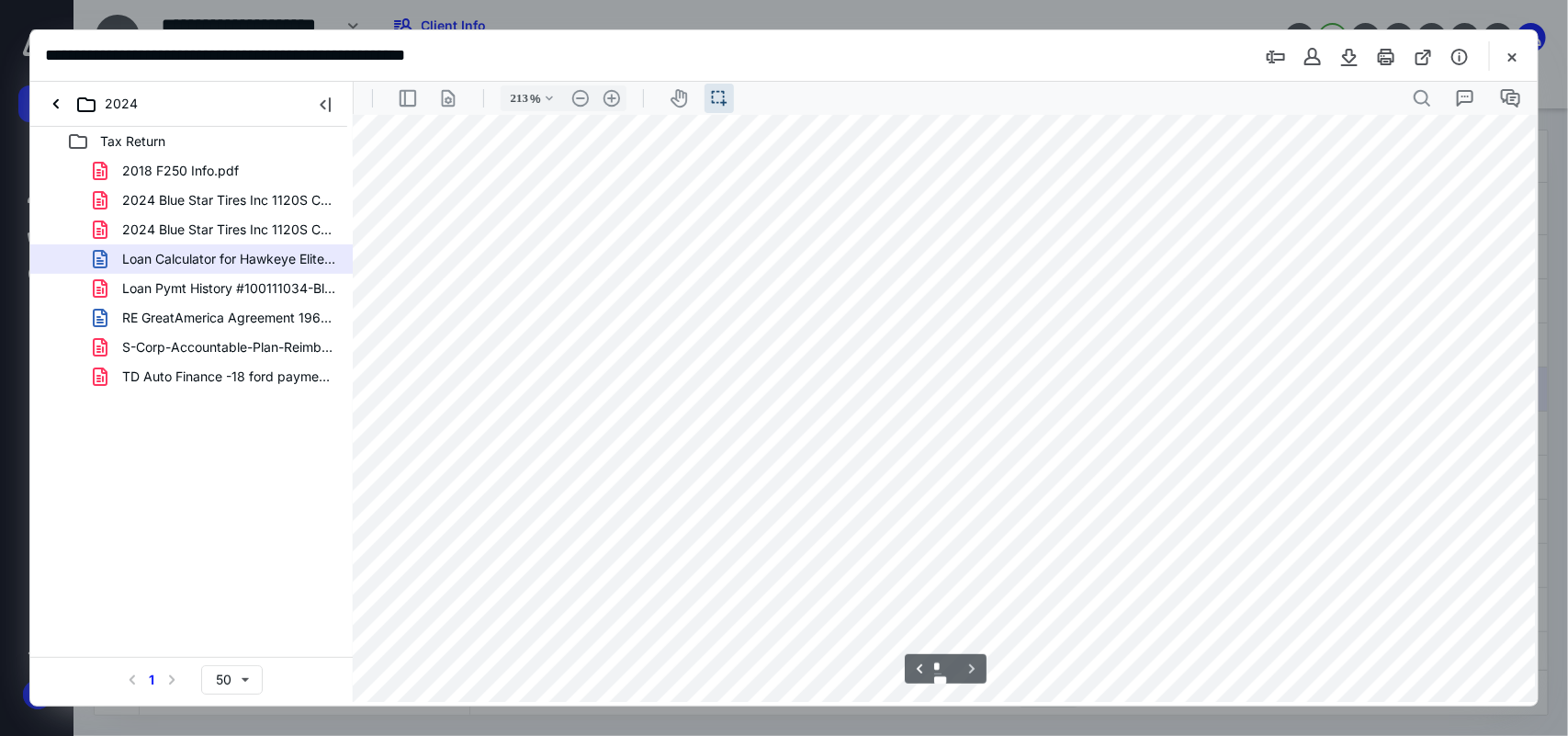 scroll, scrollTop: 1551, scrollLeft: 17, axis: both 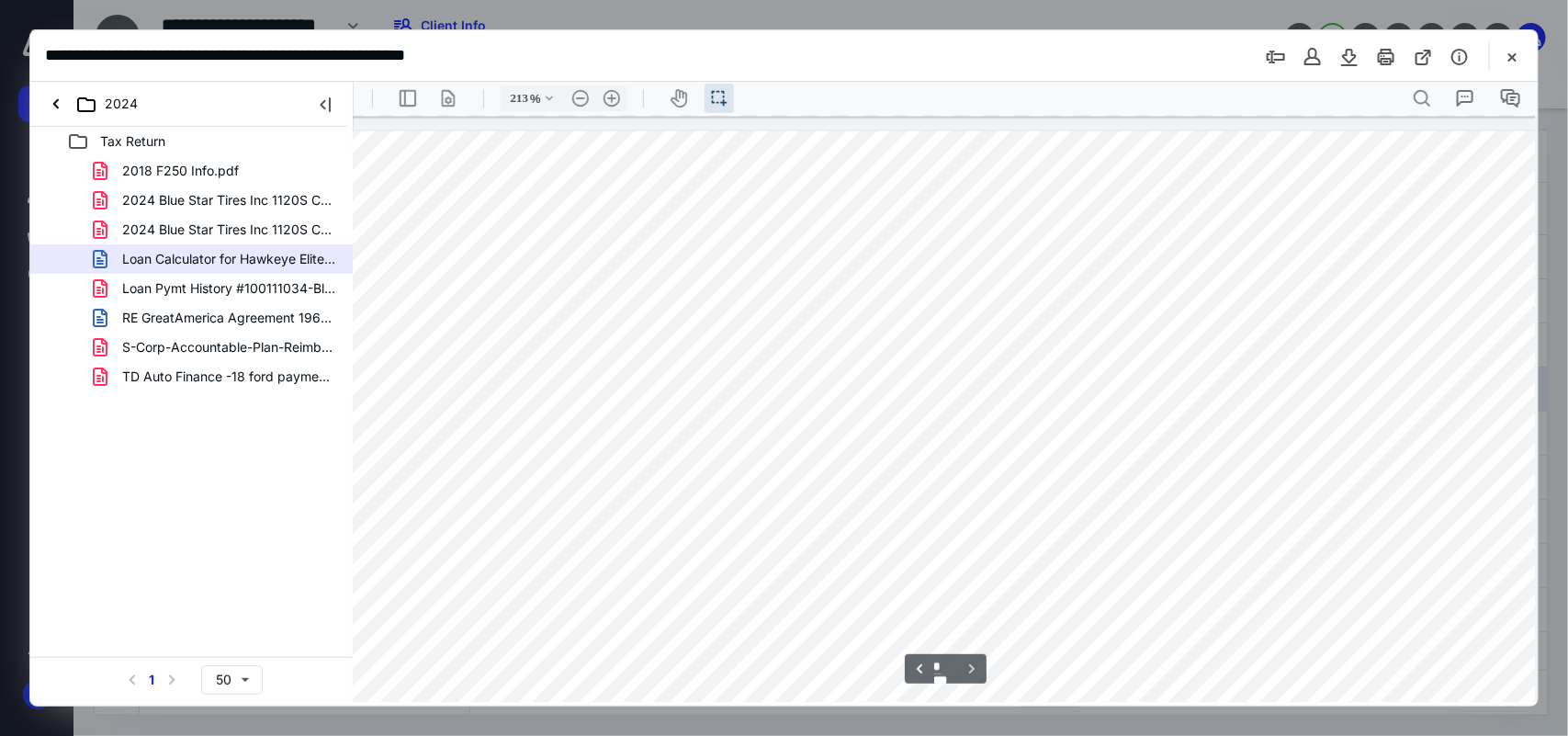 type on "*" 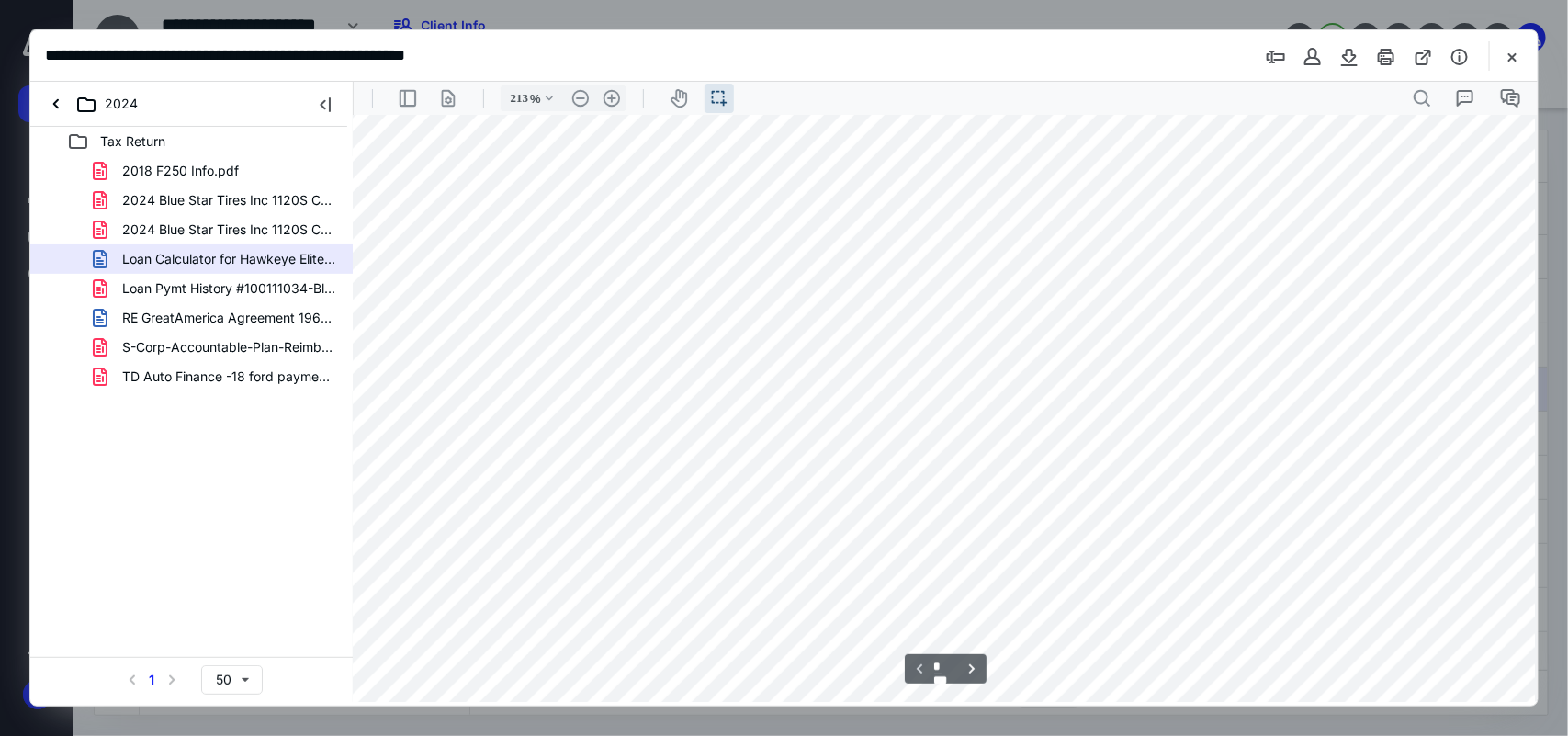 scroll, scrollTop: 0, scrollLeft: 17, axis: horizontal 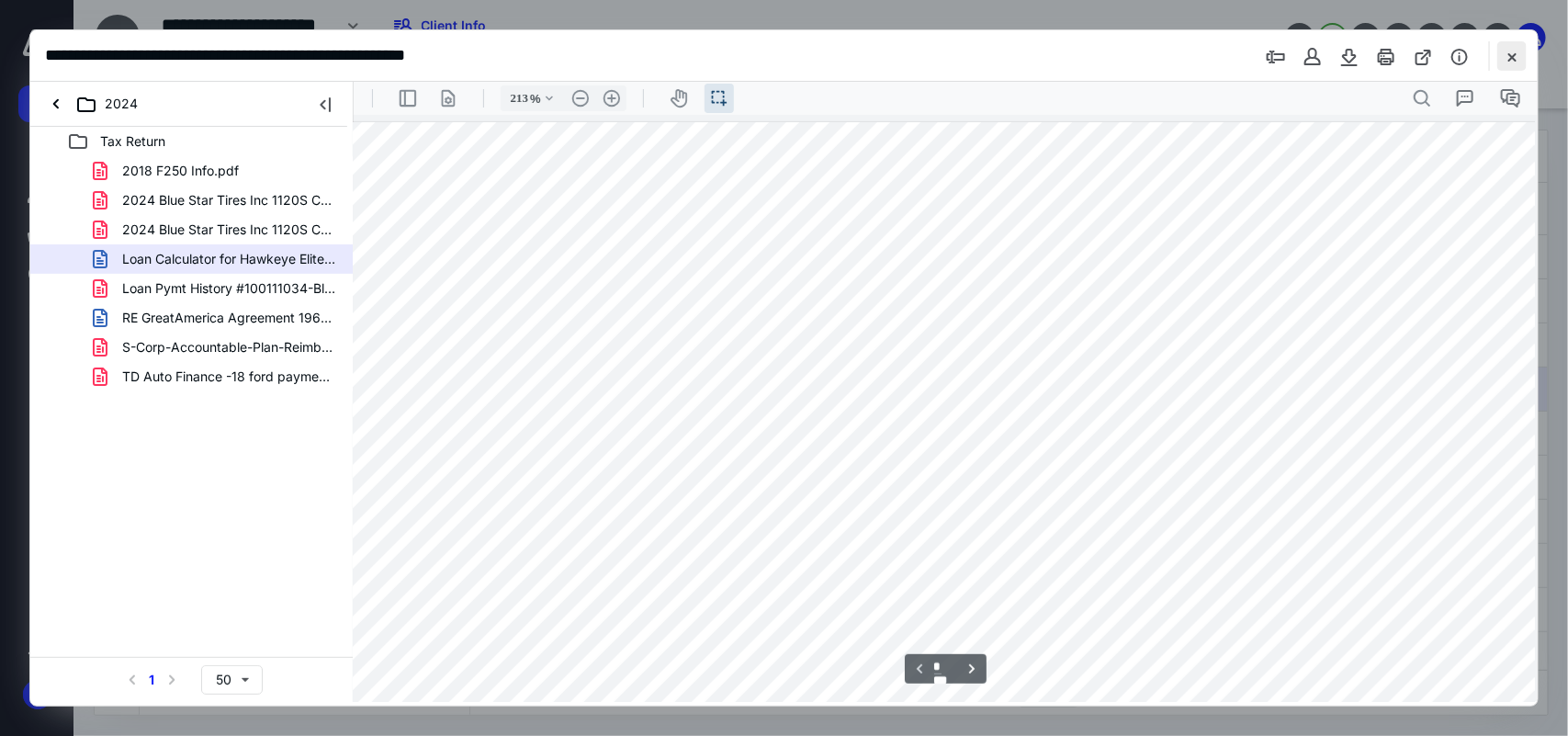 click at bounding box center (1512, 56) 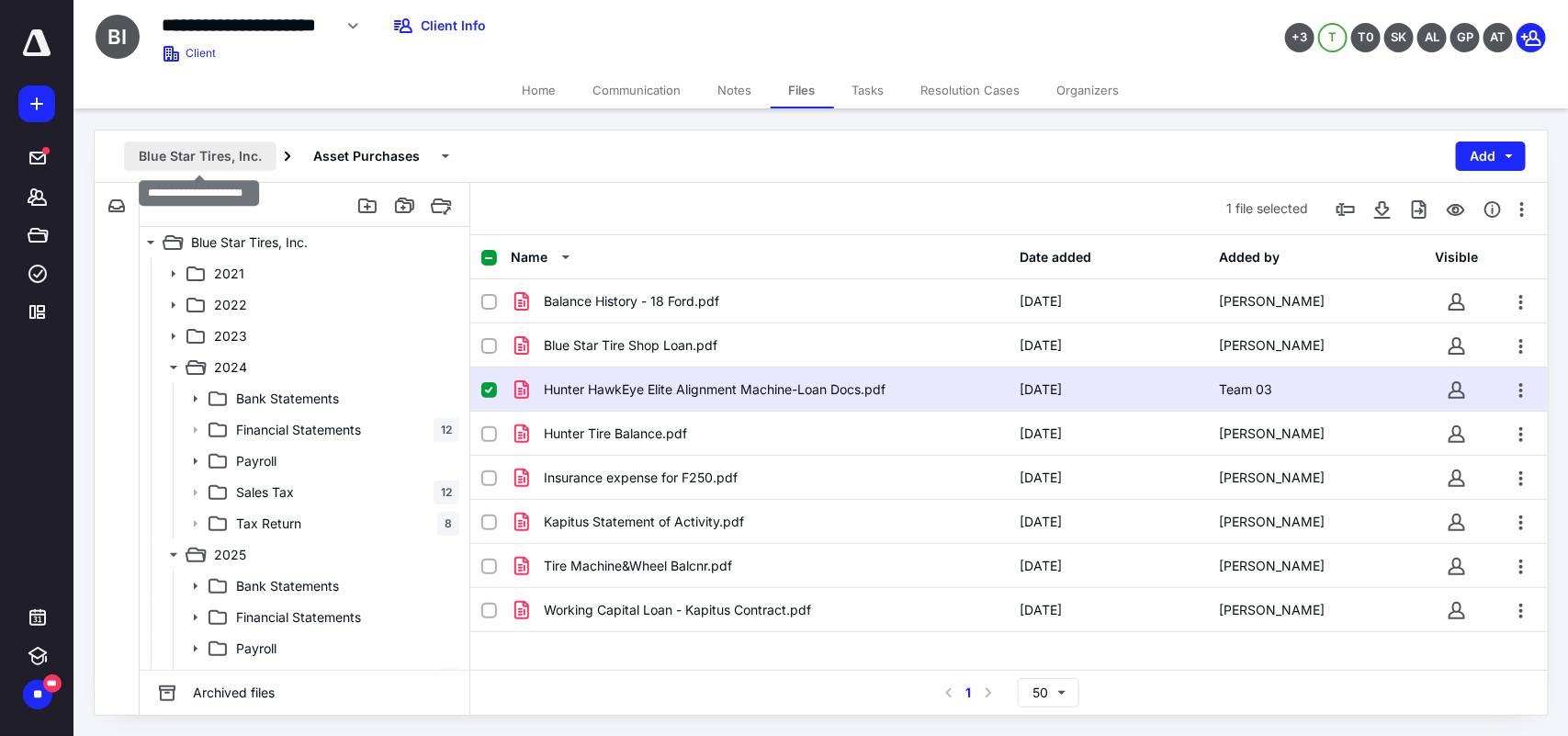 click on "Blue Star Tires, Inc." at bounding box center [200, 156] 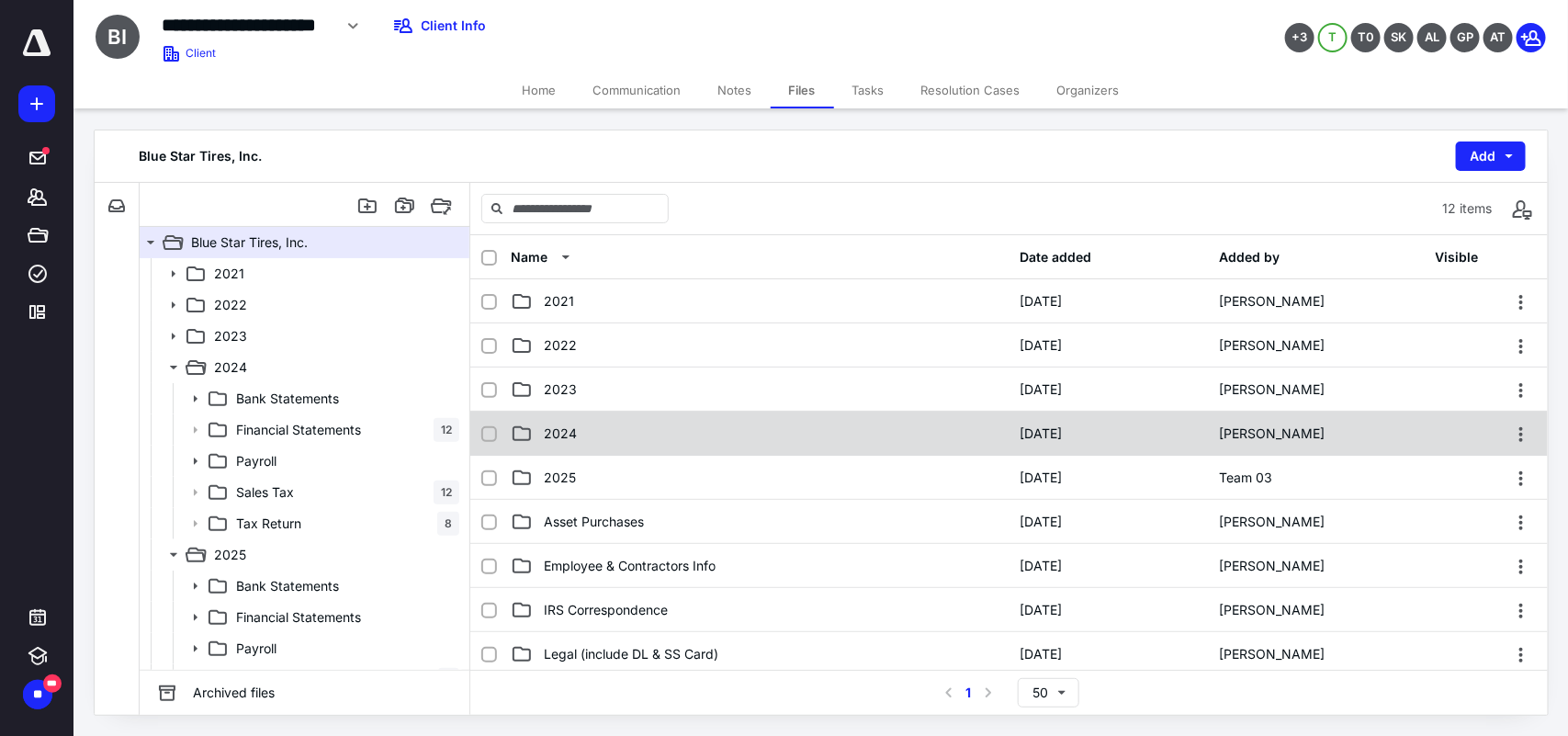 click on "2024 [DATE] [PERSON_NAME]" at bounding box center (1009, 434) 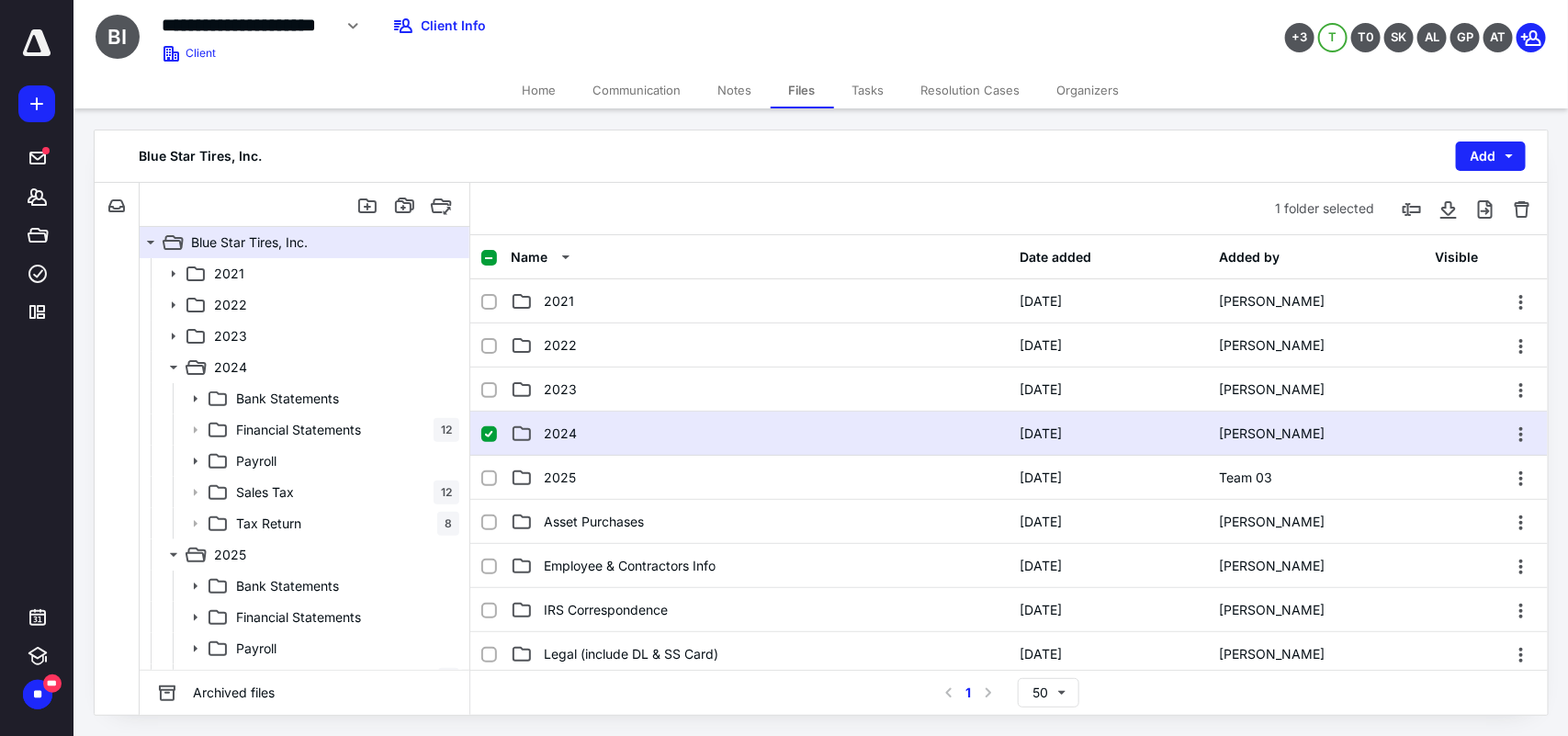 click on "2024 [DATE] [PERSON_NAME]" at bounding box center [1009, 434] 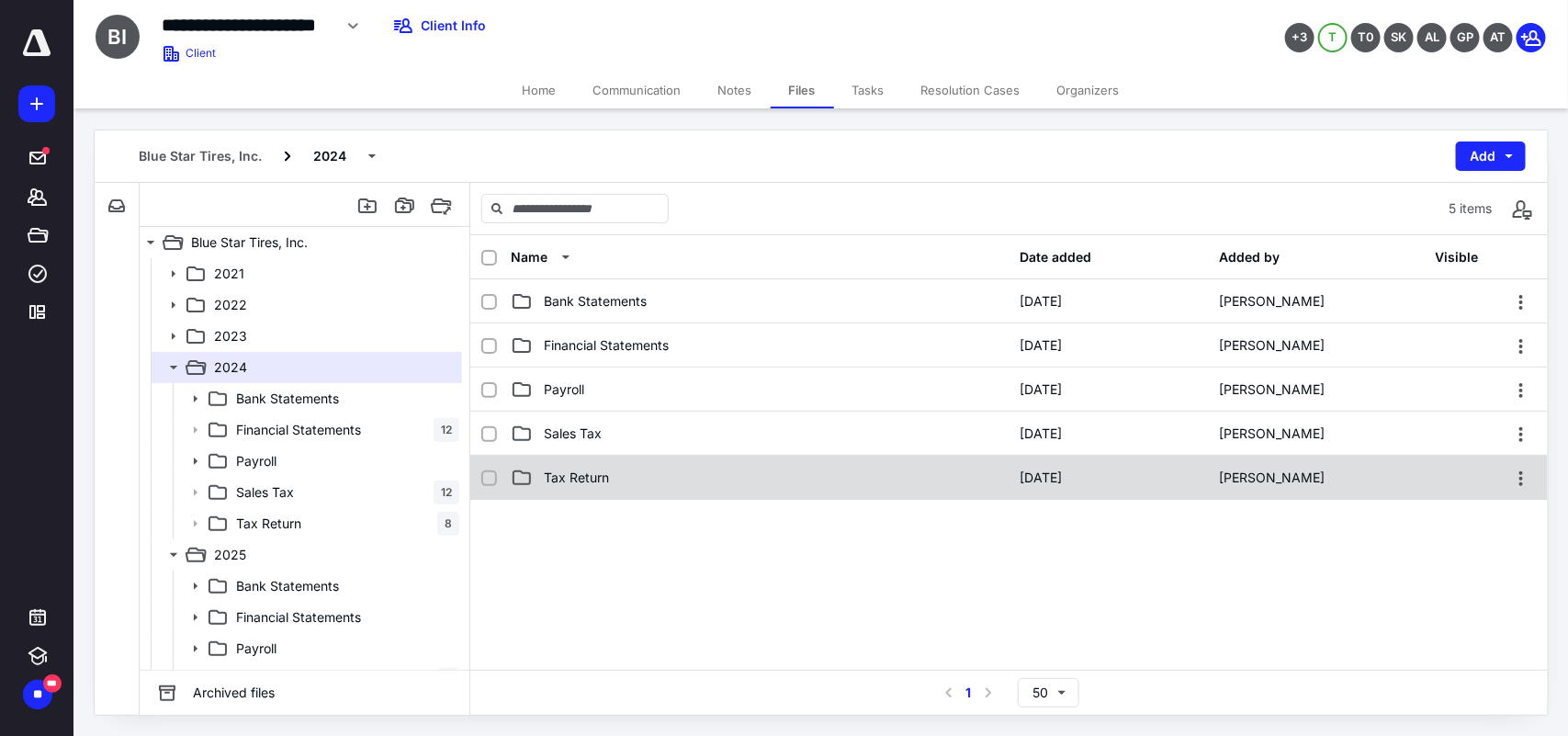 click on "Tax Return [DATE] [PERSON_NAME]" at bounding box center [1009, 478] 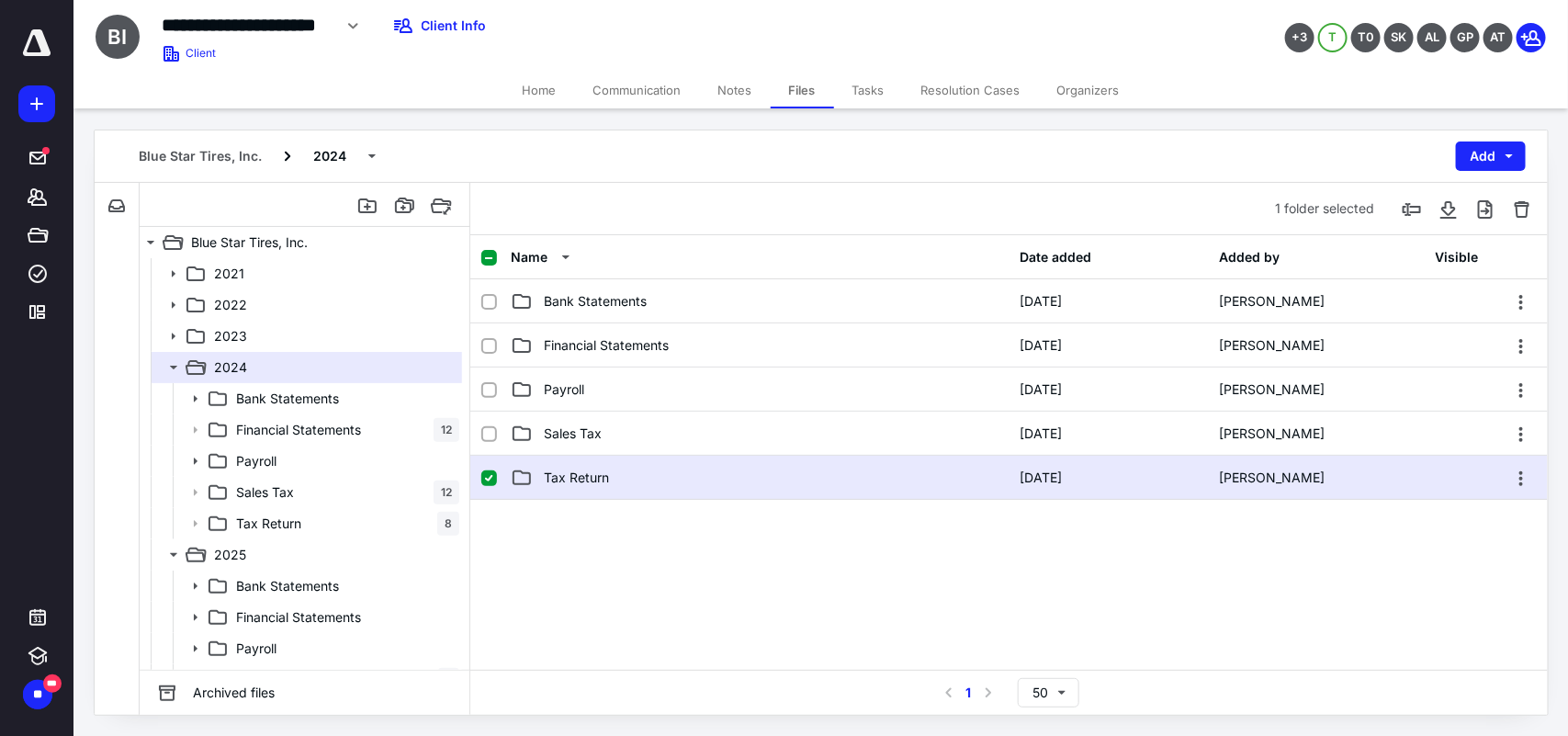 click on "Tax Return [DATE] [PERSON_NAME]" at bounding box center [1009, 478] 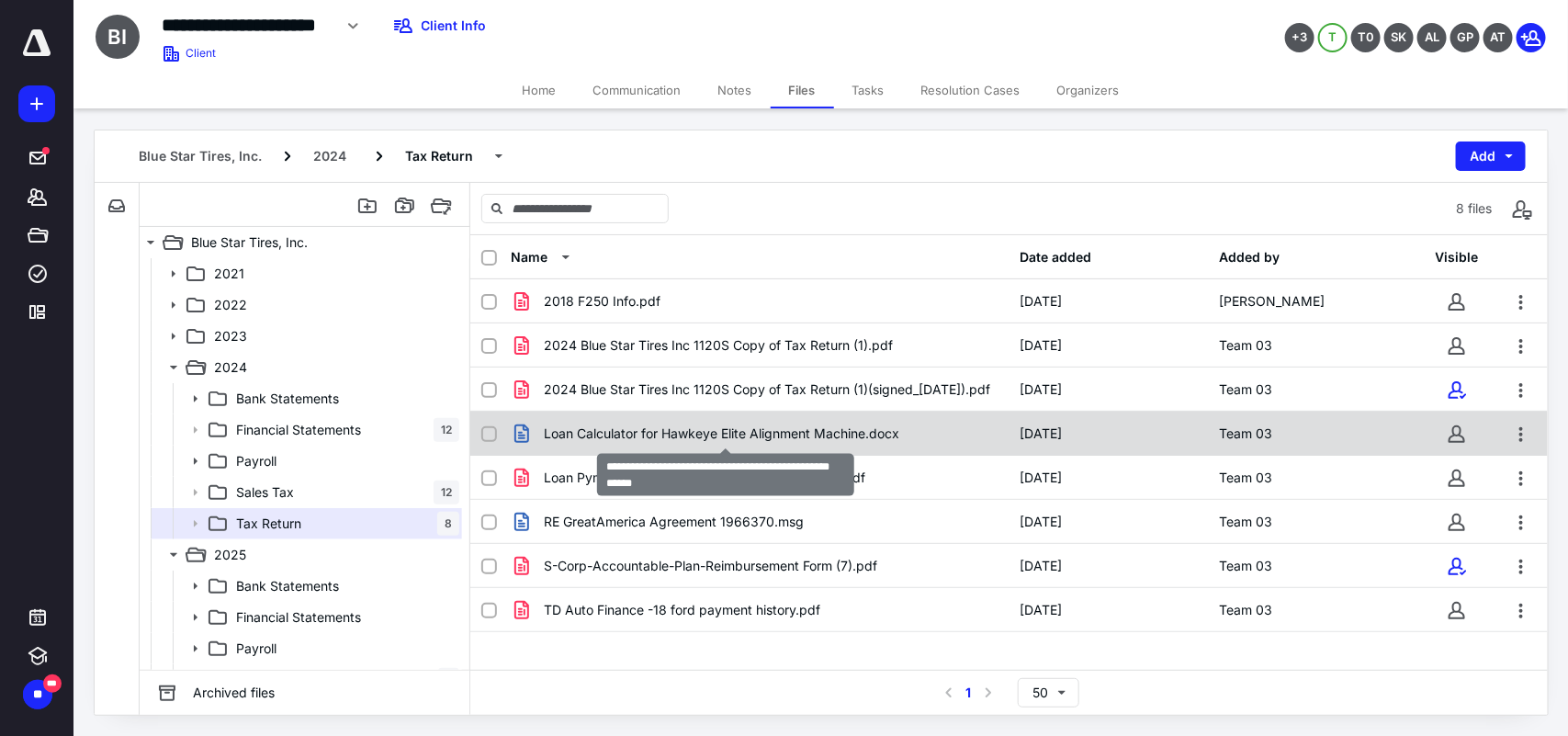 click on "Loan Calculator for Hawkeye Elite Alignment Machine.docx" at bounding box center (721, 434) 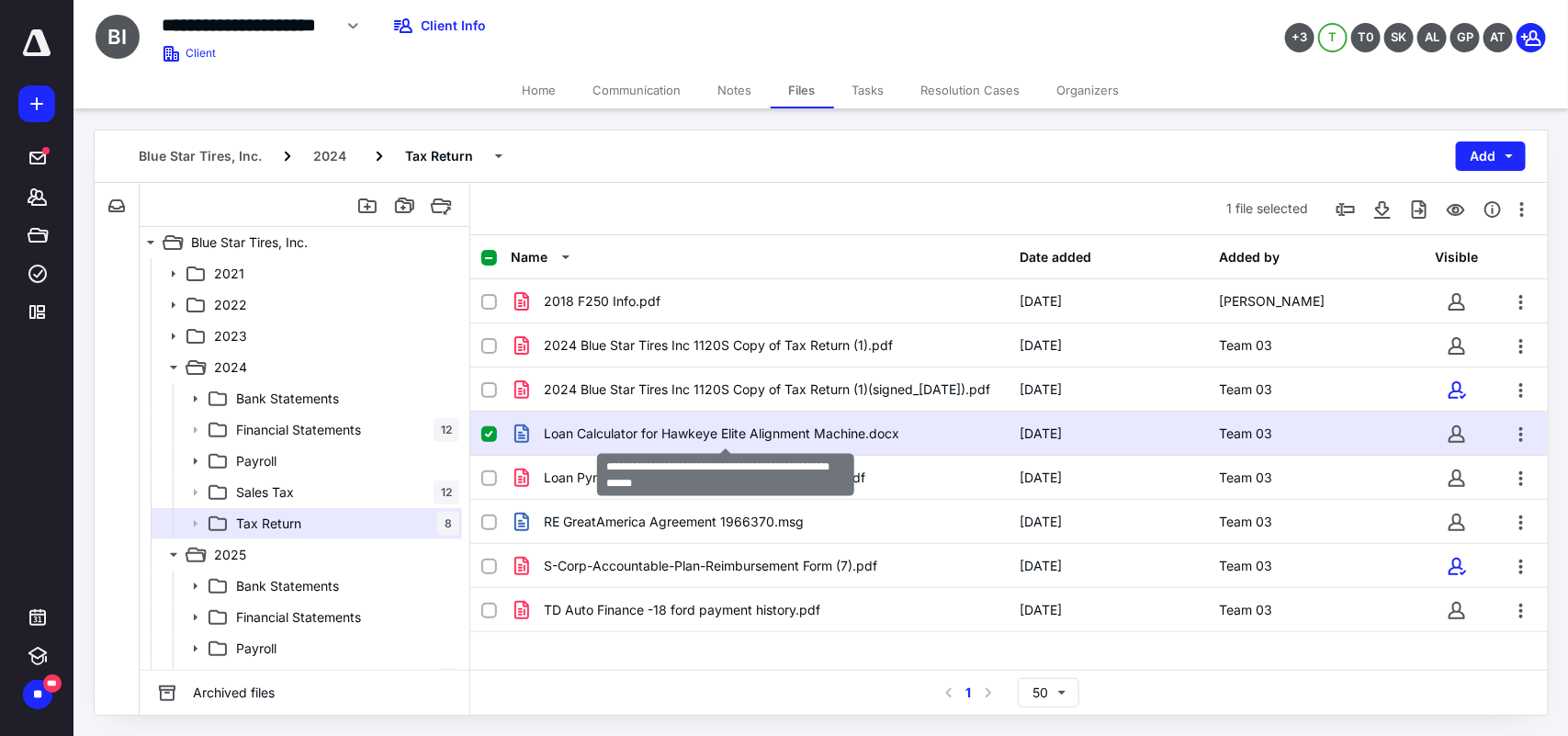 click on "Loan Calculator for Hawkeye Elite Alignment Machine.docx" at bounding box center (721, 434) 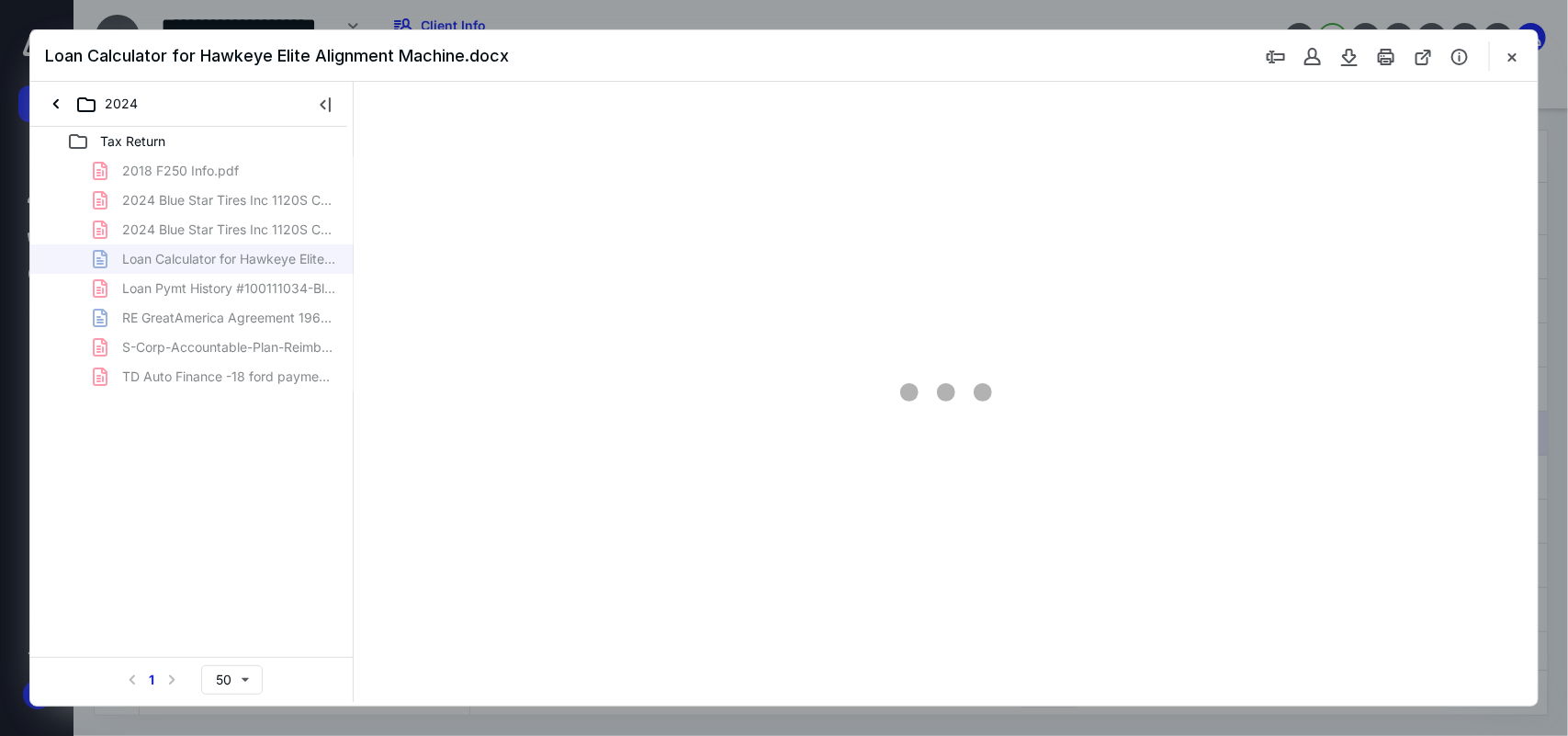 scroll, scrollTop: 0, scrollLeft: 0, axis: both 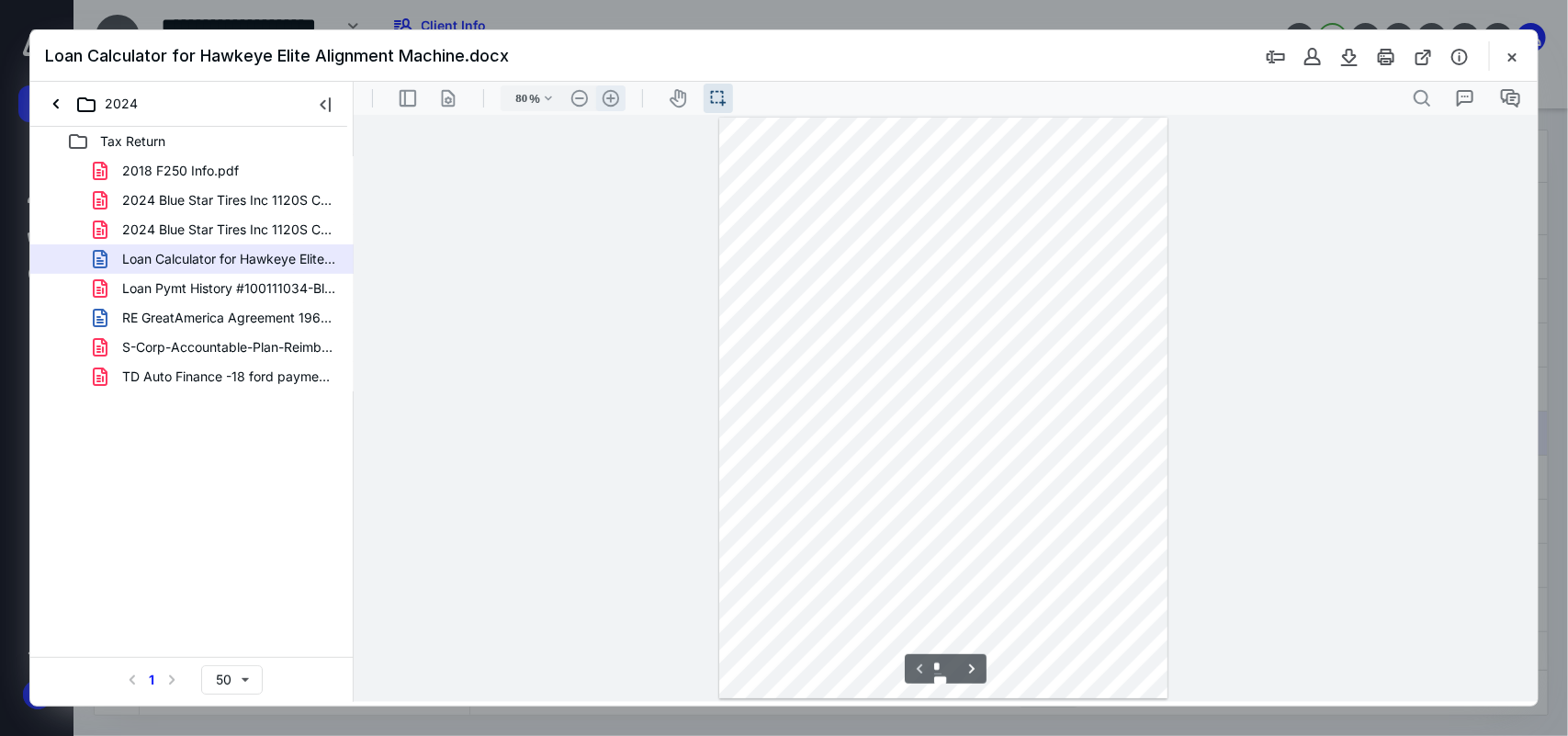 click on ".cls-1{fill:#abb0c4;} icon - header - zoom - in - line" at bounding box center (610, 97) 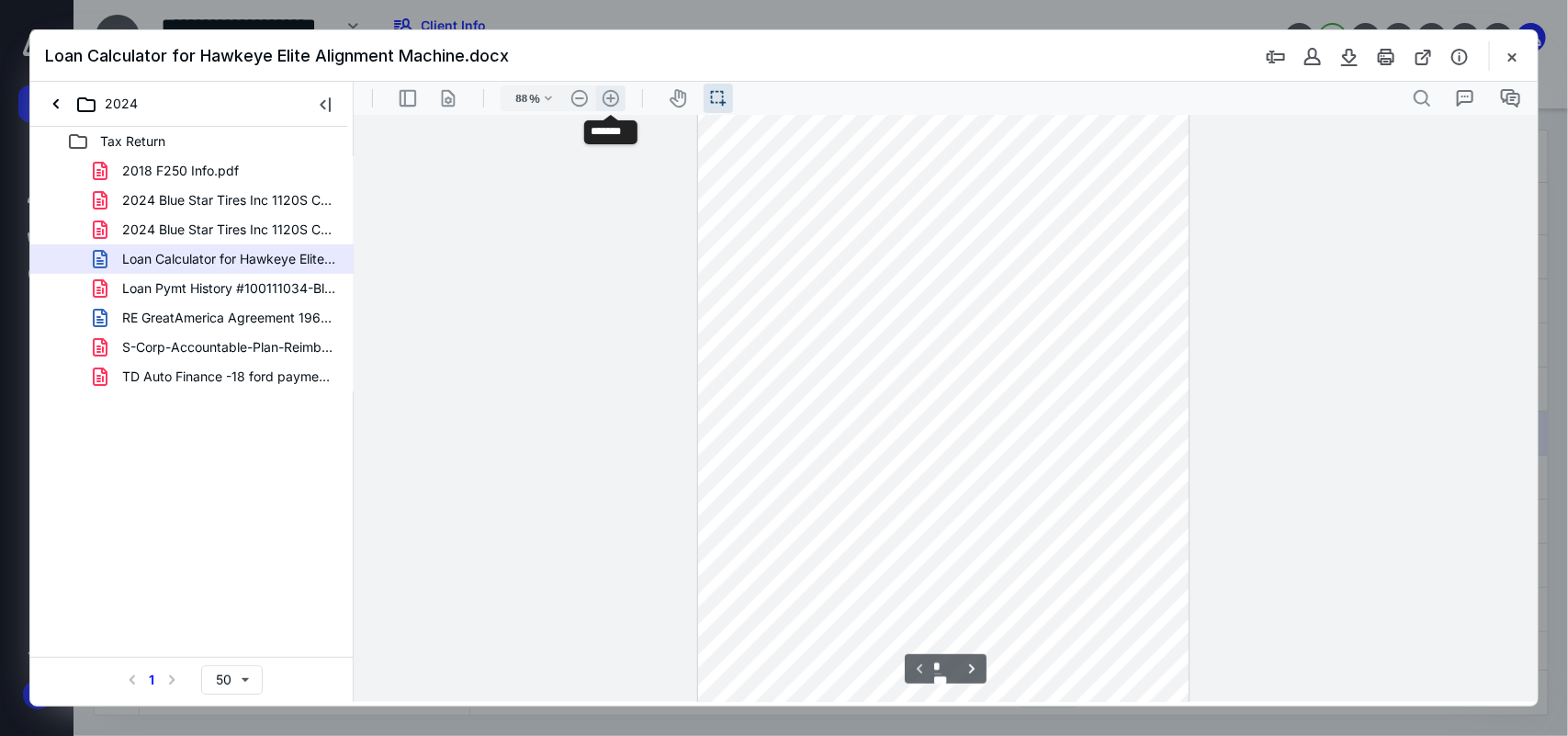 click on ".cls-1{fill:#abb0c4;} icon - header - zoom - in - line" at bounding box center (610, 97) 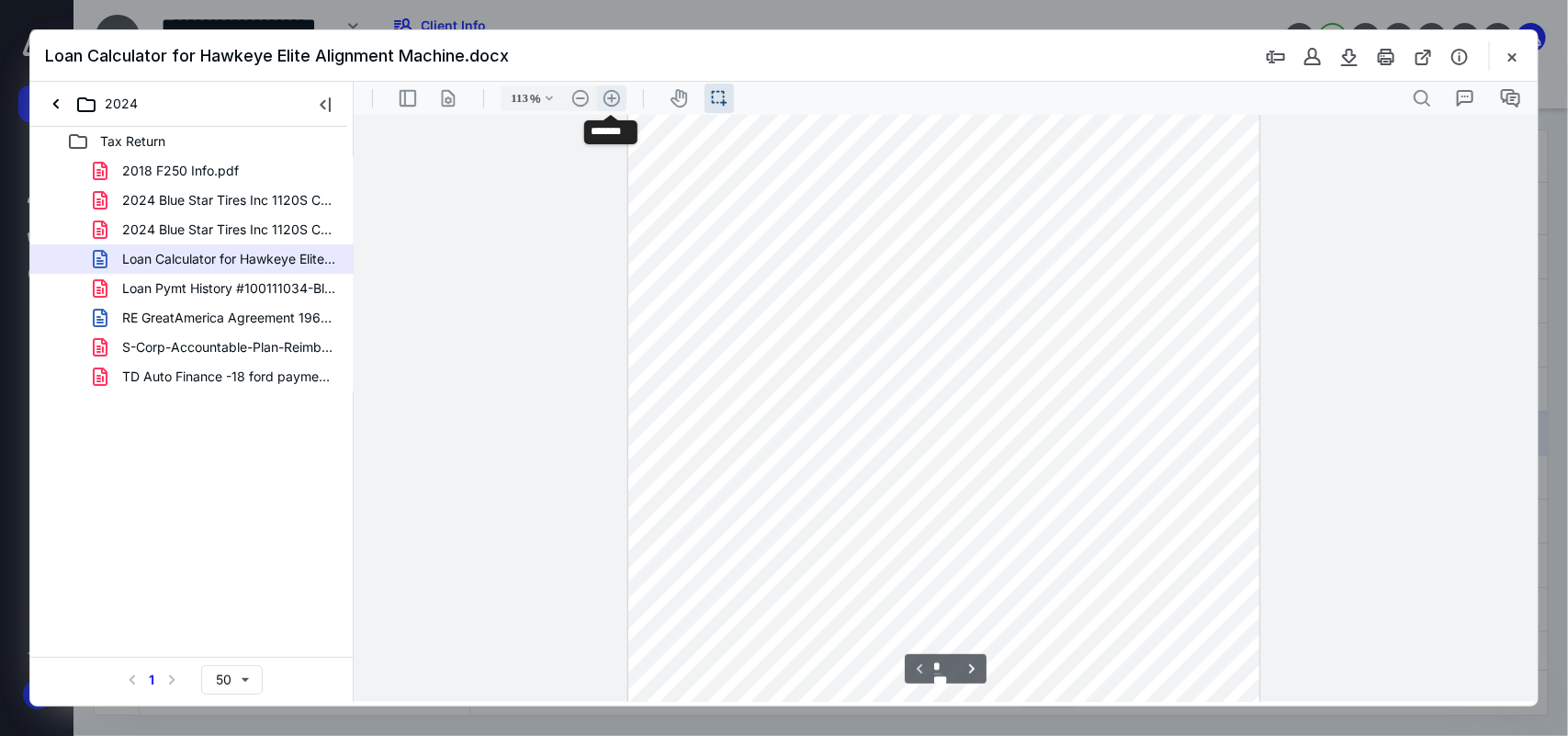 click on ".cls-1{fill:#abb0c4;} icon - header - zoom - in - line" at bounding box center (611, 97) 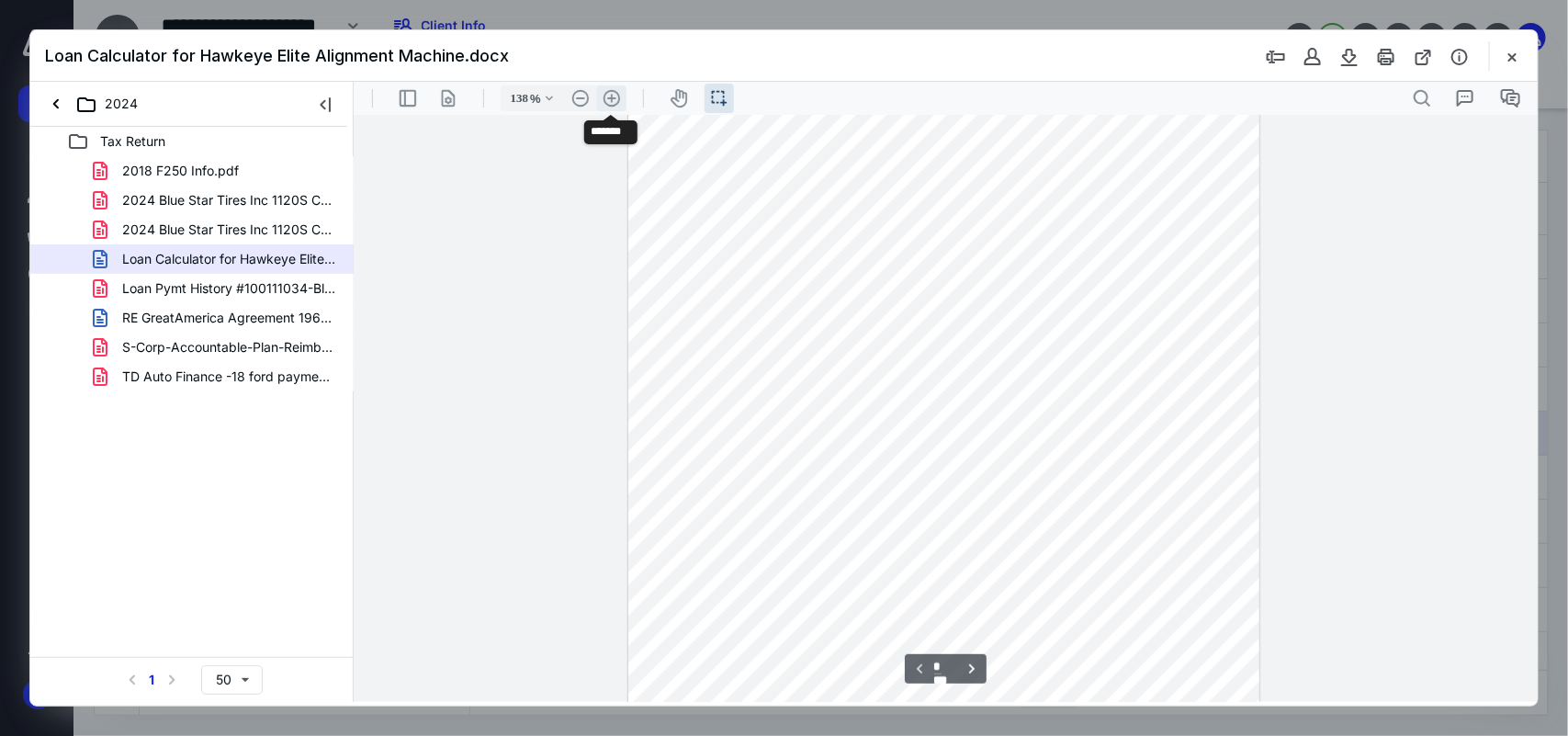 click on ".cls-1{fill:#abb0c4;} icon - header - zoom - in - line" at bounding box center [611, 97] 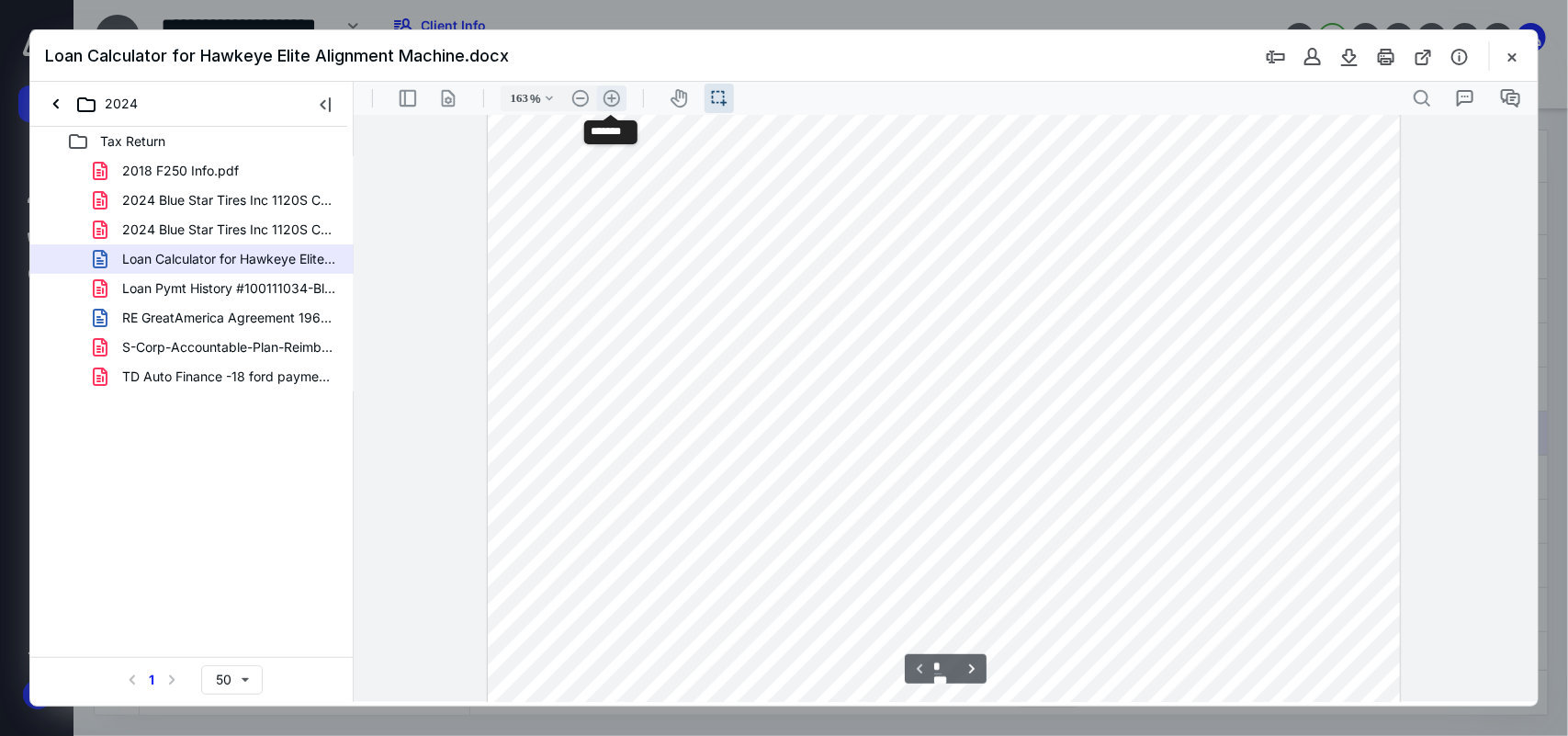 scroll, scrollTop: 288, scrollLeft: 0, axis: vertical 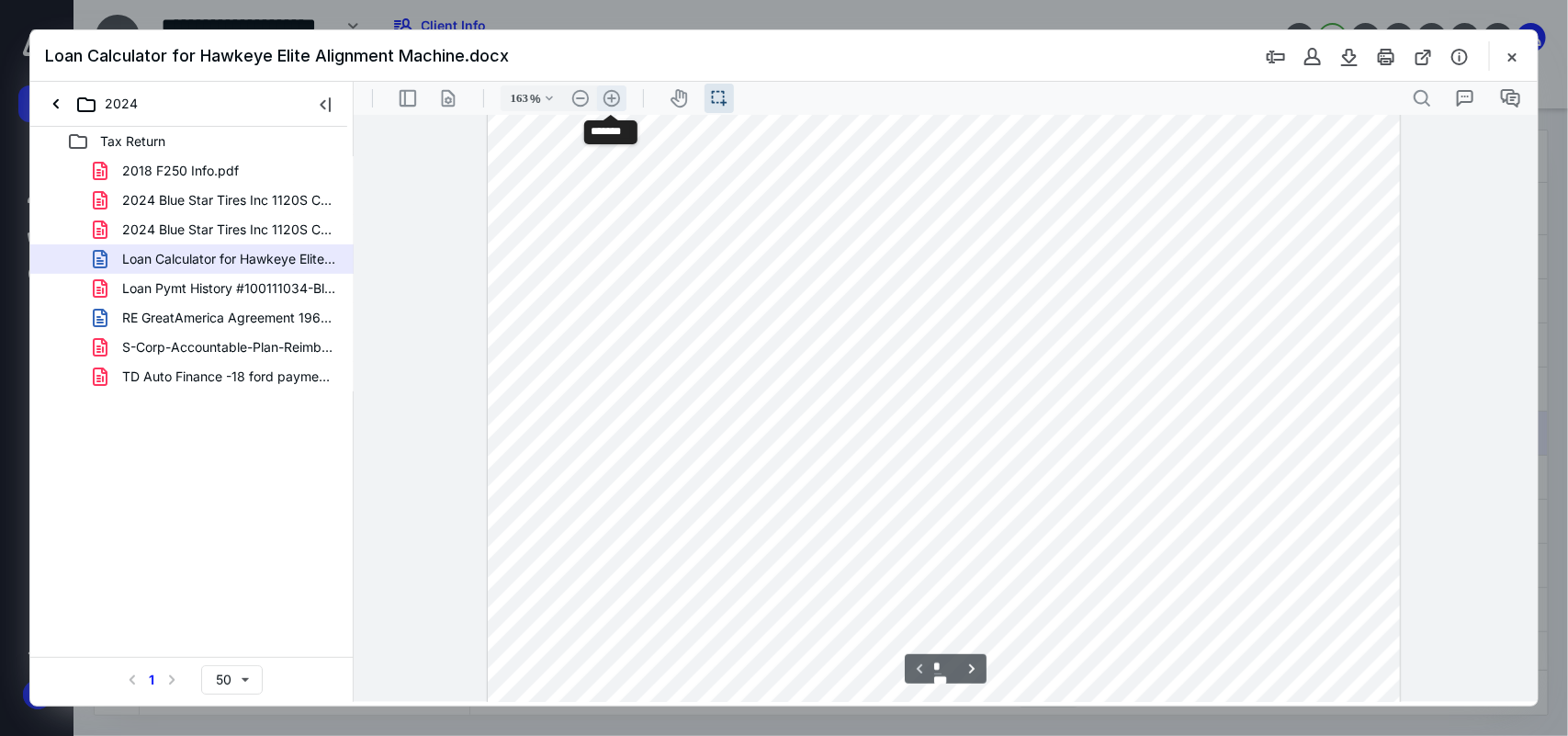 click on ".cls-1{fill:#abb0c4;} icon - header - zoom - in - line" at bounding box center (611, 97) 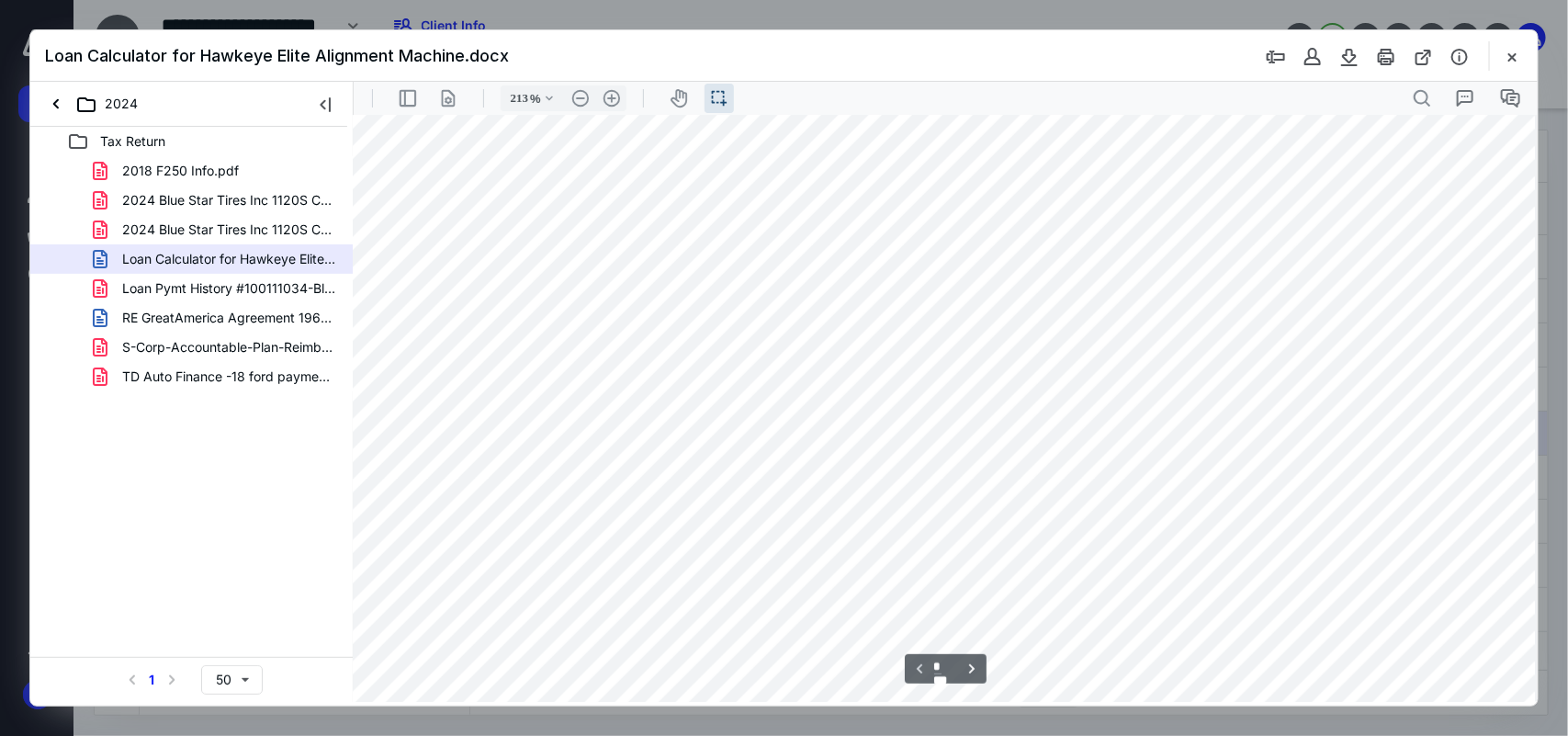 scroll, scrollTop: 689, scrollLeft: 17, axis: both 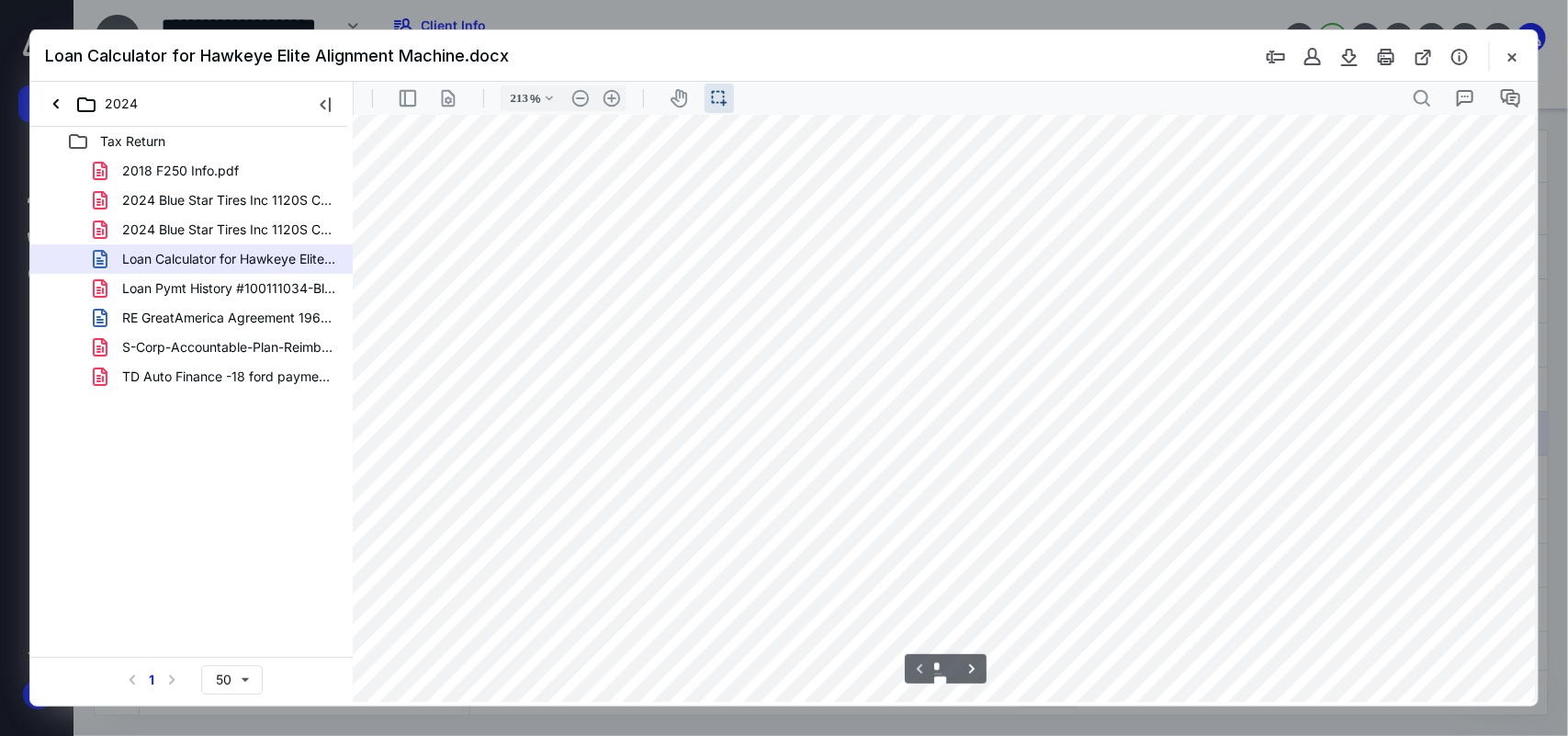 type 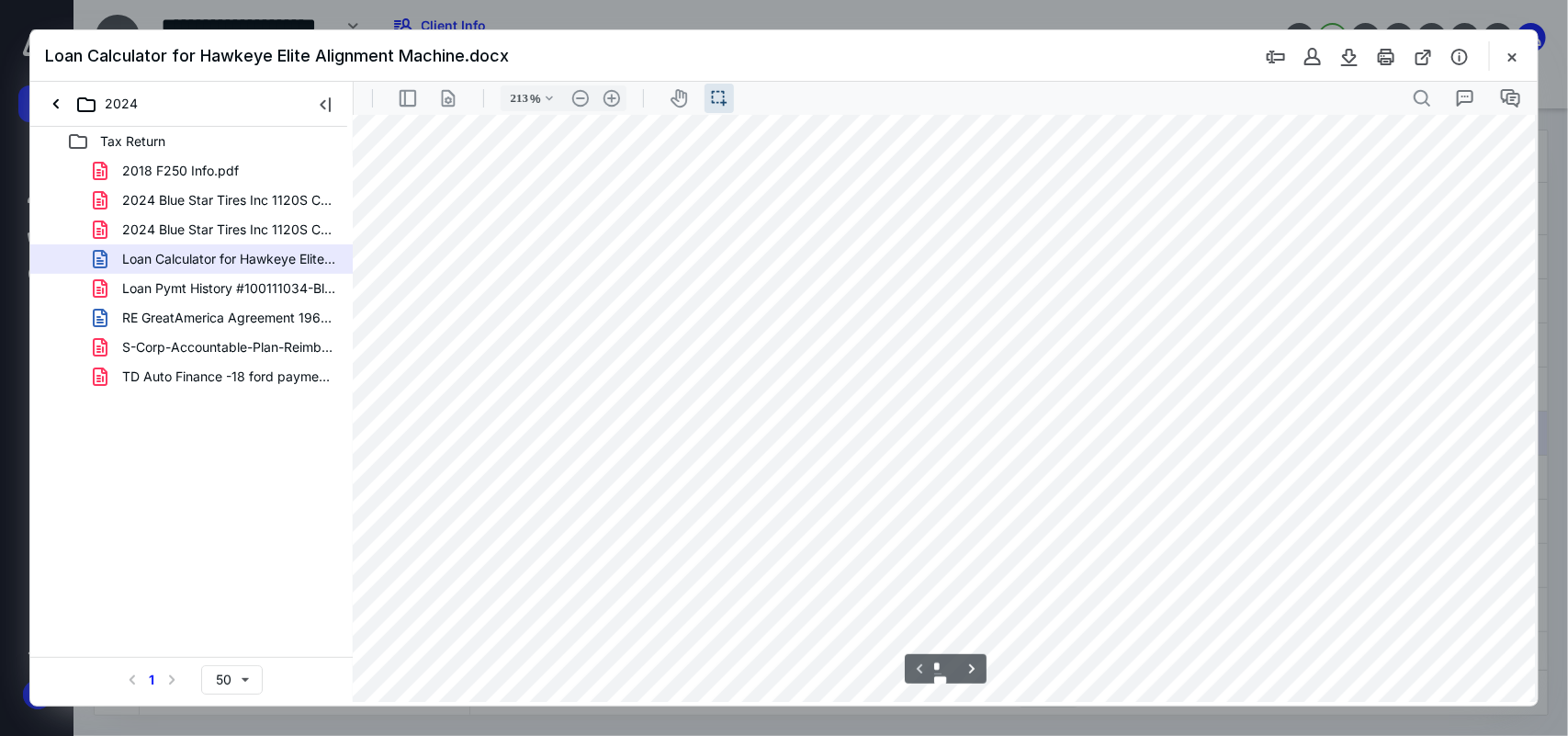 scroll, scrollTop: 230, scrollLeft: 17, axis: both 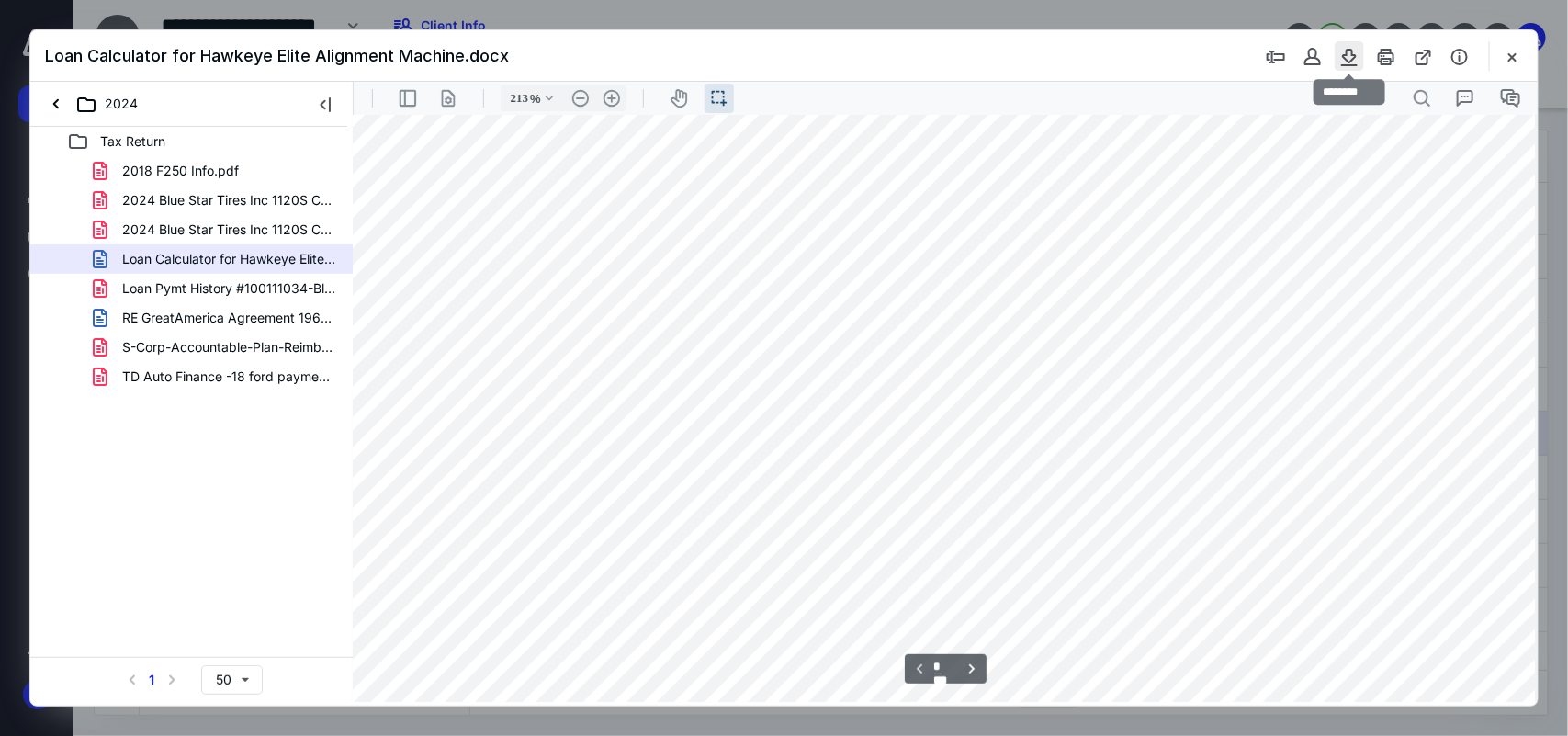 click at bounding box center [1349, 56] 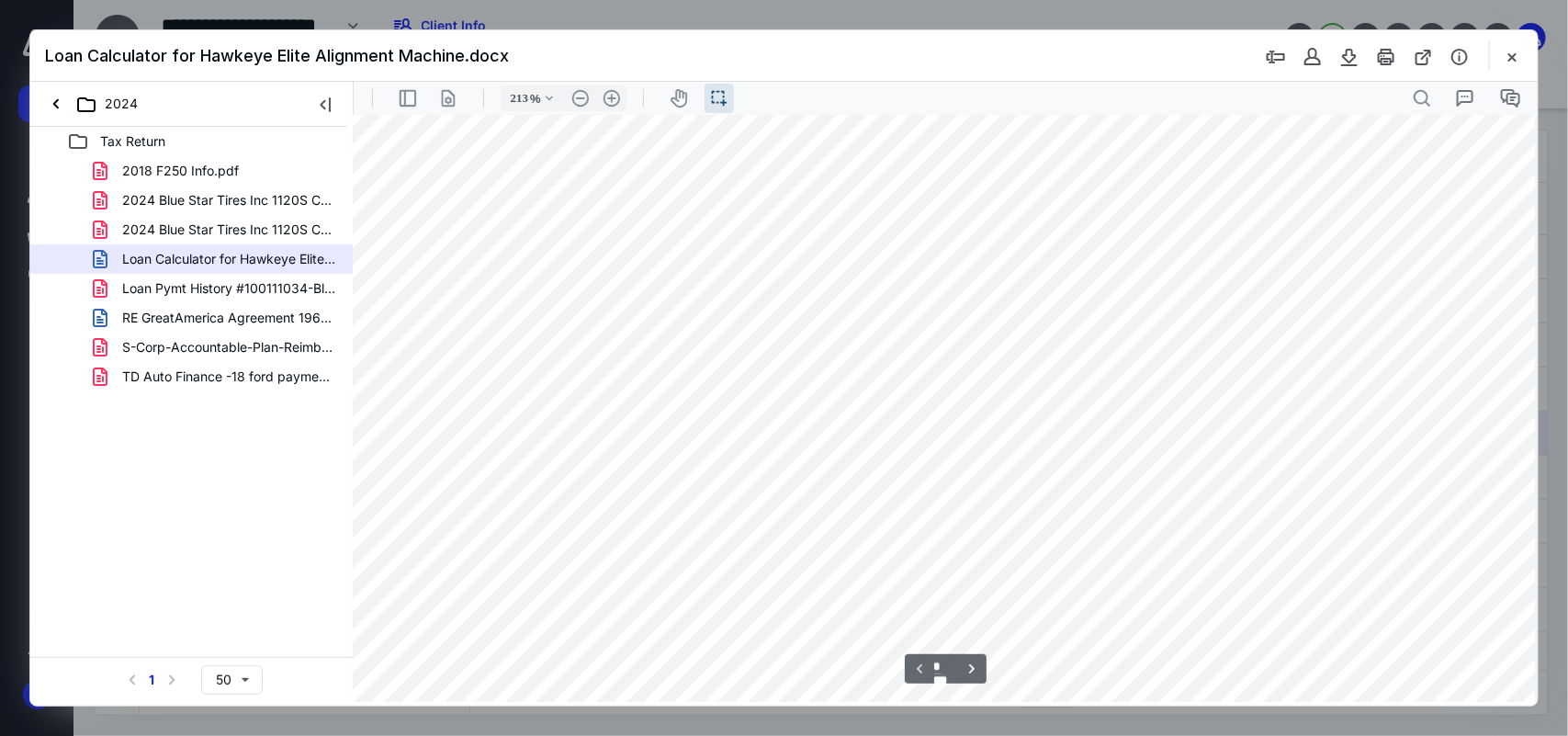 scroll, scrollTop: 597, scrollLeft: 17, axis: both 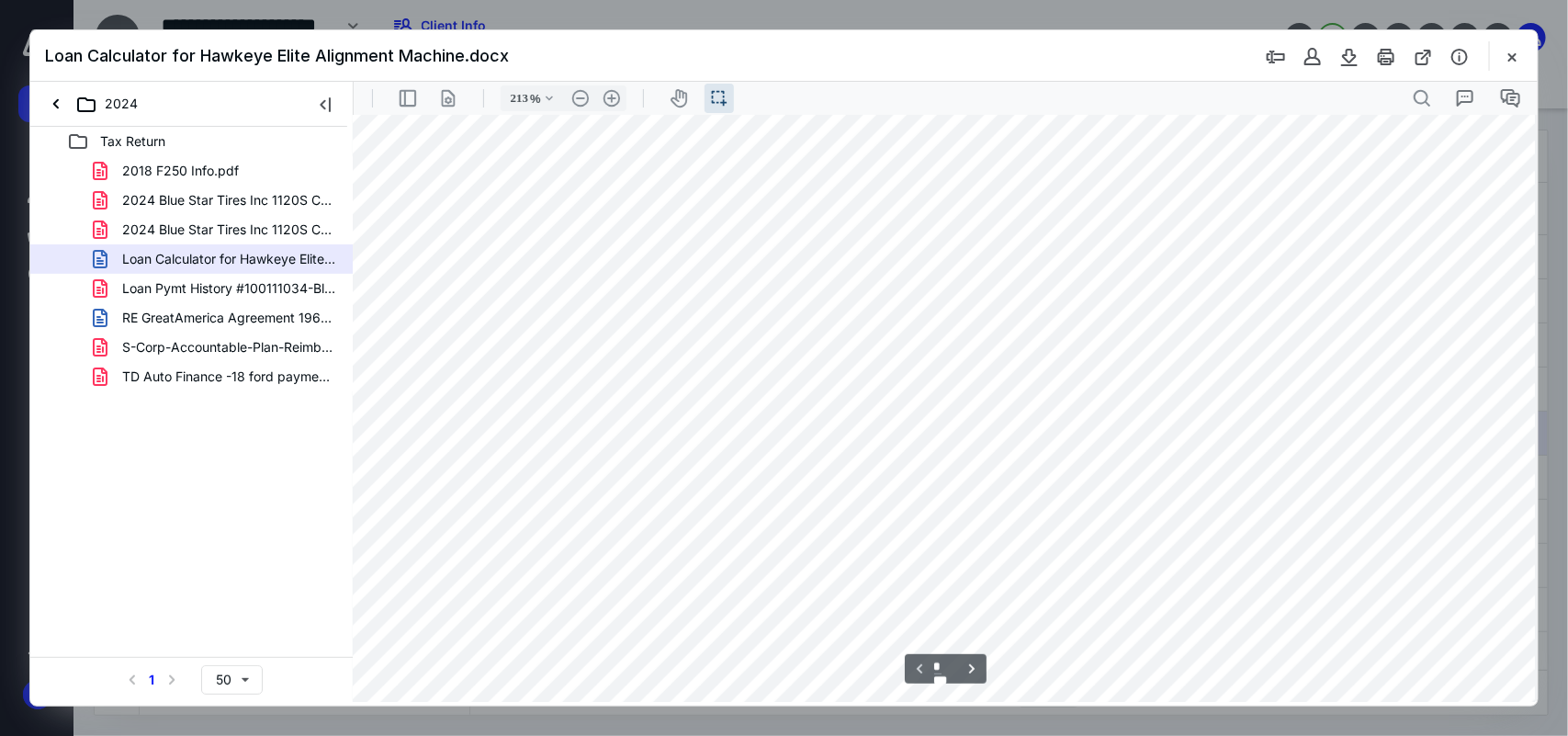 type 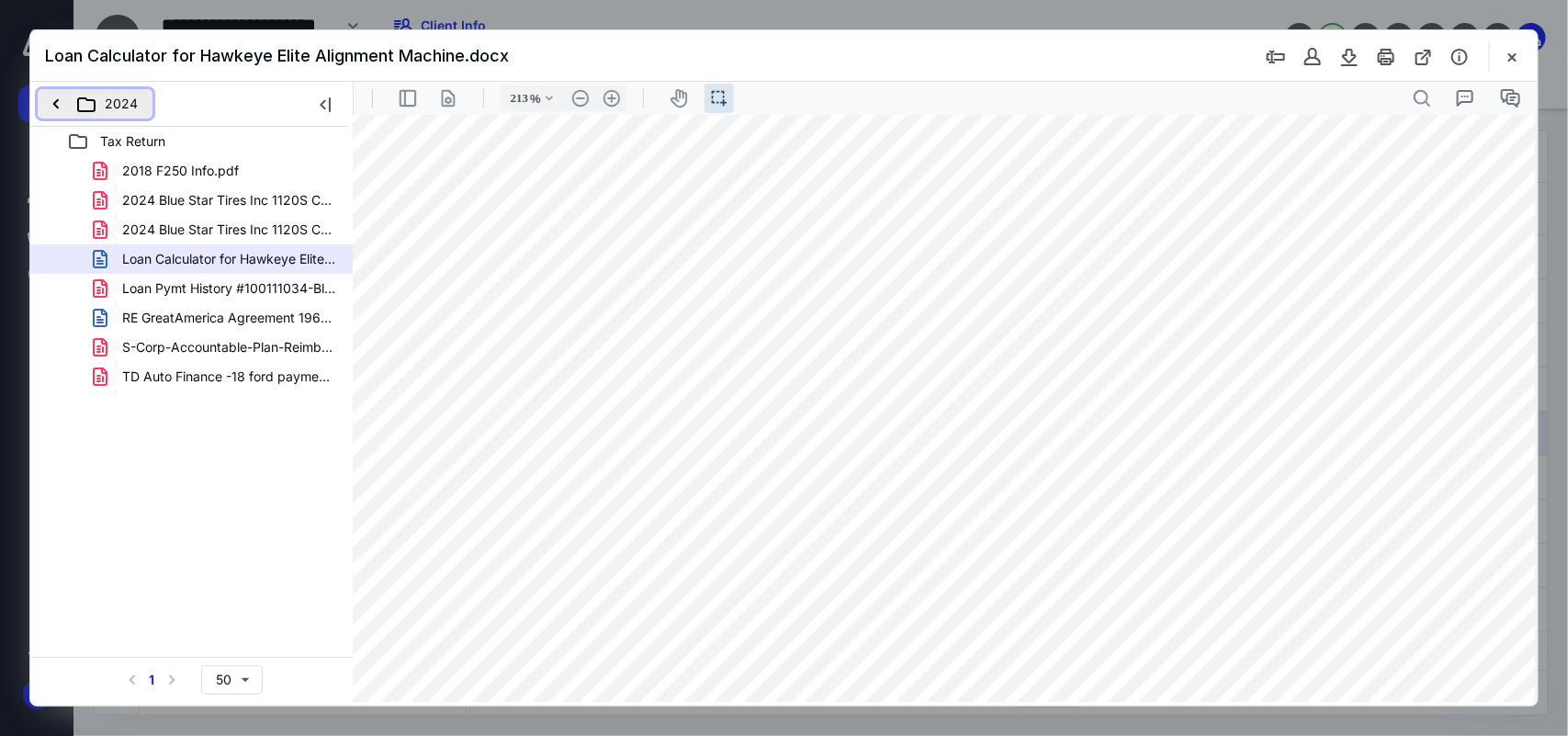 click on "2024" at bounding box center (95, 104) 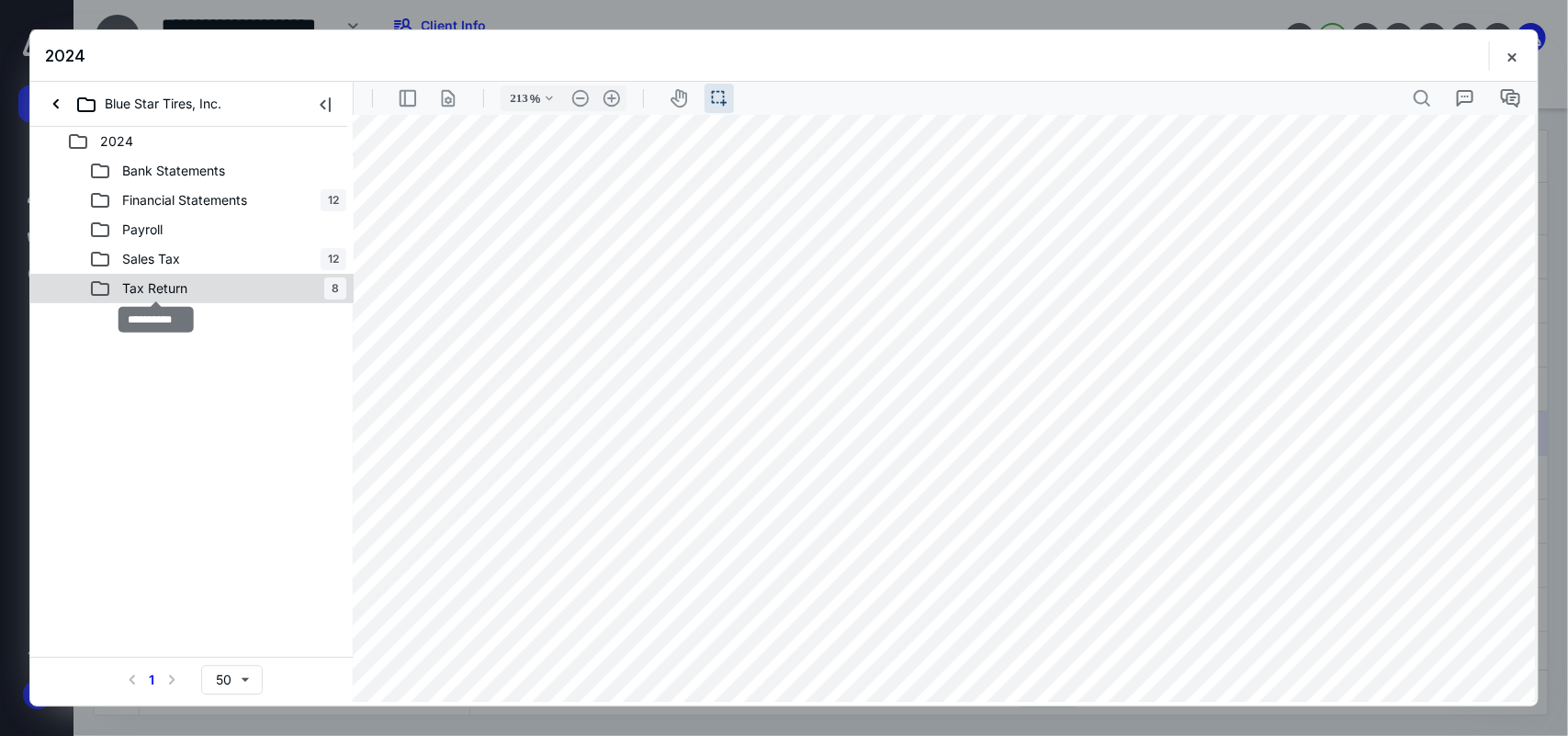 click on "Tax Return" at bounding box center [154, 289] 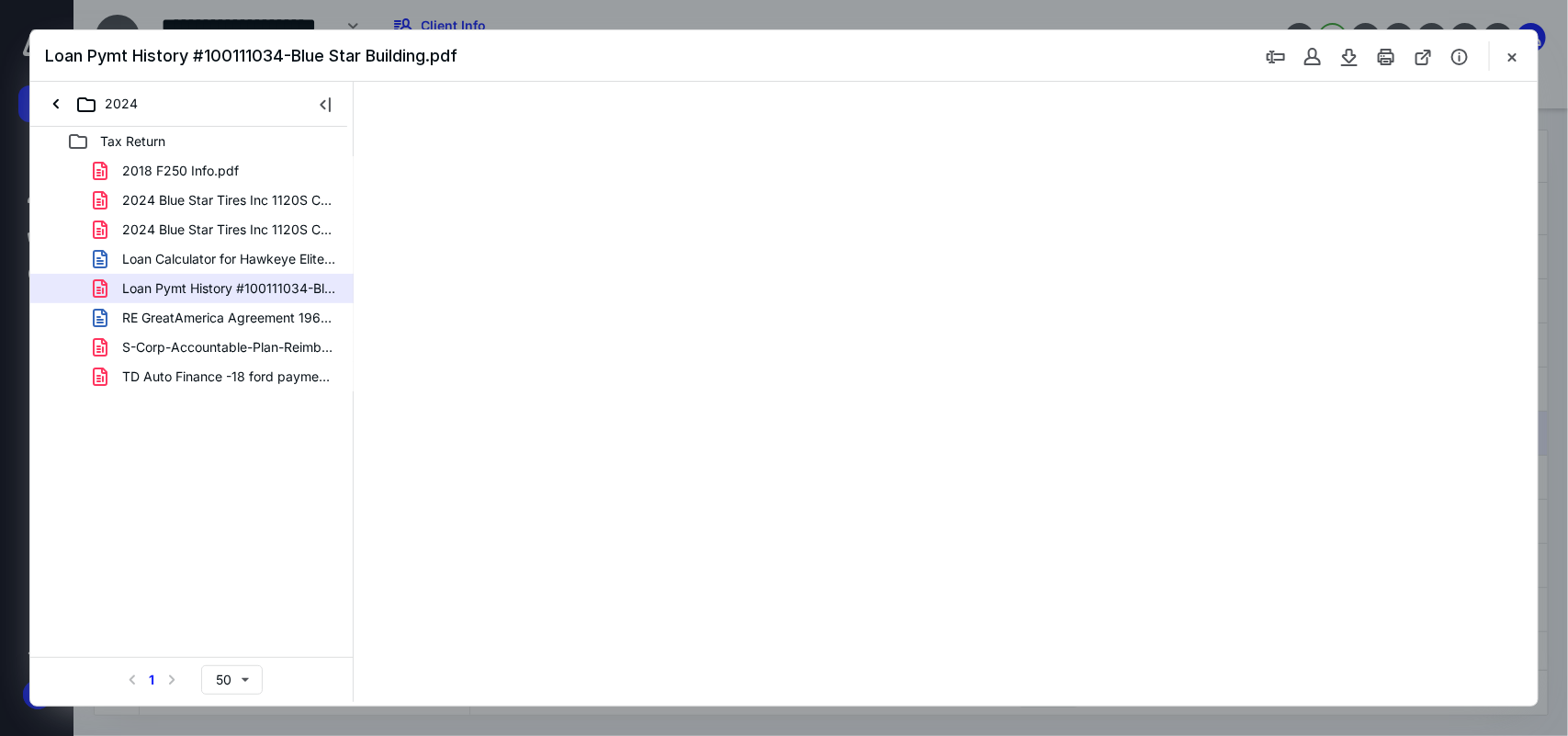 scroll, scrollTop: 0, scrollLeft: 0, axis: both 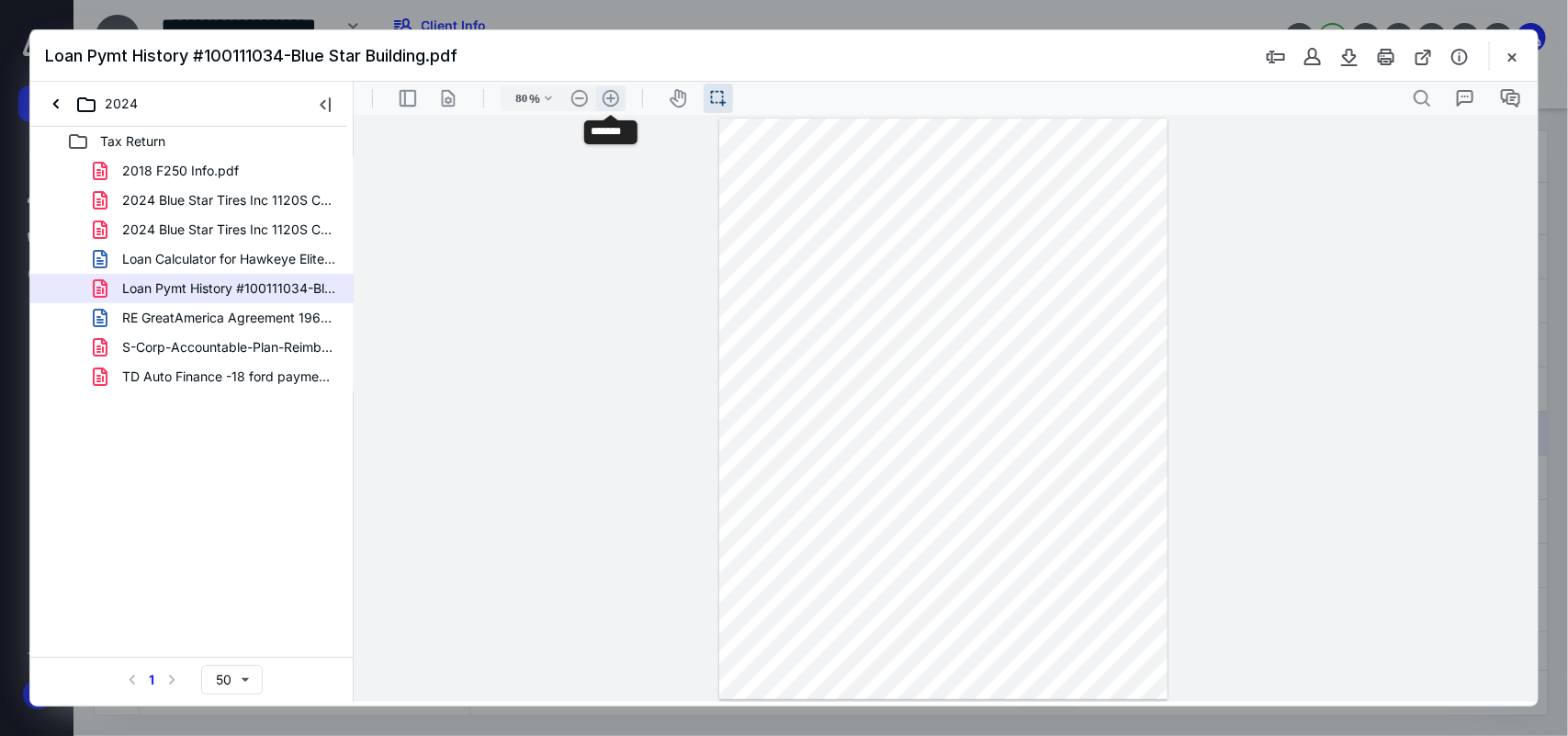 click on ".cls-1{fill:#abb0c4;} icon - header - zoom - in - line" at bounding box center (610, 97) 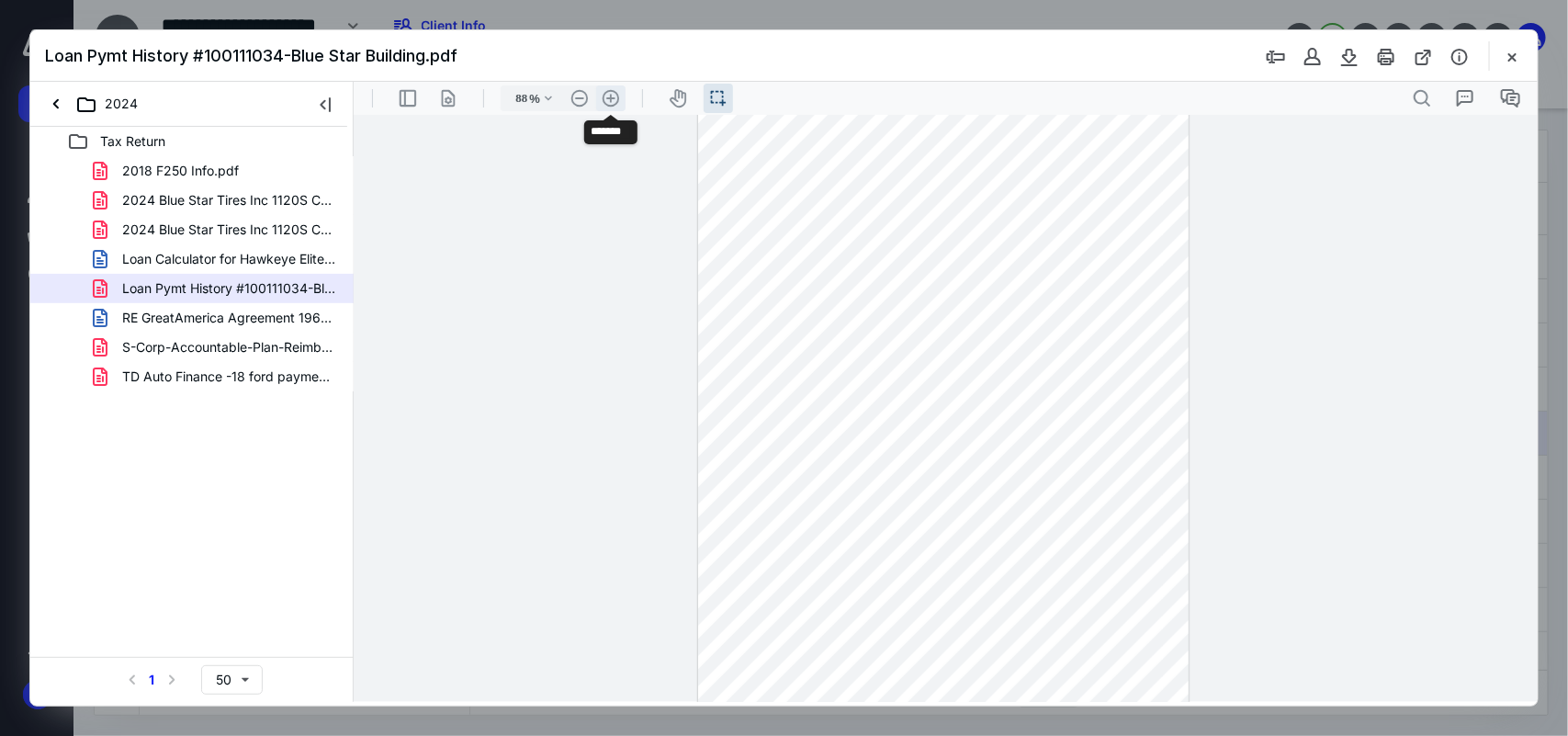 click on ".cls-1{fill:#abb0c4;} icon - header - zoom - in - line" at bounding box center (610, 97) 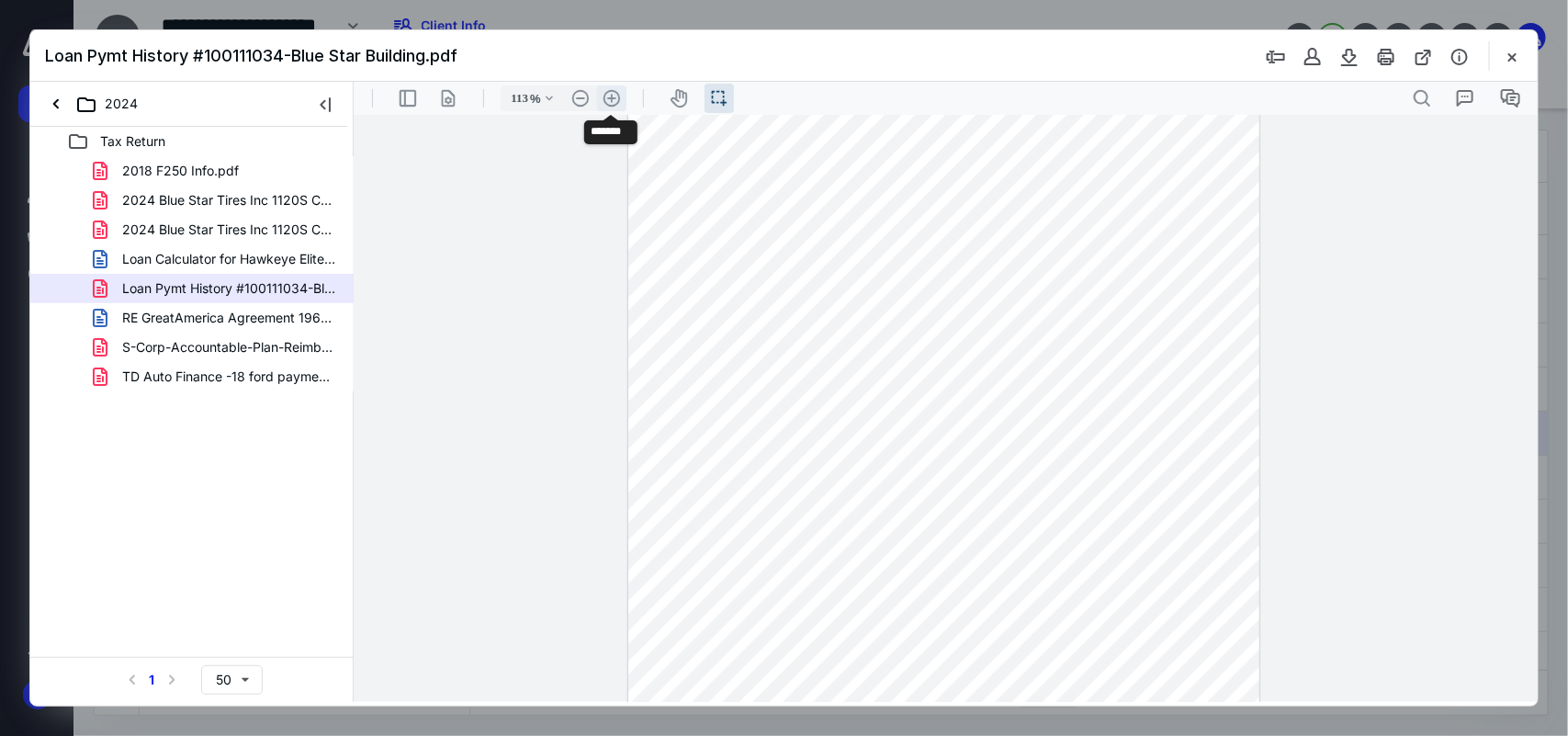 click on ".cls-1{fill:#abb0c4;} icon - header - zoom - in - line" at bounding box center (611, 97) 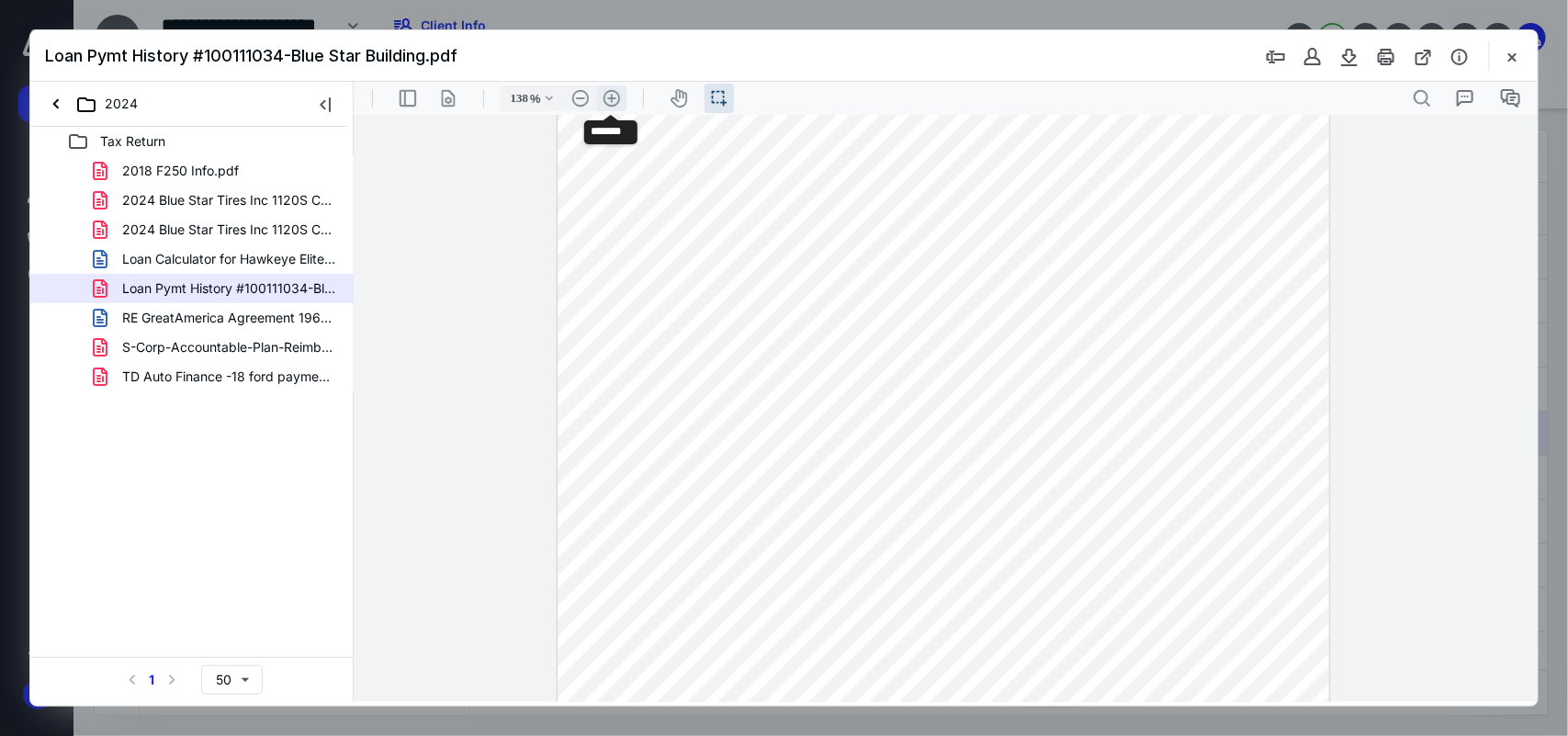 click on ".cls-1{fill:#abb0c4;} icon - header - zoom - in - line" at bounding box center (611, 97) 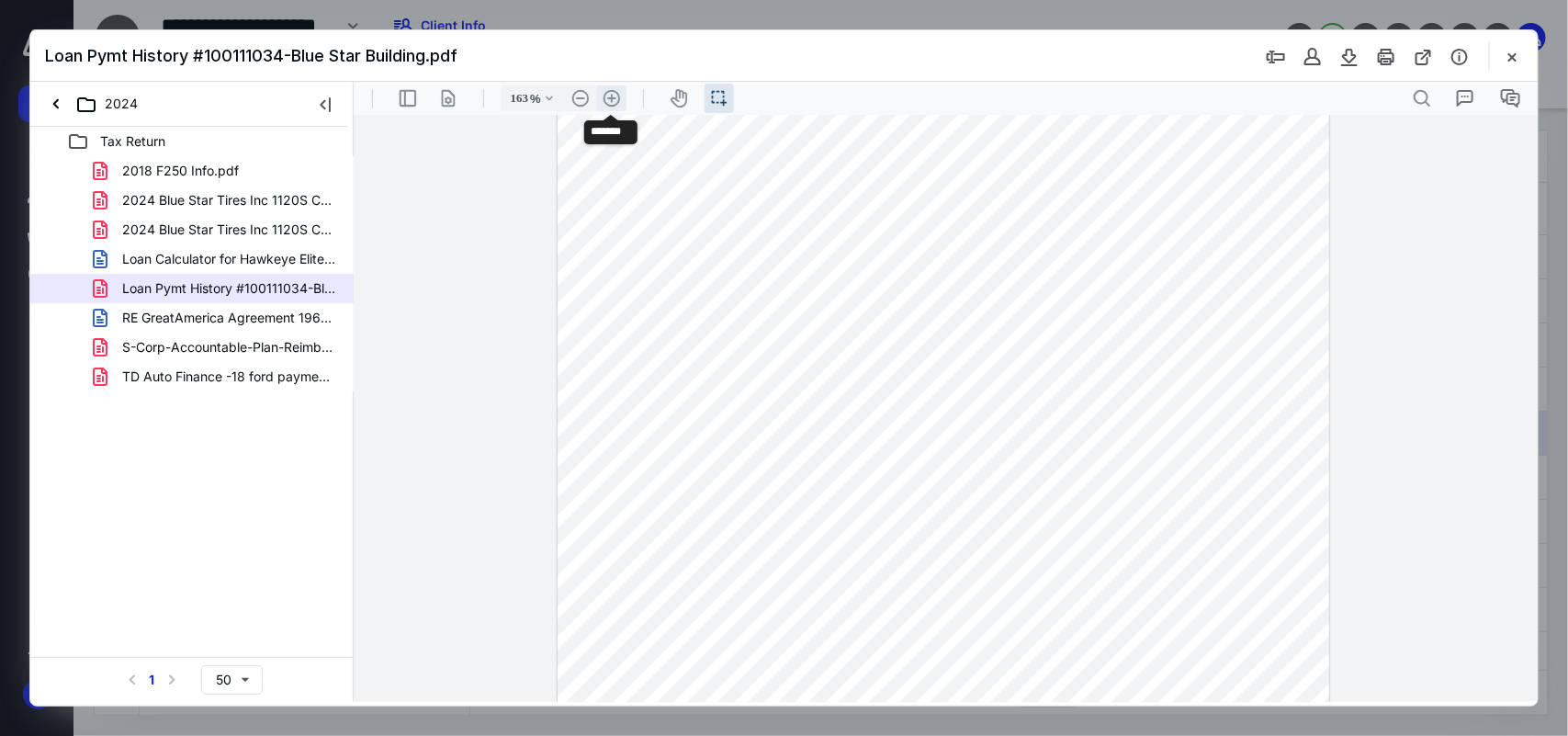 scroll, scrollTop: 283, scrollLeft: 0, axis: vertical 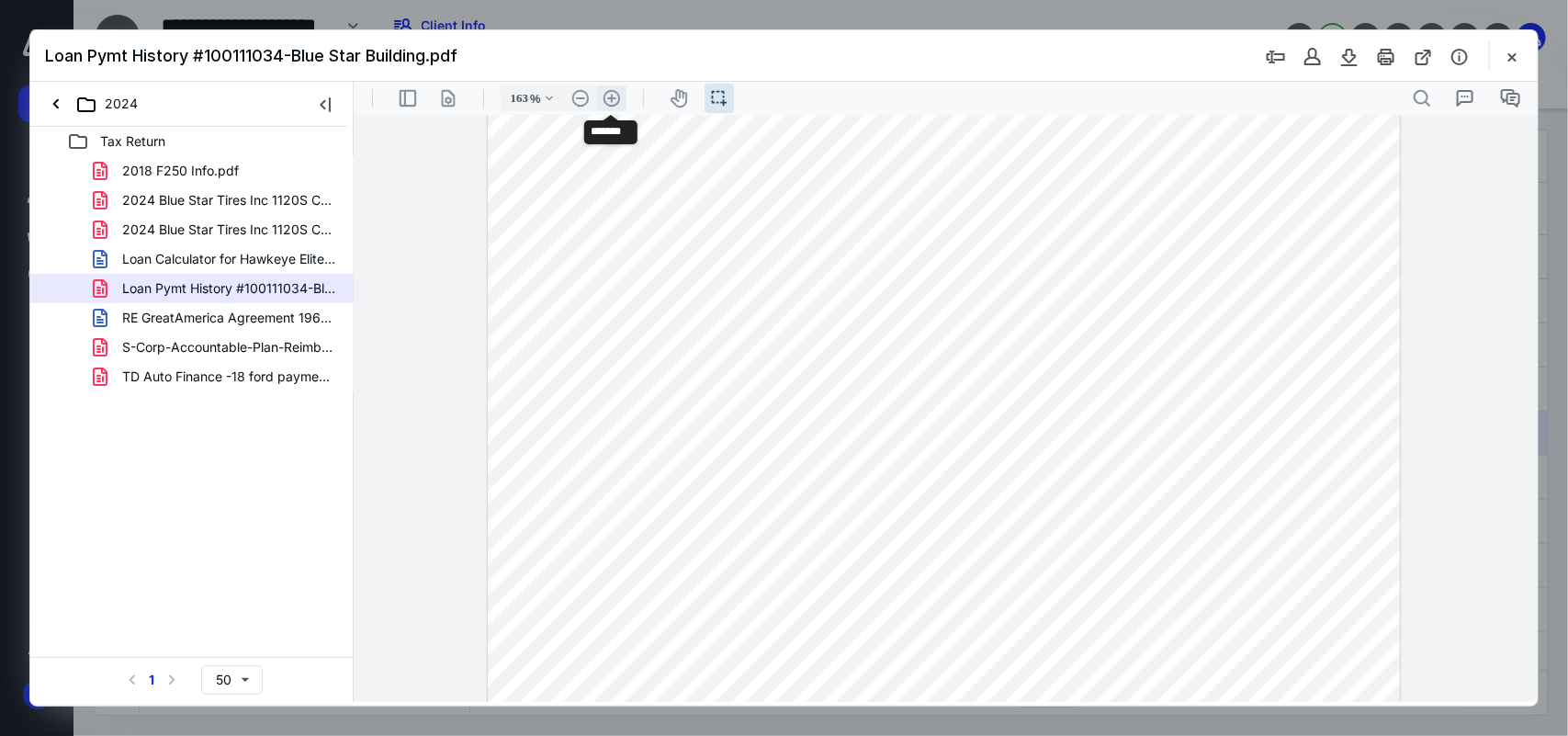 click on ".cls-1{fill:#abb0c4;} icon - header - zoom - in - line" at bounding box center [611, 97] 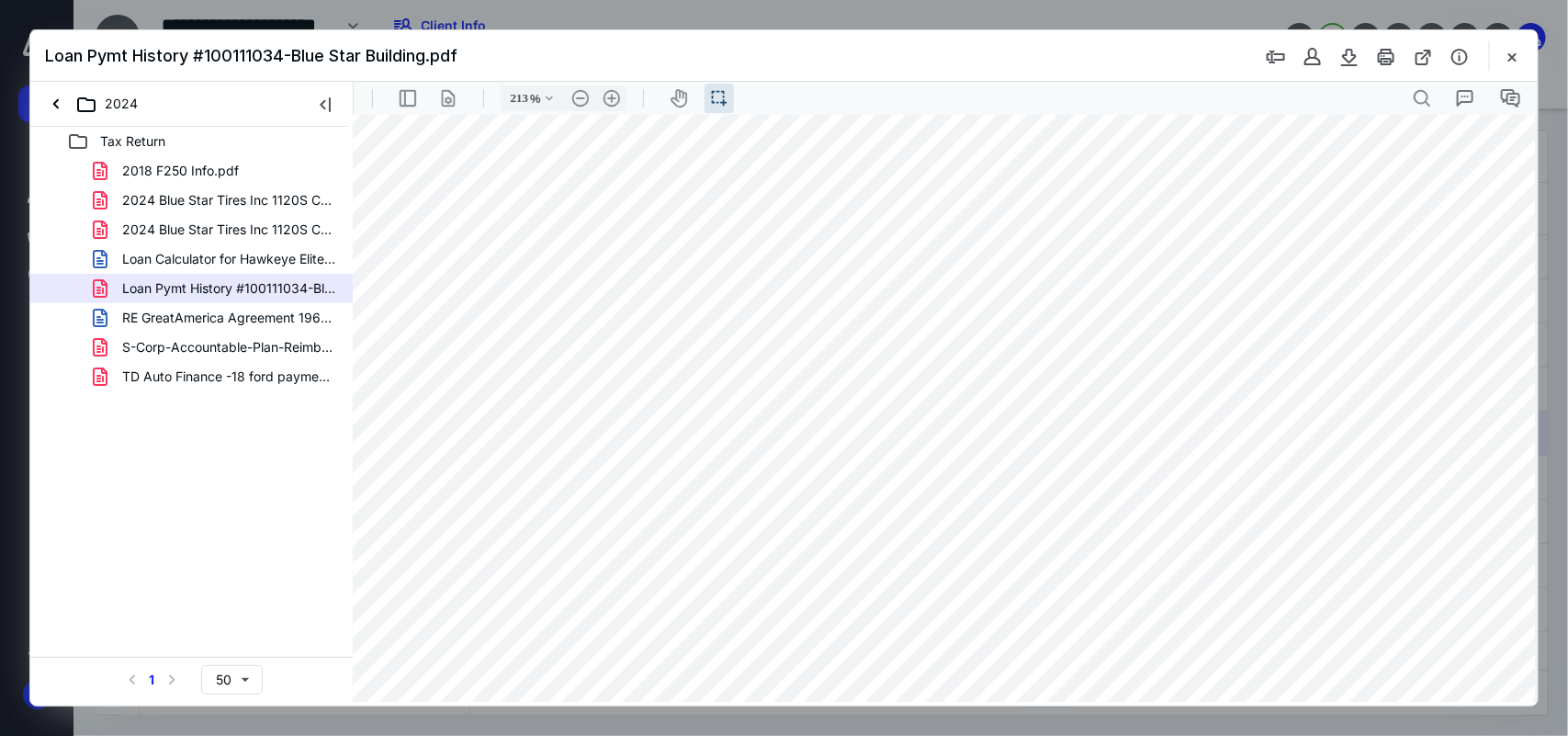 scroll, scrollTop: 0, scrollLeft: 17, axis: horizontal 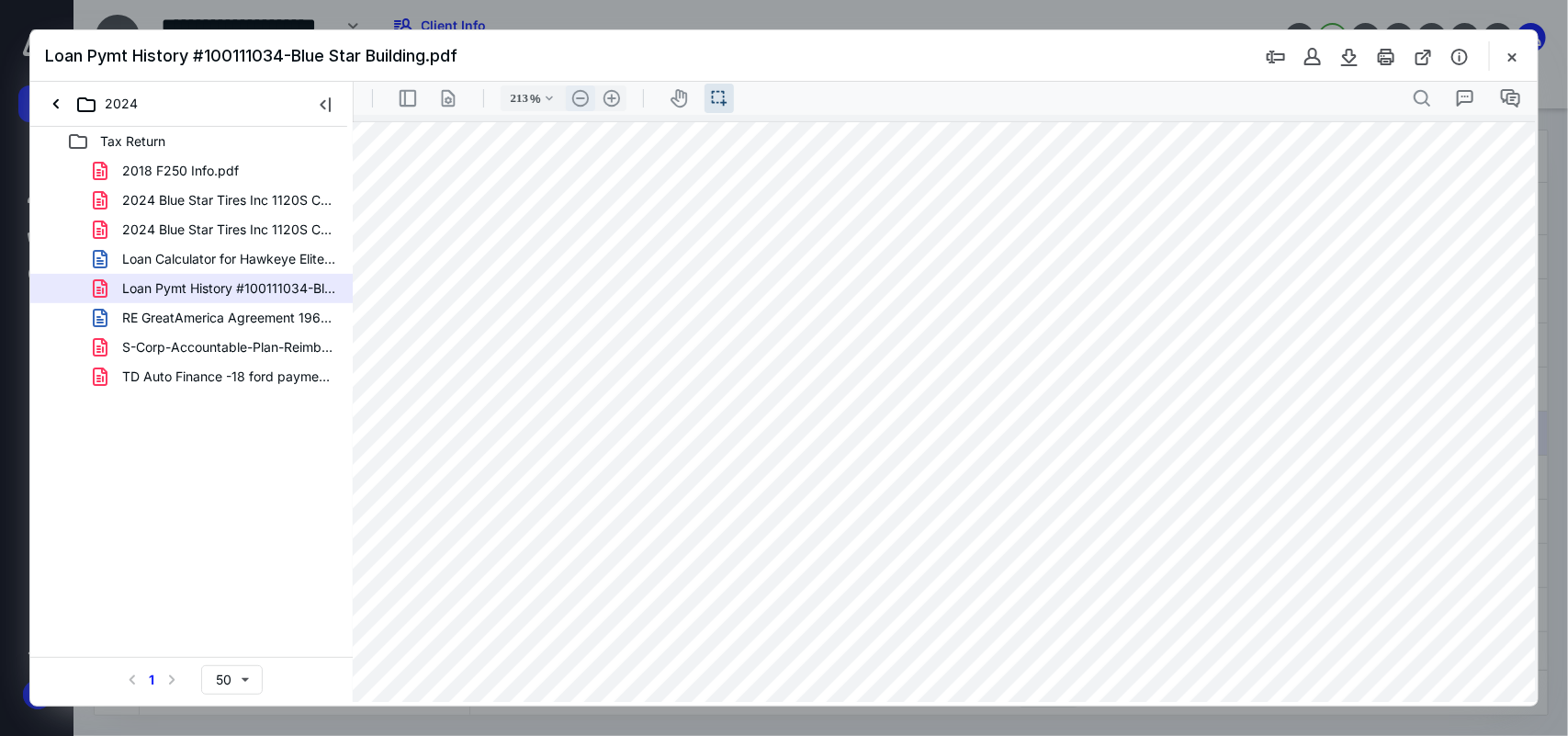 click on ".cls-1{fill:#abb0c4;} icon - header - zoom - out - line" at bounding box center (580, 97) 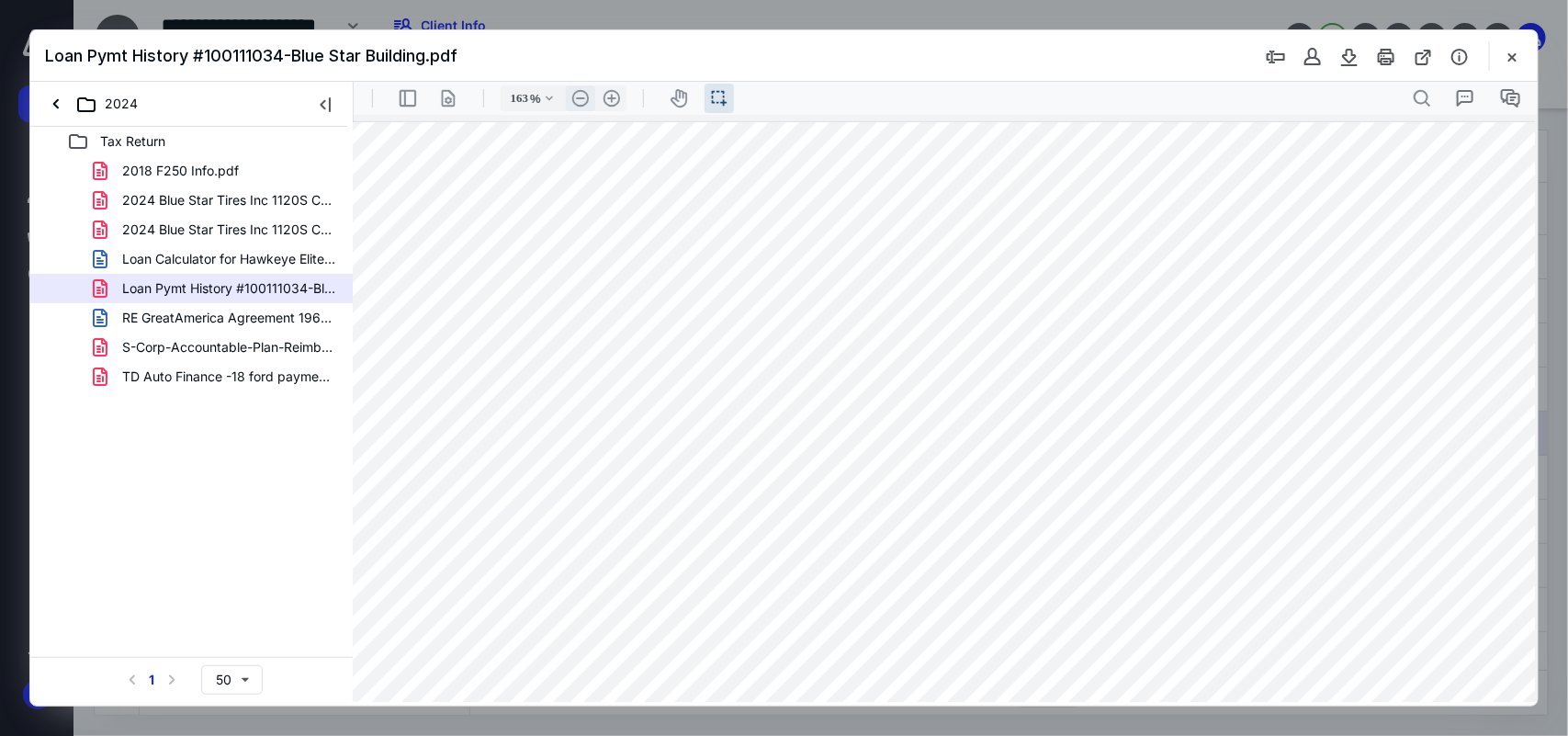 scroll, scrollTop: 0, scrollLeft: 0, axis: both 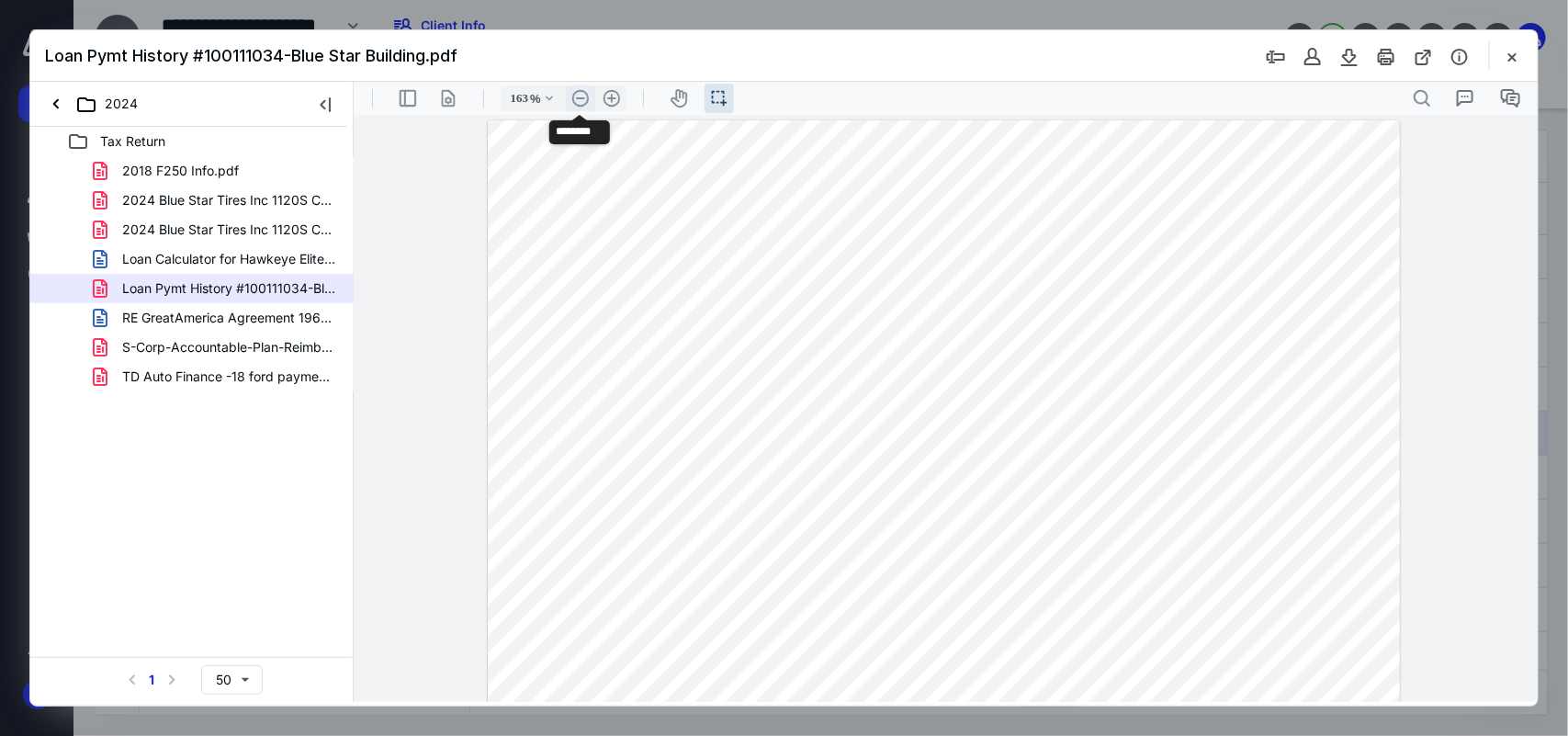 click on ".cls-1{fill:#abb0c4;} icon - header - zoom - out - line" at bounding box center (580, 97) 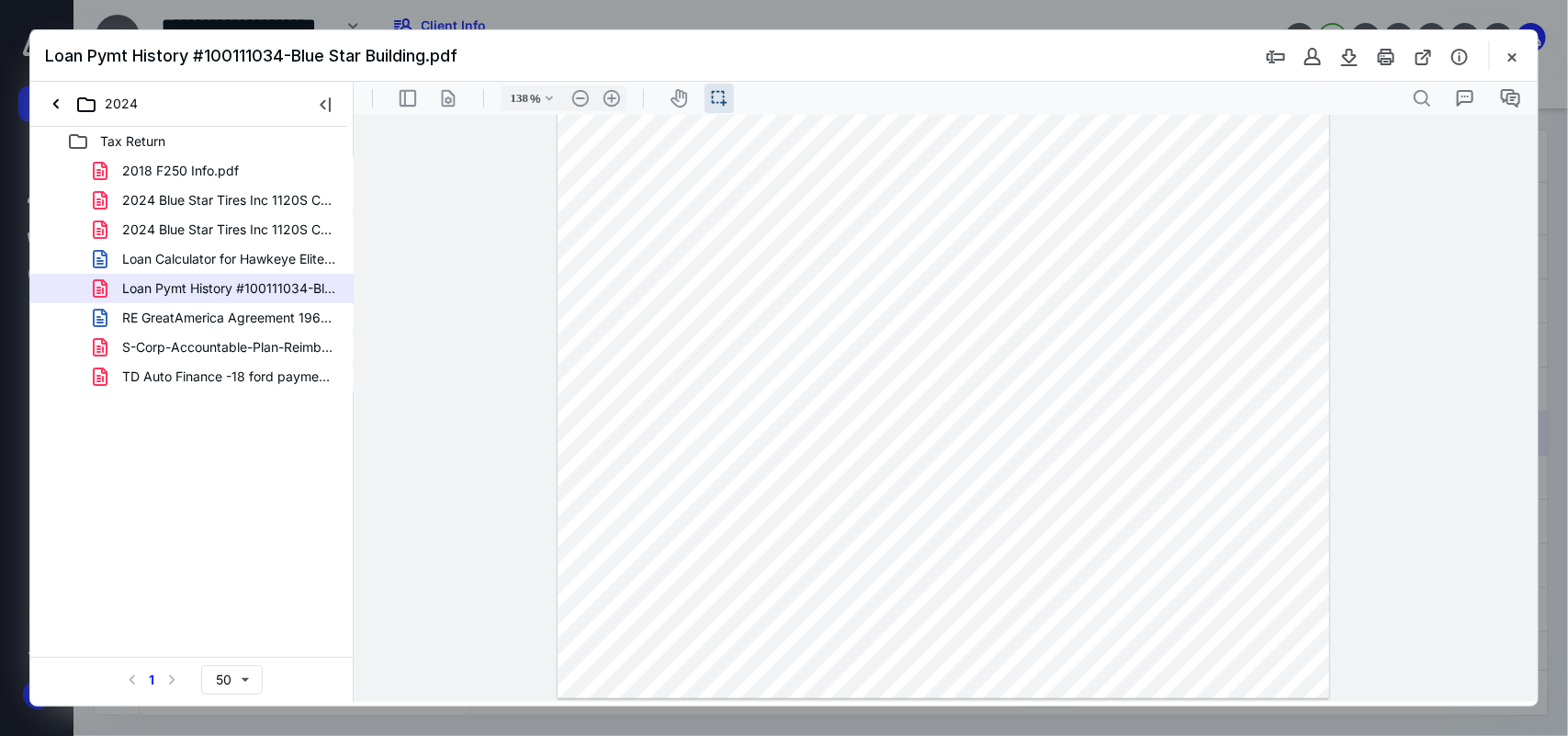 scroll, scrollTop: 0, scrollLeft: 0, axis: both 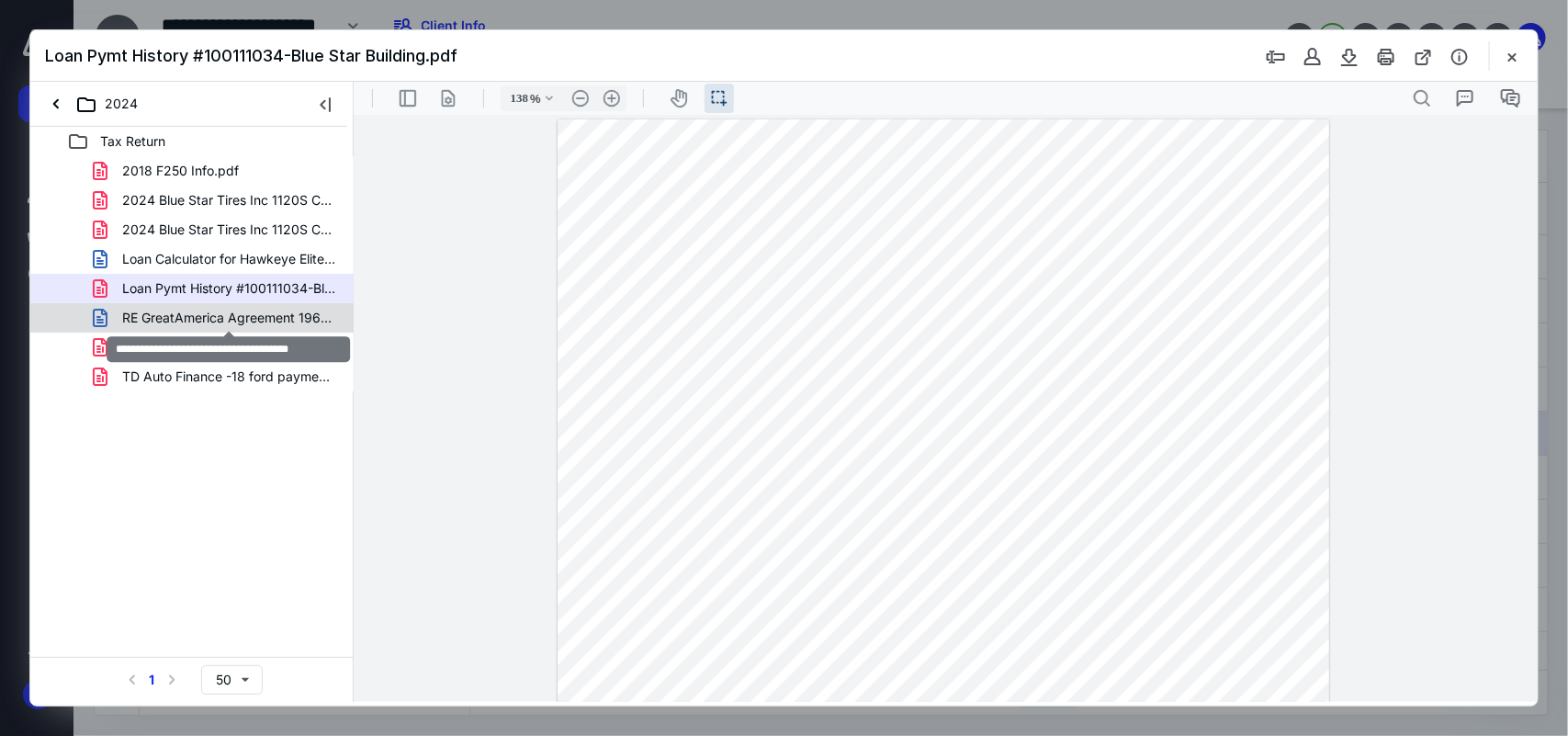 click on "RE  GreatAmerica Agreement 1966370.msg" at bounding box center [229, 318] 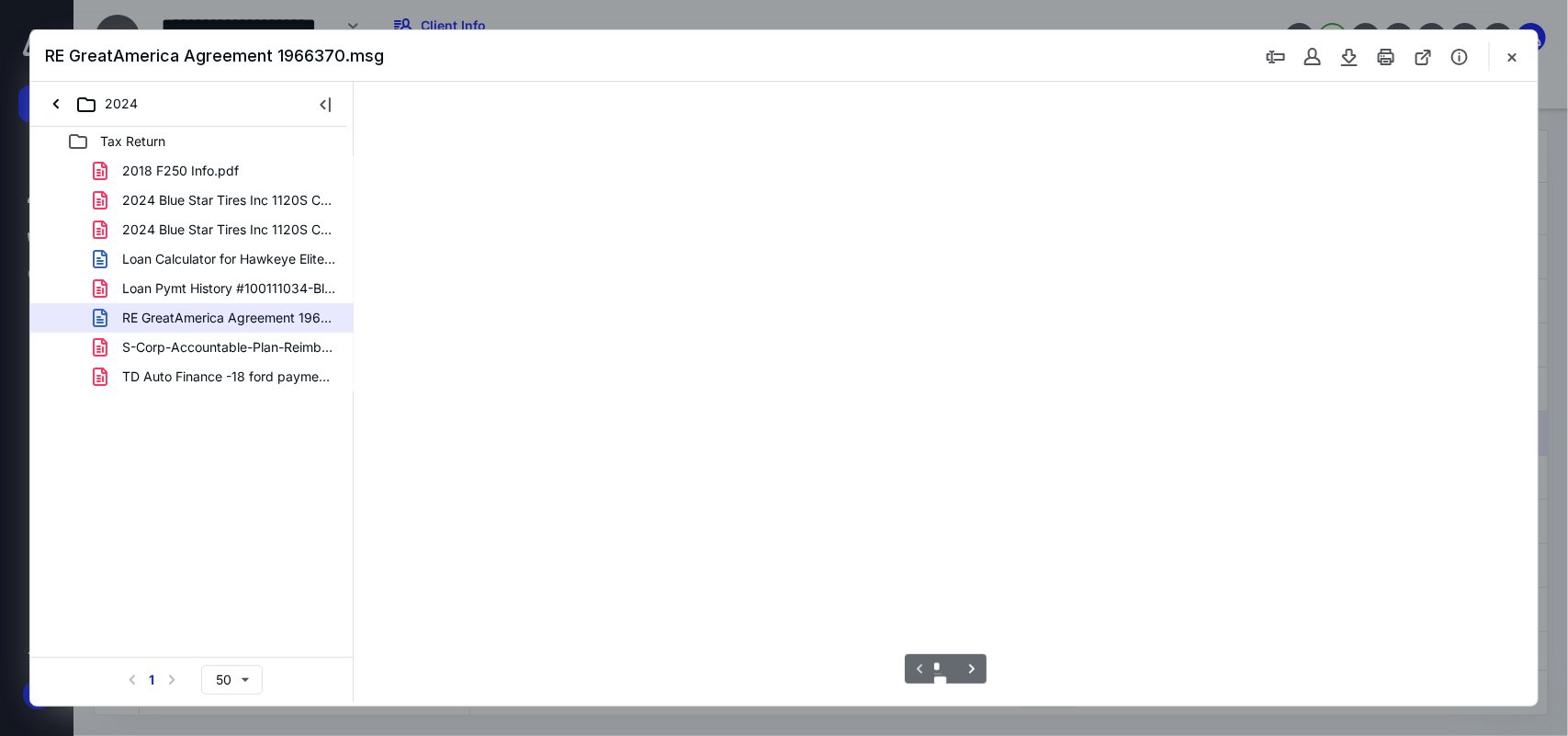 scroll, scrollTop: 35, scrollLeft: 0, axis: vertical 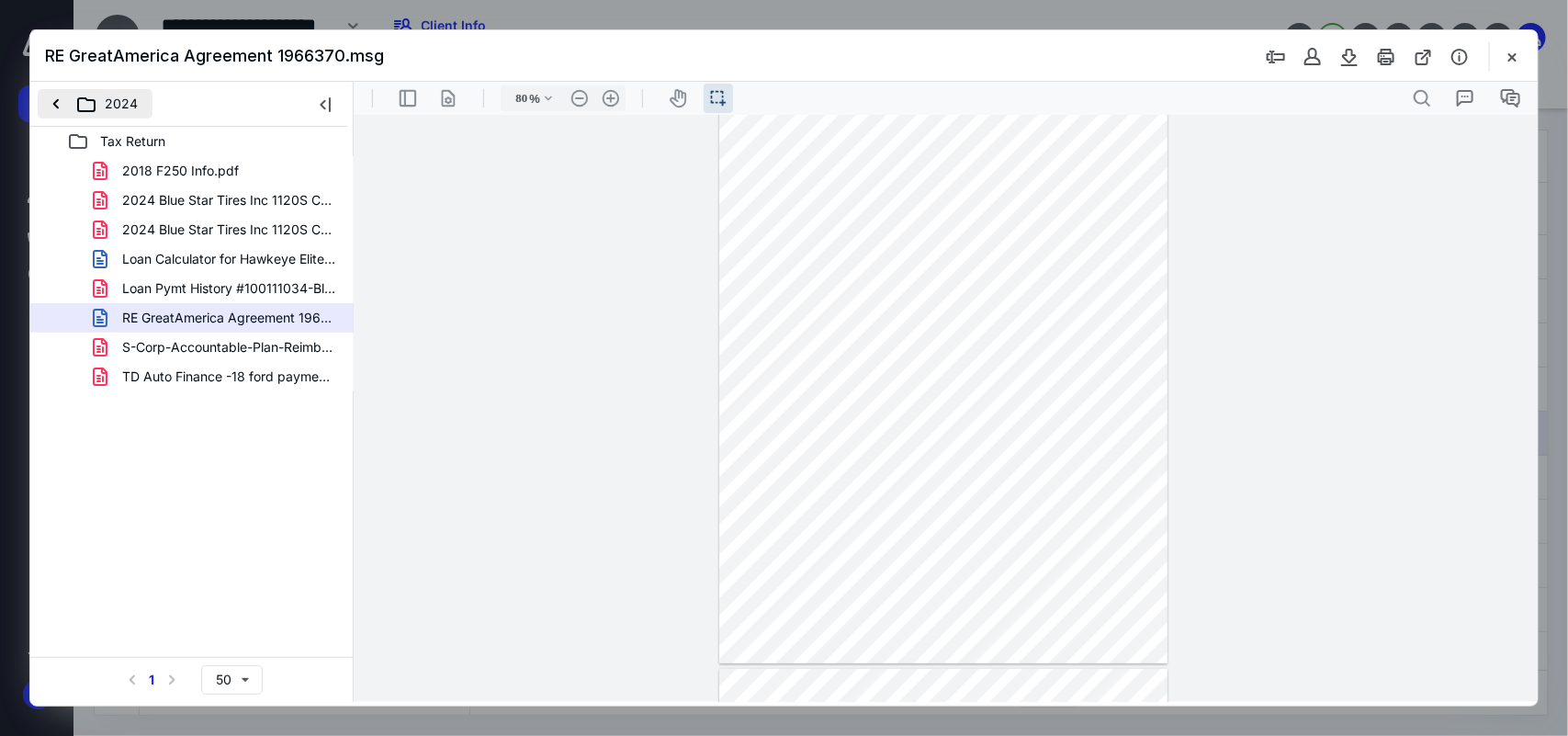 click on "2024" at bounding box center (95, 104) 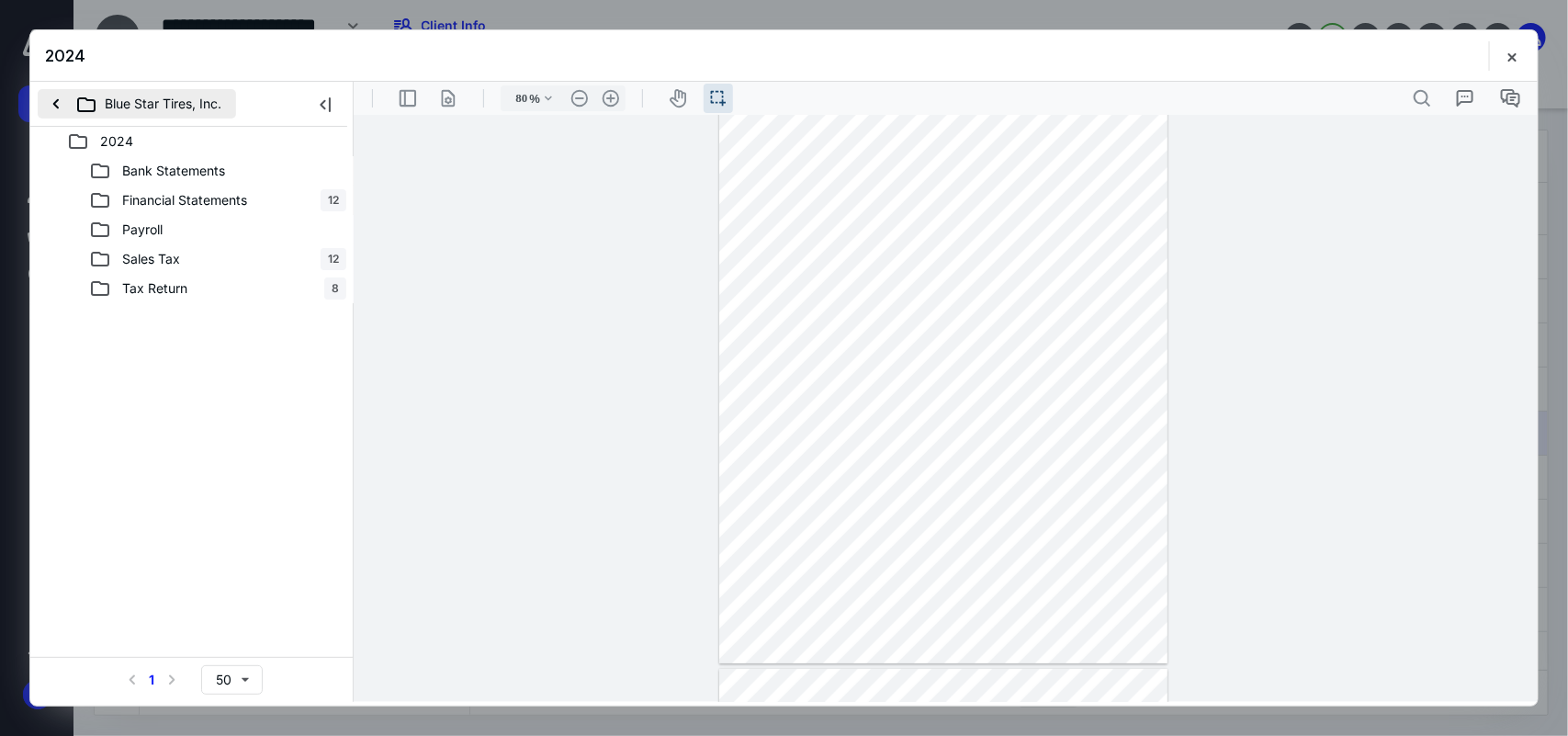 click on "Blue Star Tires, Inc." at bounding box center [137, 104] 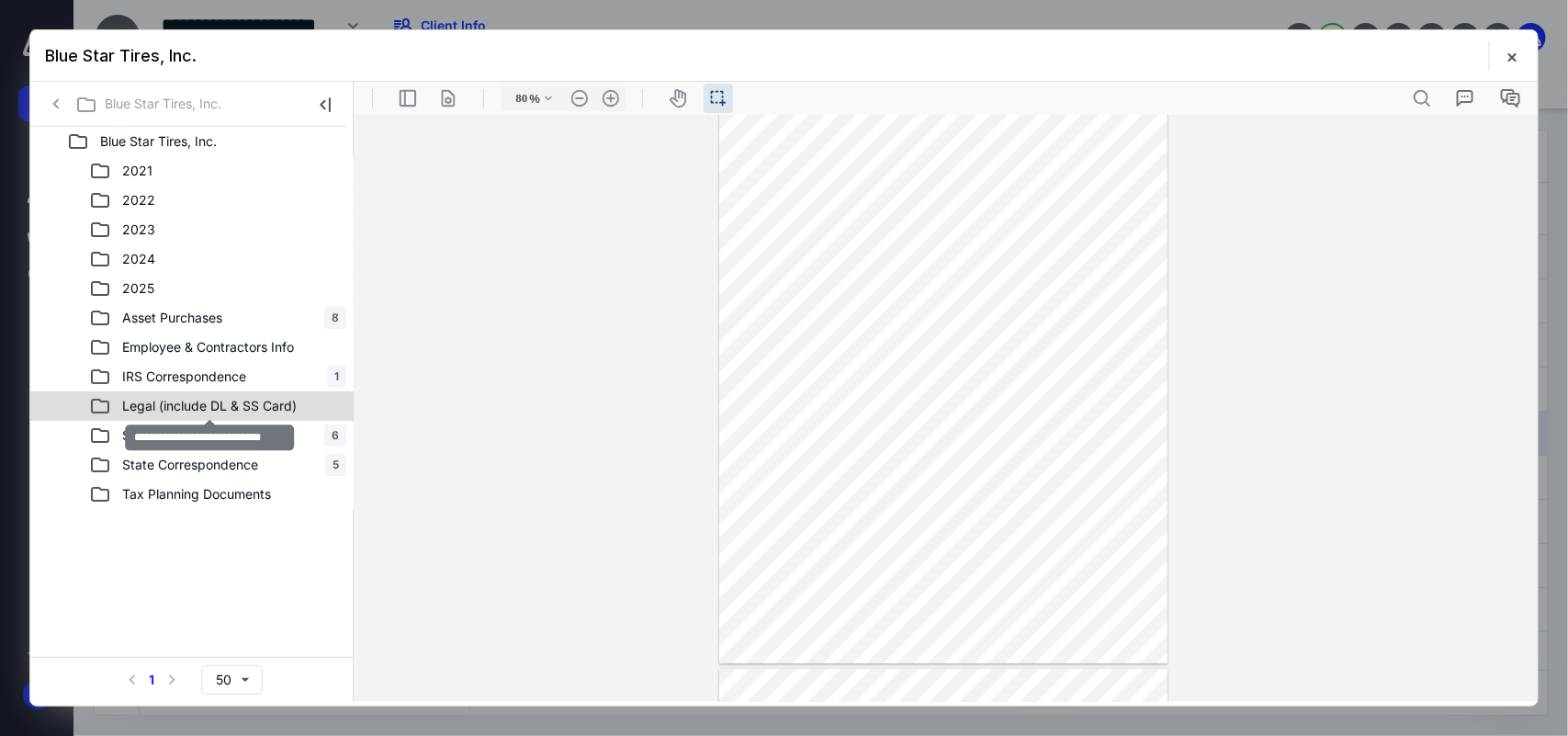 click on "Legal (include DL & SS Card)" at bounding box center [209, 406] 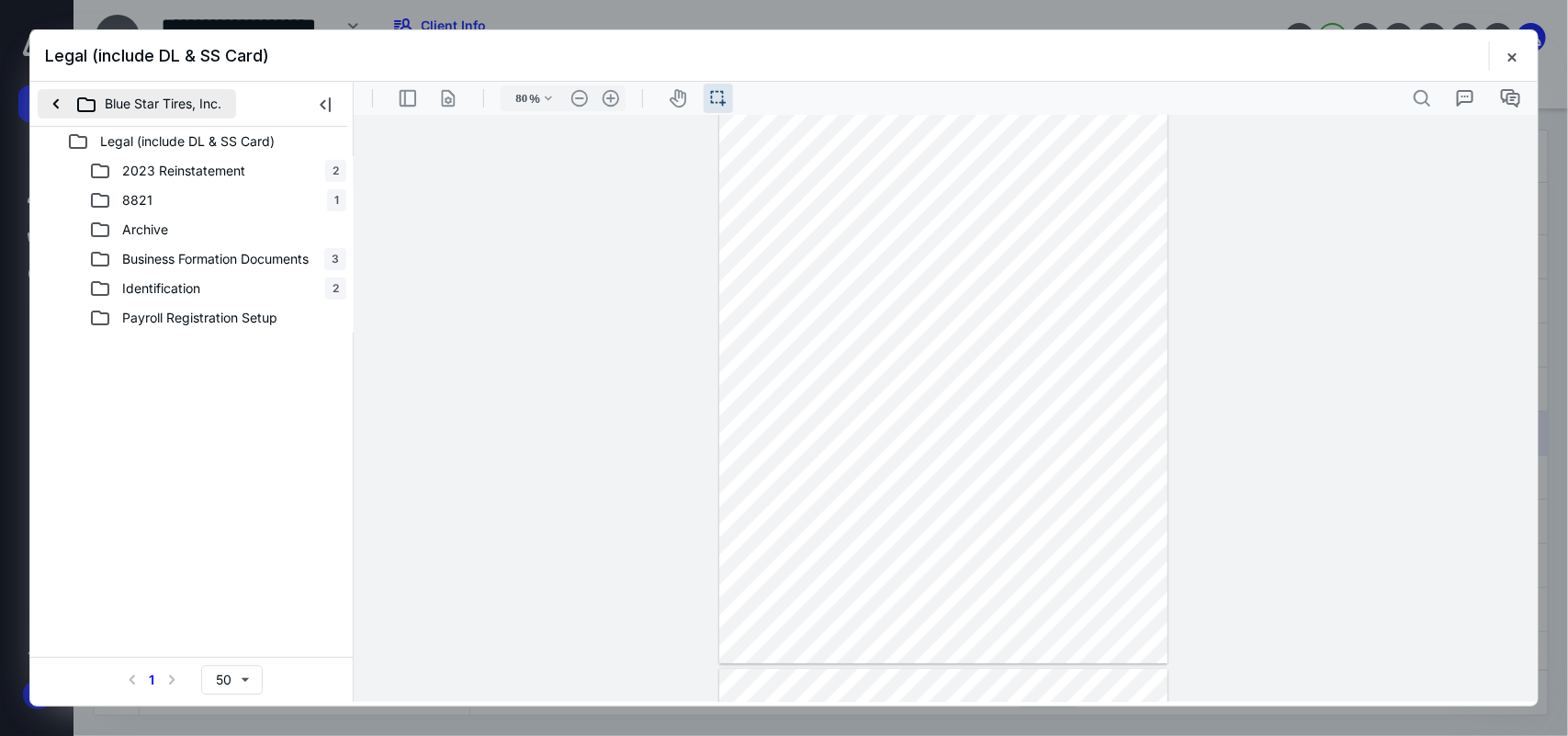 click on "Blue Star Tires, Inc." at bounding box center [137, 104] 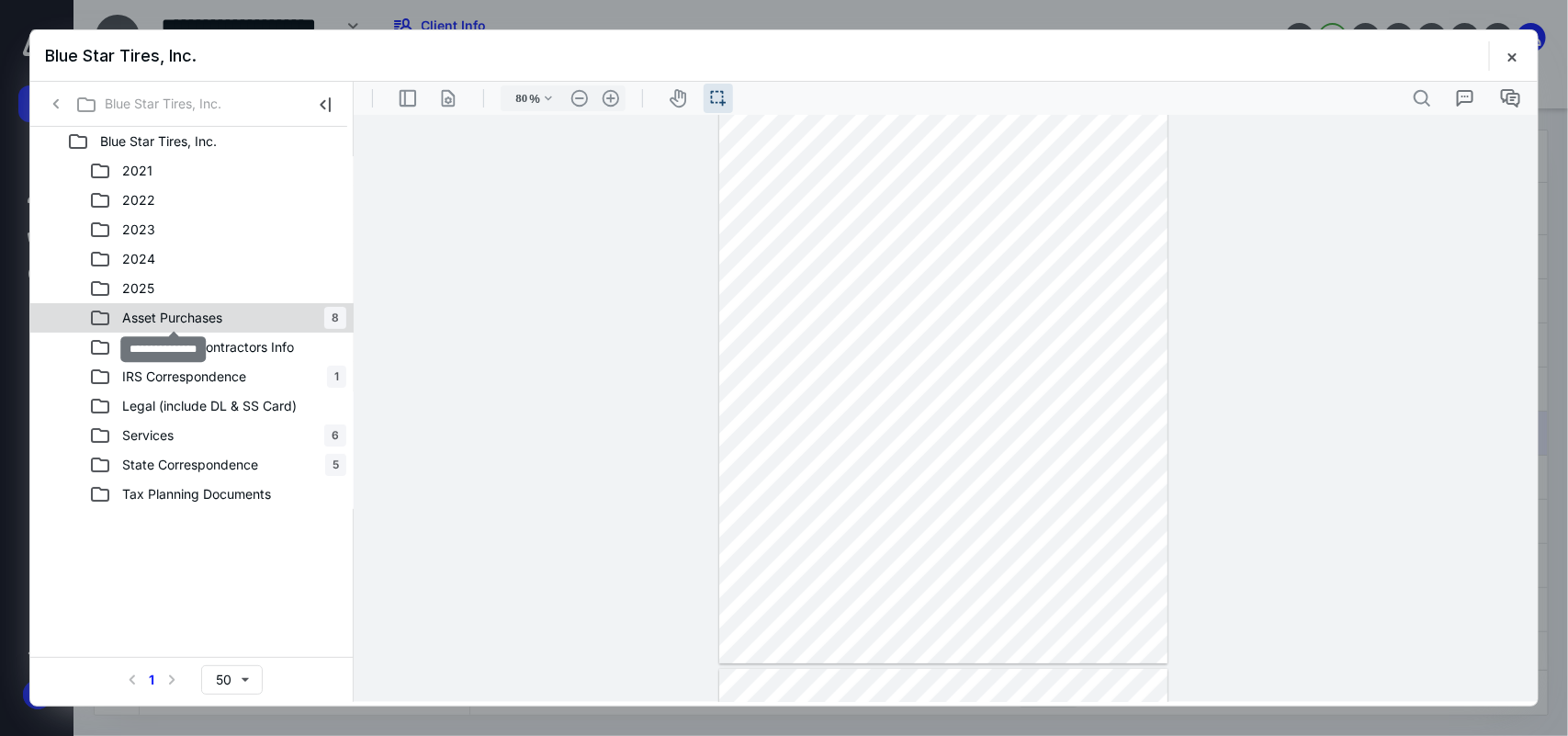 click on "Asset Purchases" at bounding box center [172, 318] 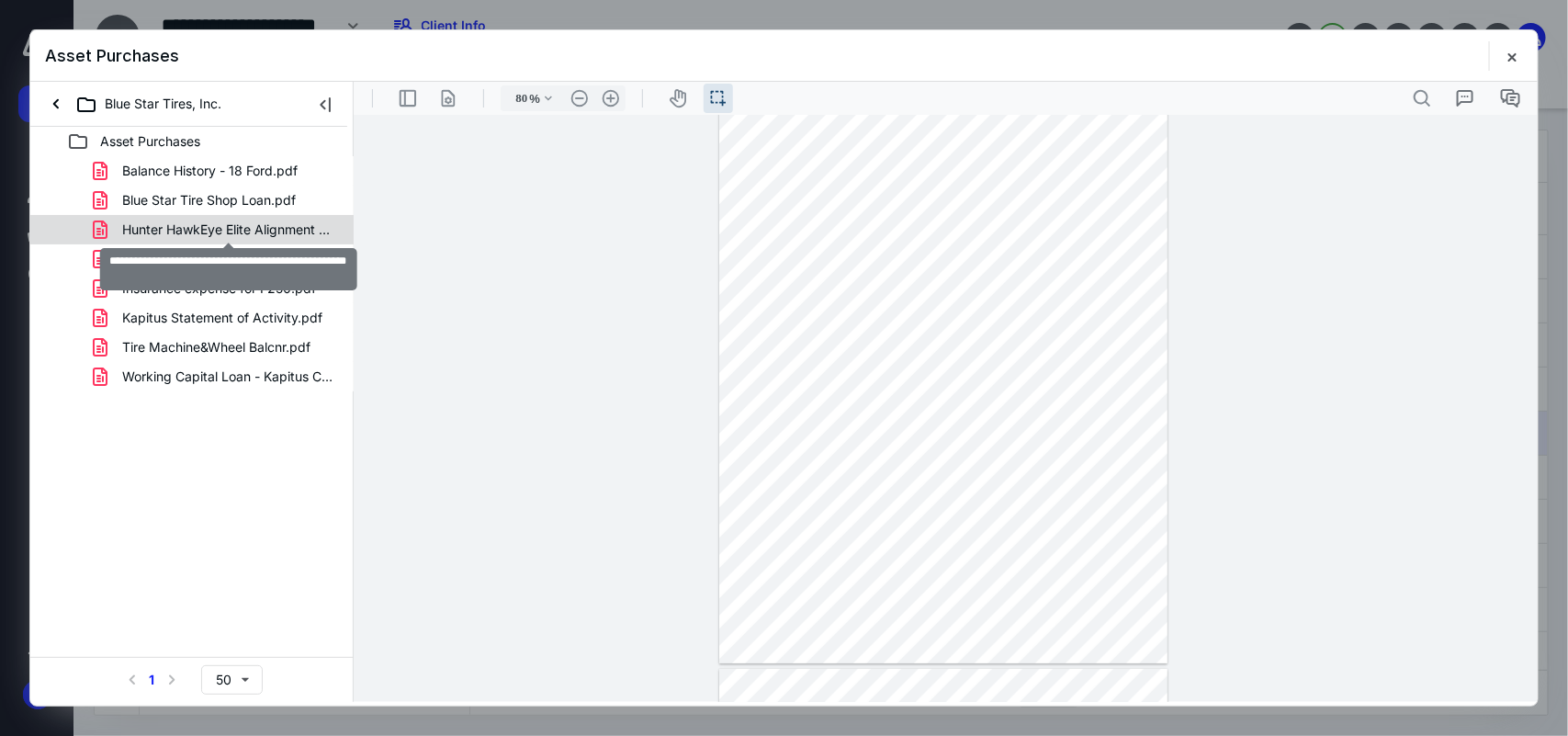 click on "Hunter HawkEye Elite Alignment Machine-Loan Docs.pdf" at bounding box center [229, 230] 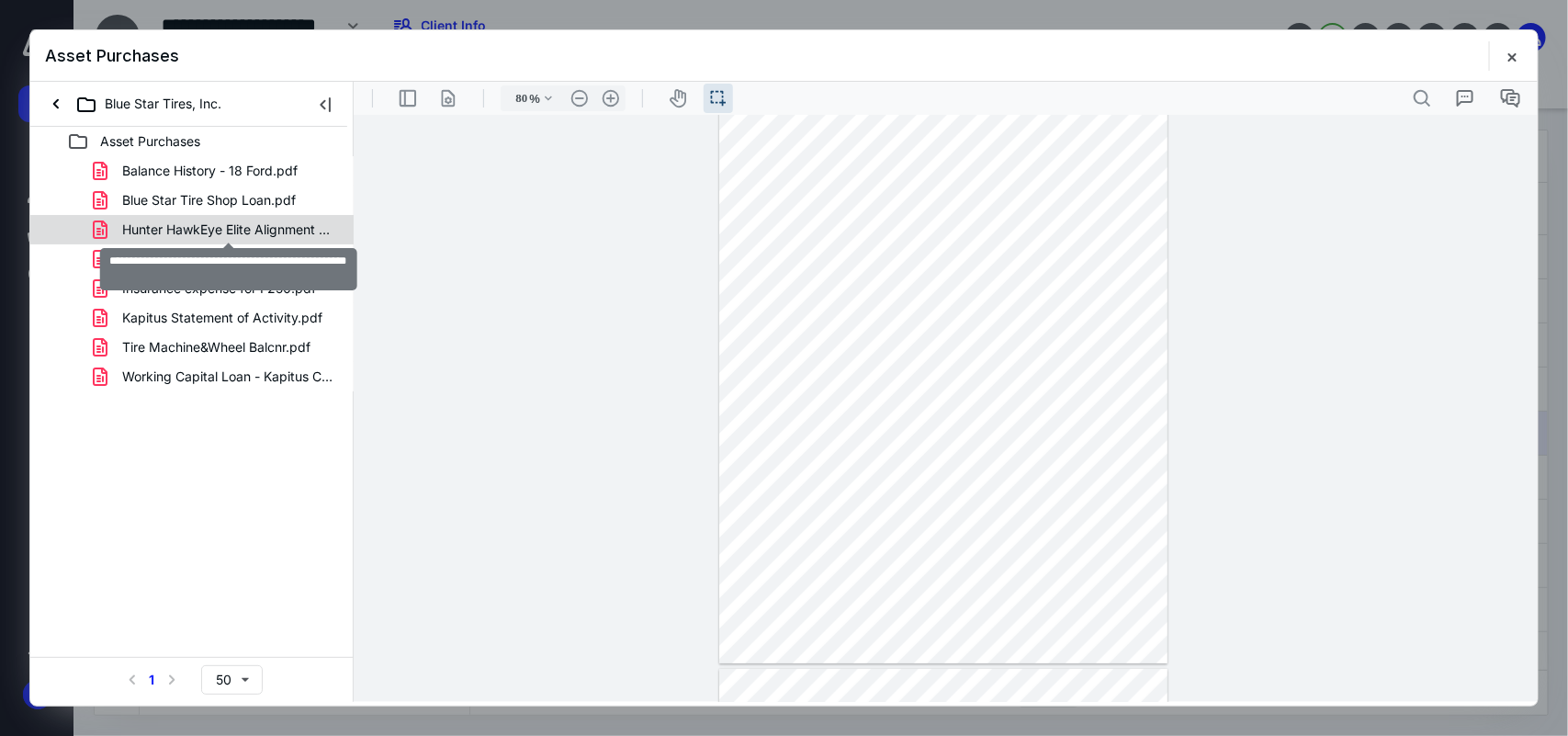 click on "Balance History - 18 Ford.pdf Blue Star Tire Shop Loan.pdf Hunter HawkEye Elite Alignment Machine-Loan Docs.pdf Hunter Tire Balance.pdf Insurance expense for F250.pdf Kapitus Statement of Activity.pdf Tire Machine&Wheel Balcnr.pdf Working Capital Loan - Kapitus Contract.pdf" at bounding box center (192, 274) 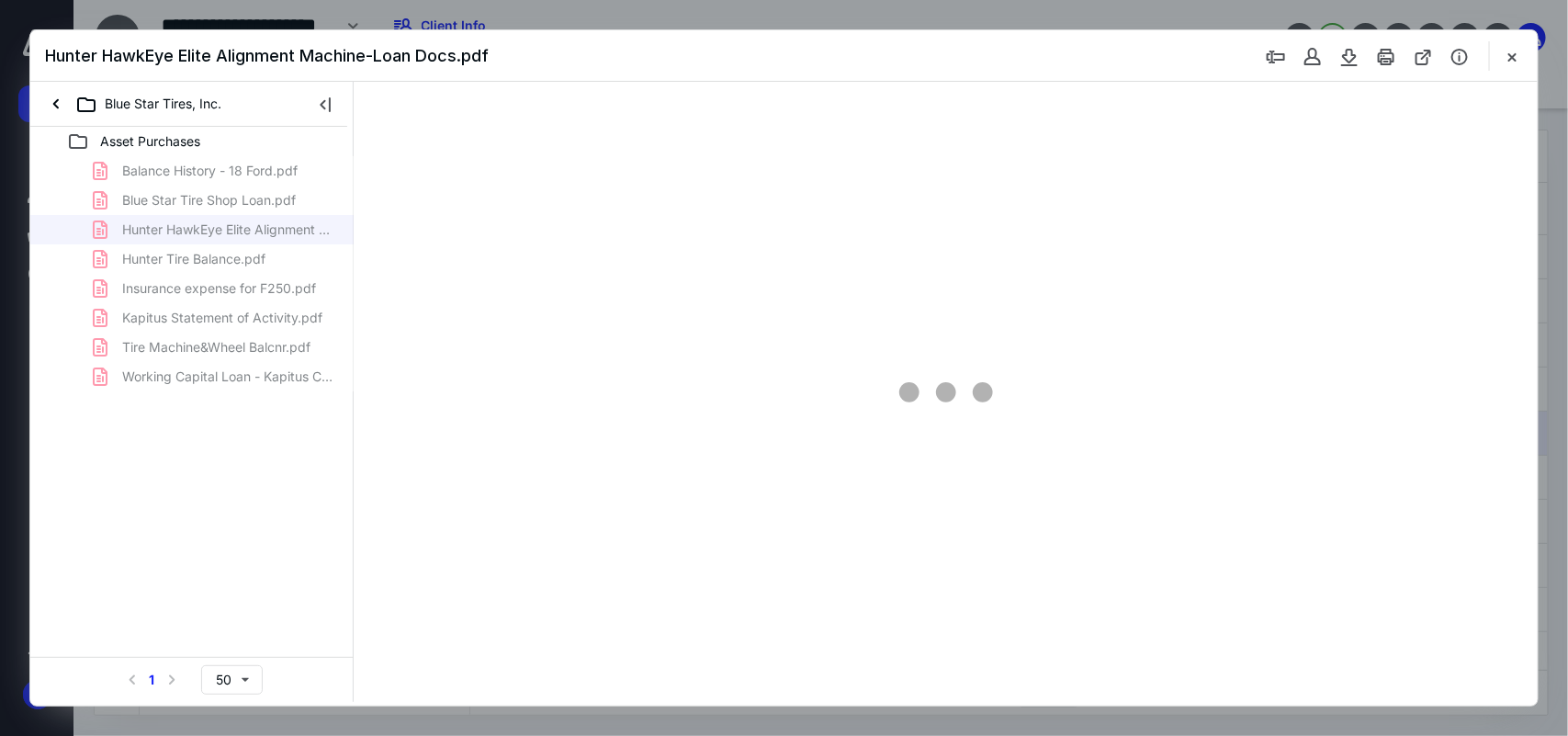 scroll, scrollTop: 0, scrollLeft: 0, axis: both 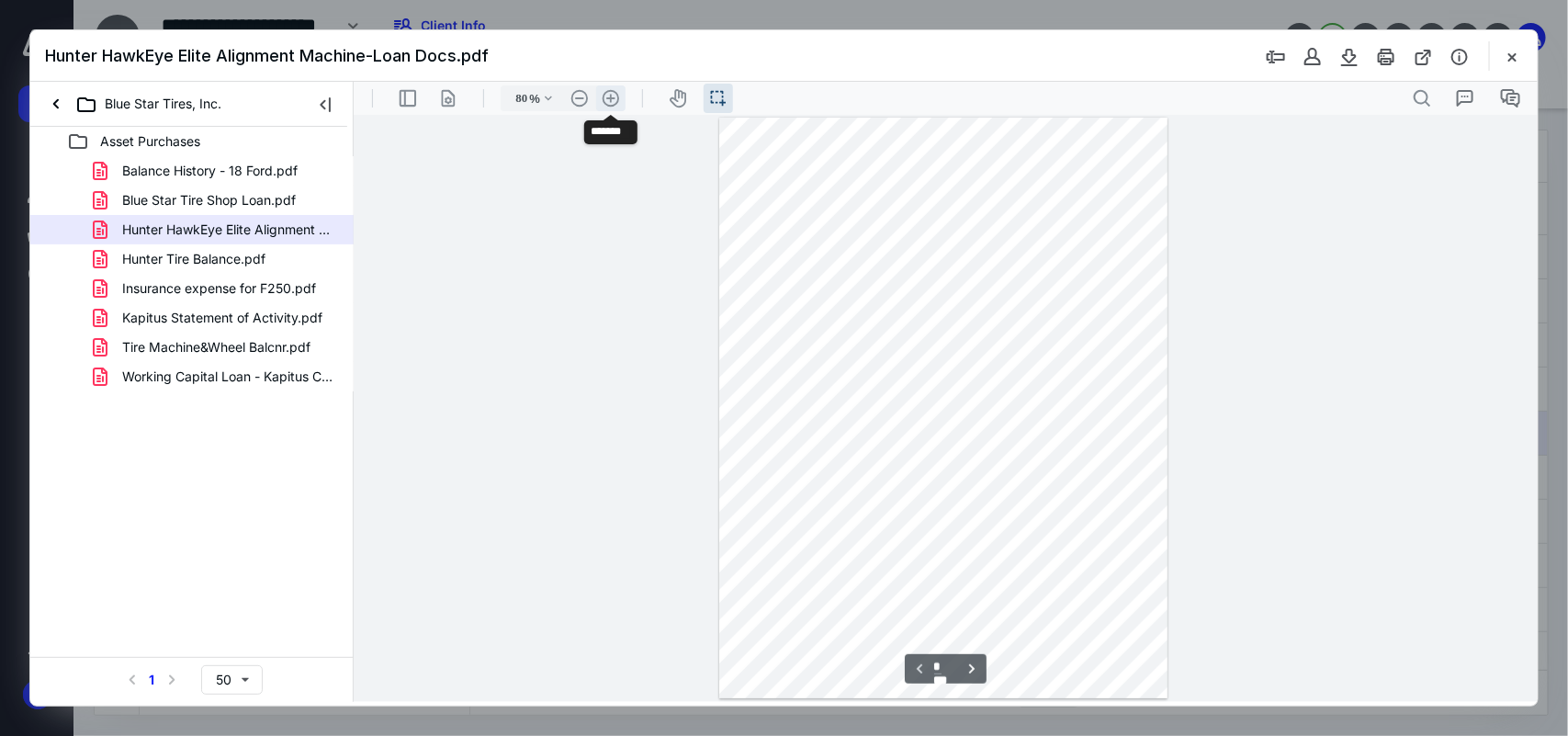 click on ".cls-1{fill:#abb0c4;} icon - header - zoom - in - line" at bounding box center [610, 97] 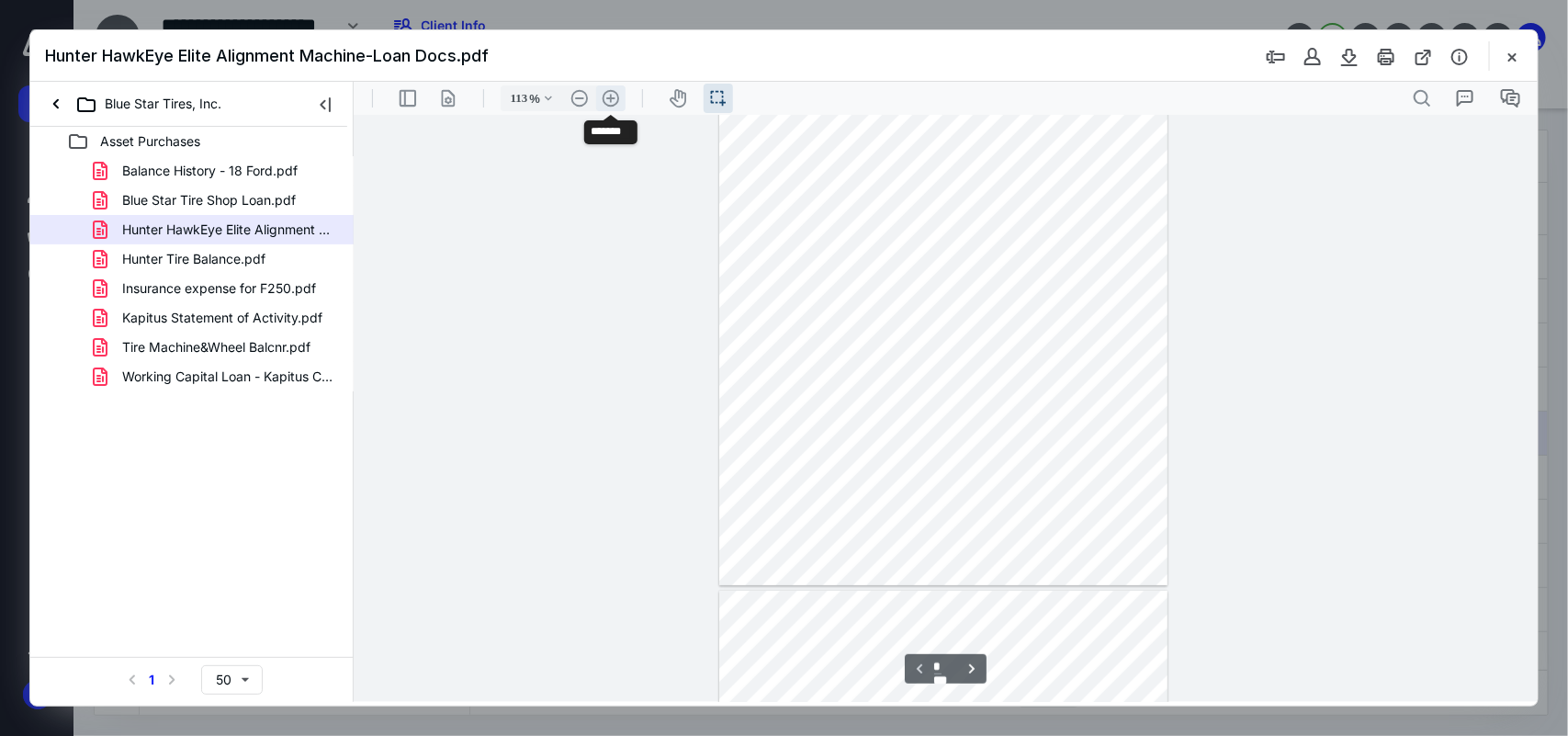 click on ".cls-1{fill:#abb0c4;} icon - header - zoom - in - line" at bounding box center (610, 97) 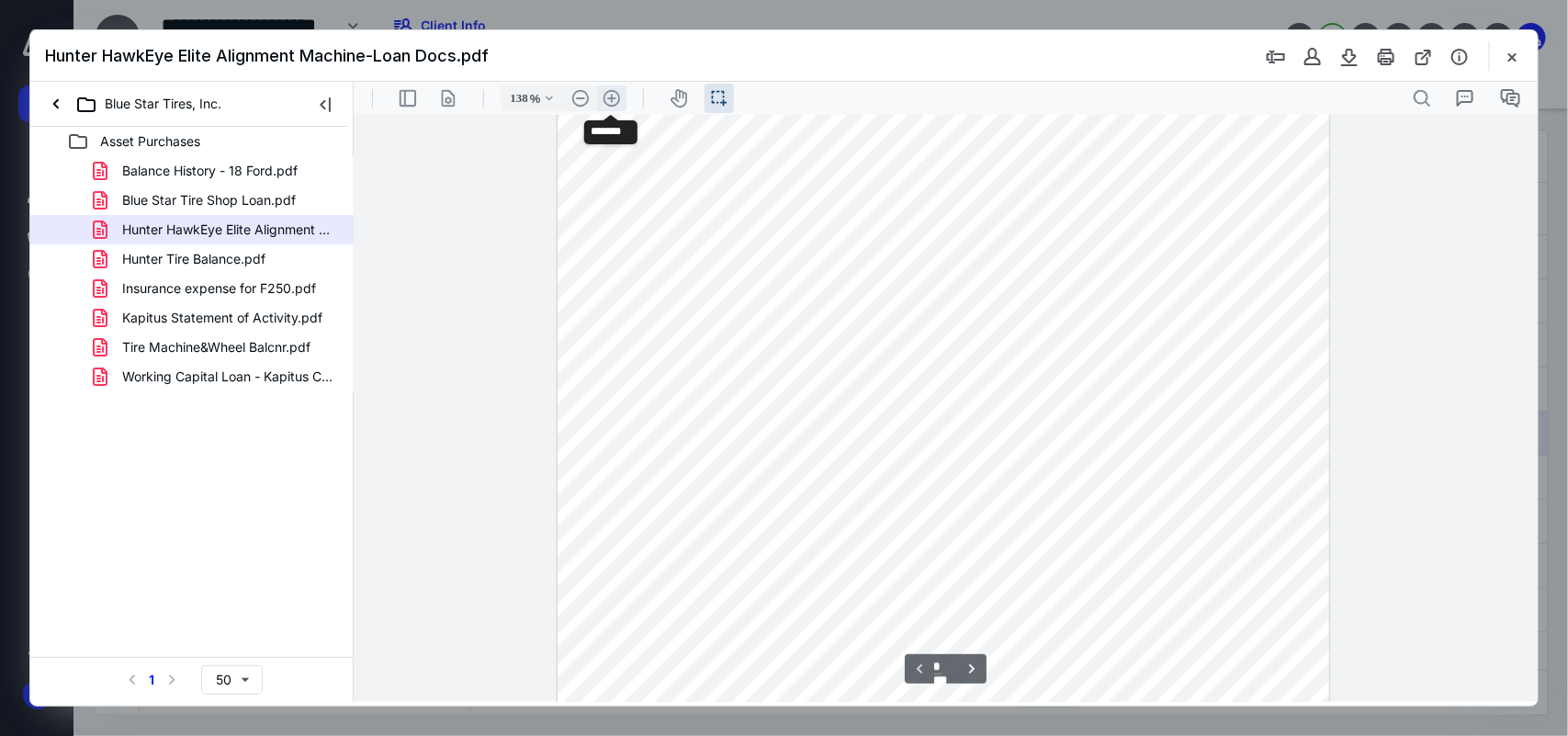 click on ".cls-1{fill:#abb0c4;} icon - header - zoom - in - line" at bounding box center [611, 97] 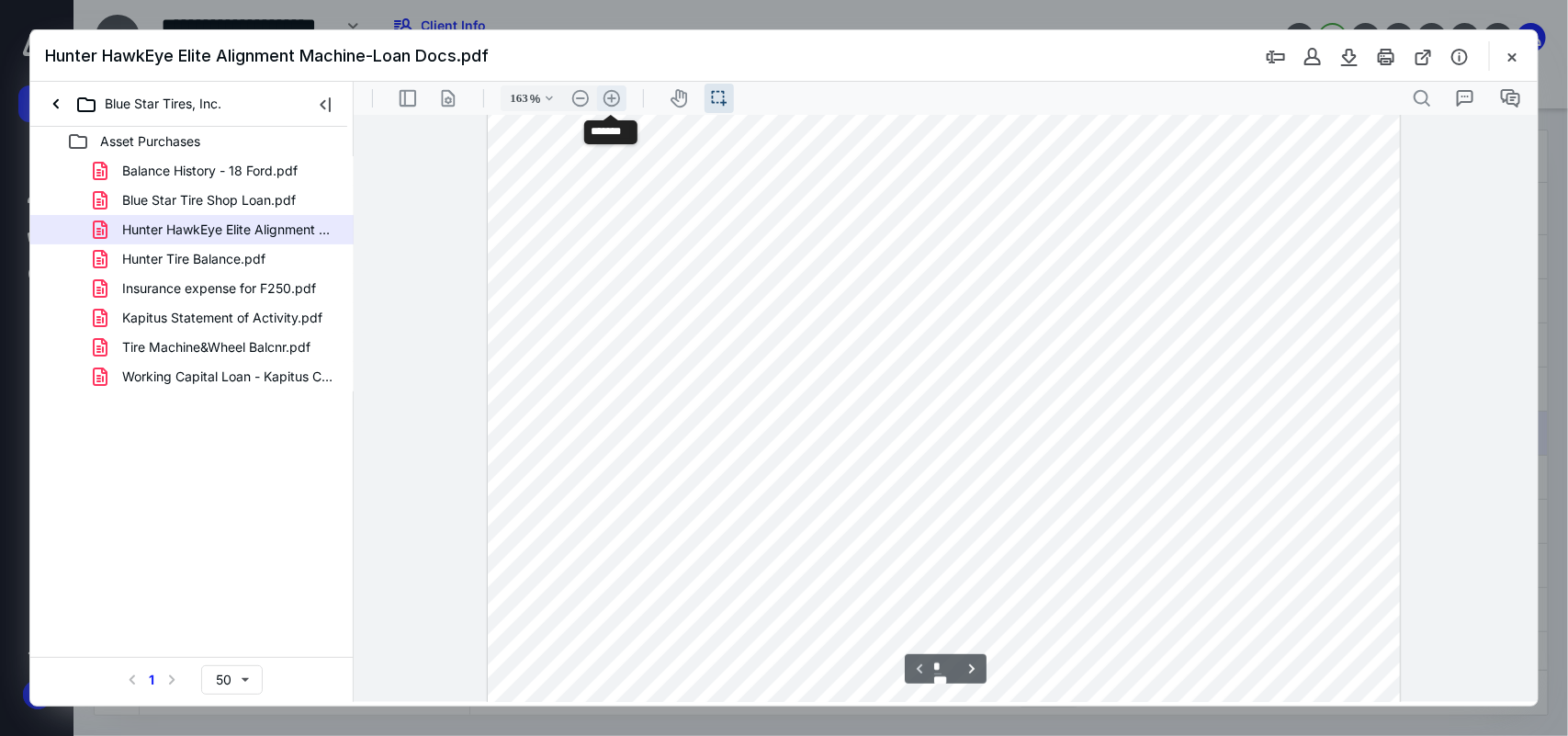 scroll, scrollTop: 288, scrollLeft: 0, axis: vertical 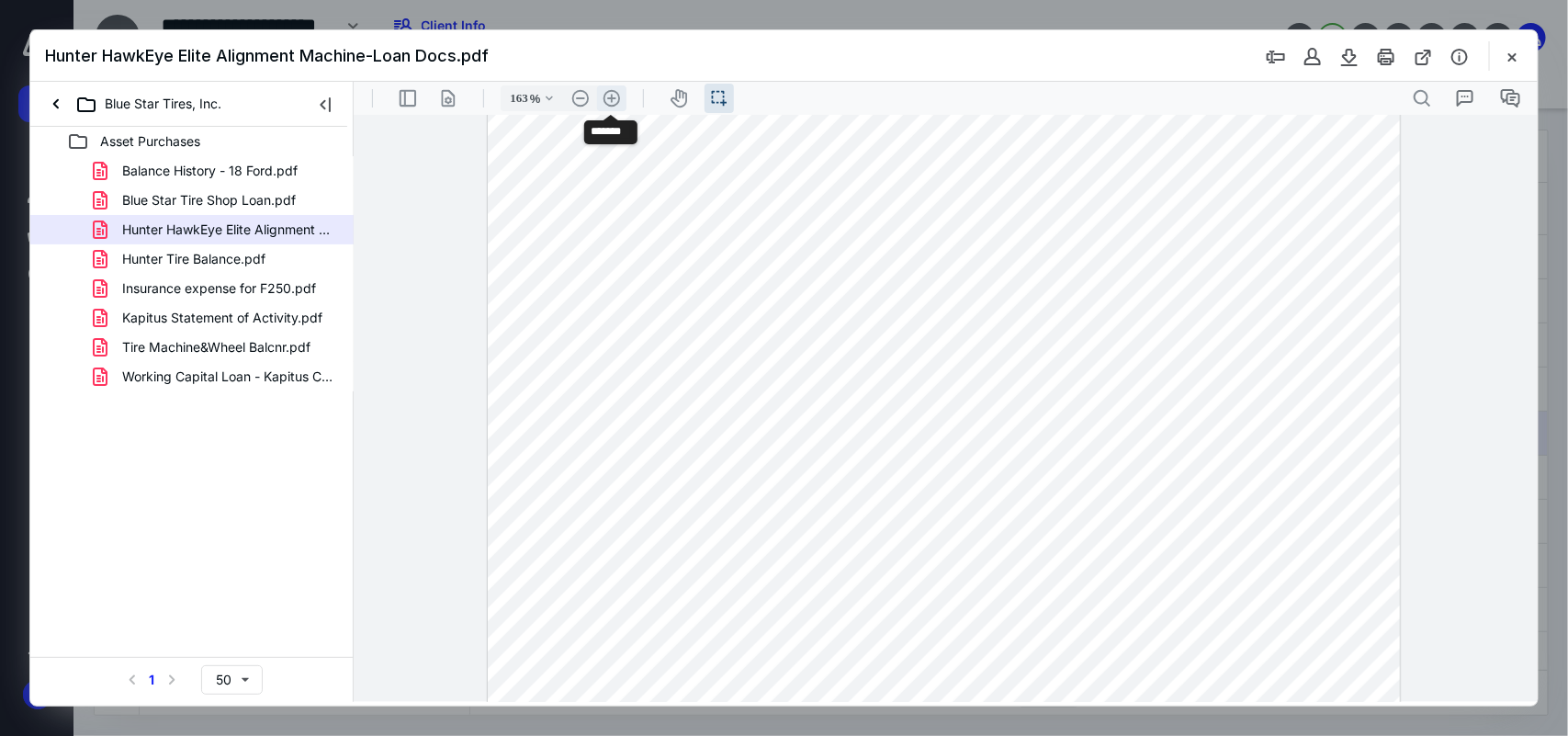 click on ".cls-1{fill:#abb0c4;} icon - header - zoom - in - line" at bounding box center (611, 97) 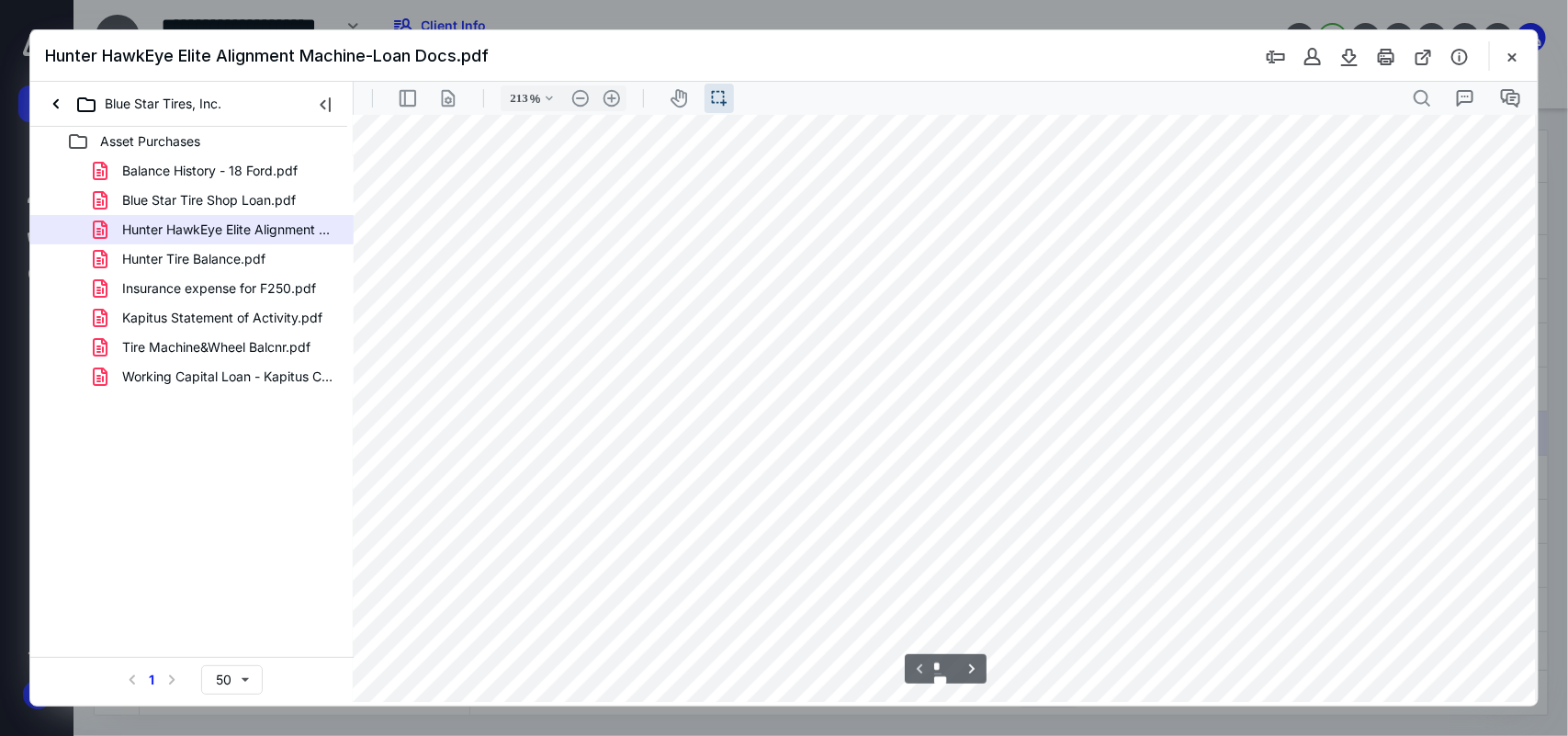 scroll, scrollTop: 922, scrollLeft: 17, axis: both 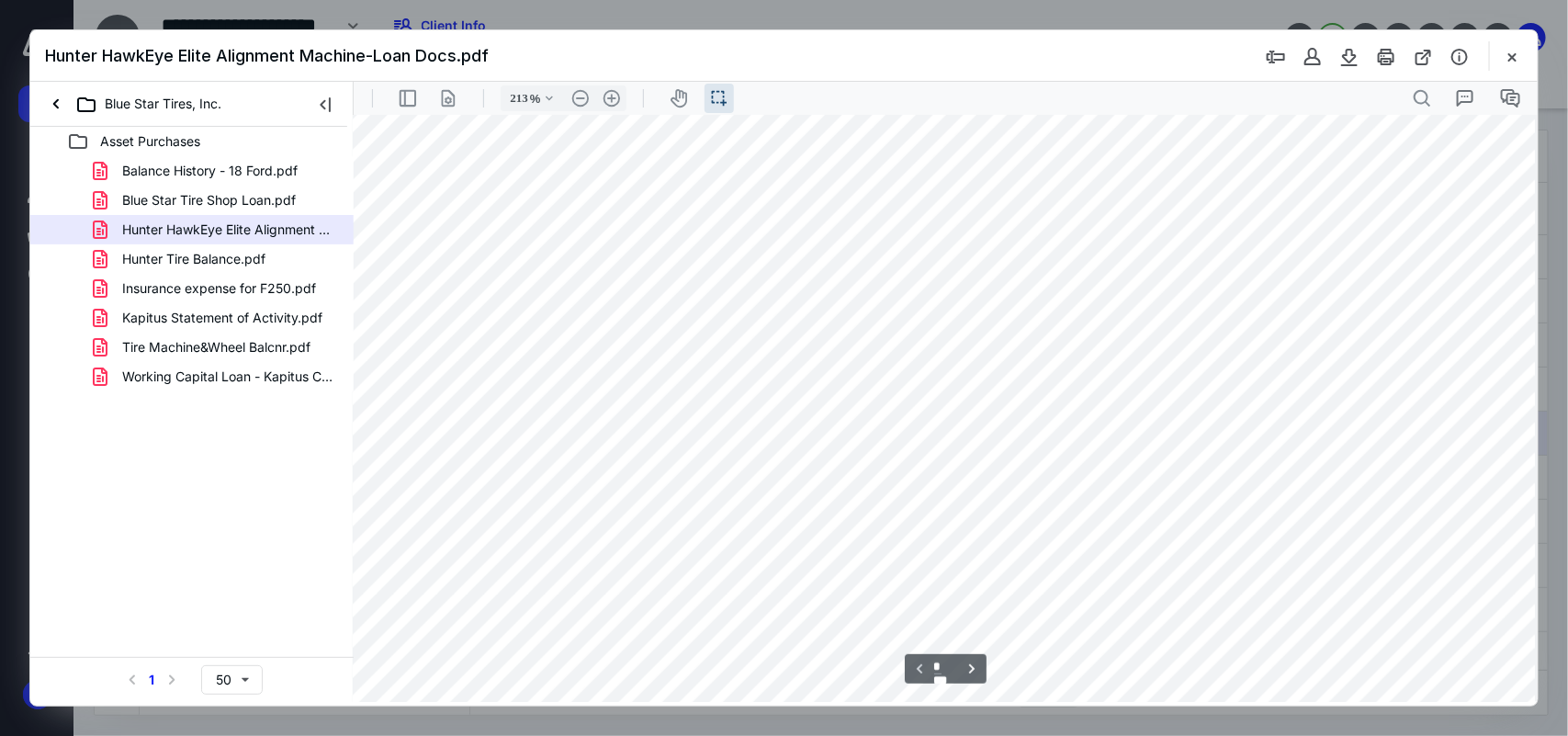 type on "*" 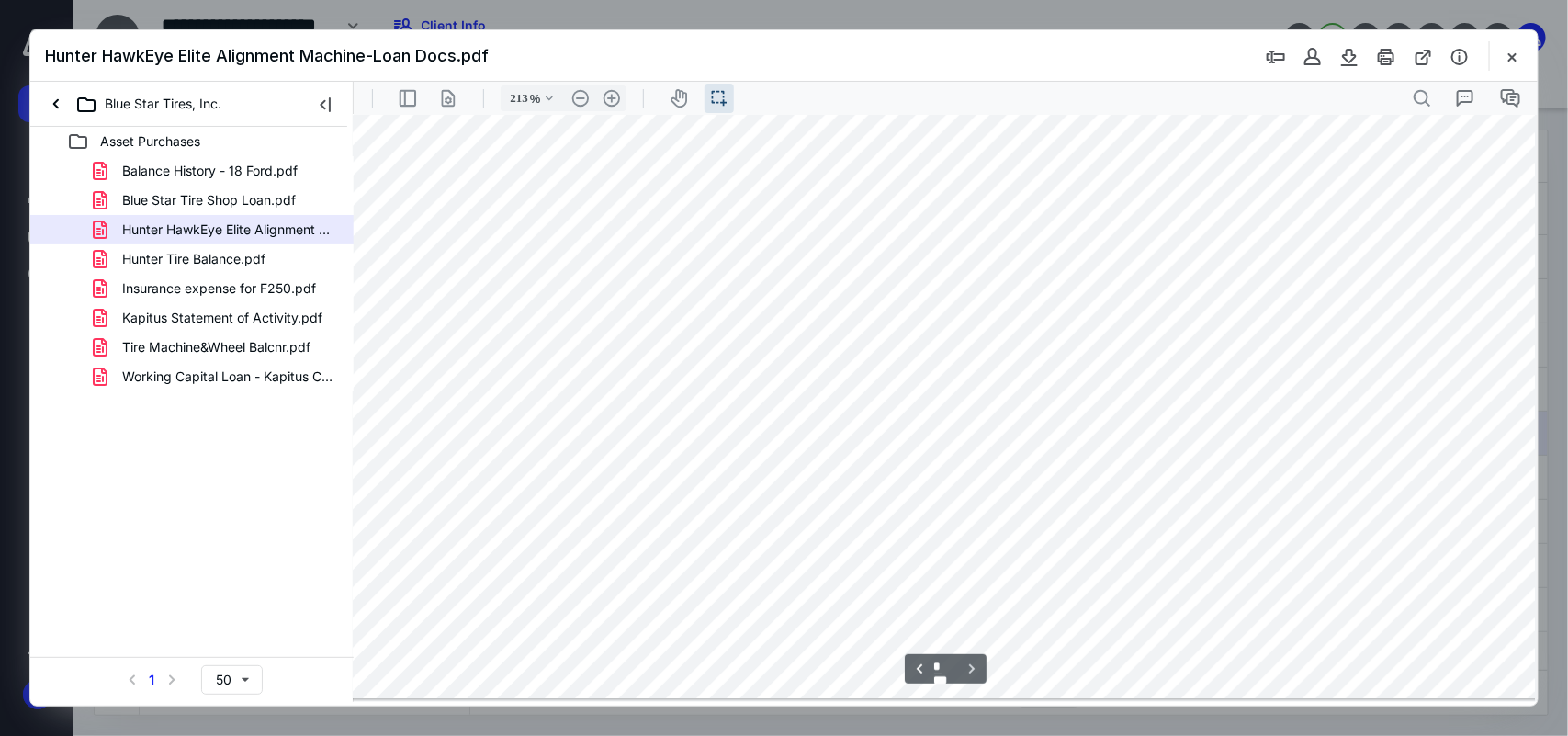 scroll, scrollTop: 2539, scrollLeft: 17, axis: both 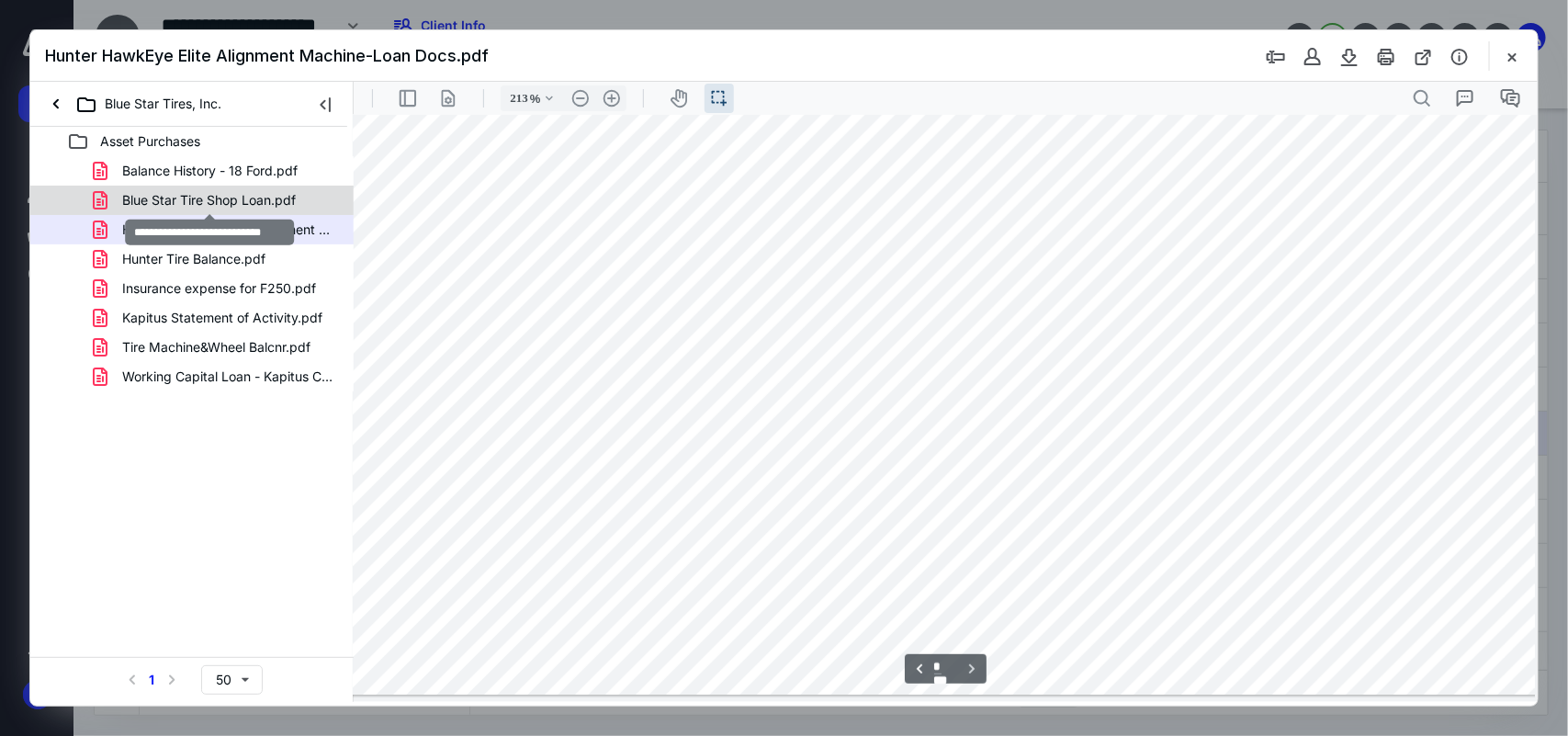 click on "Blue Star Tire Shop Loan.pdf" at bounding box center [209, 200] 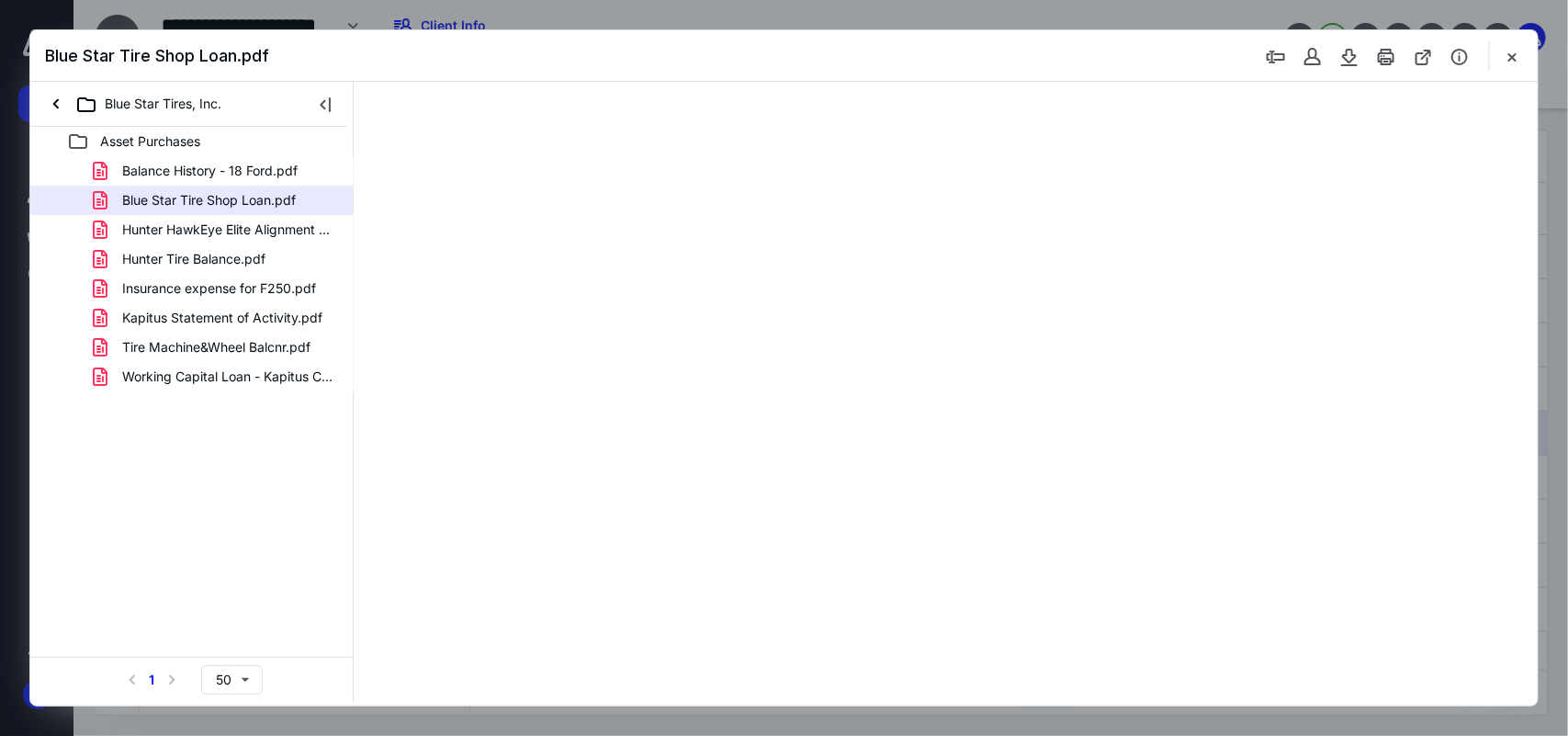 scroll, scrollTop: 0, scrollLeft: 0, axis: both 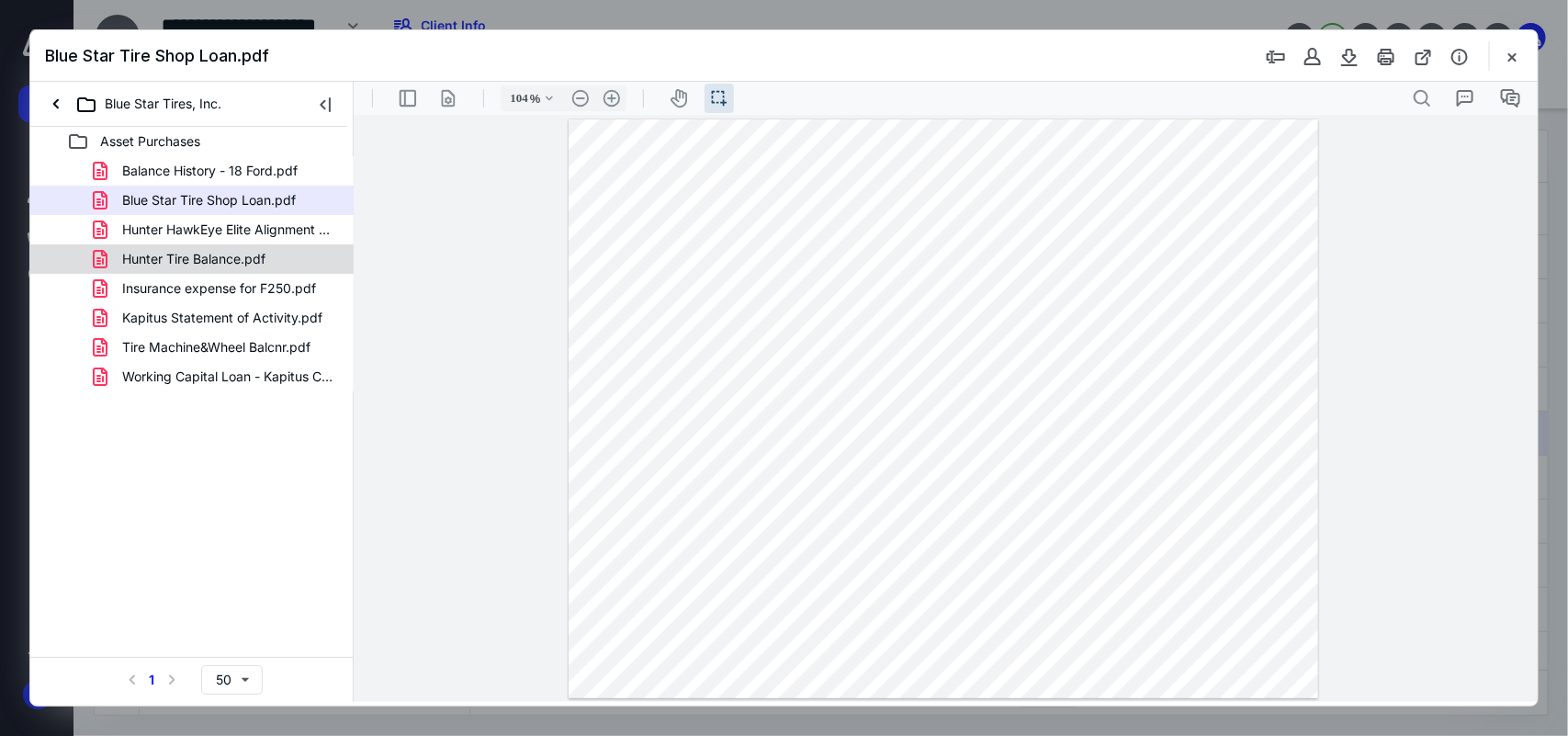 click on "Hunter Tire Balance.pdf" at bounding box center [194, 259] 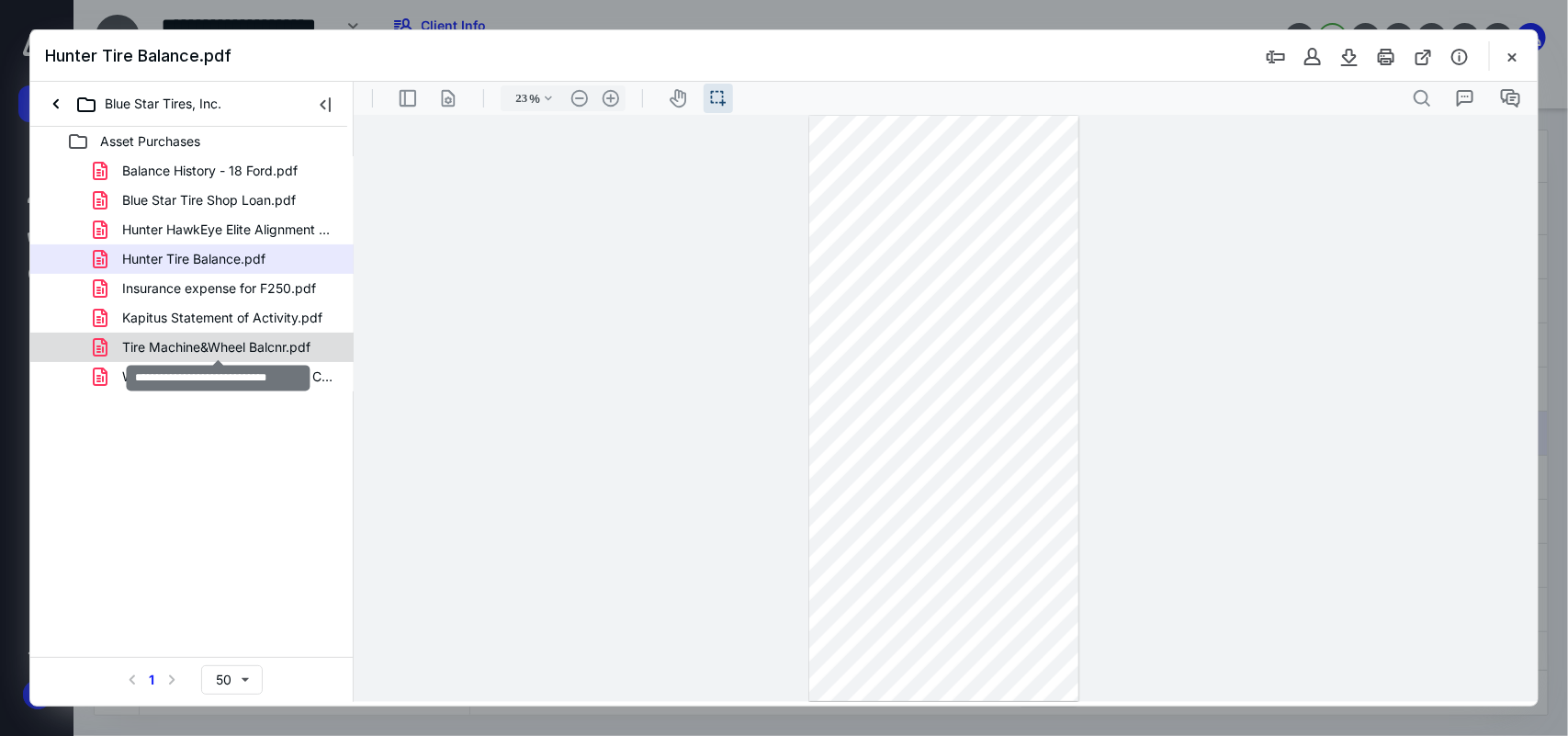 click on "Tire Machine&Wheel Balcnr.pdf" at bounding box center (216, 347) 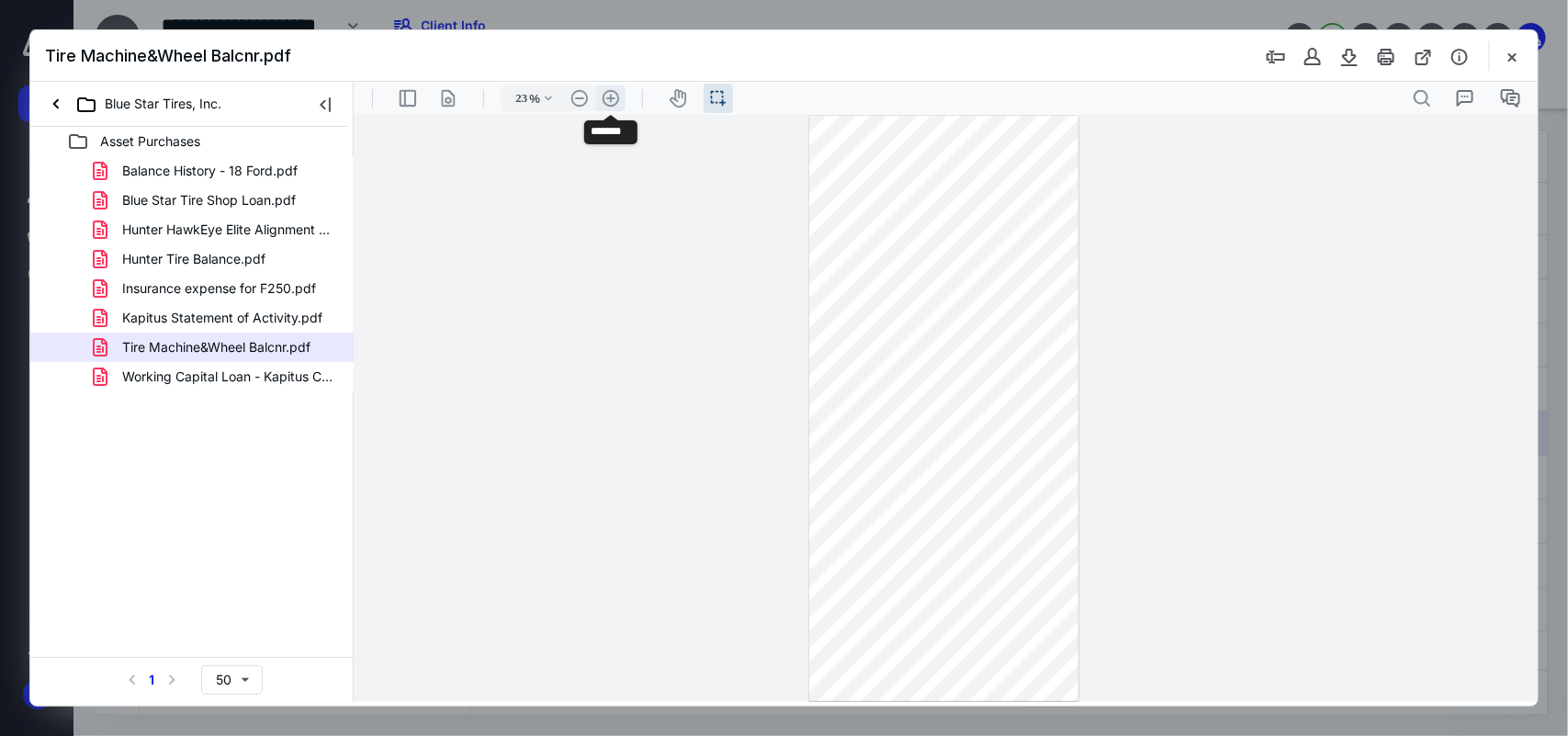 click on ".cls-1{fill:#abb0c4;} icon - header - zoom - in - line" at bounding box center [610, 97] 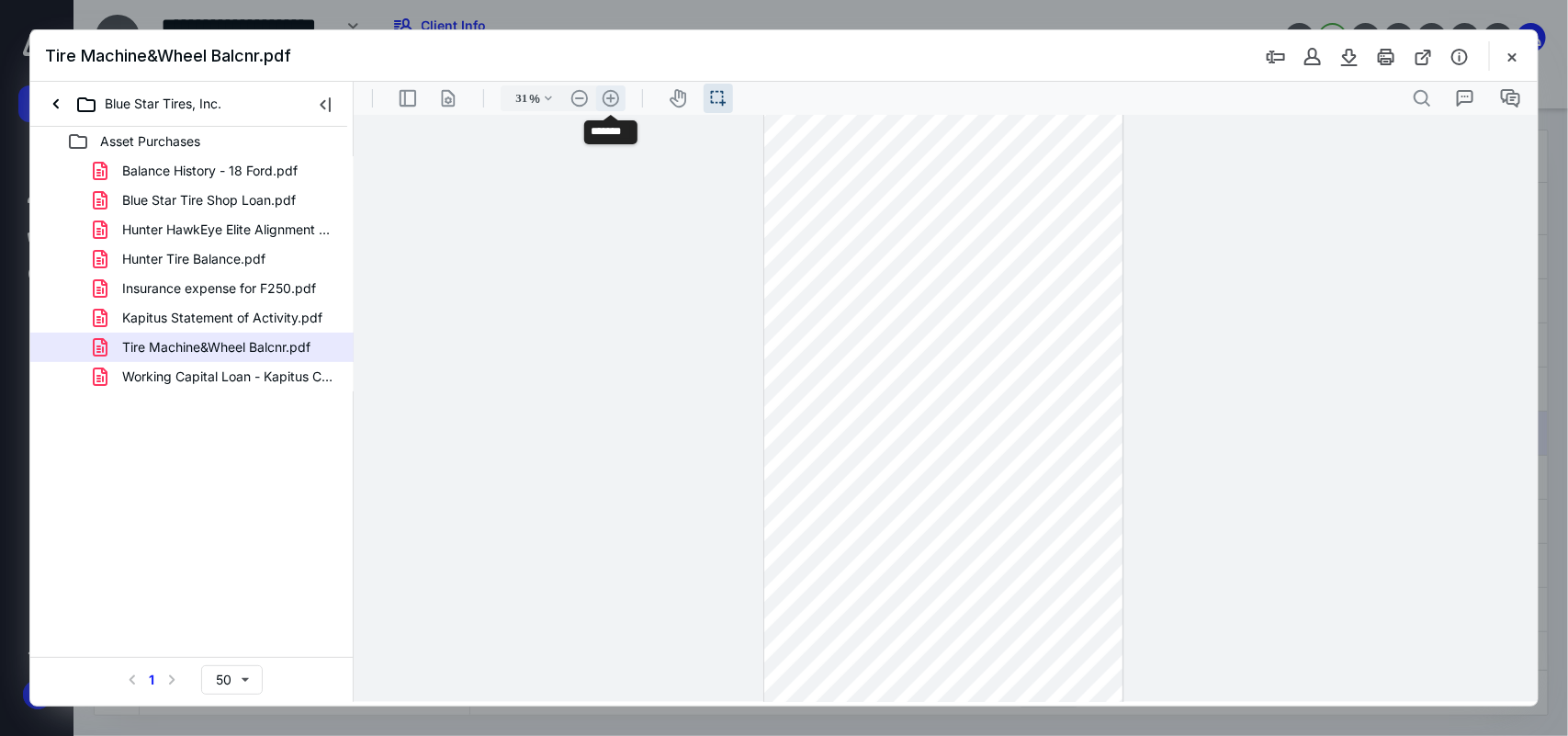 click on ".cls-1{fill:#abb0c4;} icon - header - zoom - in - line" at bounding box center [610, 97] 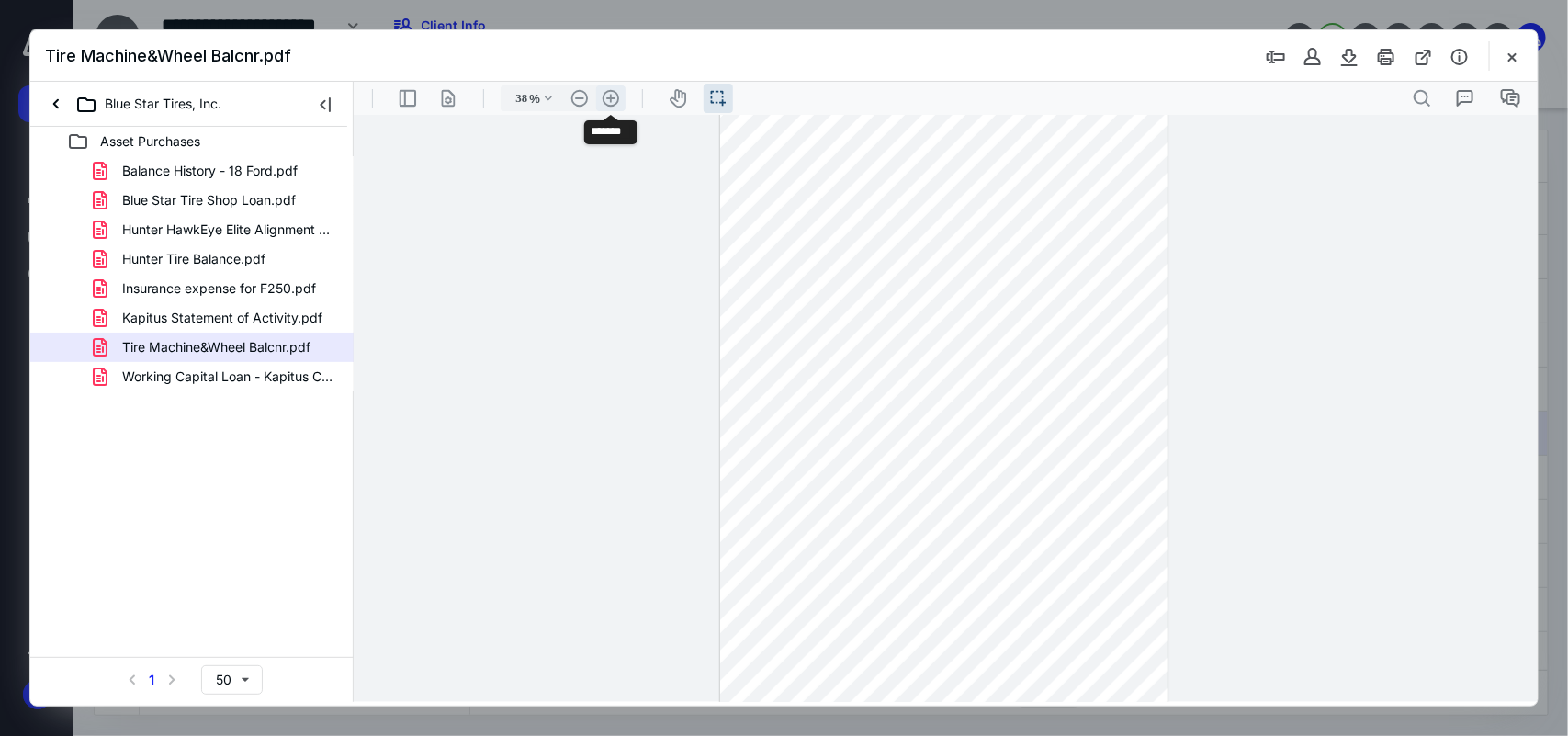 click on ".cls-1{fill:#abb0c4;} icon - header - zoom - in - line" at bounding box center [610, 97] 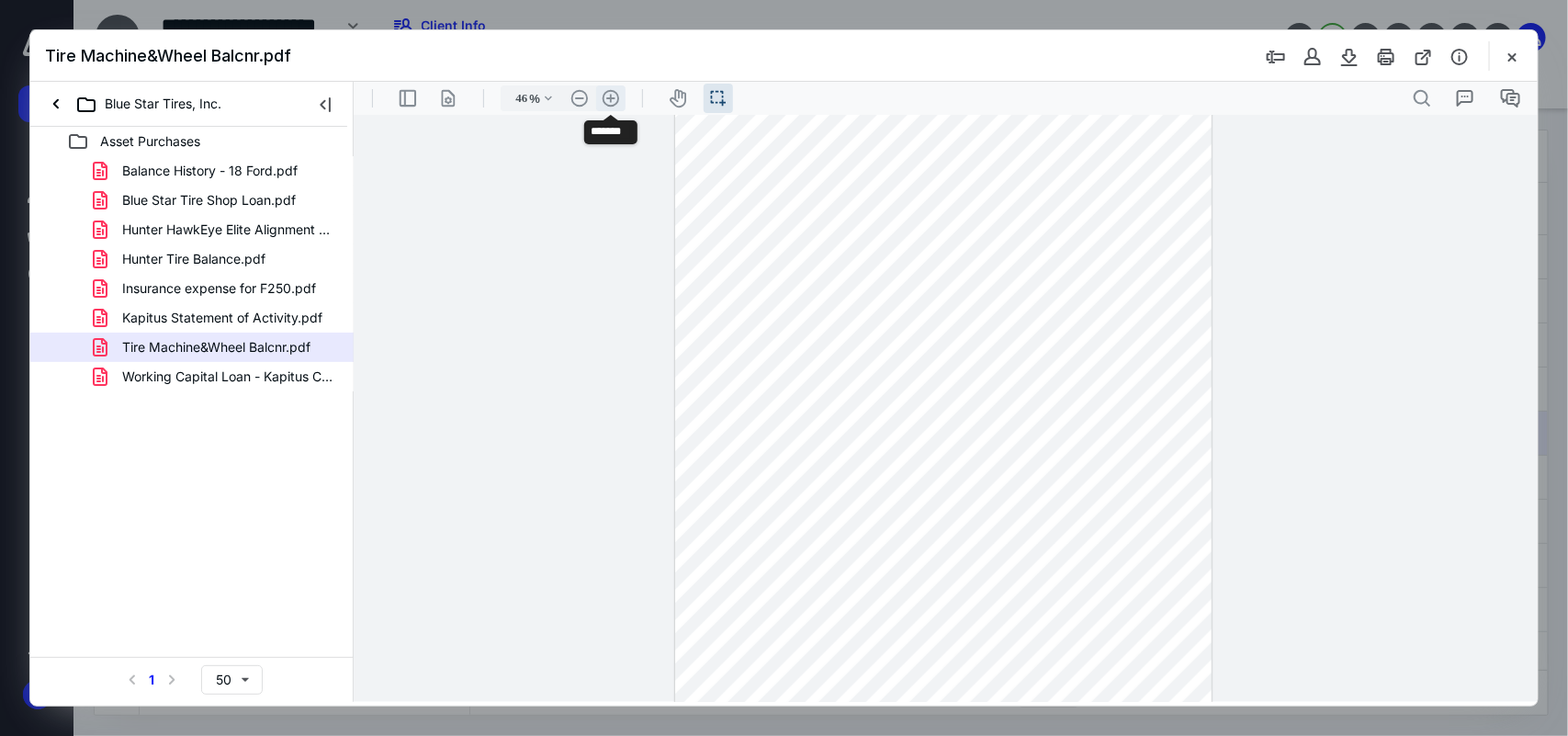click on ".cls-1{fill:#abb0c4;} icon - header - zoom - in - line" at bounding box center [610, 97] 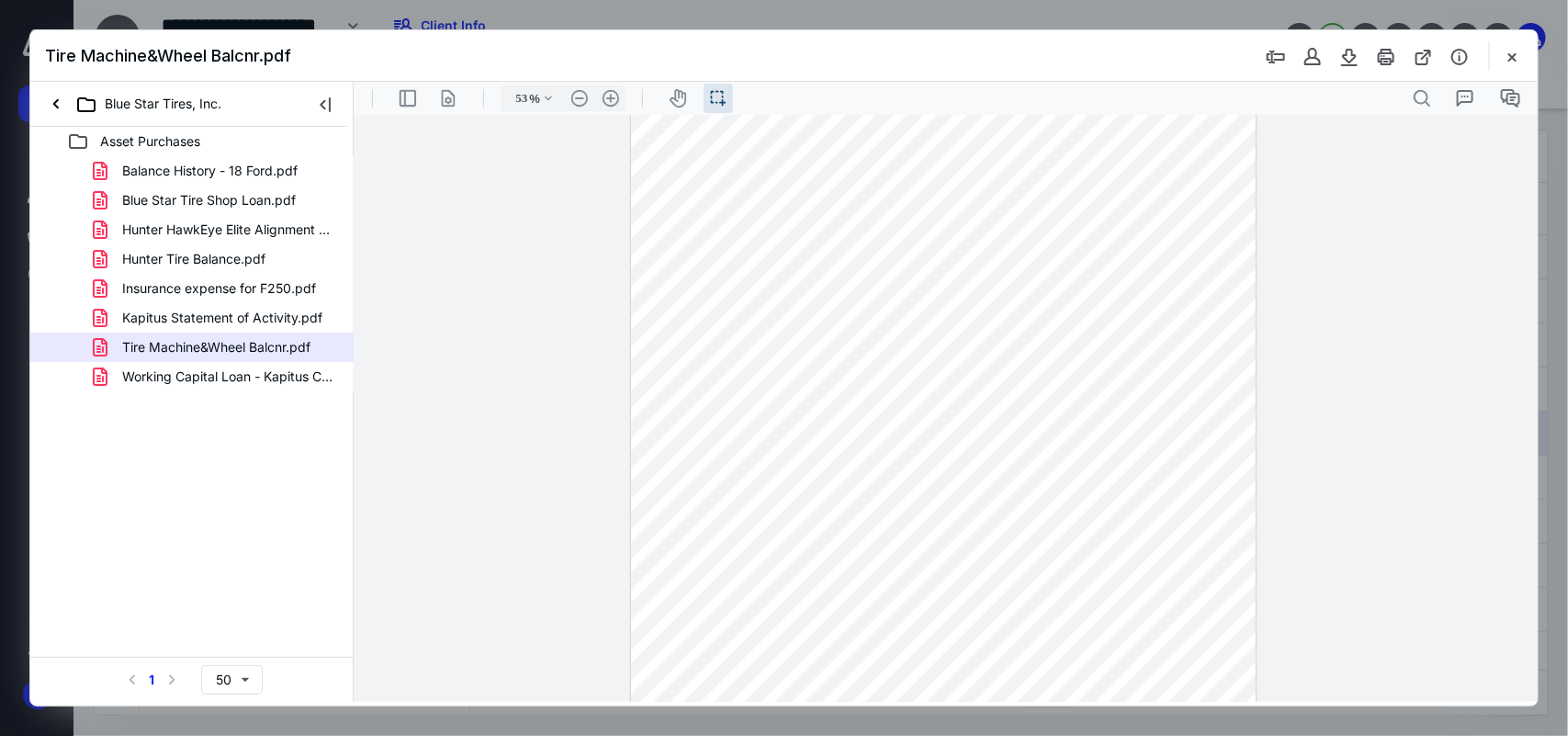 scroll, scrollTop: 0, scrollLeft: 0, axis: both 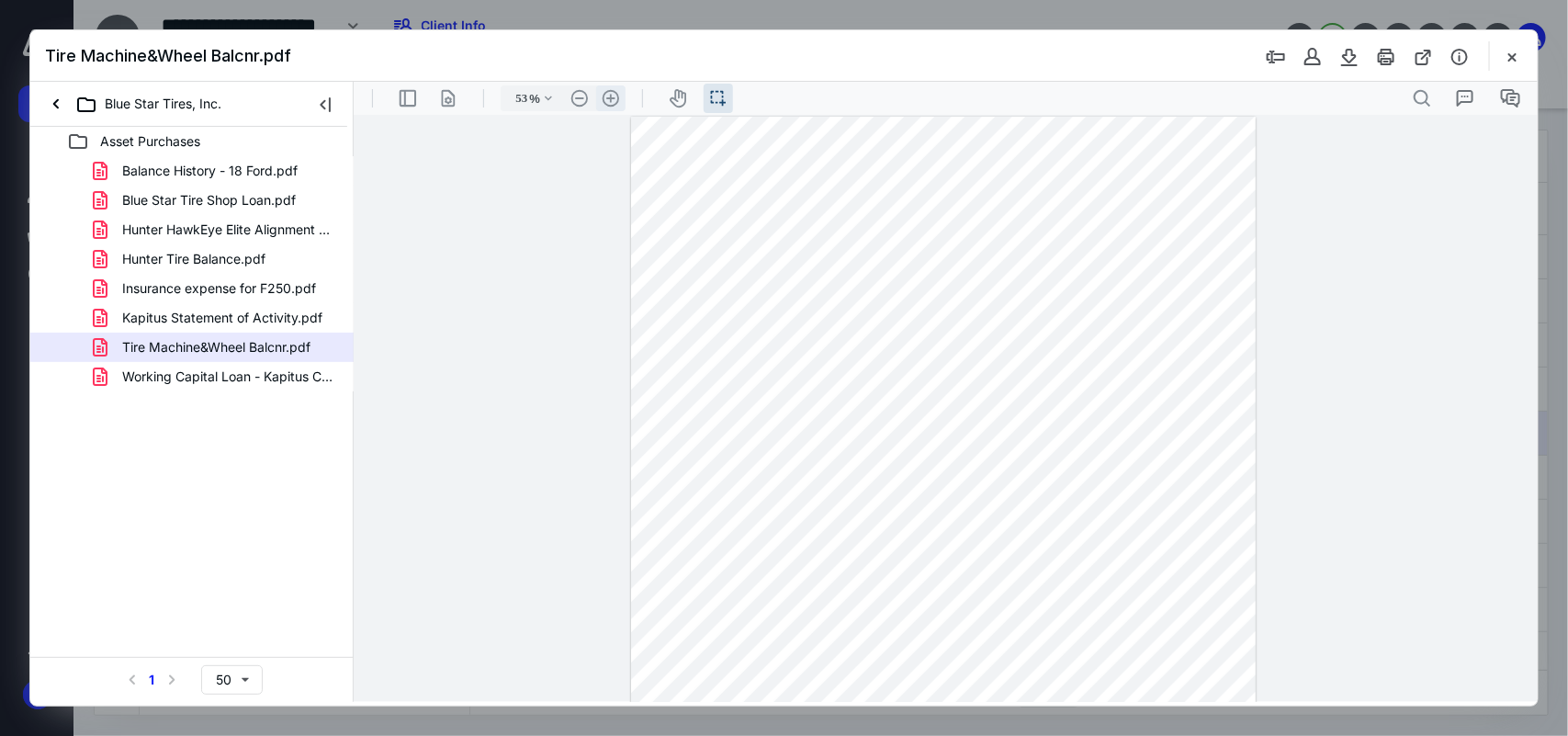 click on ".cls-1{fill:#abb0c4;} icon - header - zoom - in - line" at bounding box center [610, 97] 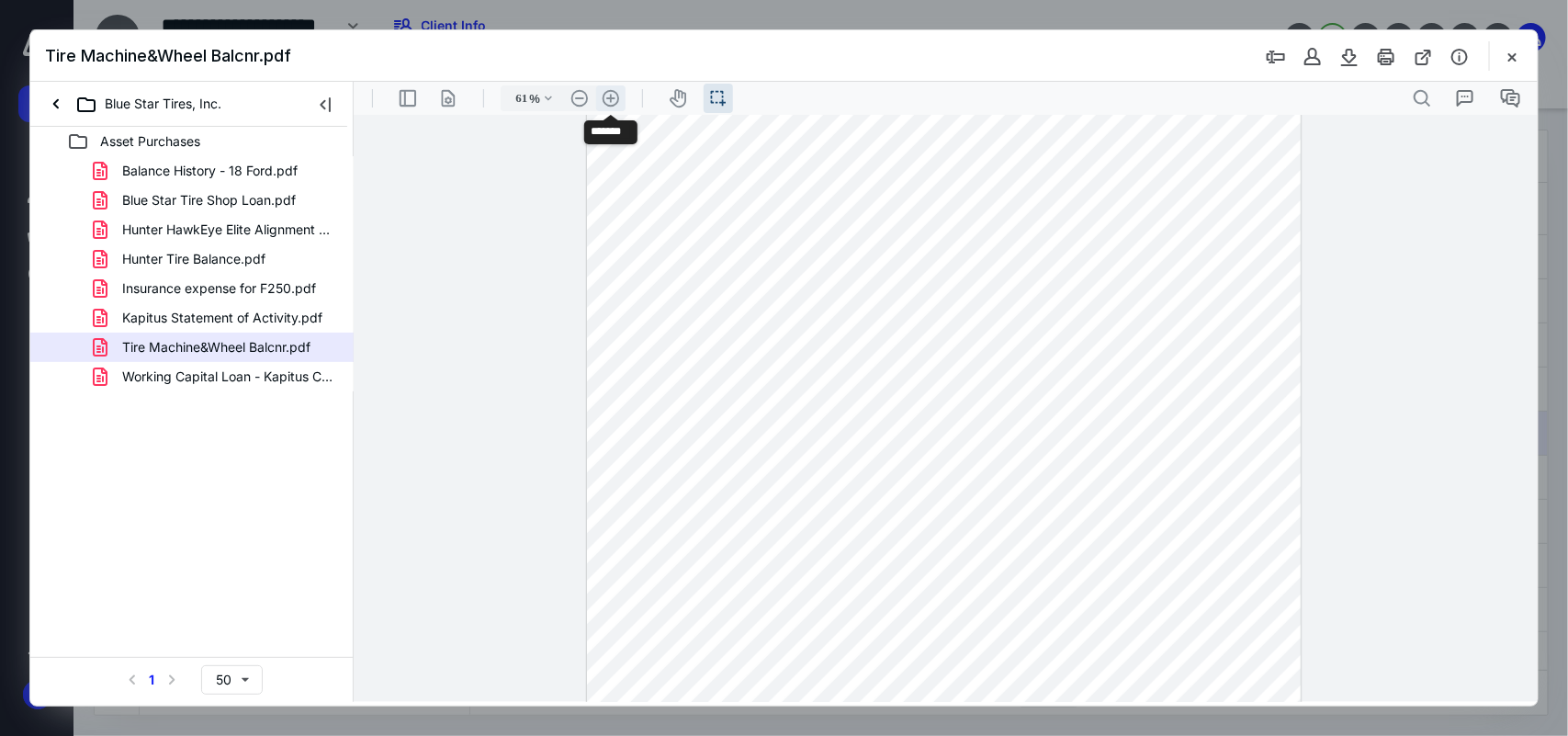 click on ".cls-1{fill:#abb0c4;} icon - header - zoom - in - line" at bounding box center [610, 97] 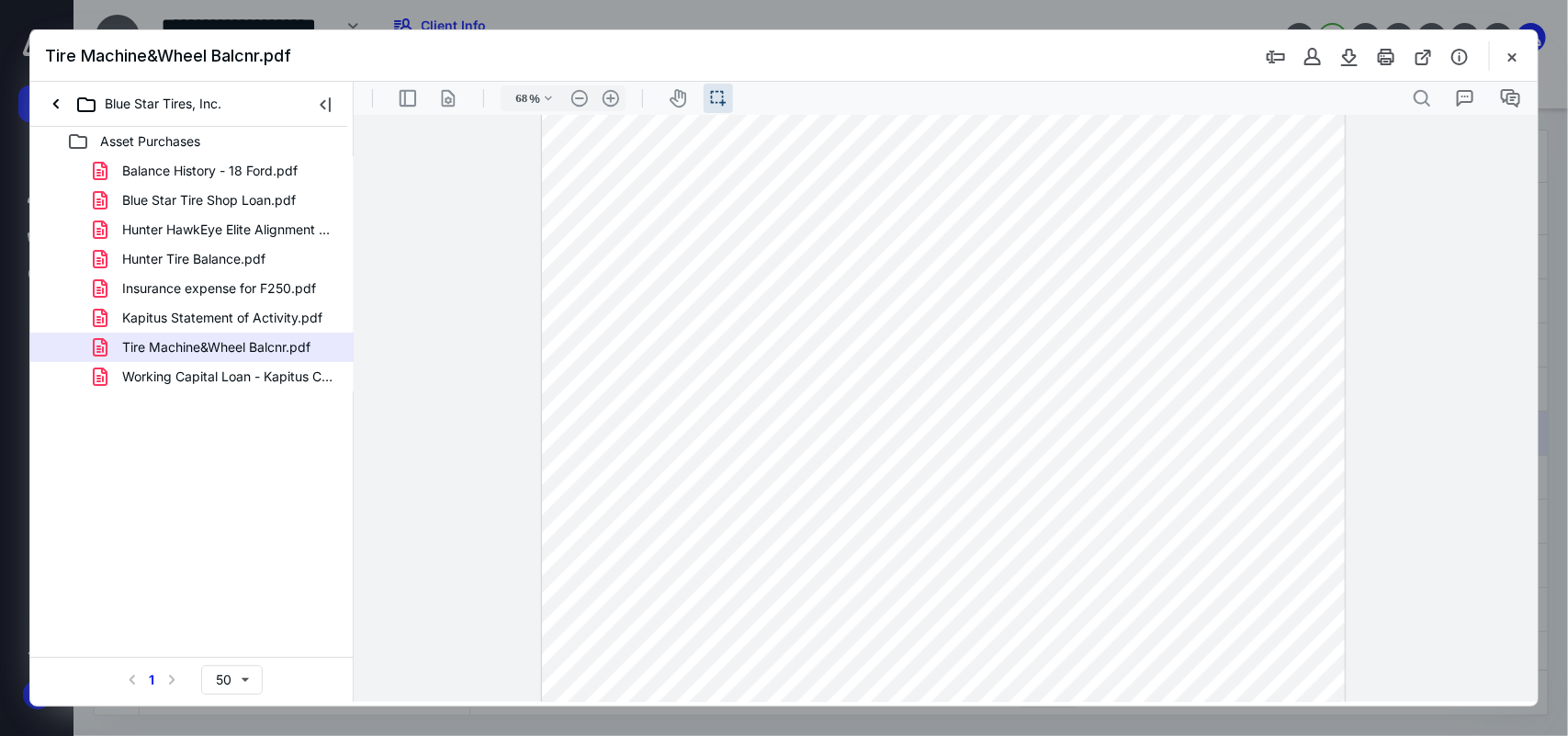 scroll, scrollTop: 0, scrollLeft: 0, axis: both 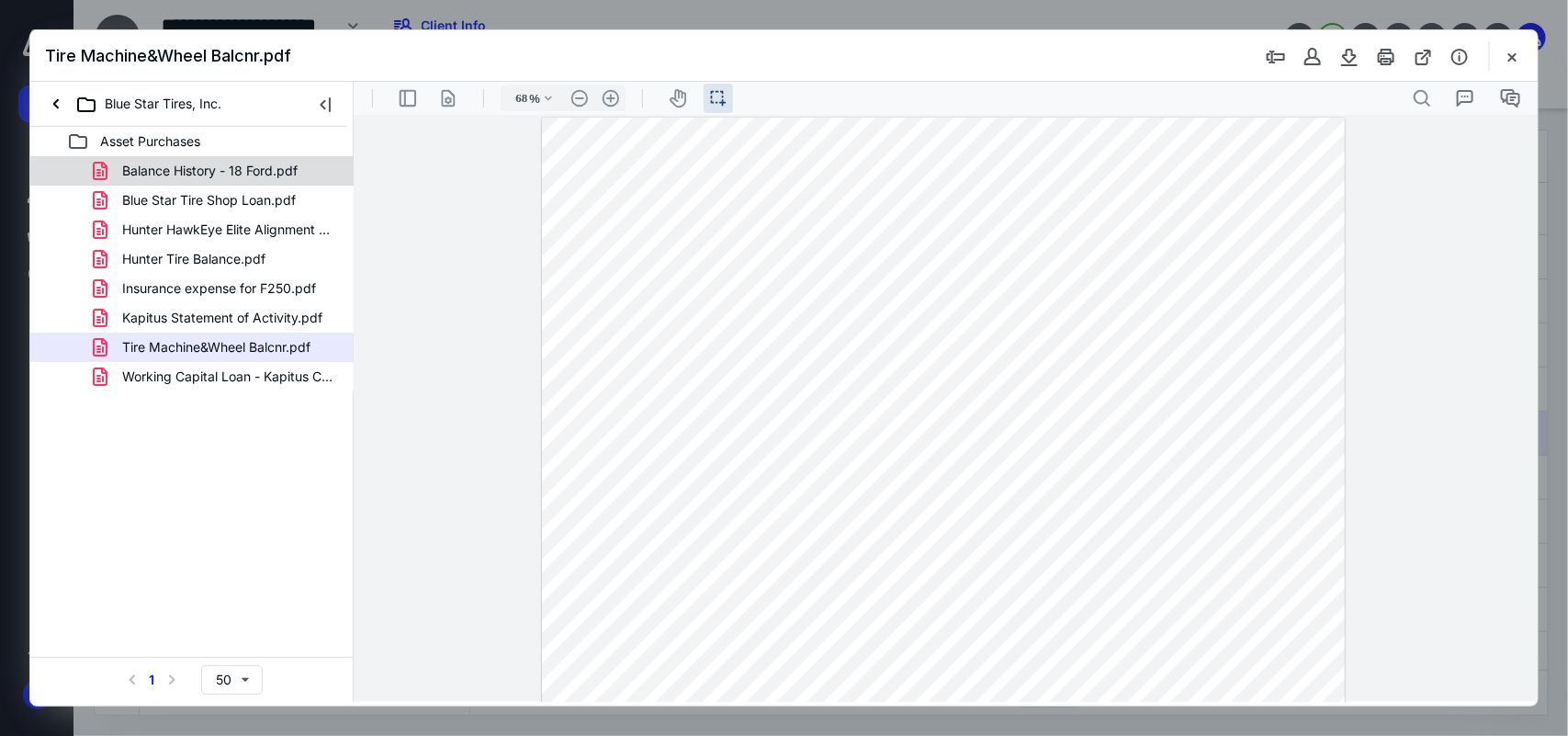 click on "Balance History - 18 Ford.pdf" at bounding box center [209, 171] 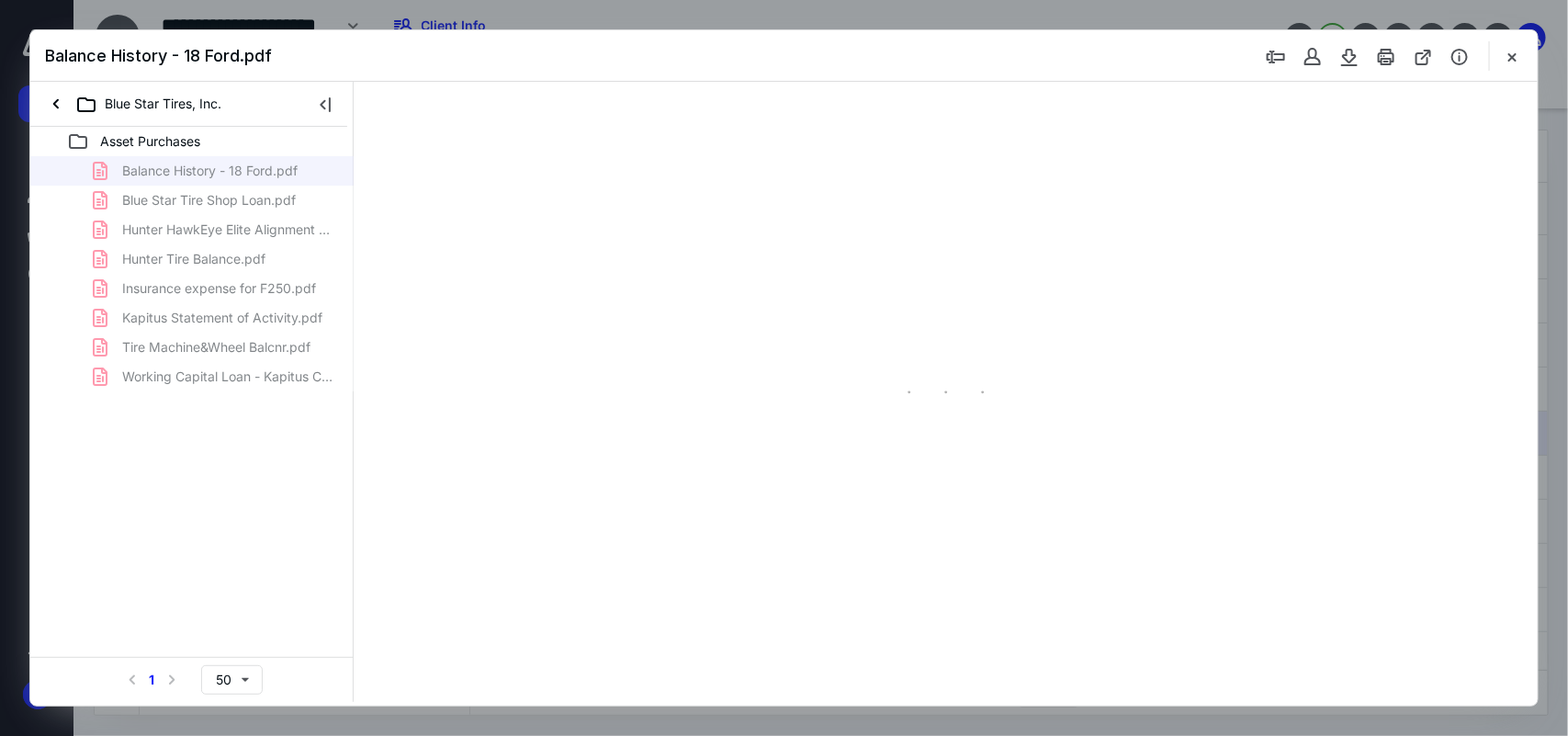 scroll, scrollTop: 35, scrollLeft: 0, axis: vertical 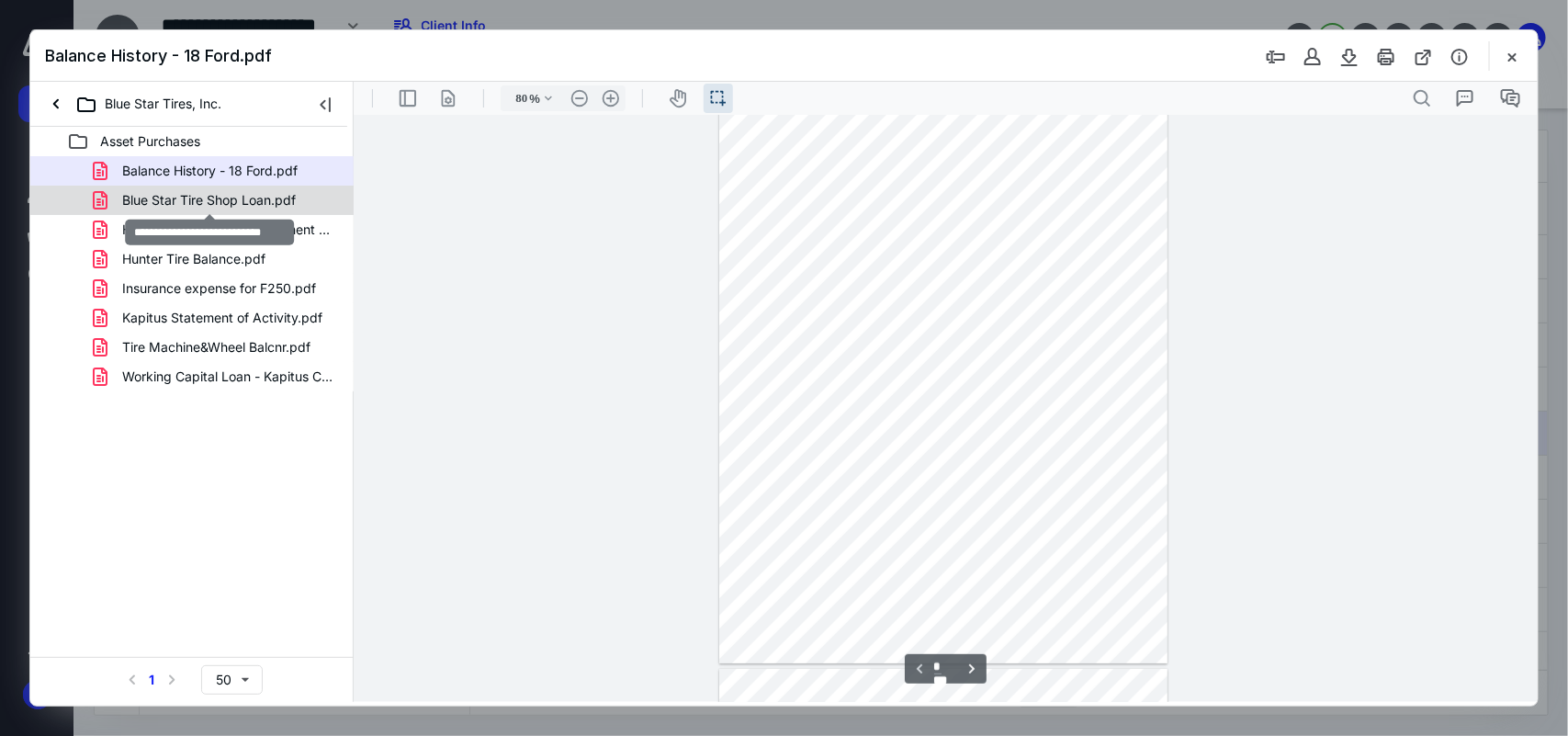 click on "Blue Star Tire Shop Loan.pdf" at bounding box center [209, 200] 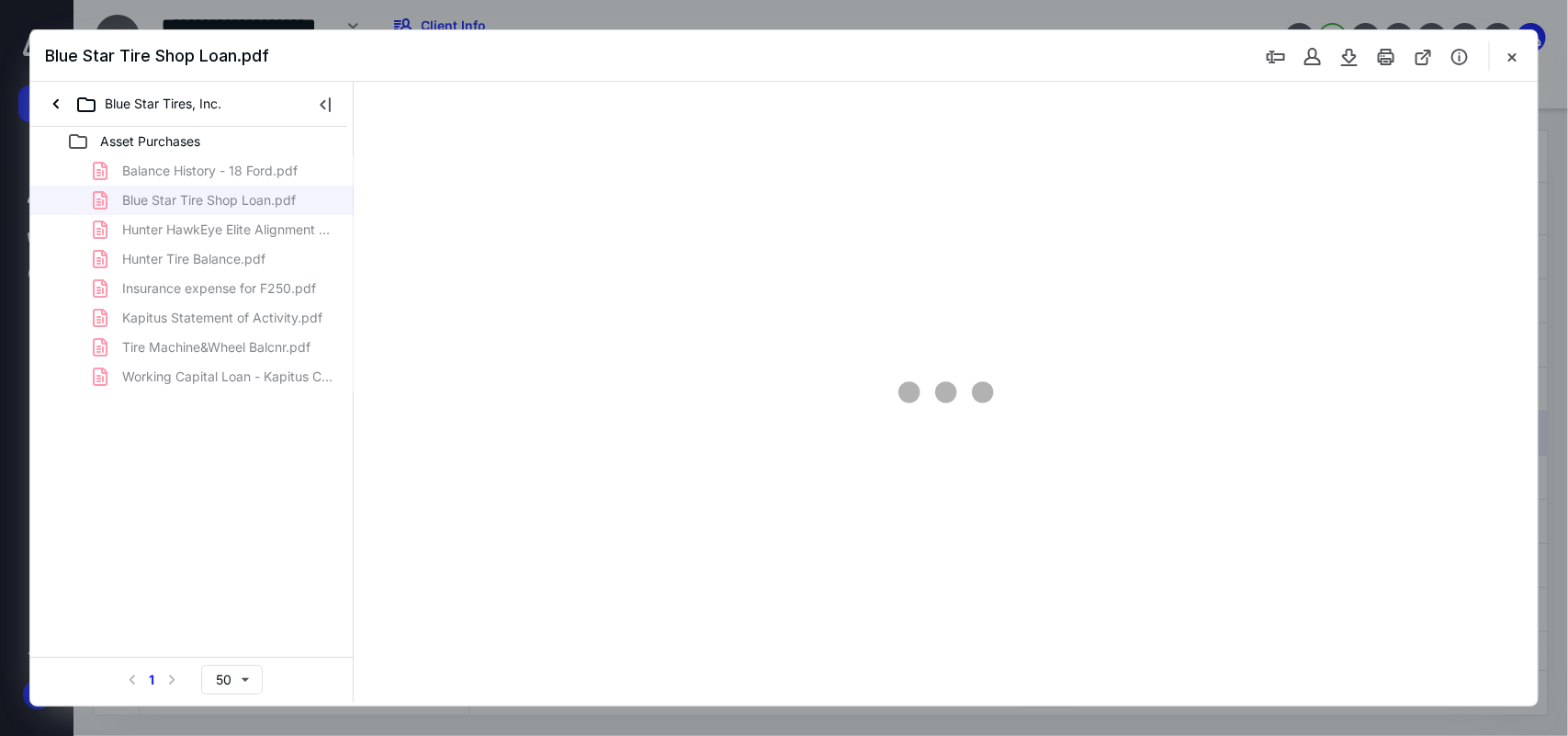 scroll, scrollTop: 0, scrollLeft: 0, axis: both 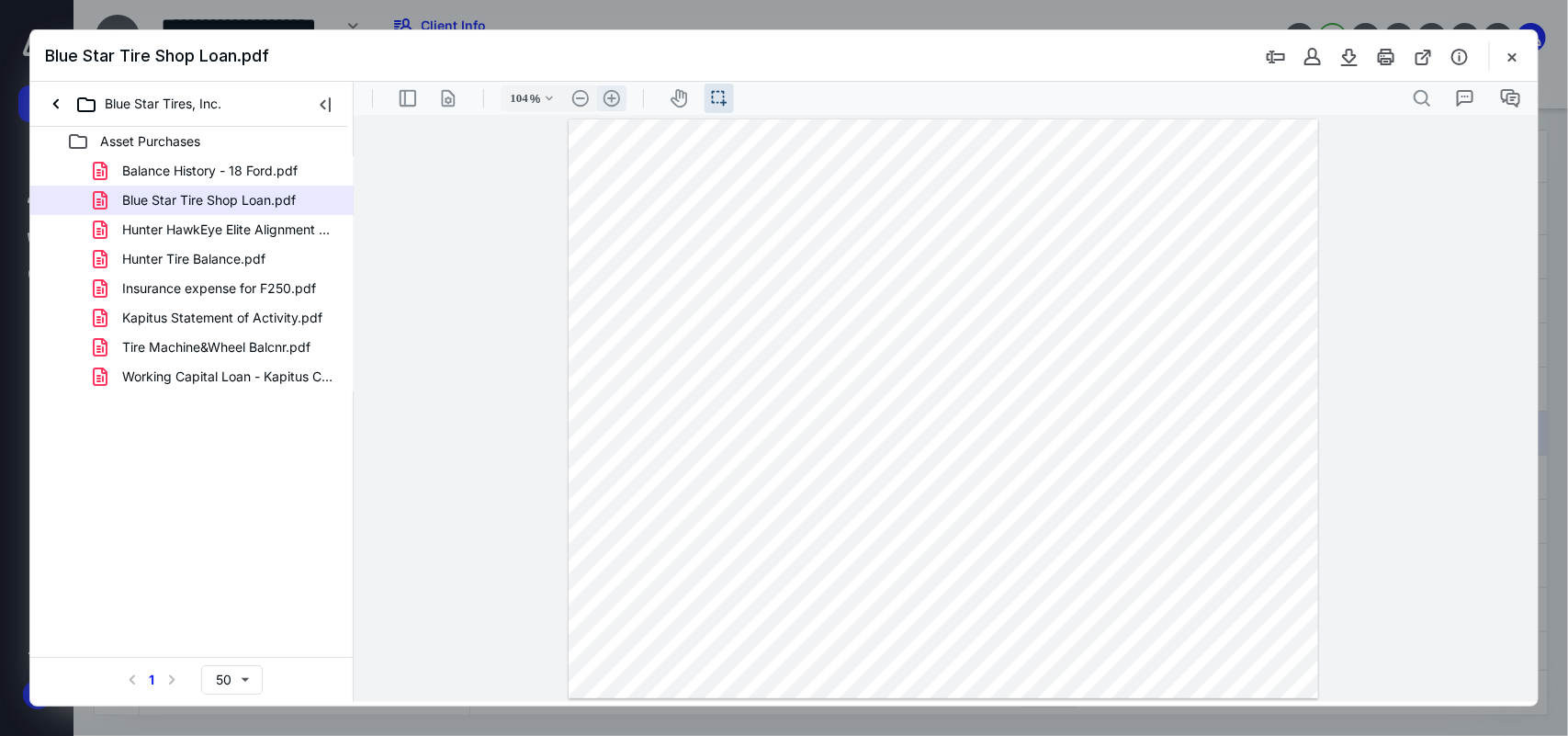 click on ".cls-1{fill:#abb0c4;} icon - header - zoom - in - line" at bounding box center [611, 97] 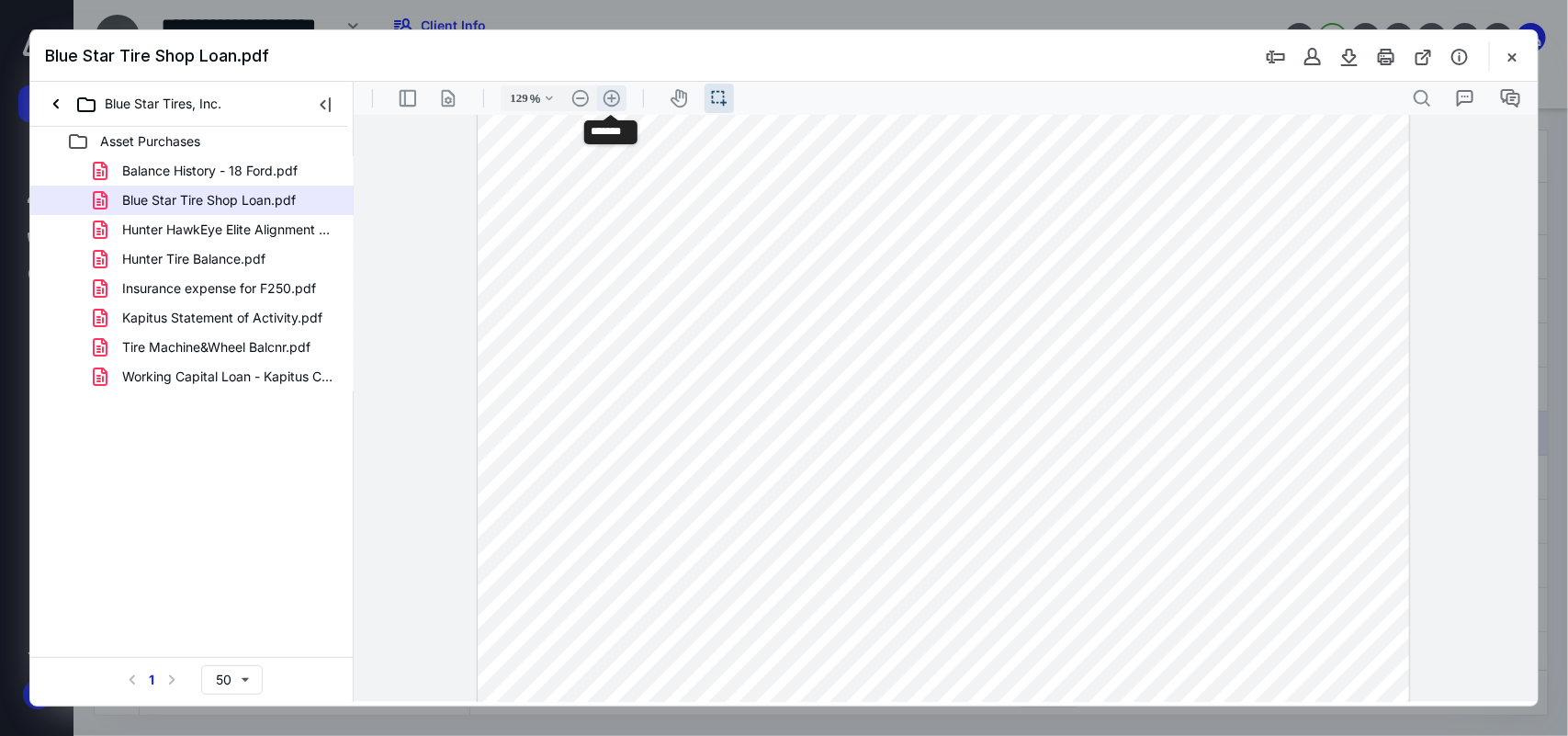 click on ".cls-1{fill:#abb0c4;} icon - header - zoom - in - line" at bounding box center [611, 97] 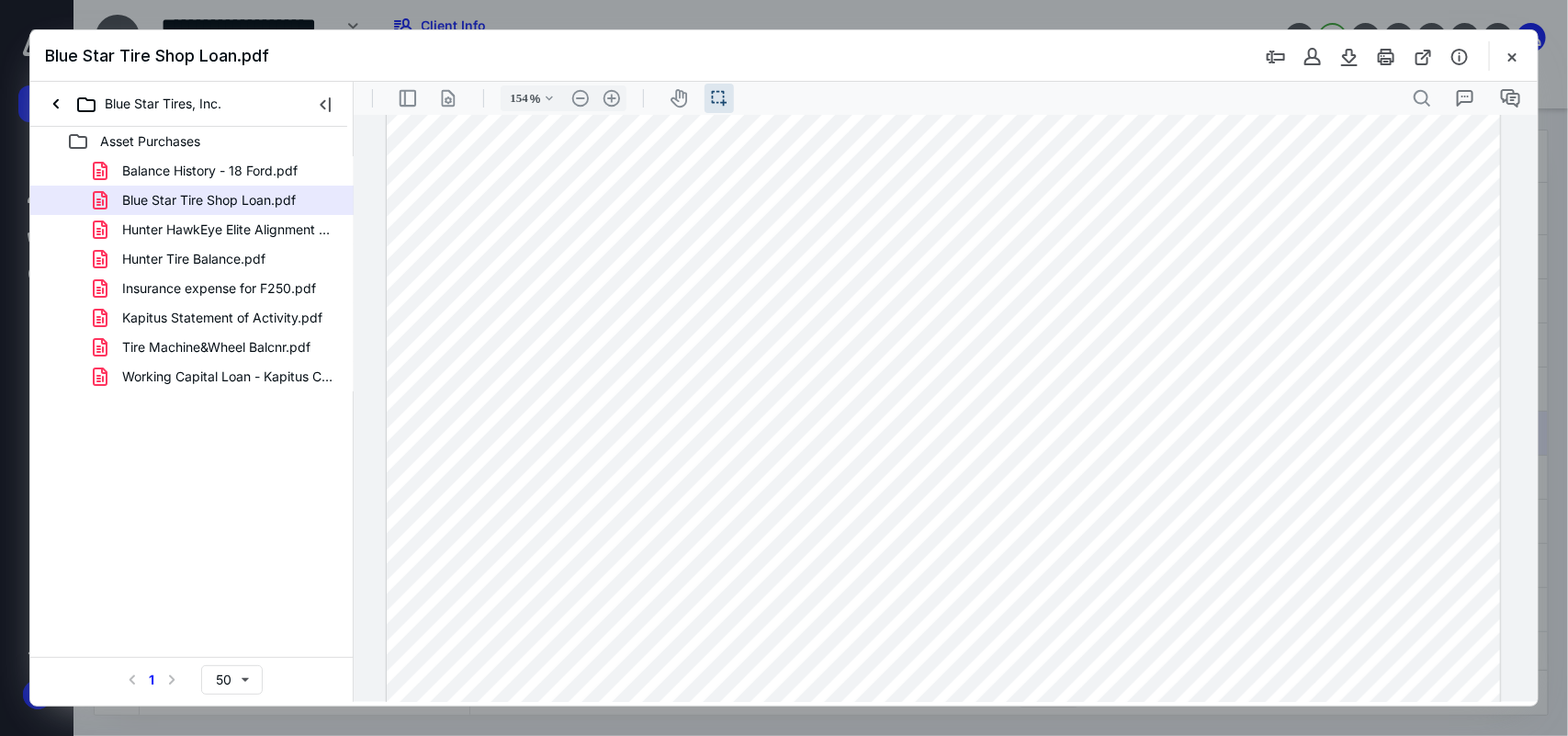 scroll, scrollTop: 283, scrollLeft: 0, axis: vertical 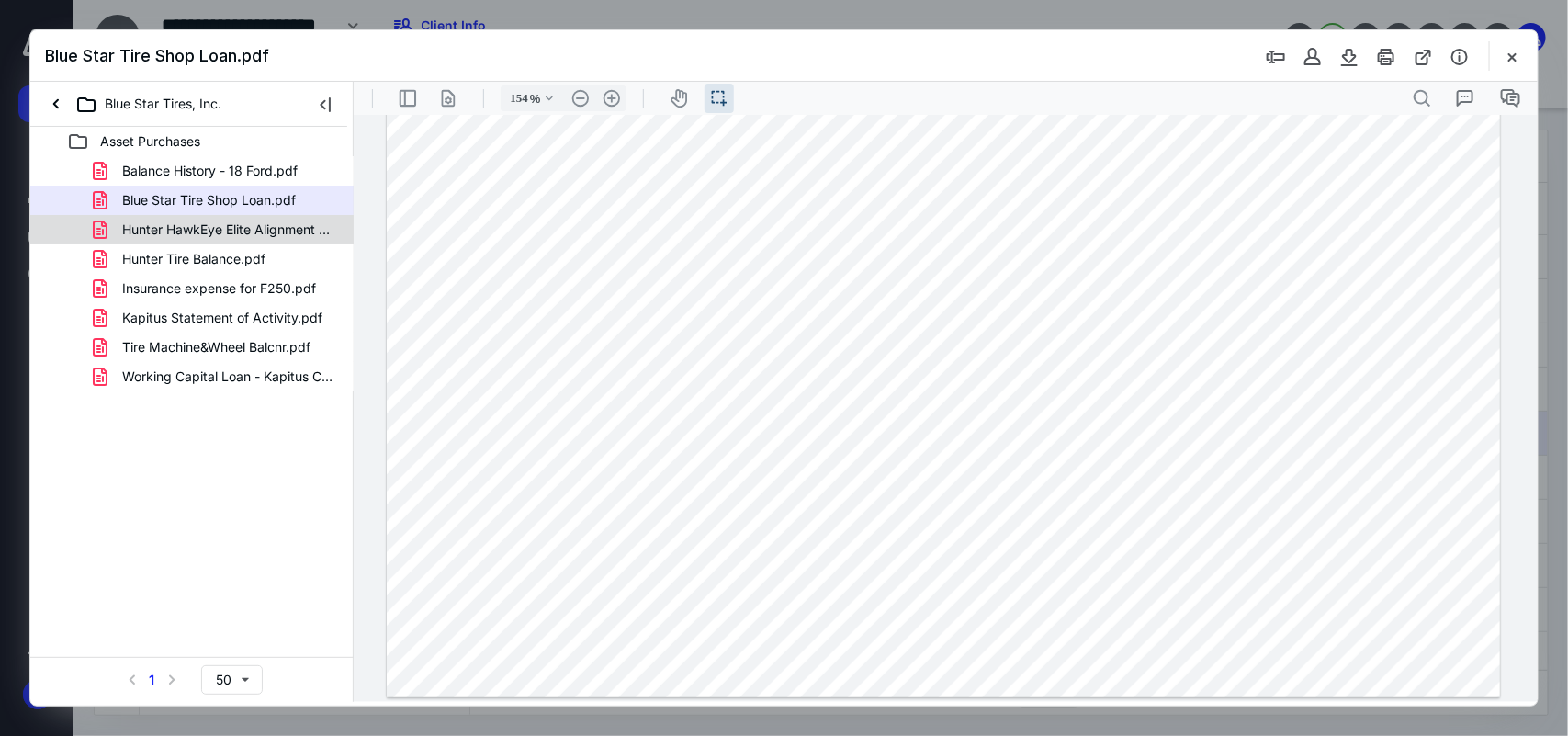 click on "Hunter HawkEye Elite Alignment Machine-Loan Docs.pdf" at bounding box center [218, 230] 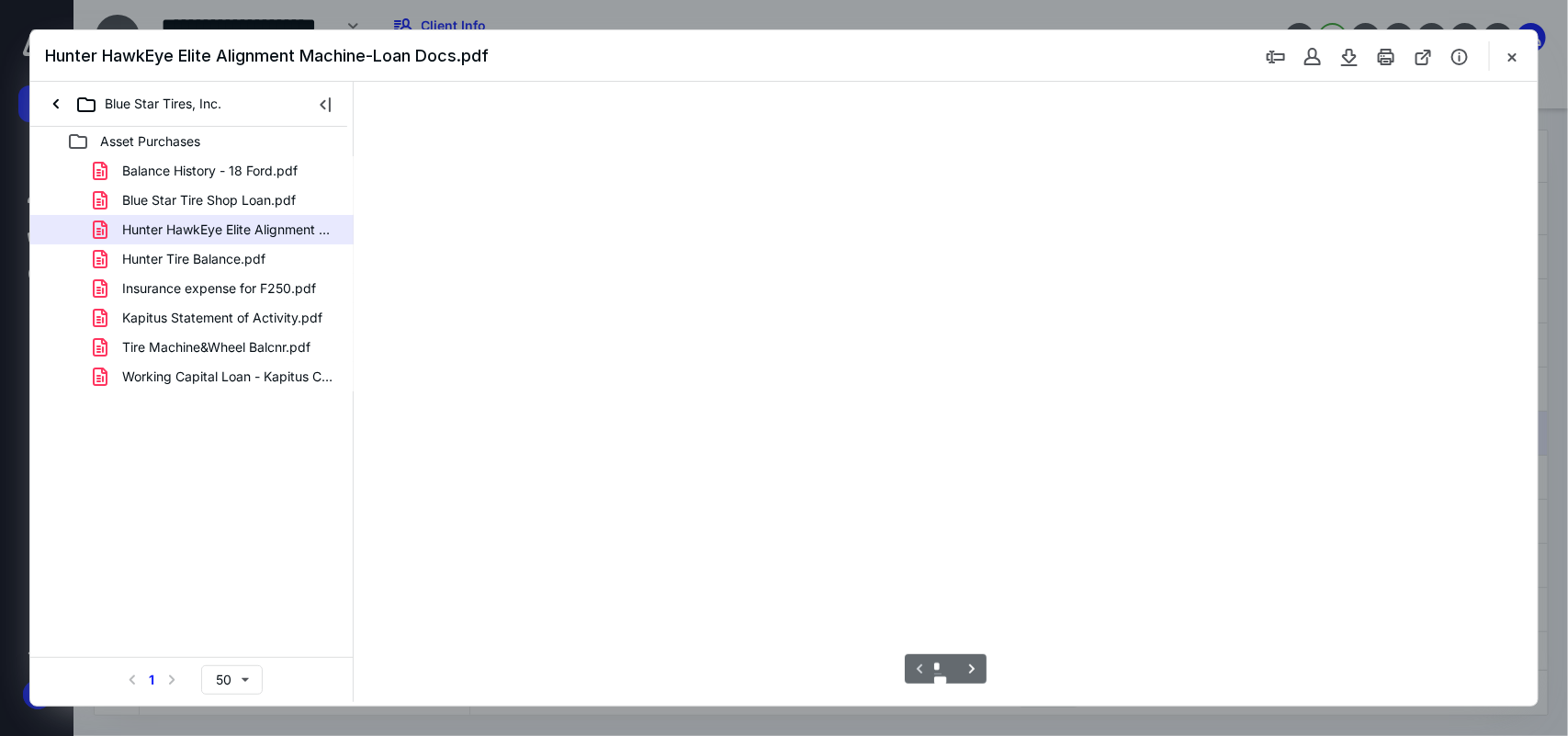 scroll, scrollTop: 35, scrollLeft: 0, axis: vertical 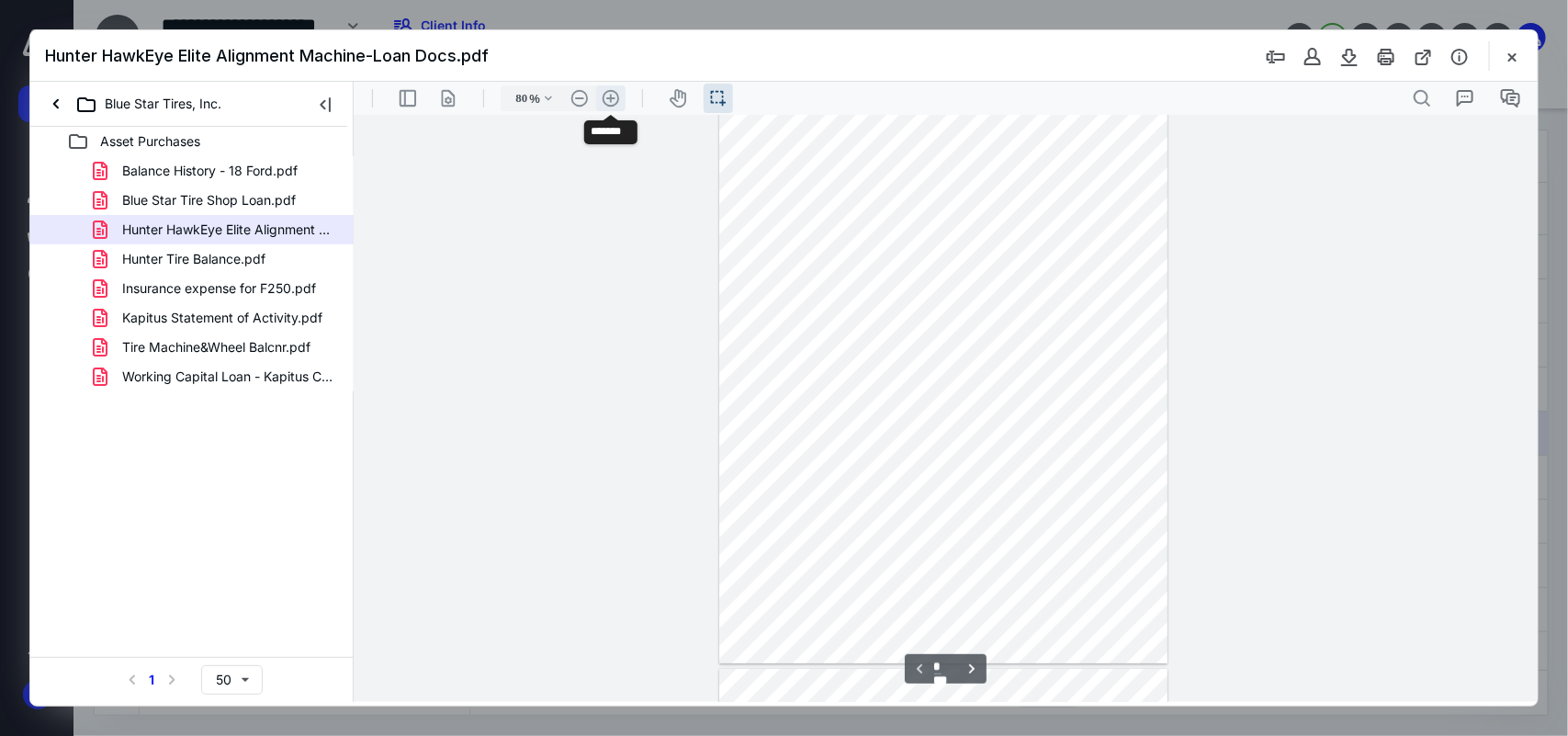 click on ".cls-1{fill:#abb0c4;} icon - header - zoom - in - line" at bounding box center (610, 97) 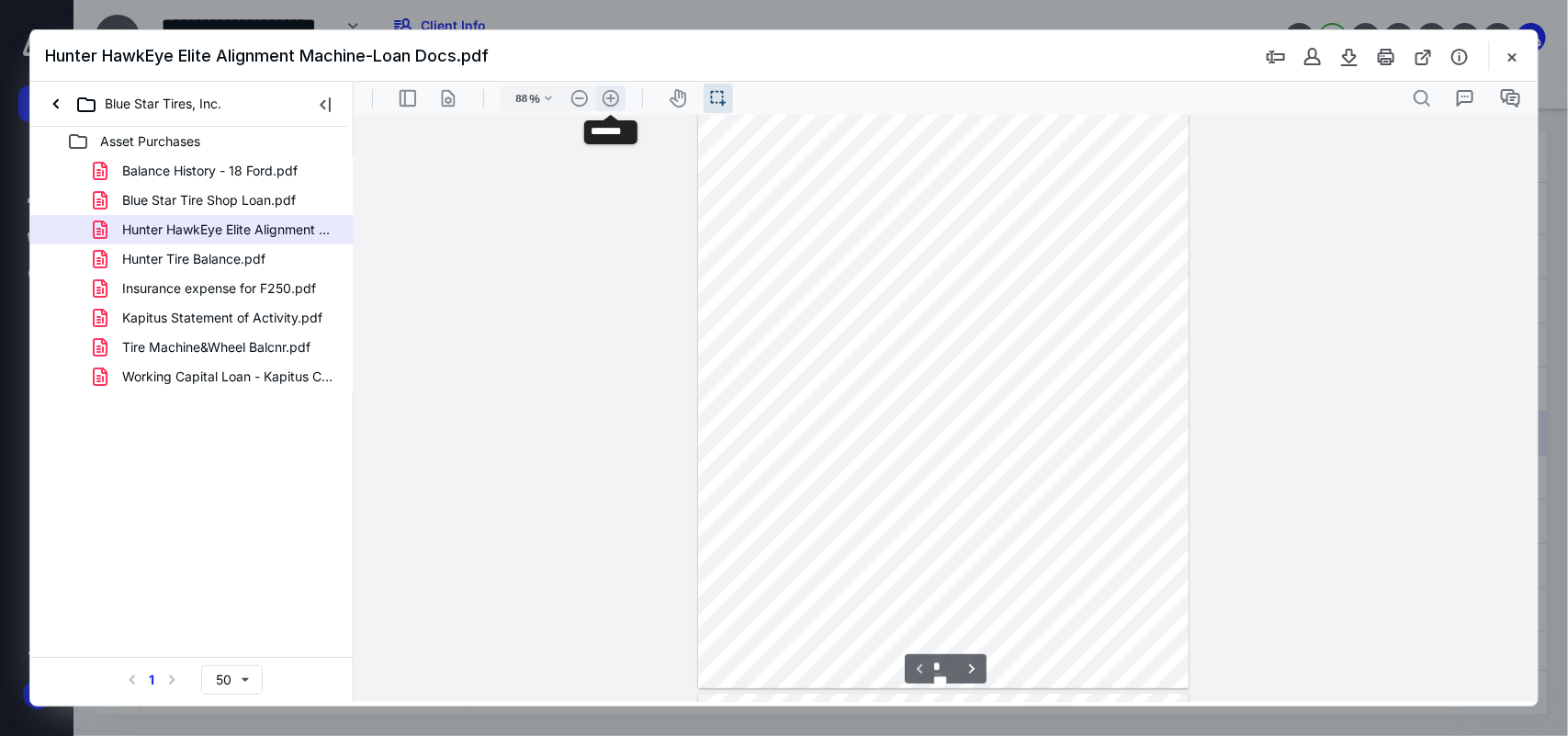 click on ".cls-1{fill:#abb0c4;} icon - header - zoom - in - line" at bounding box center [610, 97] 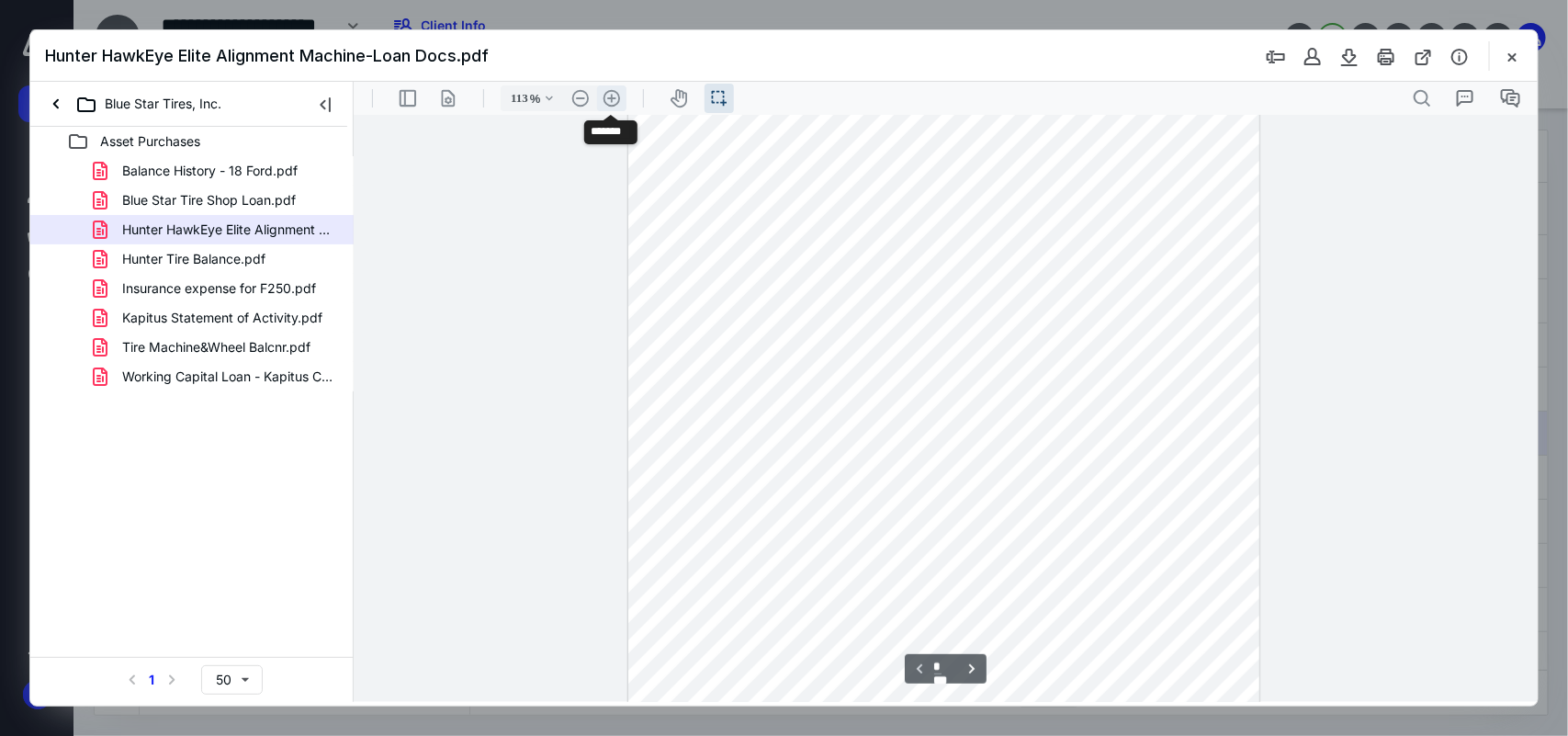 click on ".cls-1{fill:#abb0c4;} icon - header - zoom - in - line" at bounding box center (611, 97) 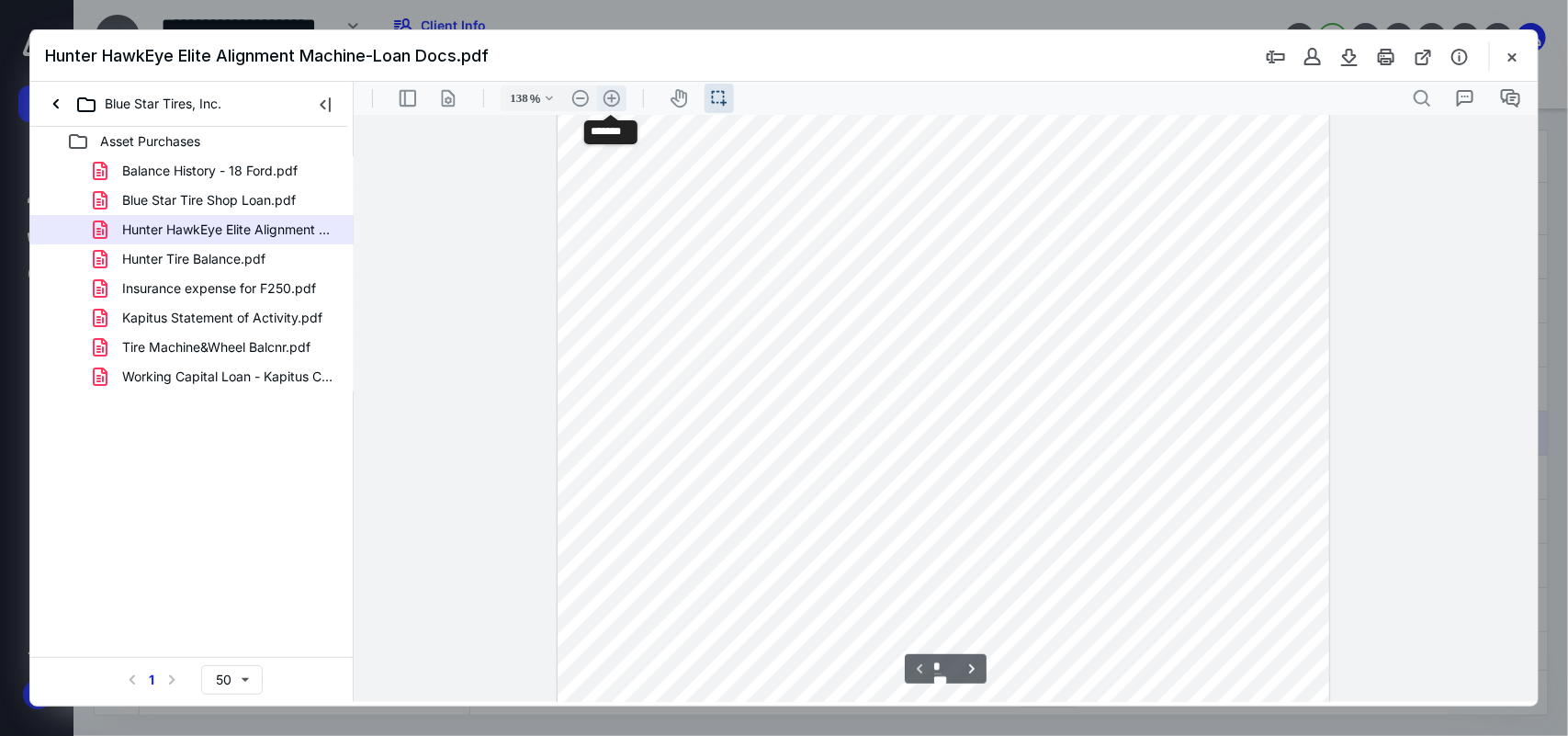 click on ".cls-1{fill:#abb0c4;} icon - header - zoom - in - line" at bounding box center (611, 97) 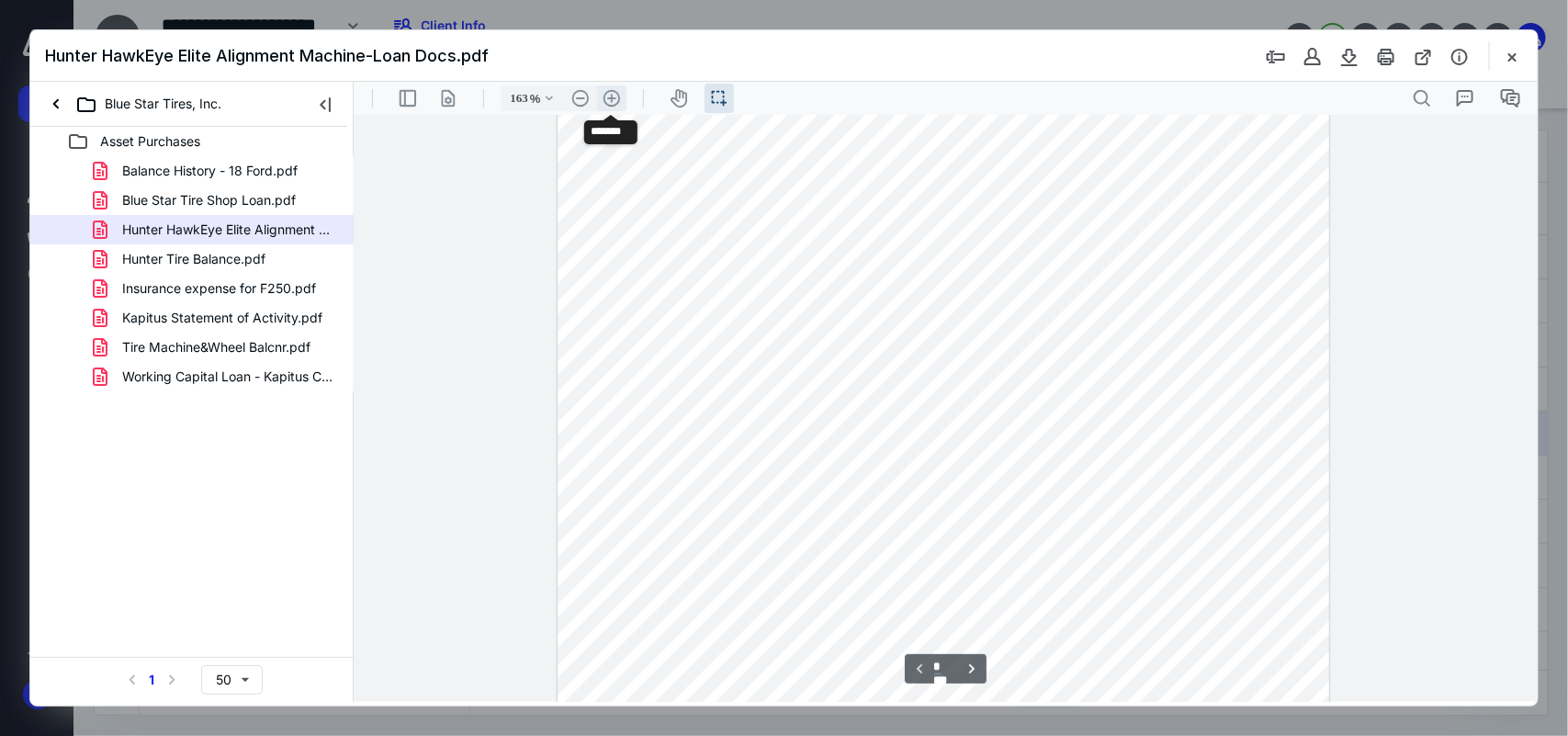scroll, scrollTop: 358, scrollLeft: 0, axis: vertical 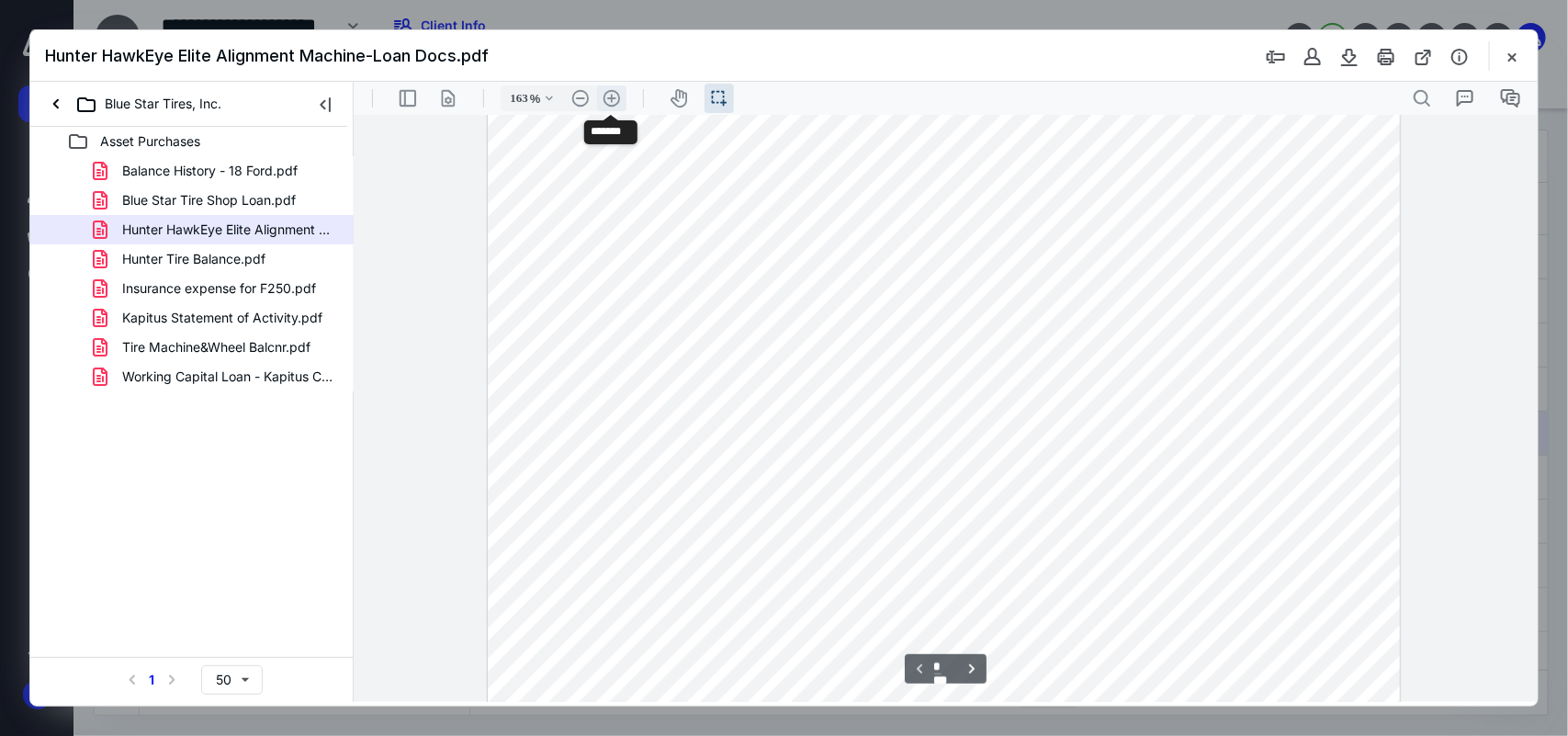 click on ".cls-1{fill:#abb0c4;} icon - header - zoom - in - line" at bounding box center (611, 97) 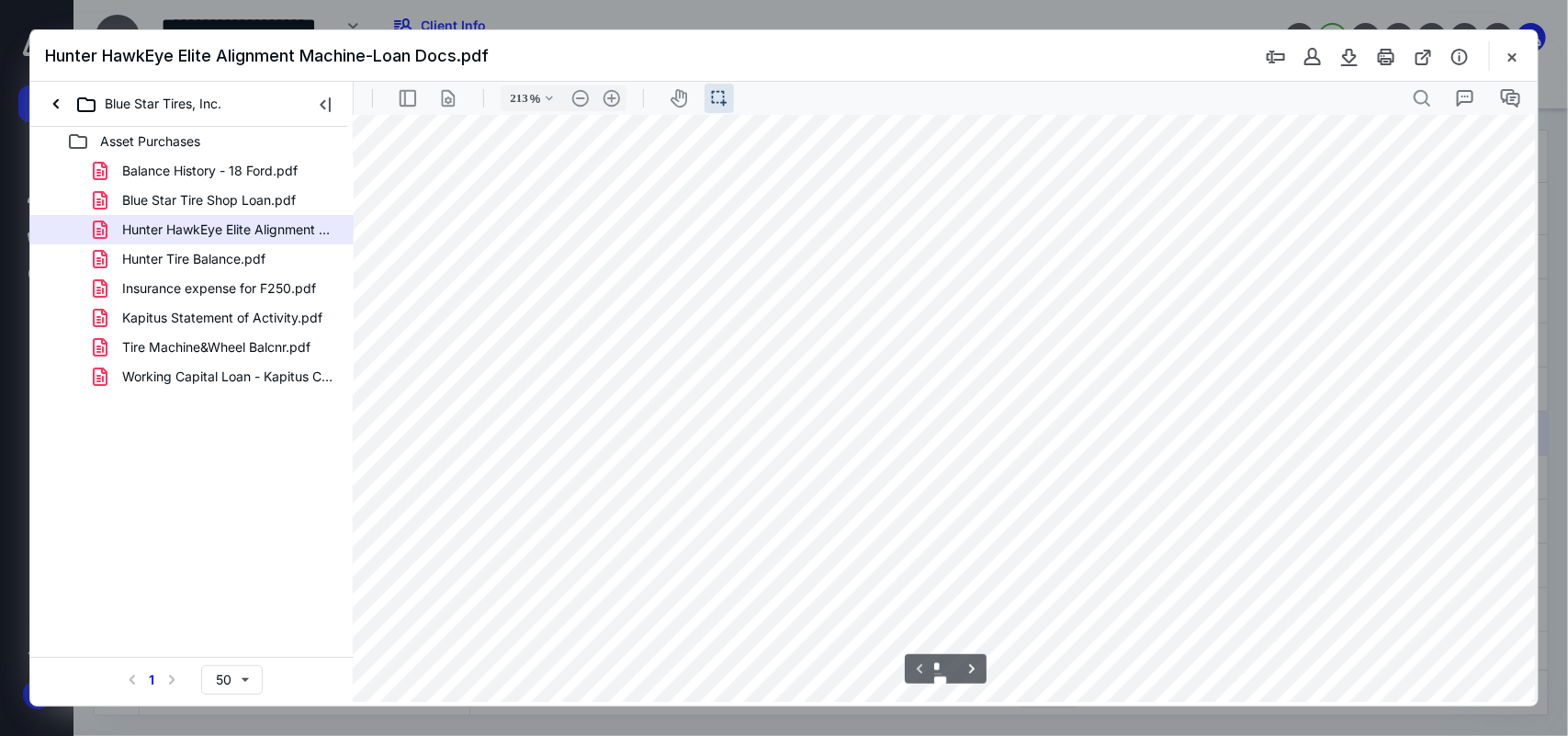 scroll, scrollTop: 804, scrollLeft: 17, axis: both 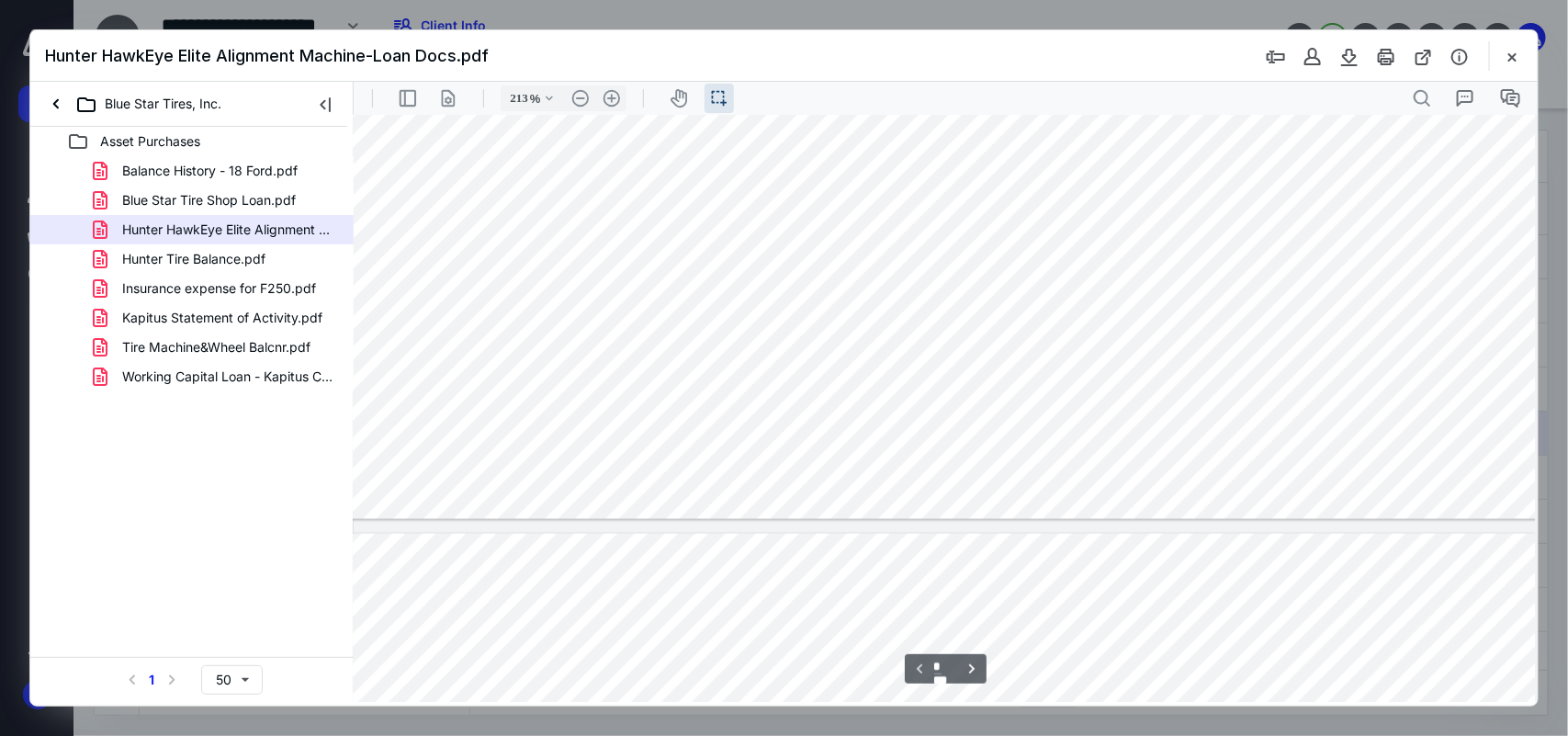 type on "*" 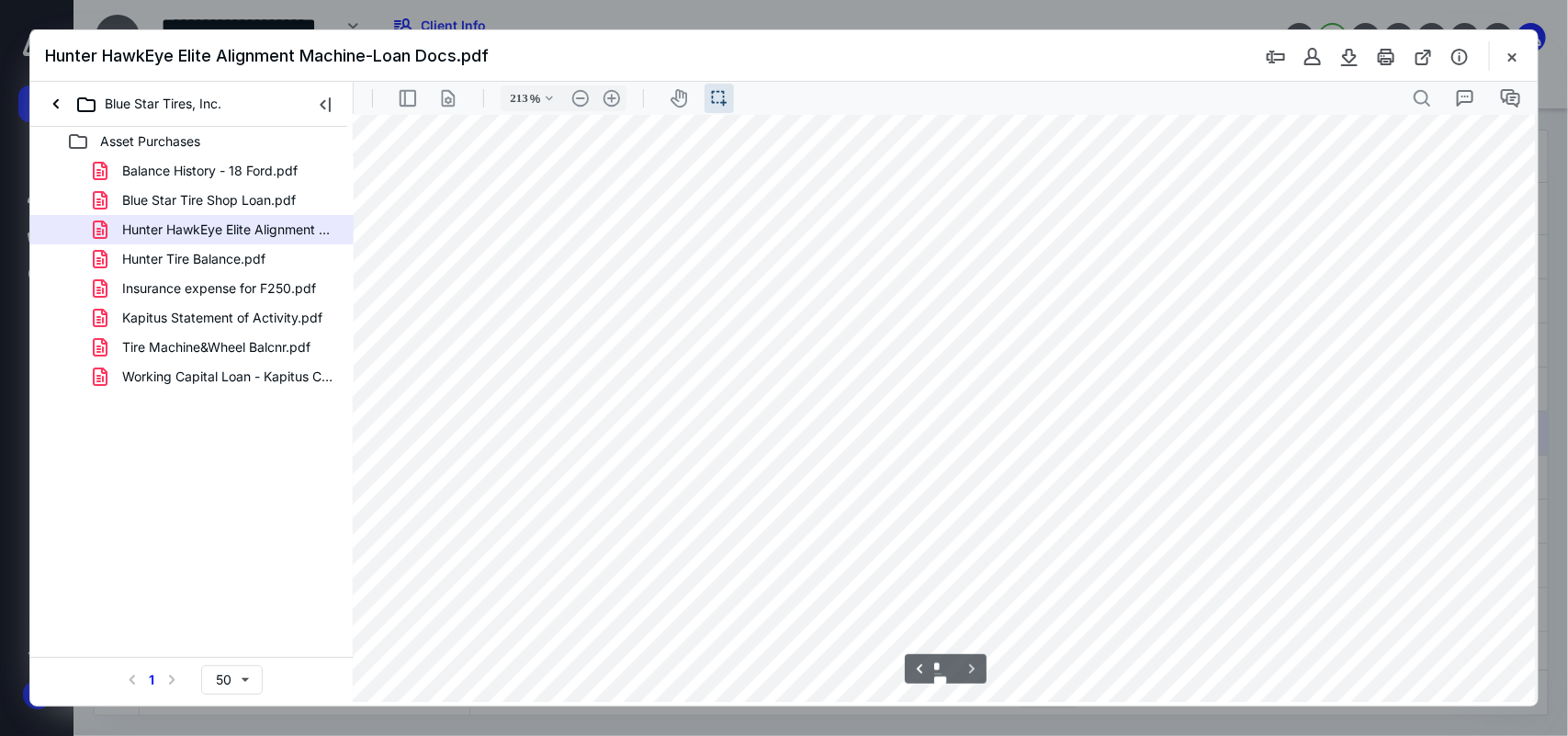 scroll, scrollTop: 2079, scrollLeft: 17, axis: both 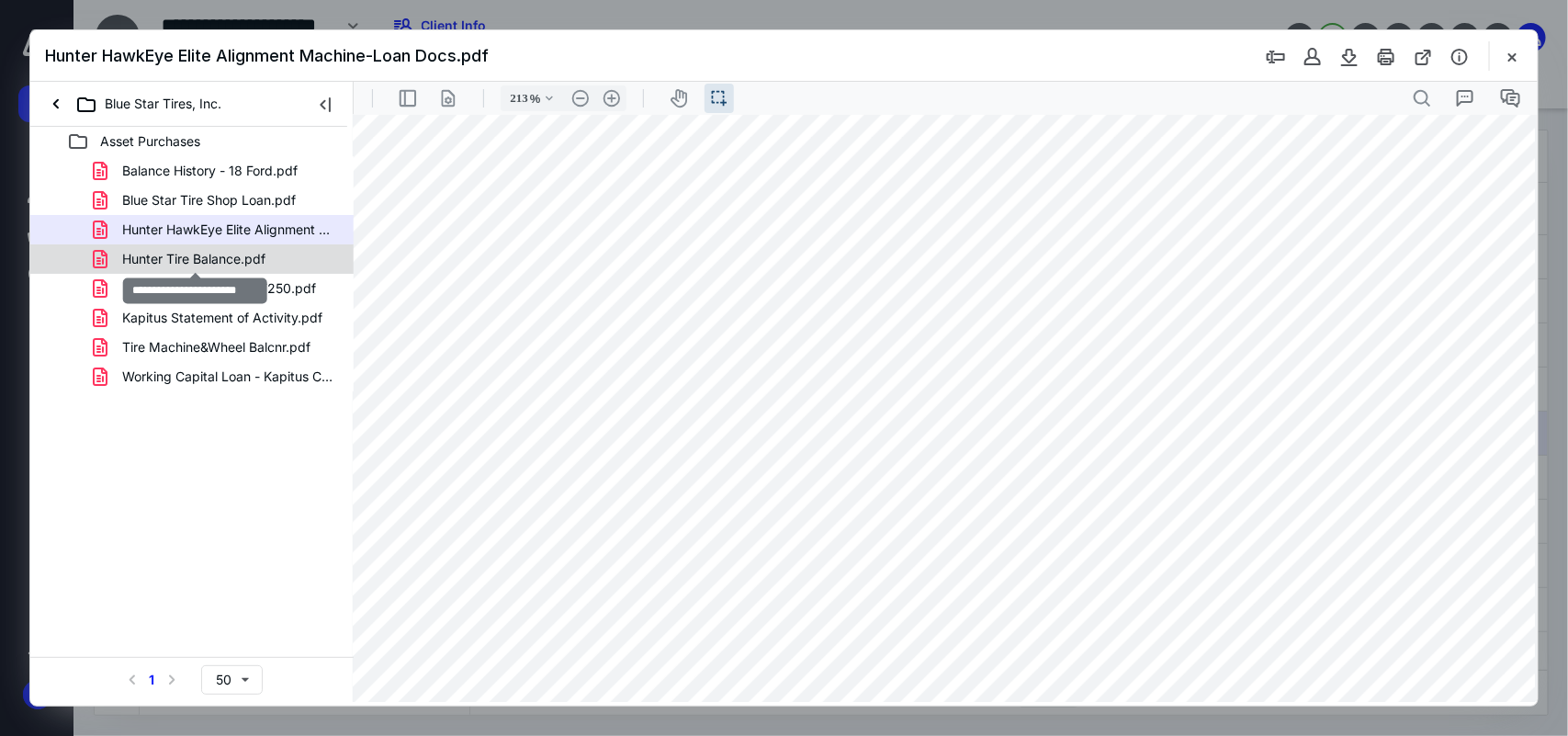 click on "Hunter Tire Balance.pdf" at bounding box center [194, 259] 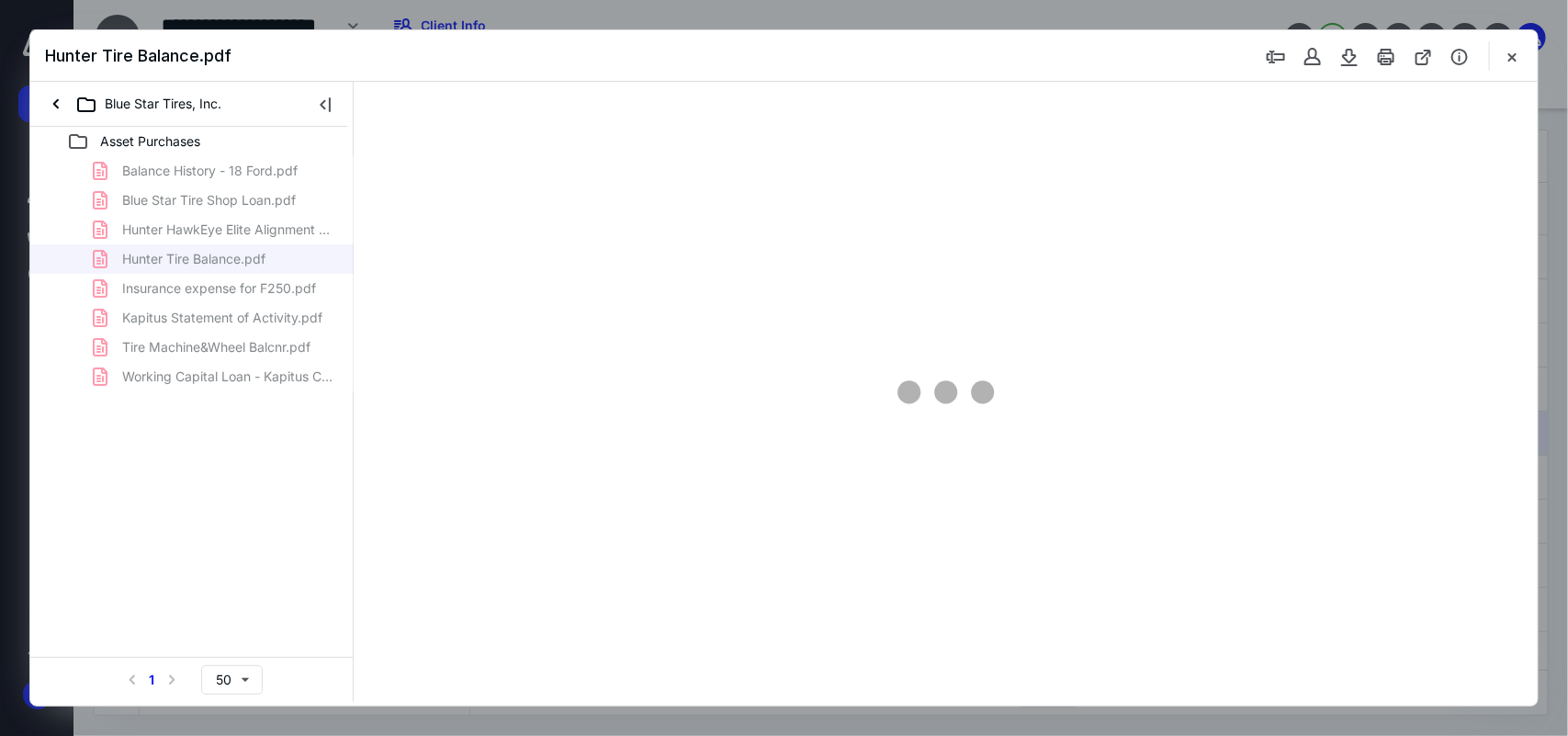 type on "23" 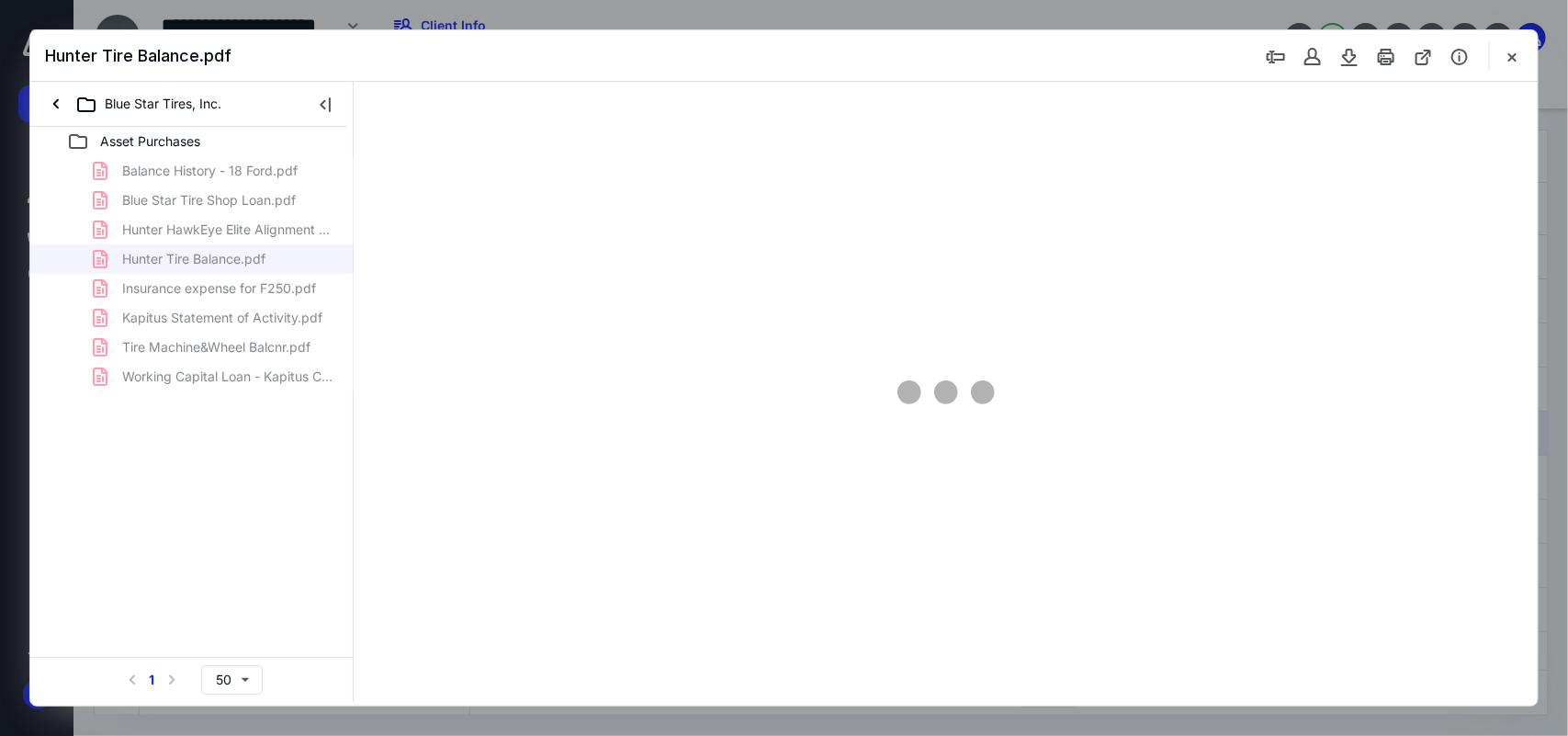 scroll, scrollTop: 0, scrollLeft: 0, axis: both 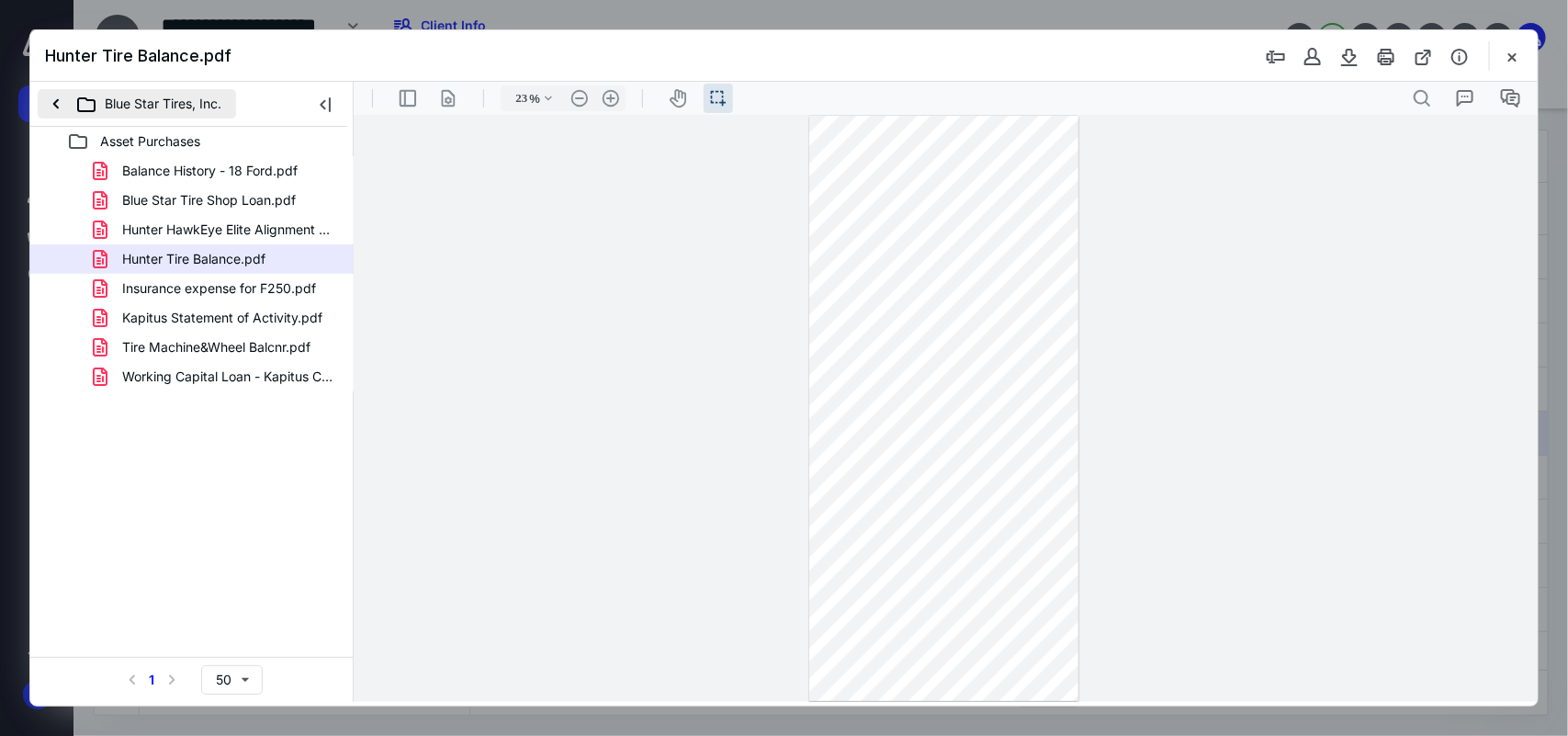 click on "Blue Star Tires, Inc." at bounding box center [137, 104] 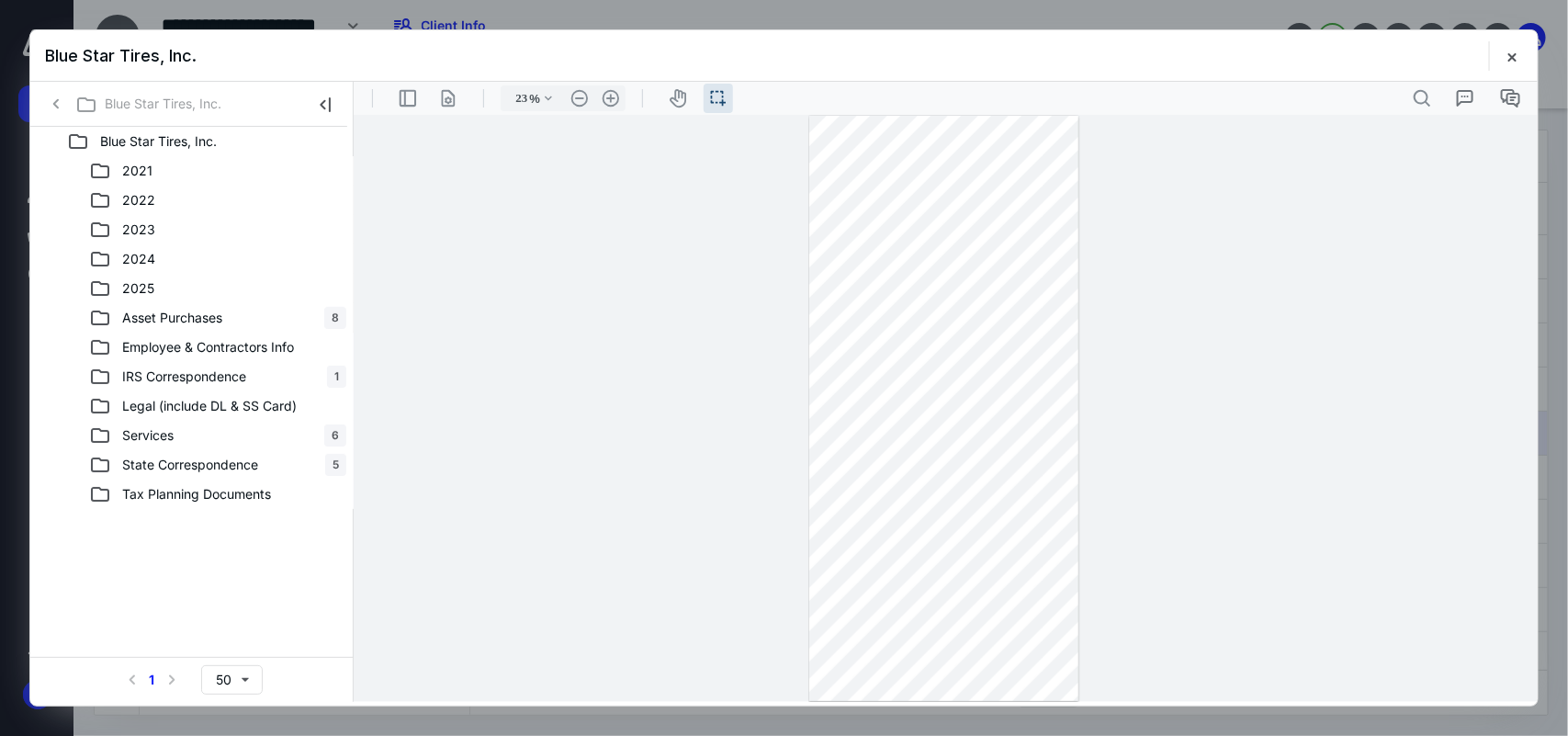 click 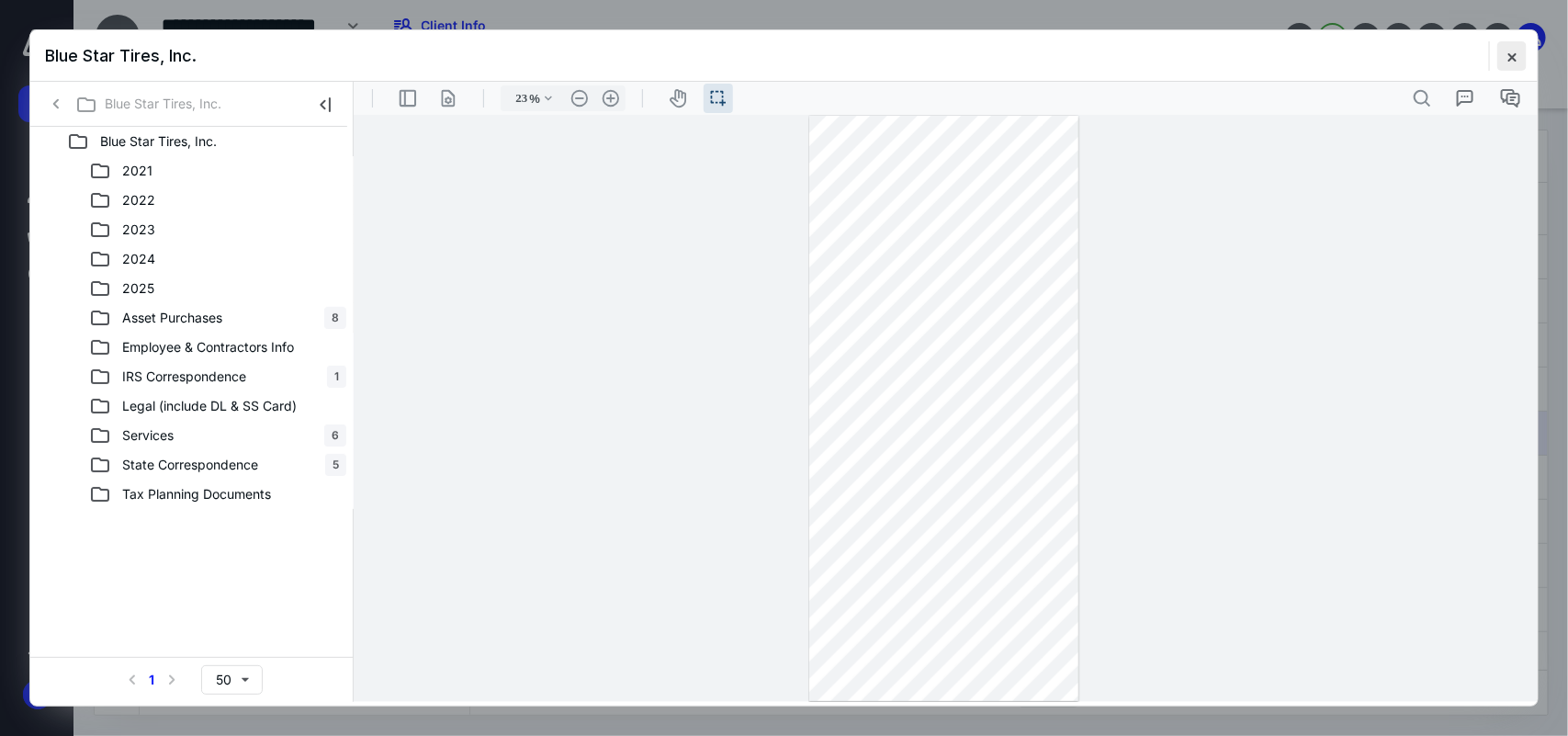 click at bounding box center (1512, 56) 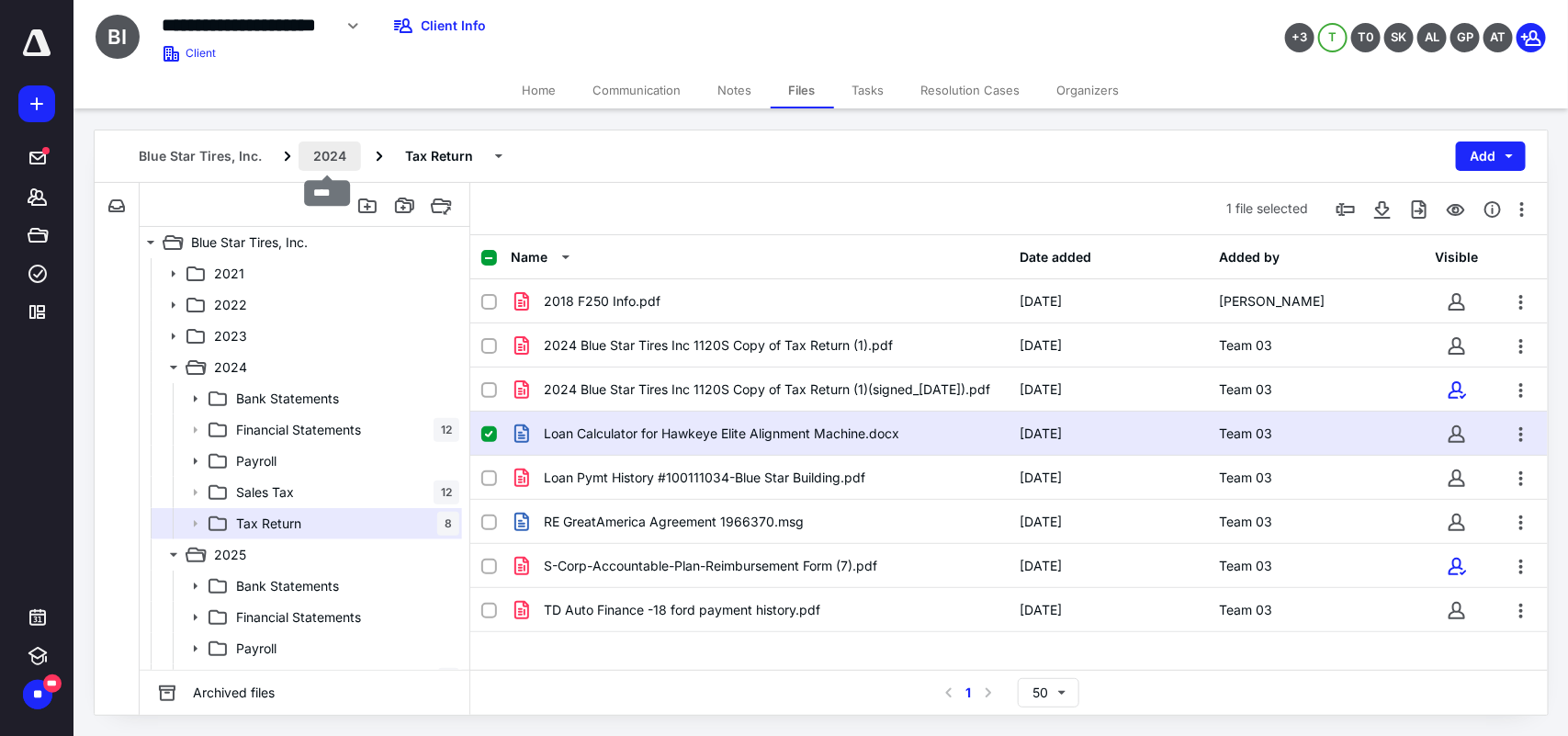 click on "2024" at bounding box center (330, 156) 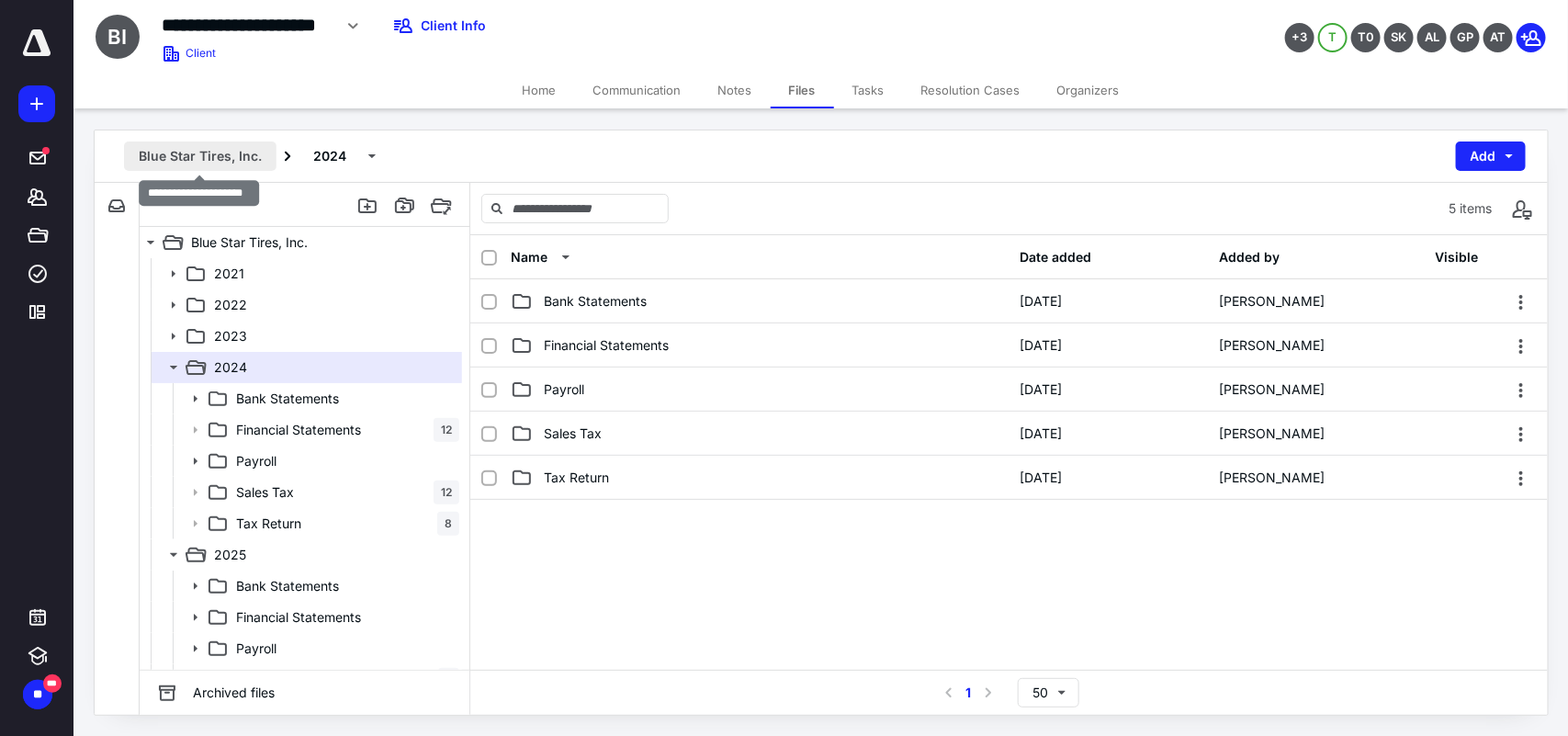 click on "Blue Star Tires, Inc." at bounding box center [200, 156] 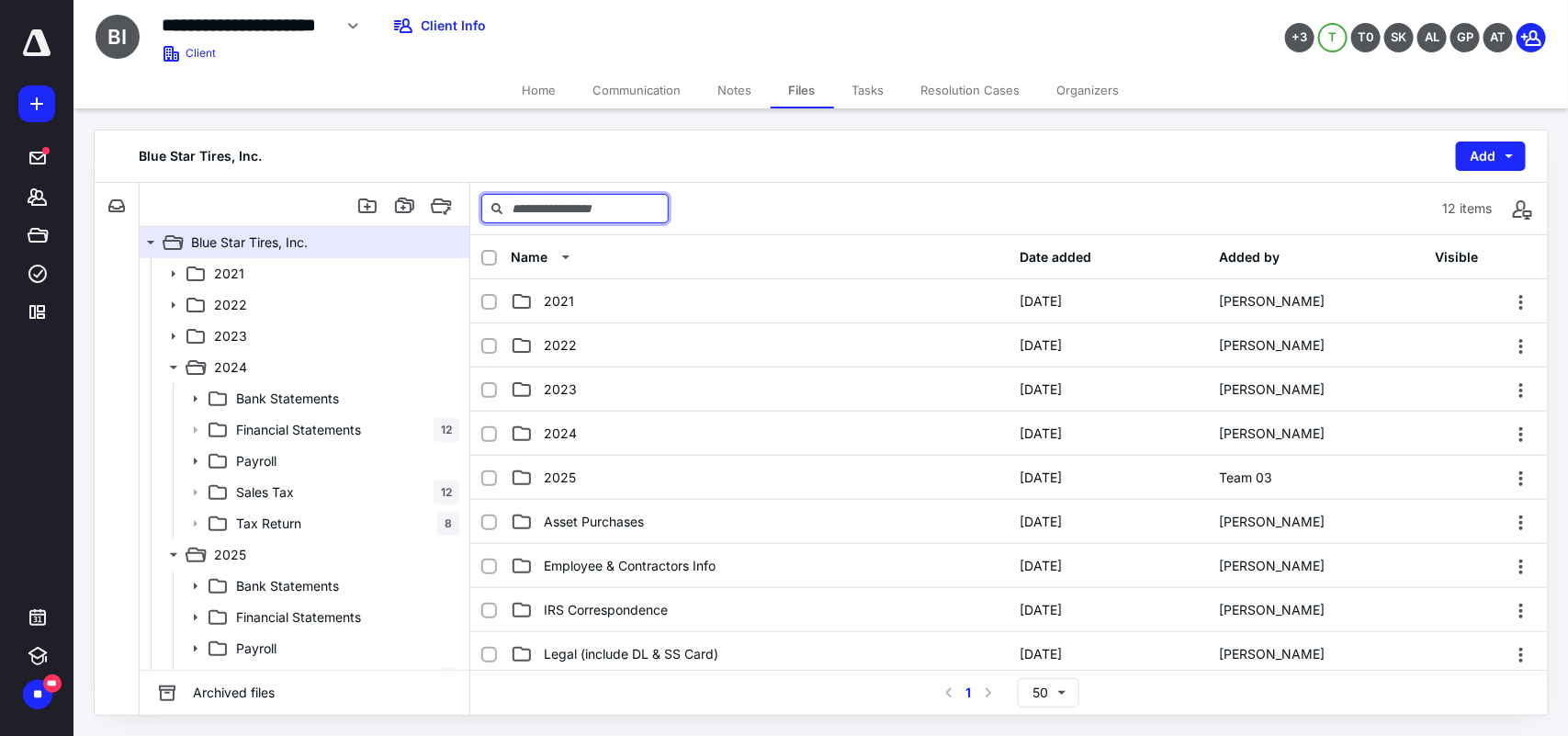 click at bounding box center [575, 209] 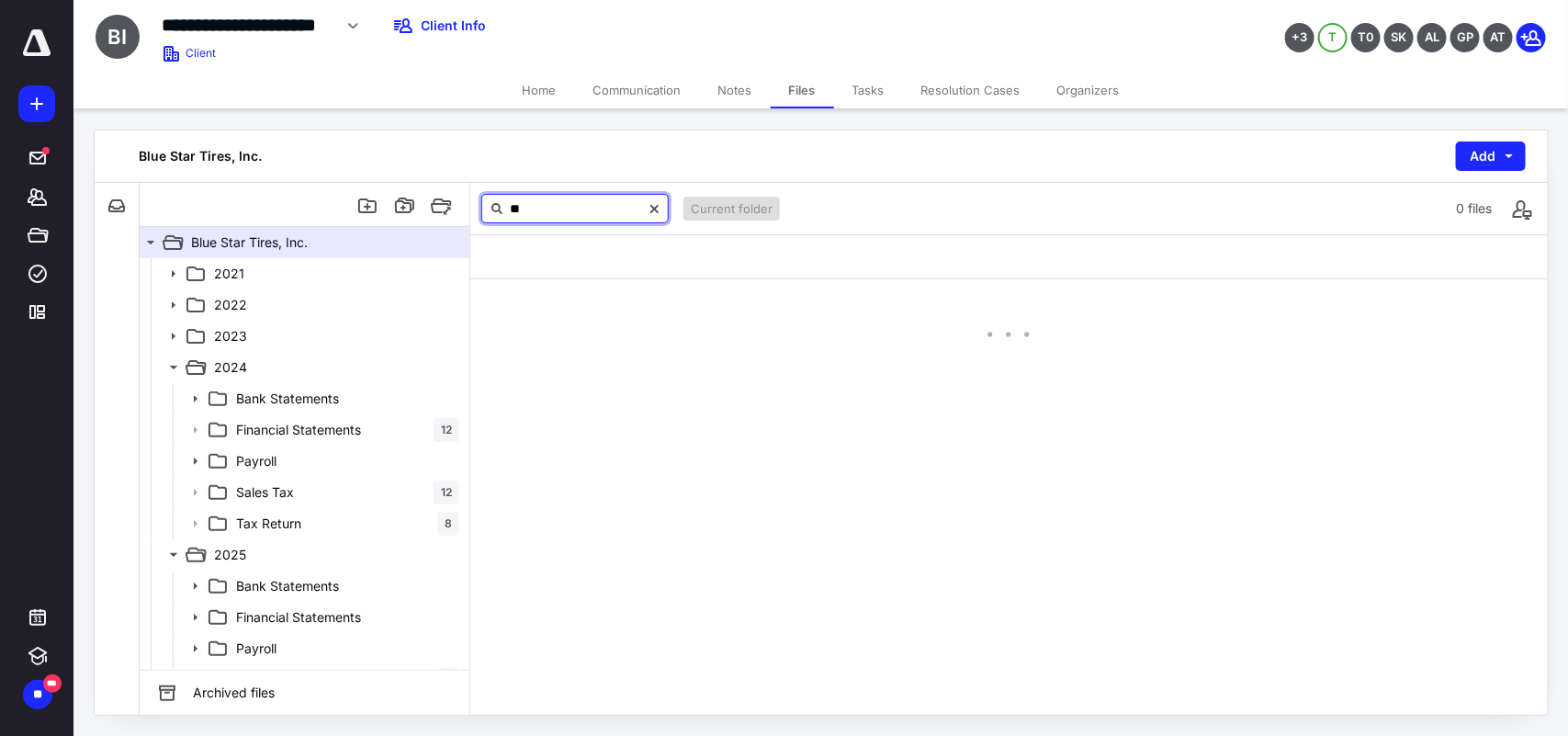 type on "*" 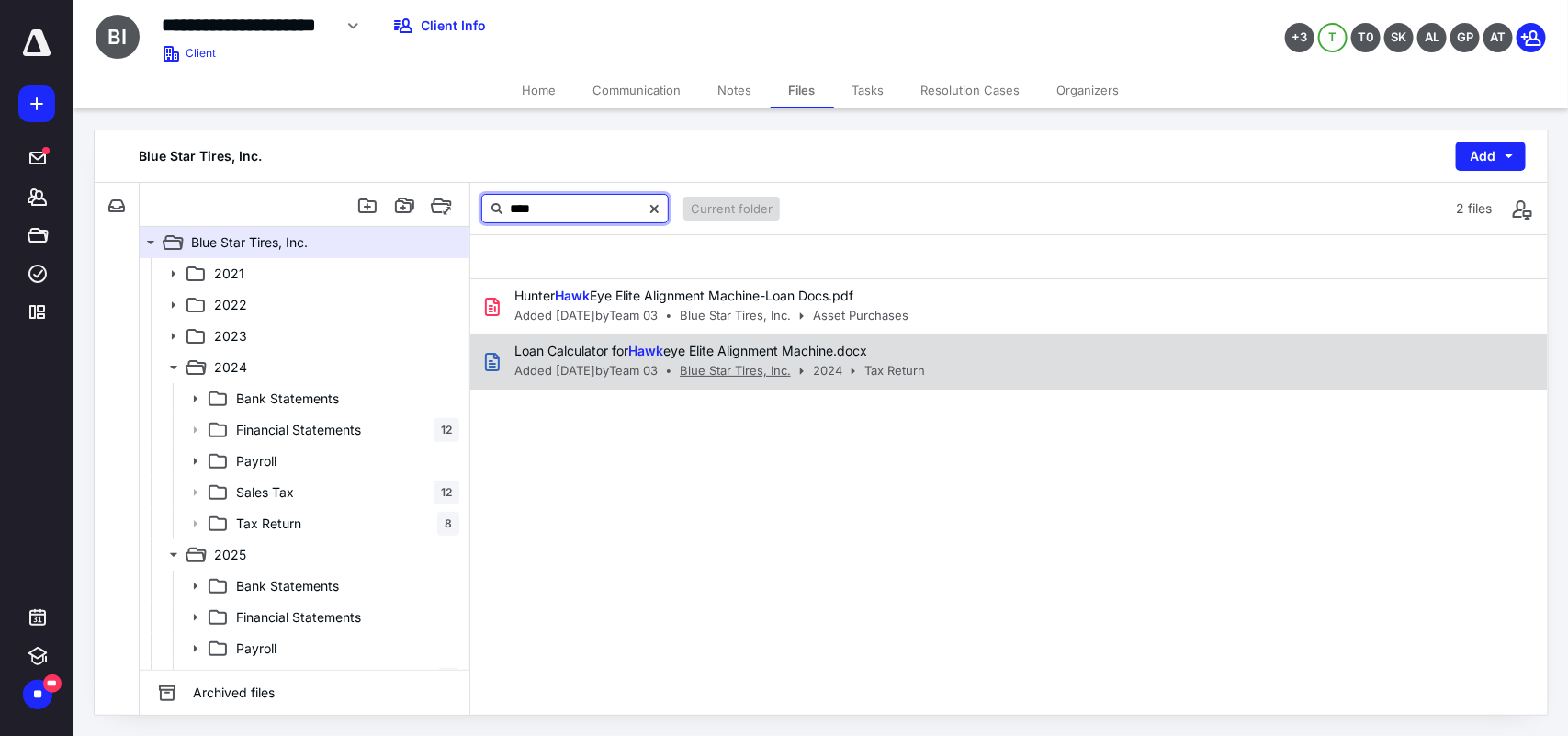 type on "****" 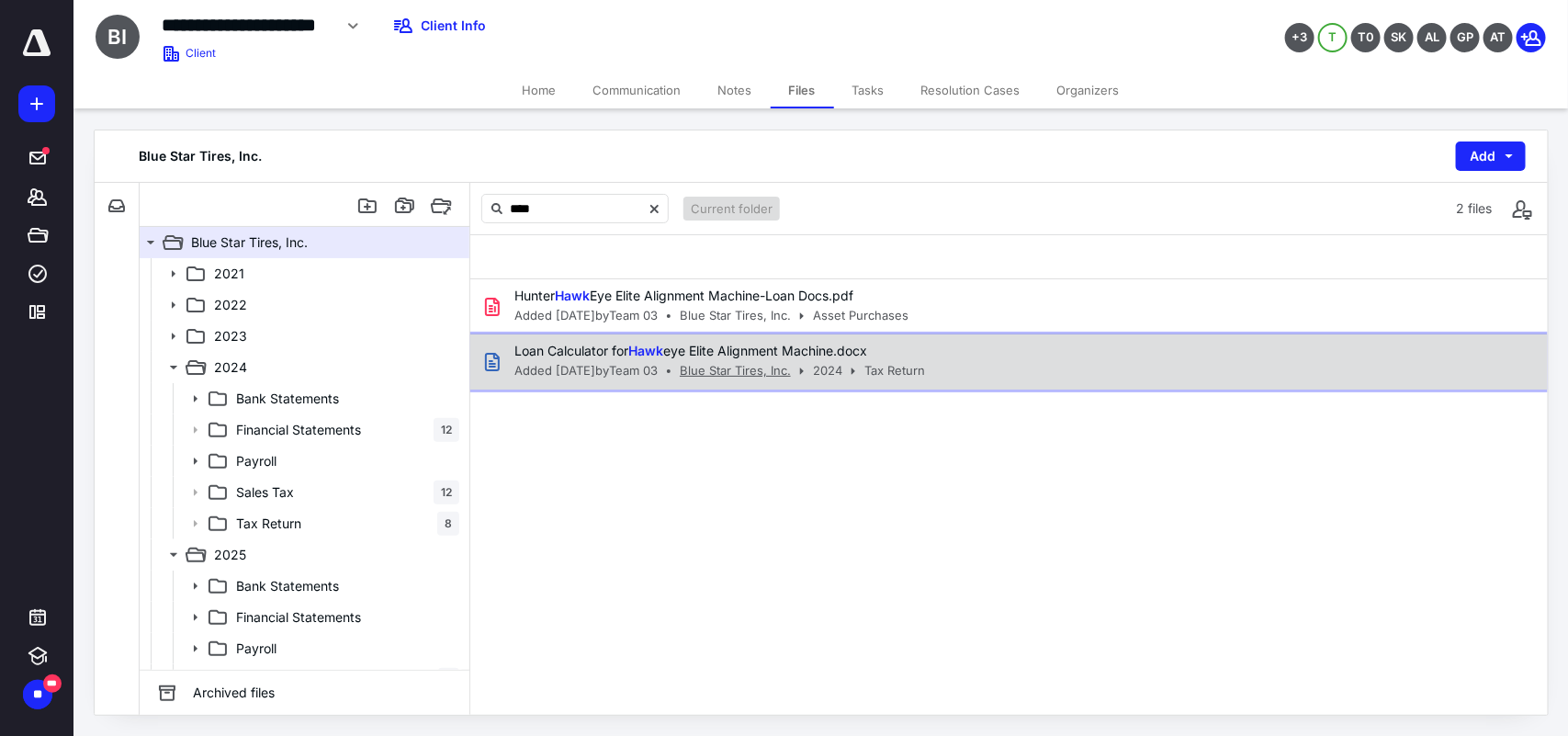 click on "Blue Star Tires, Inc." at bounding box center [735, 371] 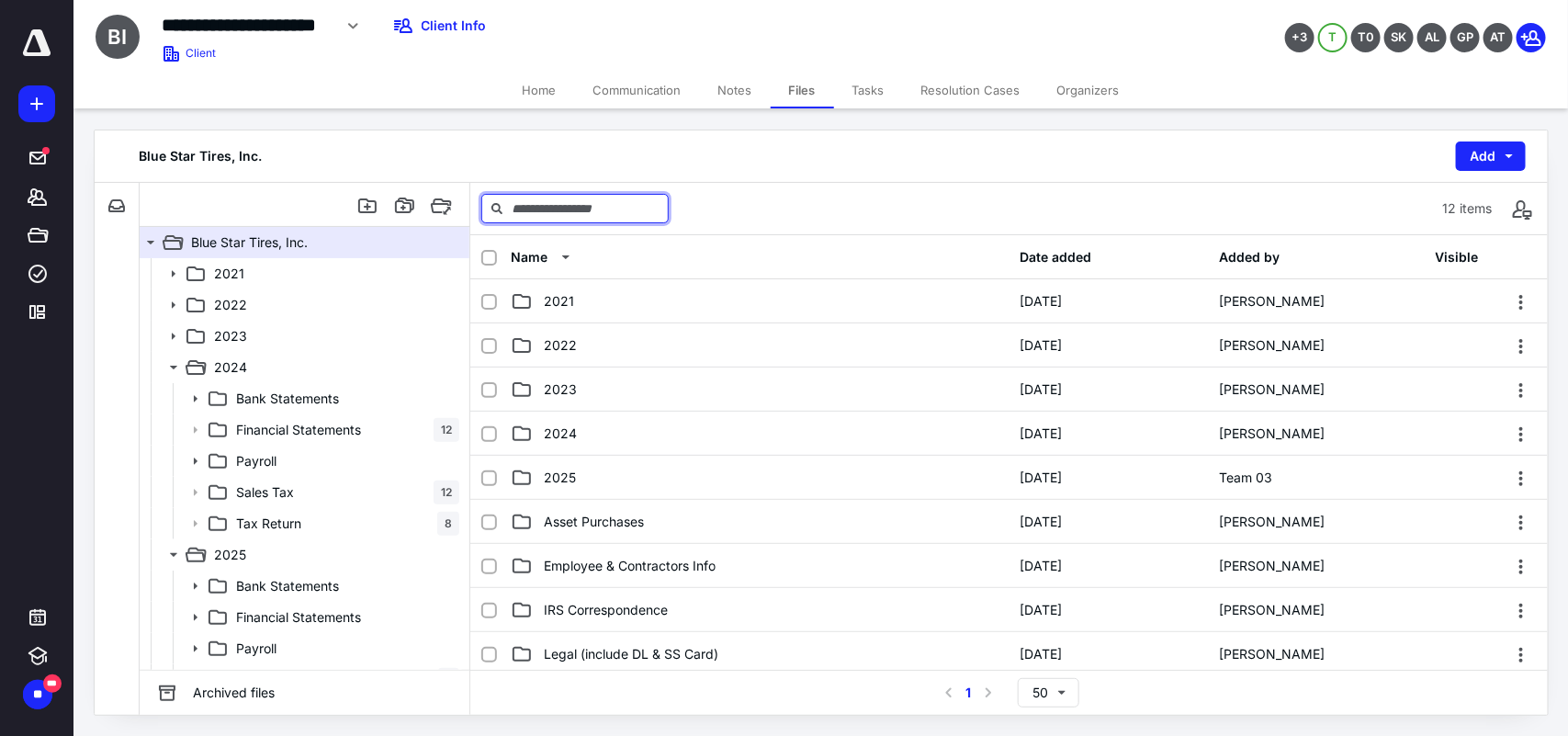 click at bounding box center (575, 209) 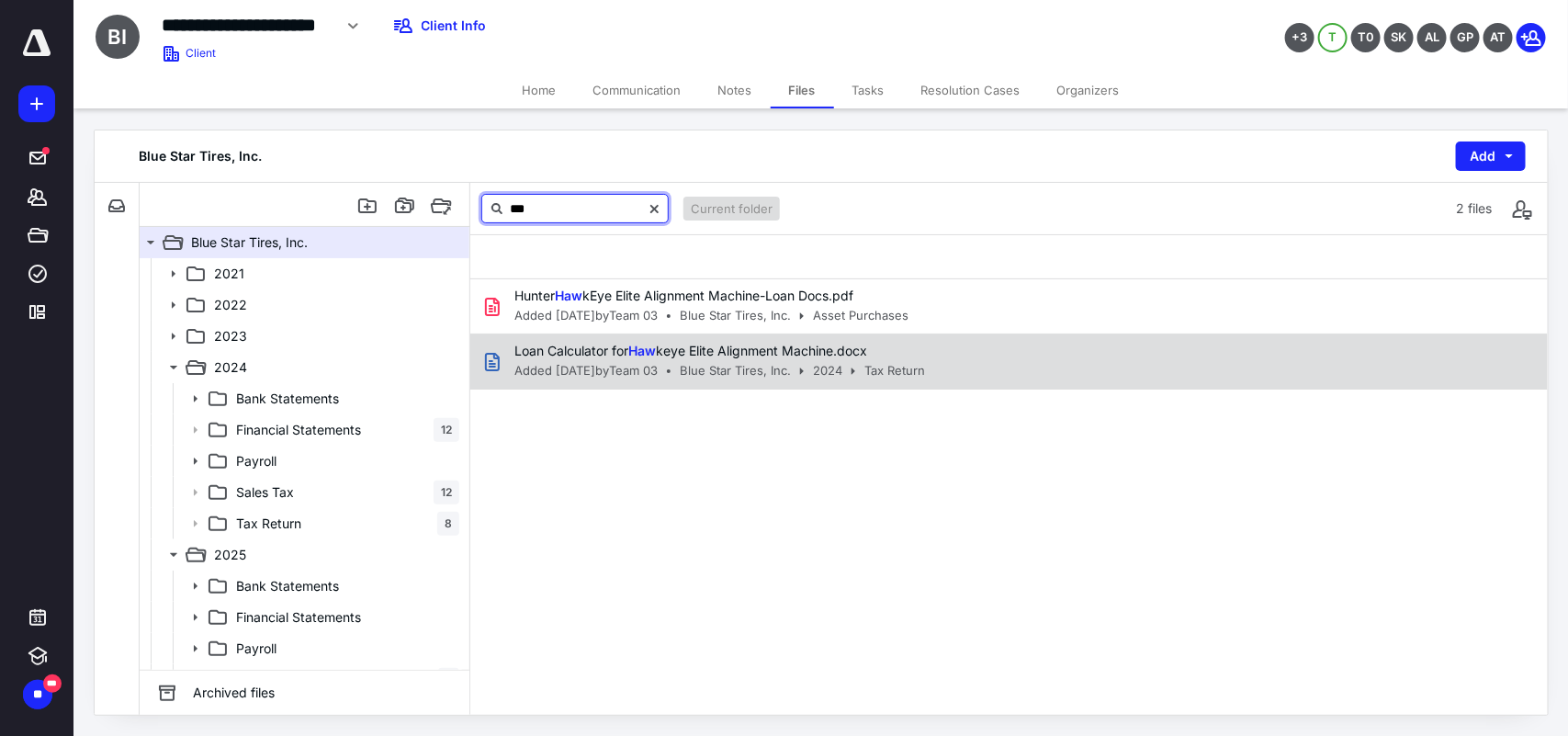 type on "***" 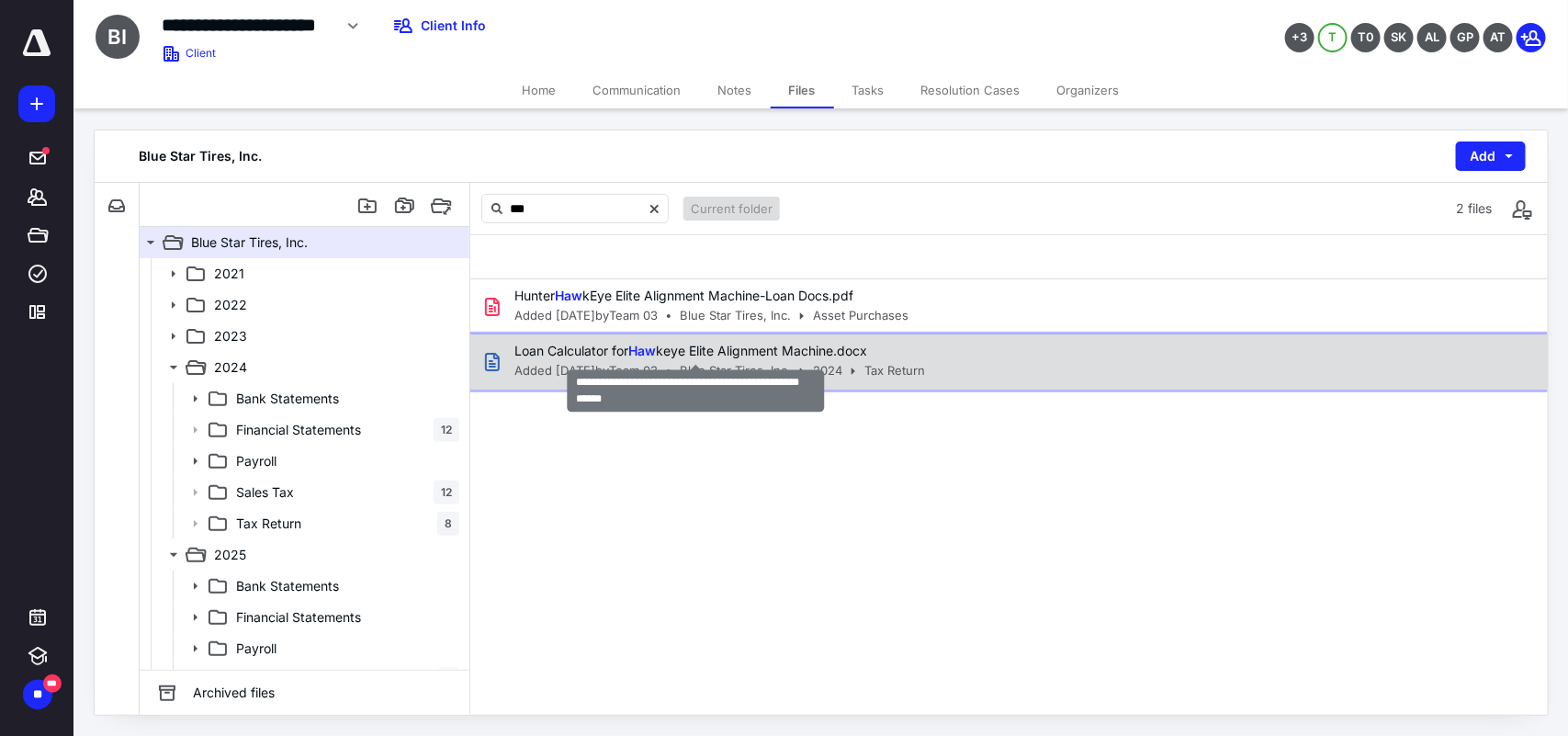 click on "Loan Calculator for  Haw keye Elite Alignment Machine.docx" at bounding box center (691, 350) 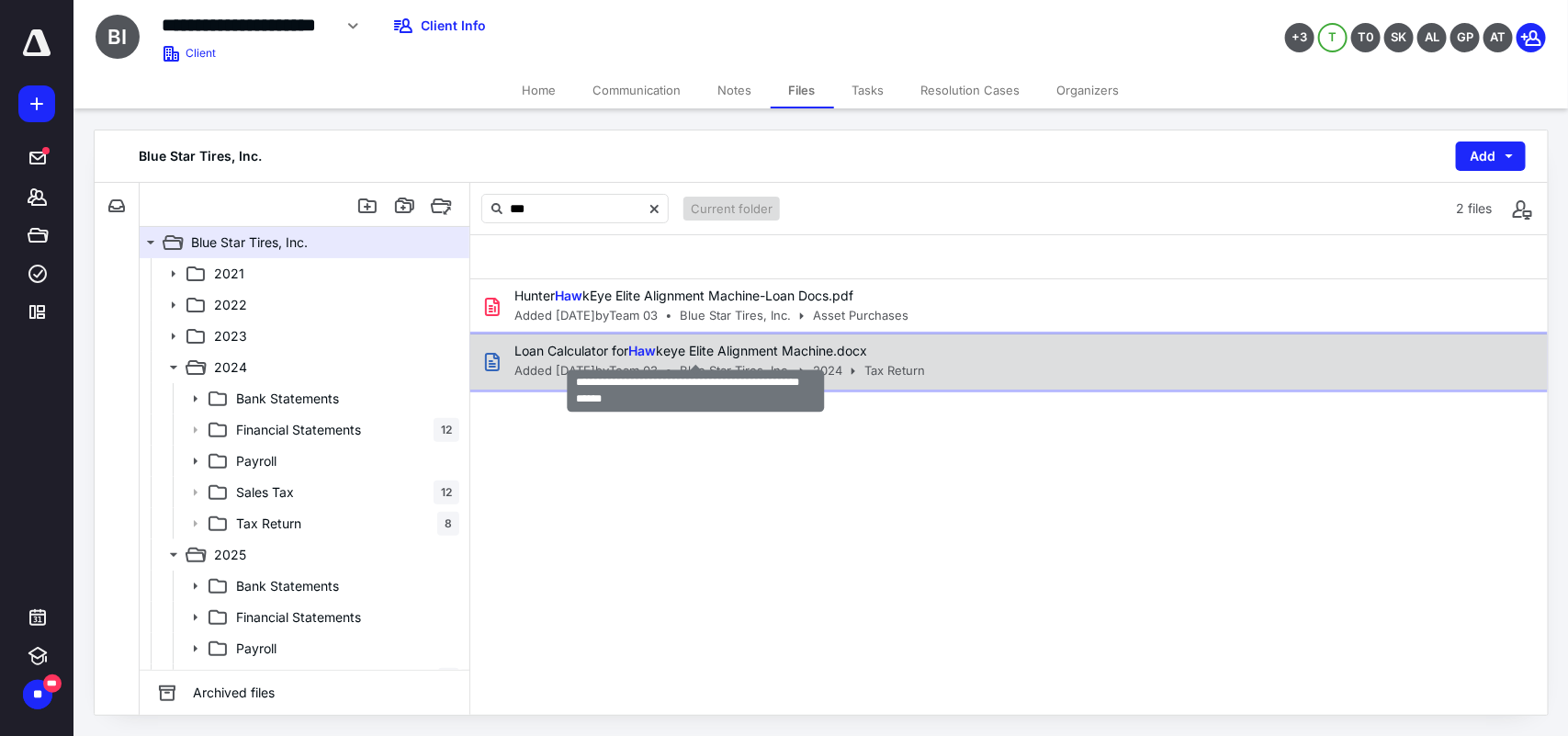 click on "Loan Calculator for  Haw keye Elite Alignment Machine.docx" at bounding box center [691, 350] 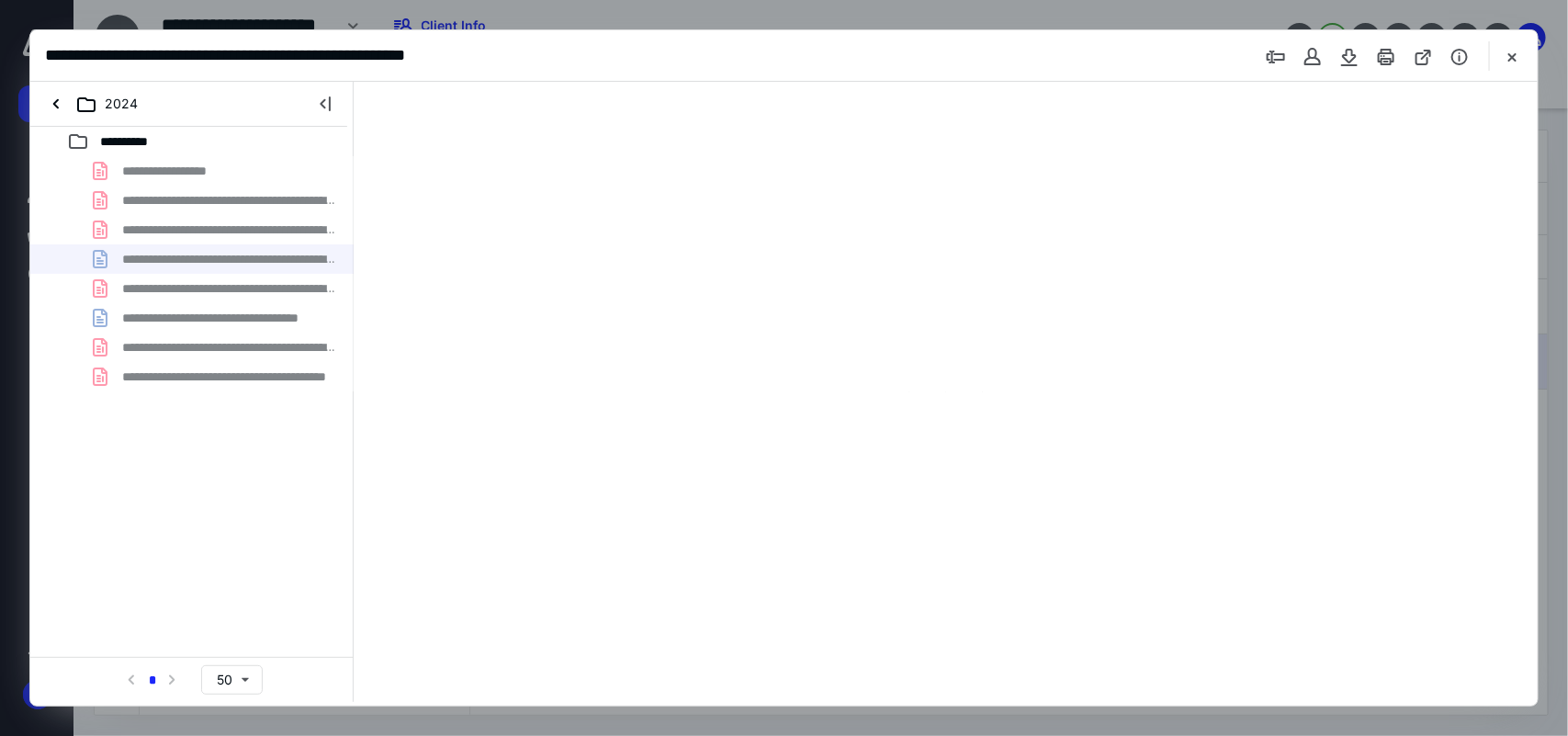 scroll, scrollTop: 0, scrollLeft: 0, axis: both 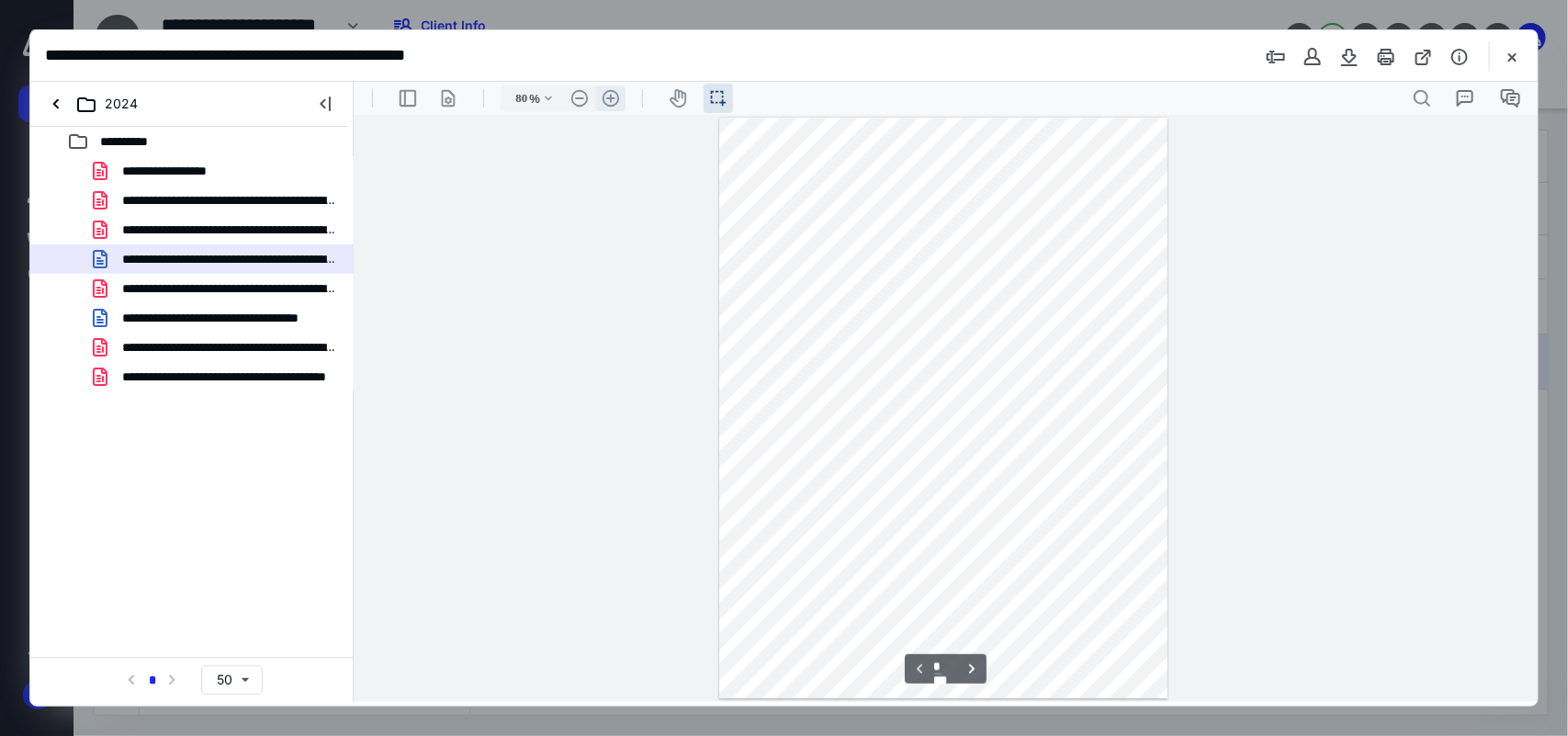 click on ".cls-1{fill:#abb0c4;} icon - header - zoom - in - line" at bounding box center (610, 97) 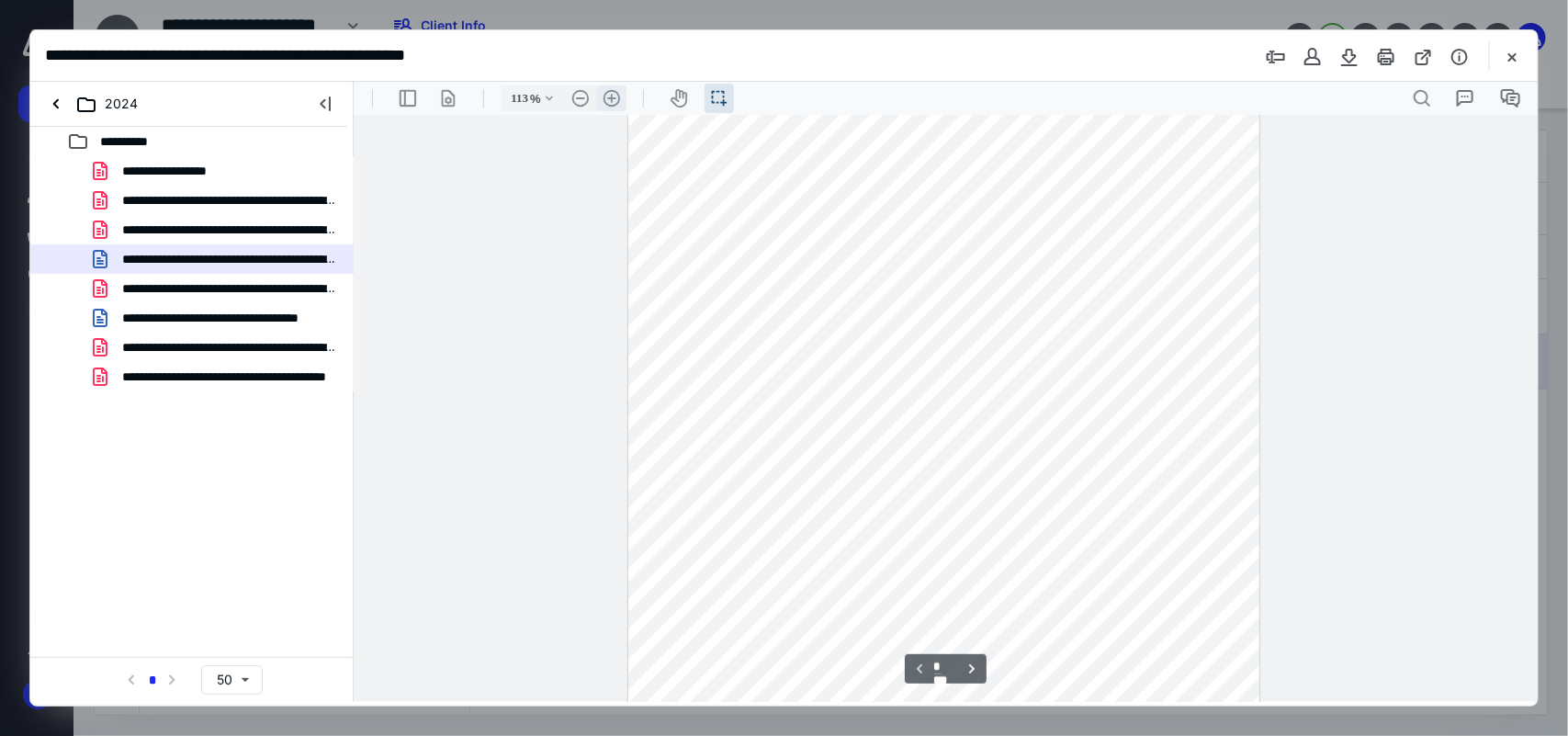 click on ".cls-1{fill:#abb0c4;} icon - header - zoom - in - line" at bounding box center (611, 97) 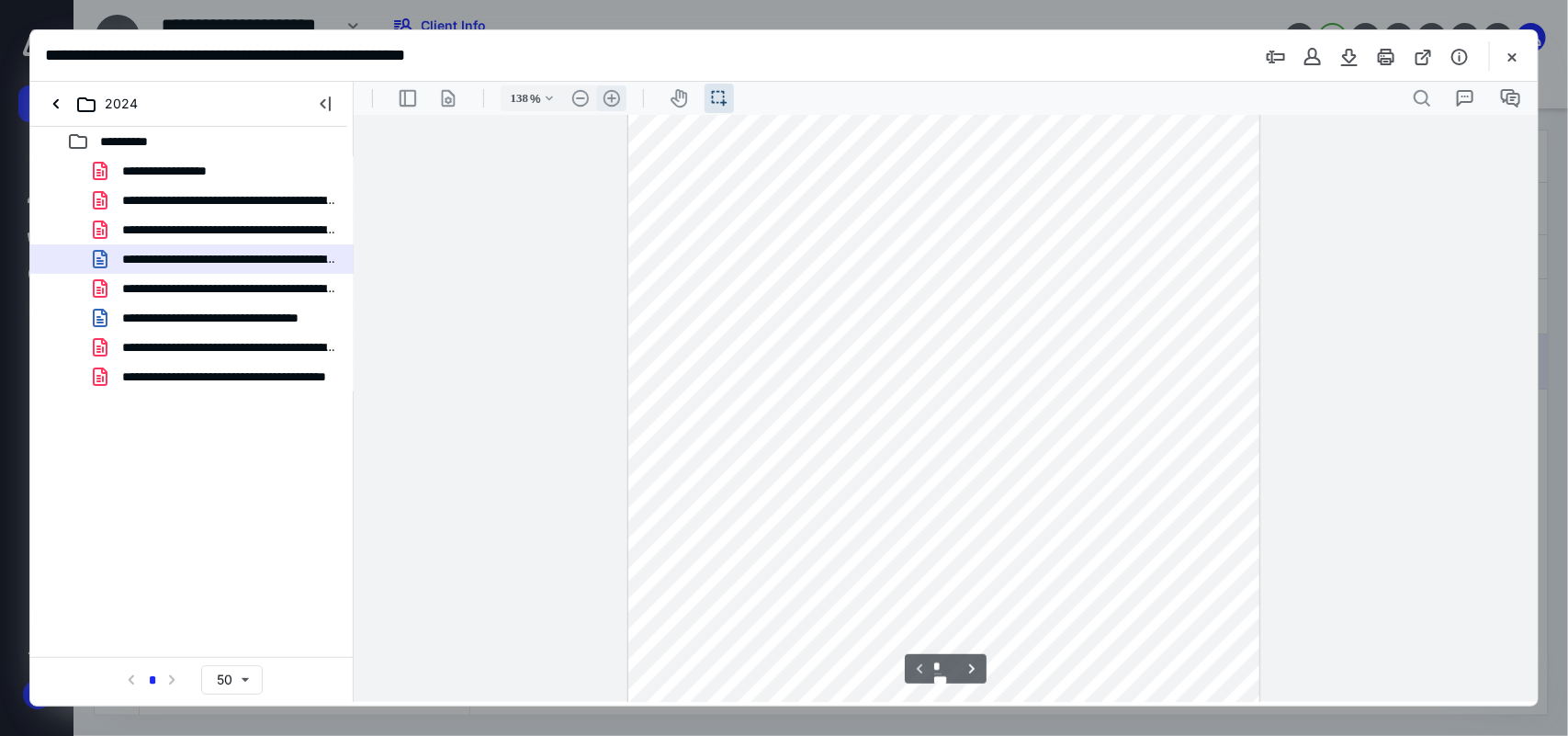 scroll, scrollTop: 200, scrollLeft: 0, axis: vertical 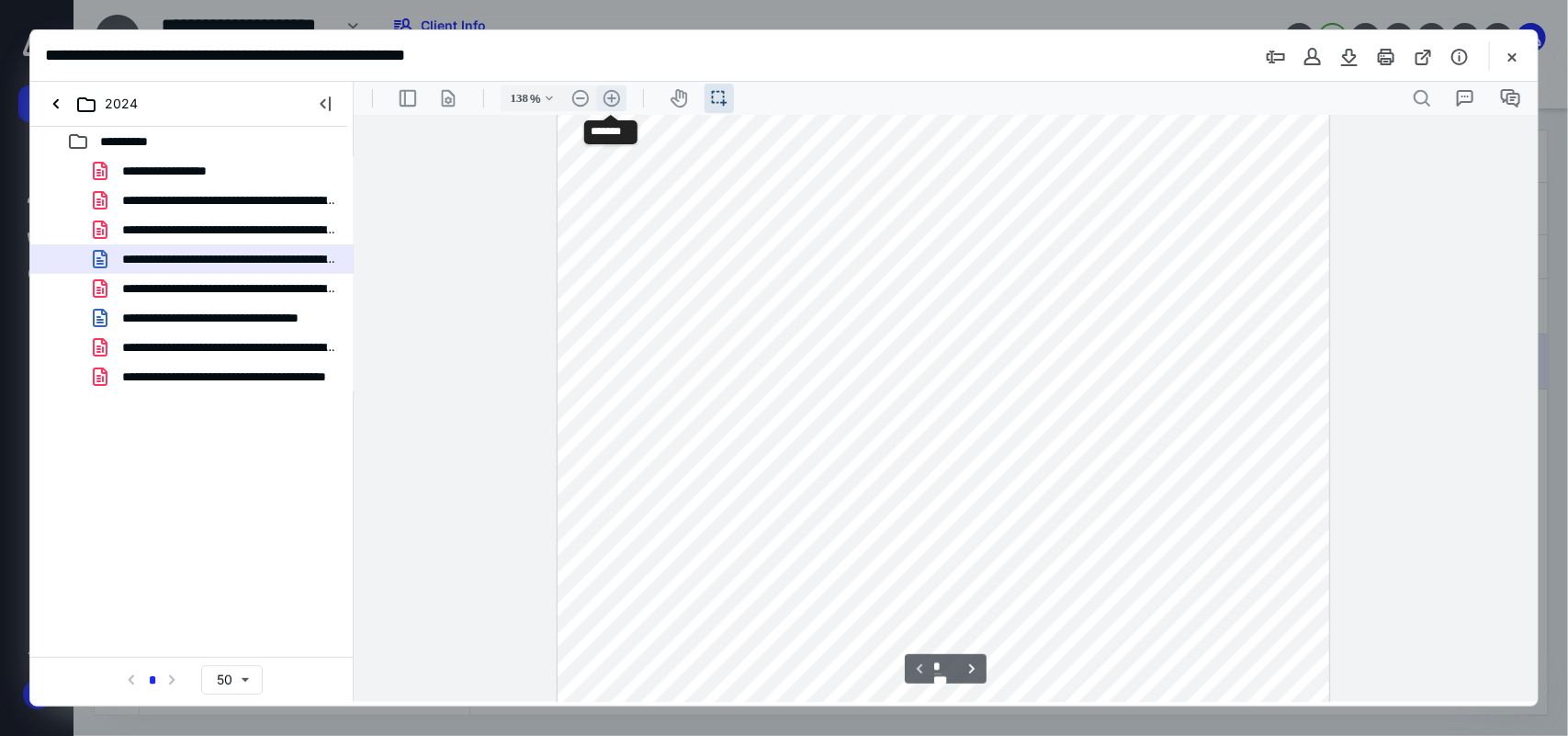 click on ".cls-1{fill:#abb0c4;} icon - header - zoom - in - line" at bounding box center (611, 97) 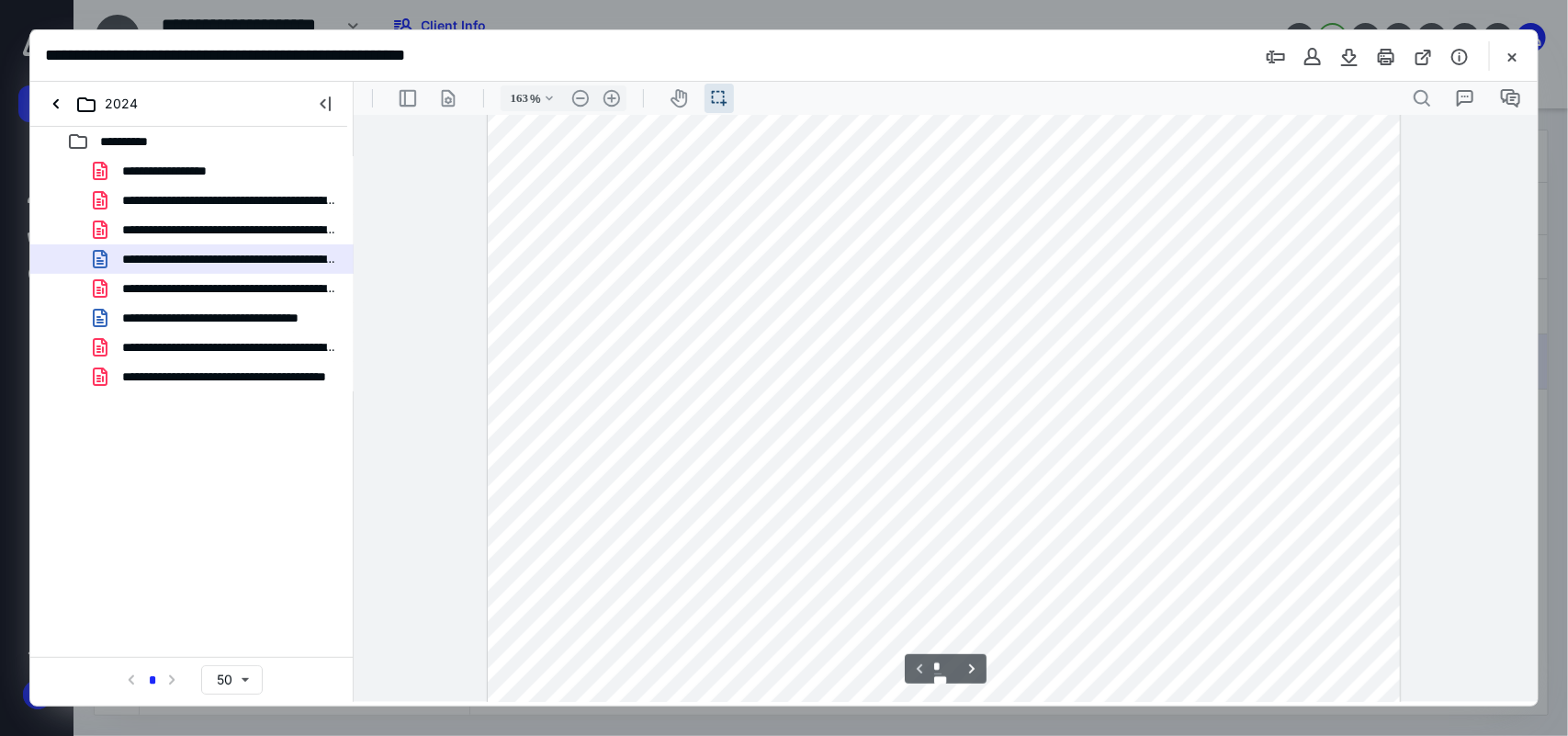 scroll, scrollTop: 402, scrollLeft: 0, axis: vertical 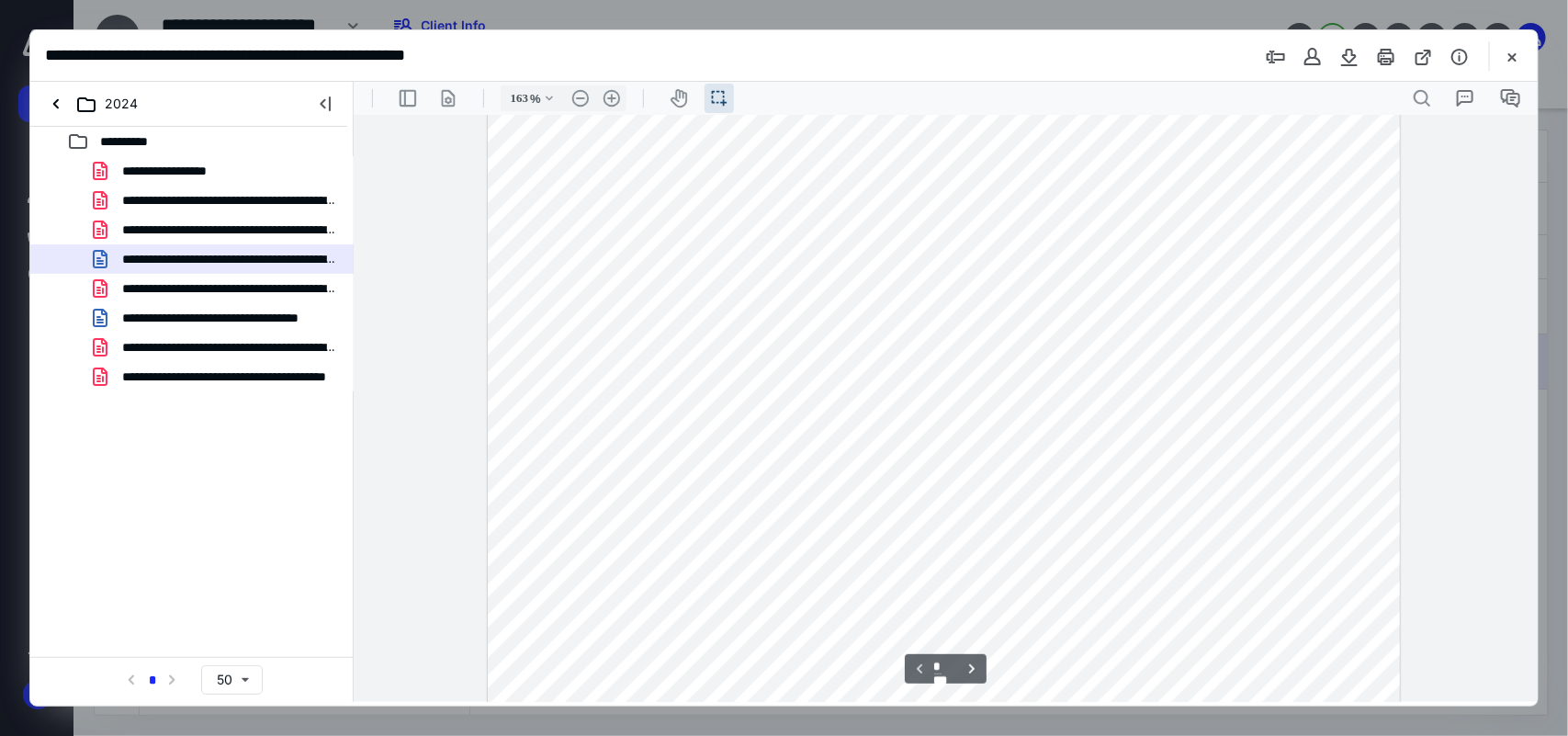 type 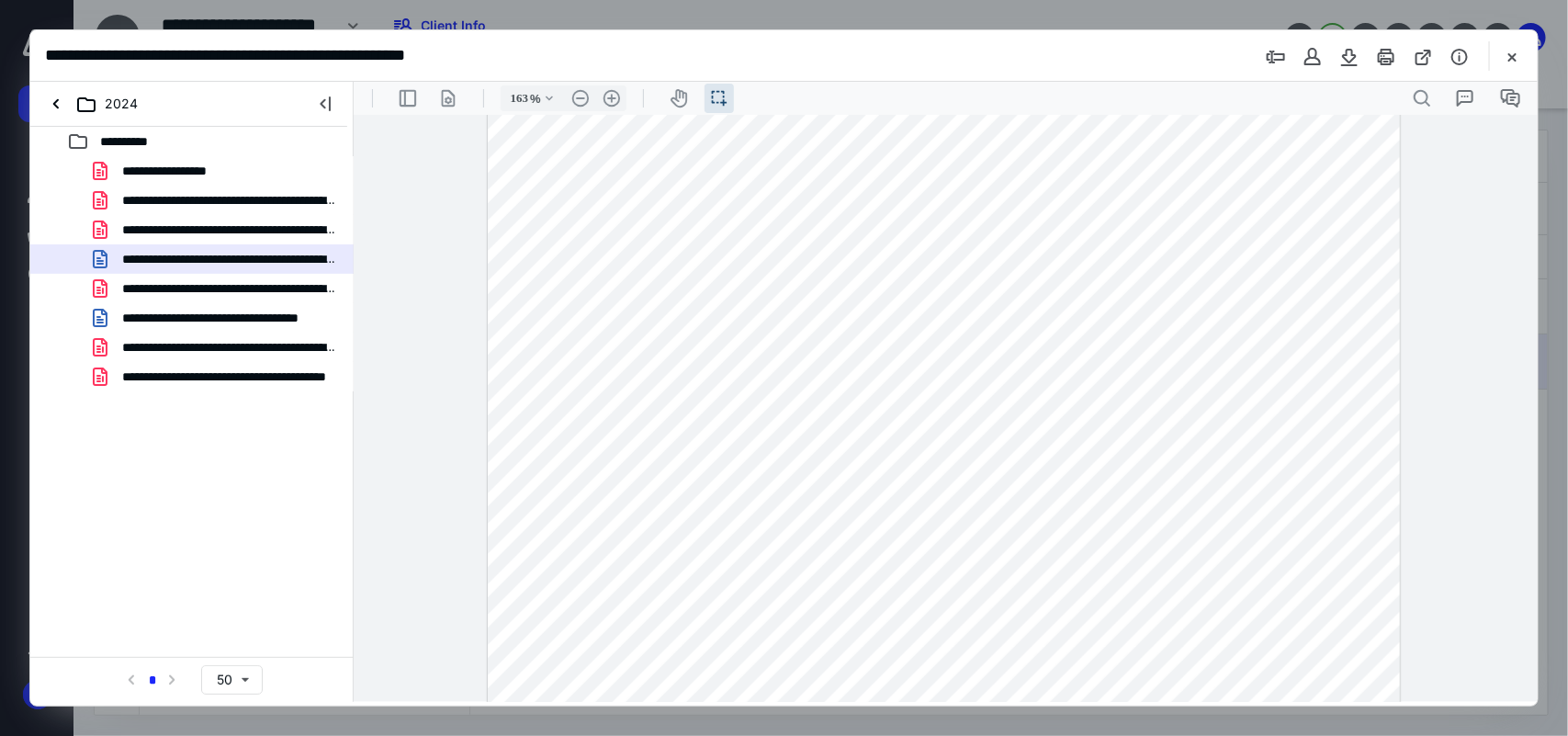 drag, startPoint x: 1187, startPoint y: 493, endPoint x: 1259, endPoint y: 493, distance: 72 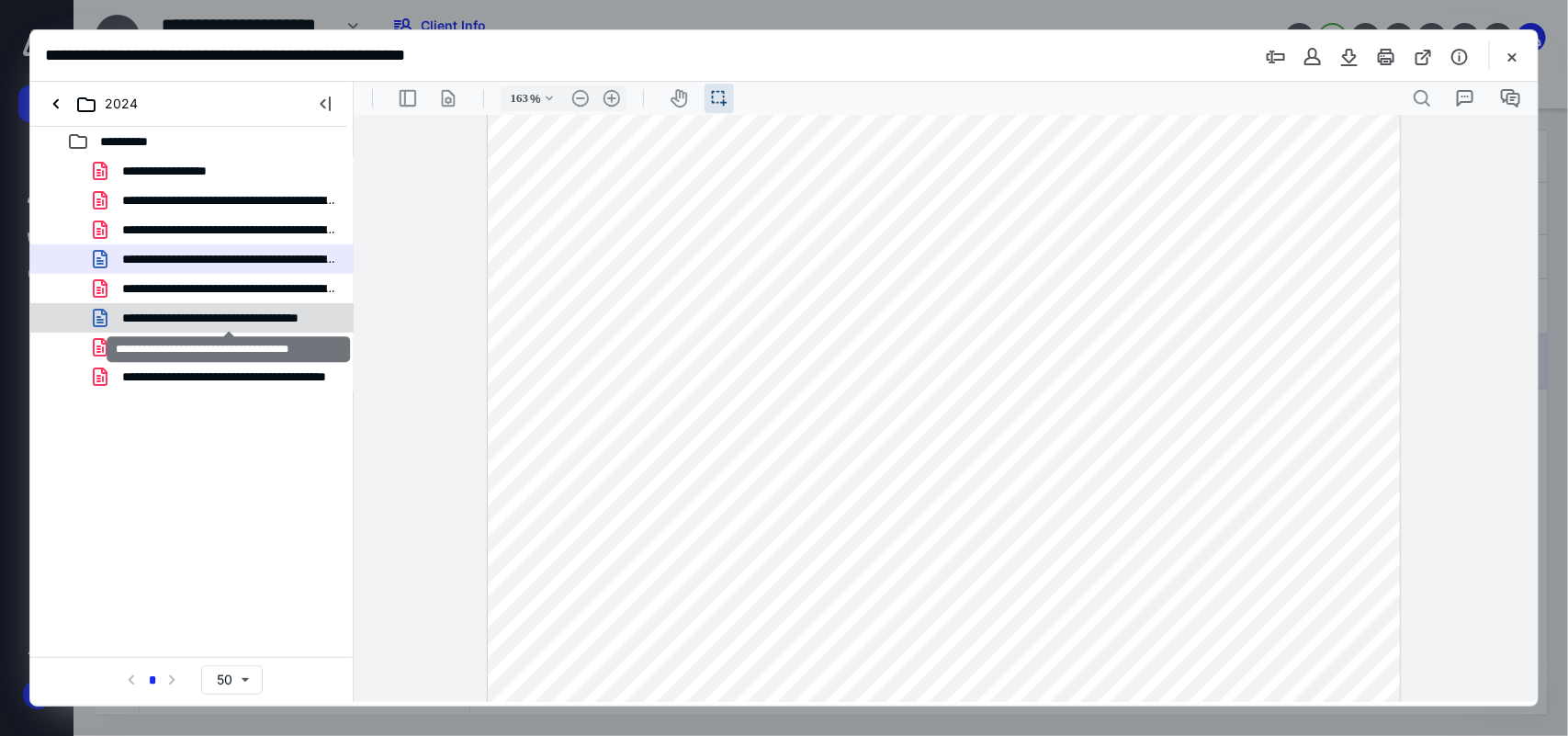 click on "**********" at bounding box center [229, 318] 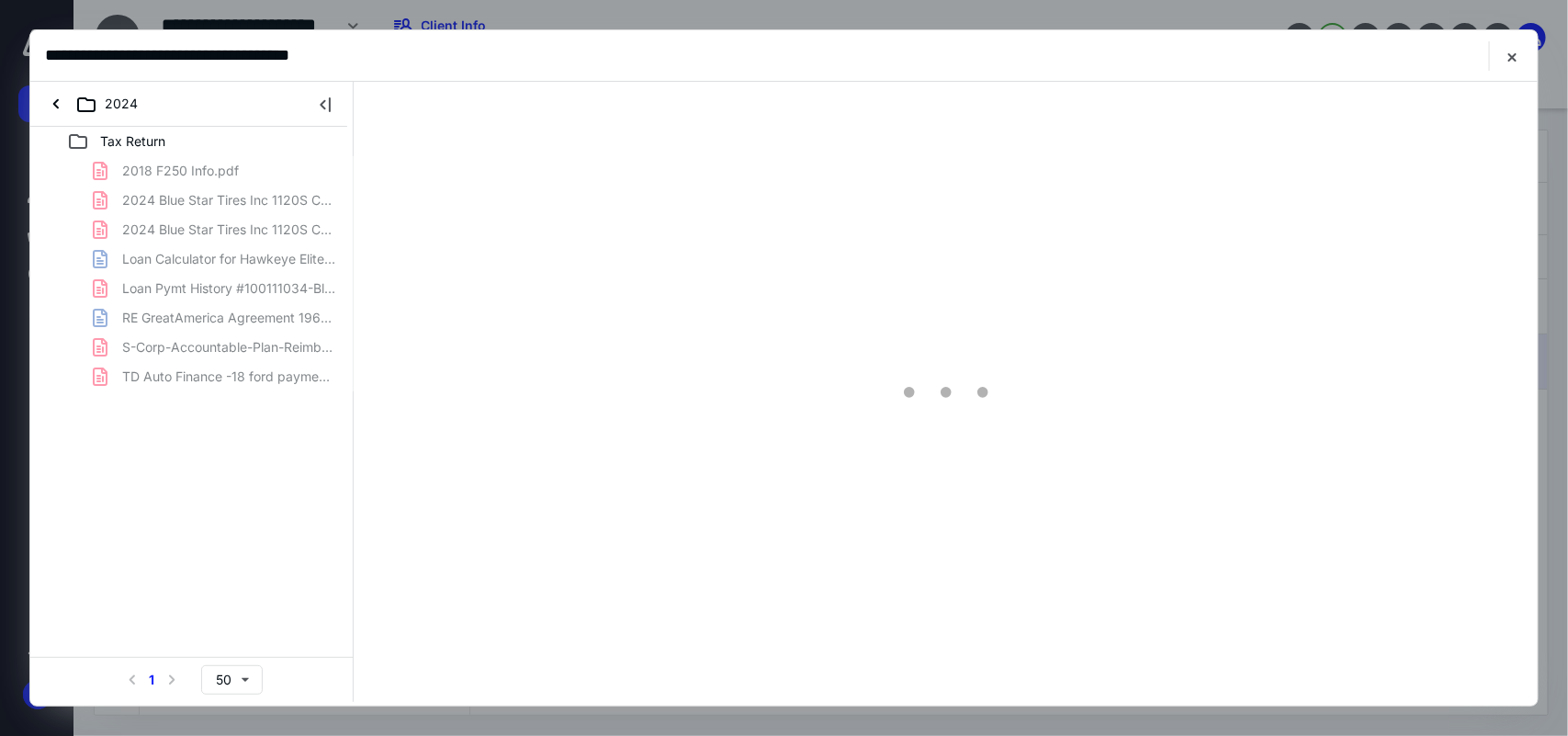 scroll, scrollTop: 0, scrollLeft: 0, axis: both 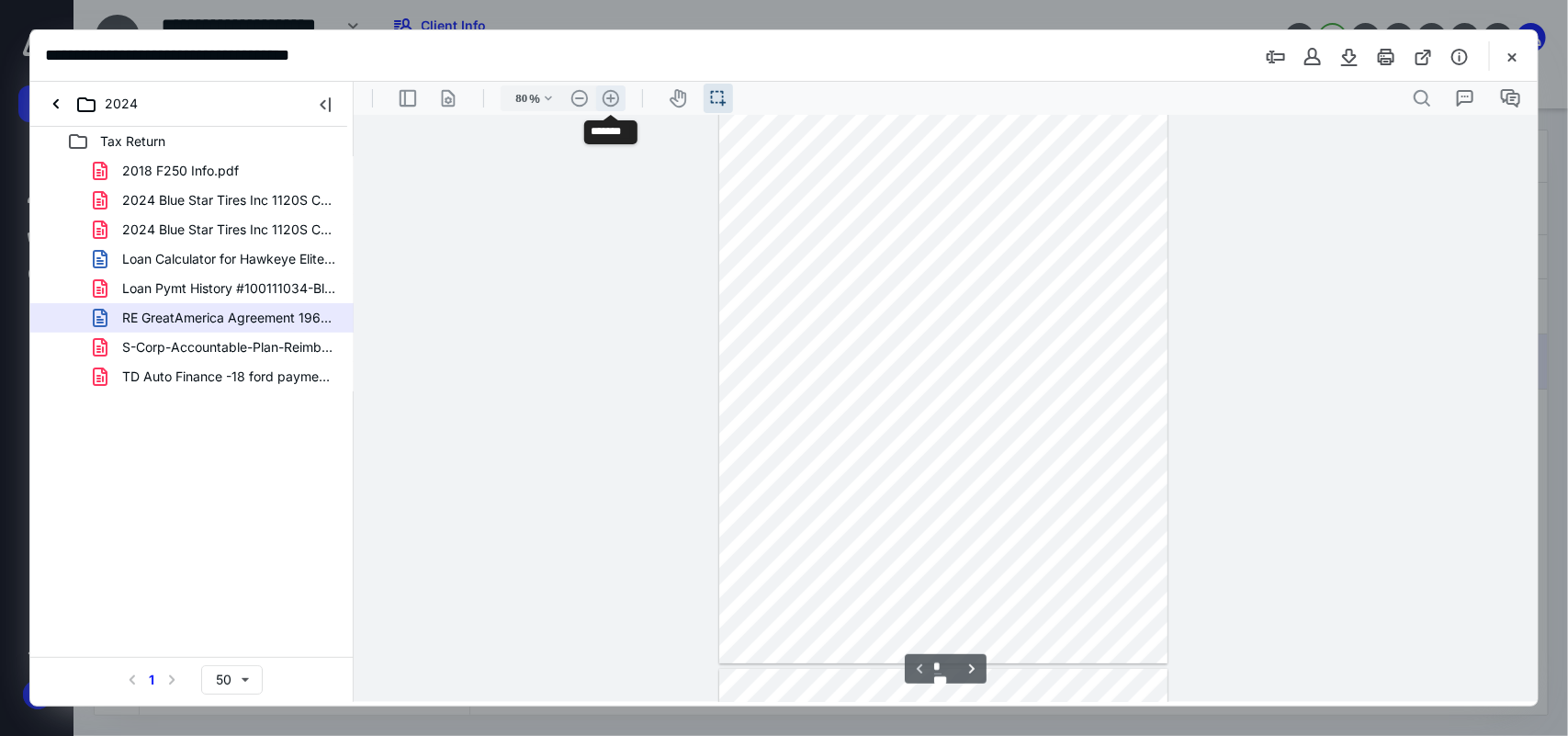 click on ".cls-1{fill:#abb0c4;} icon - header - zoom - in - line" at bounding box center (610, 97) 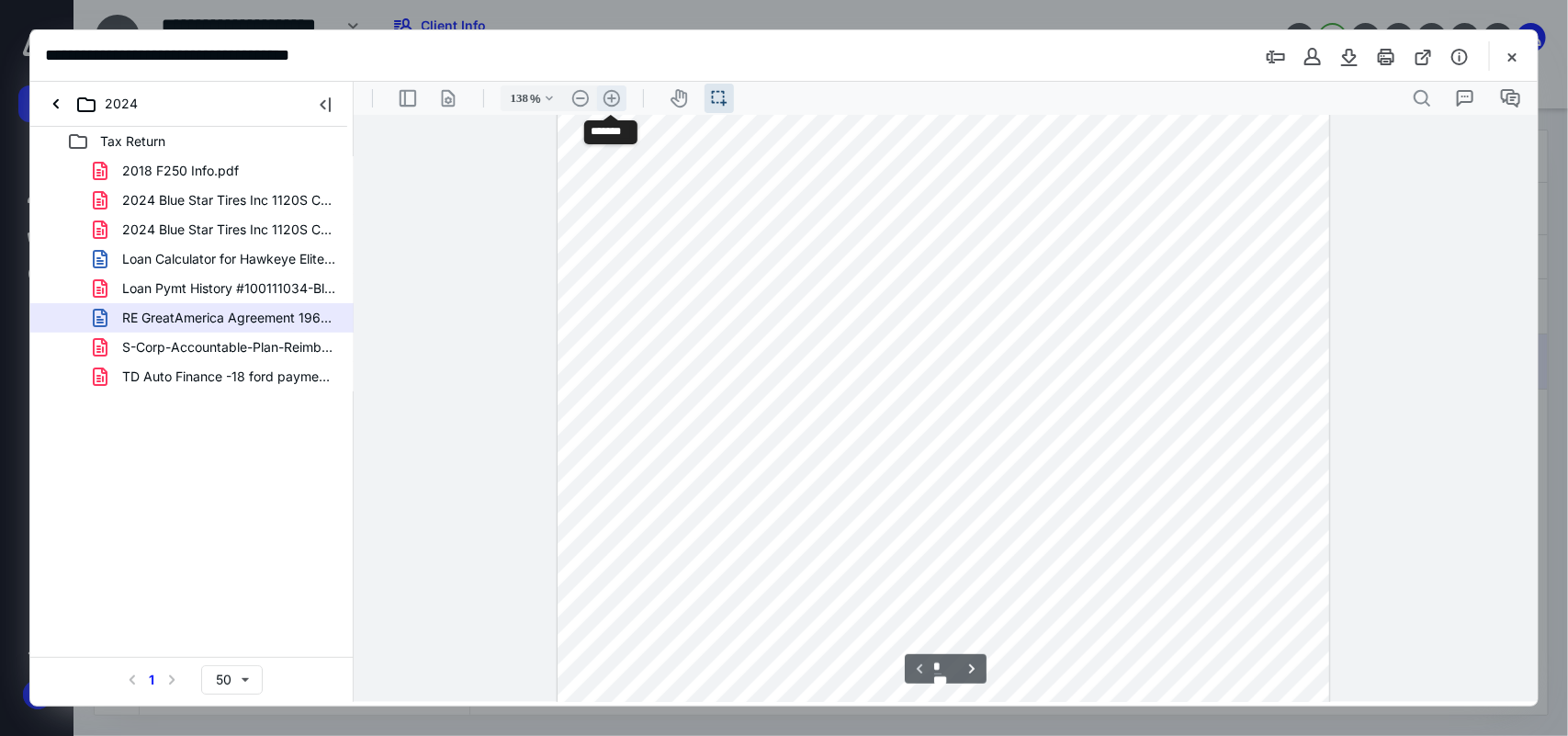click on ".cls-1{fill:#abb0c4;} icon - header - zoom - in - line" at bounding box center [611, 97] 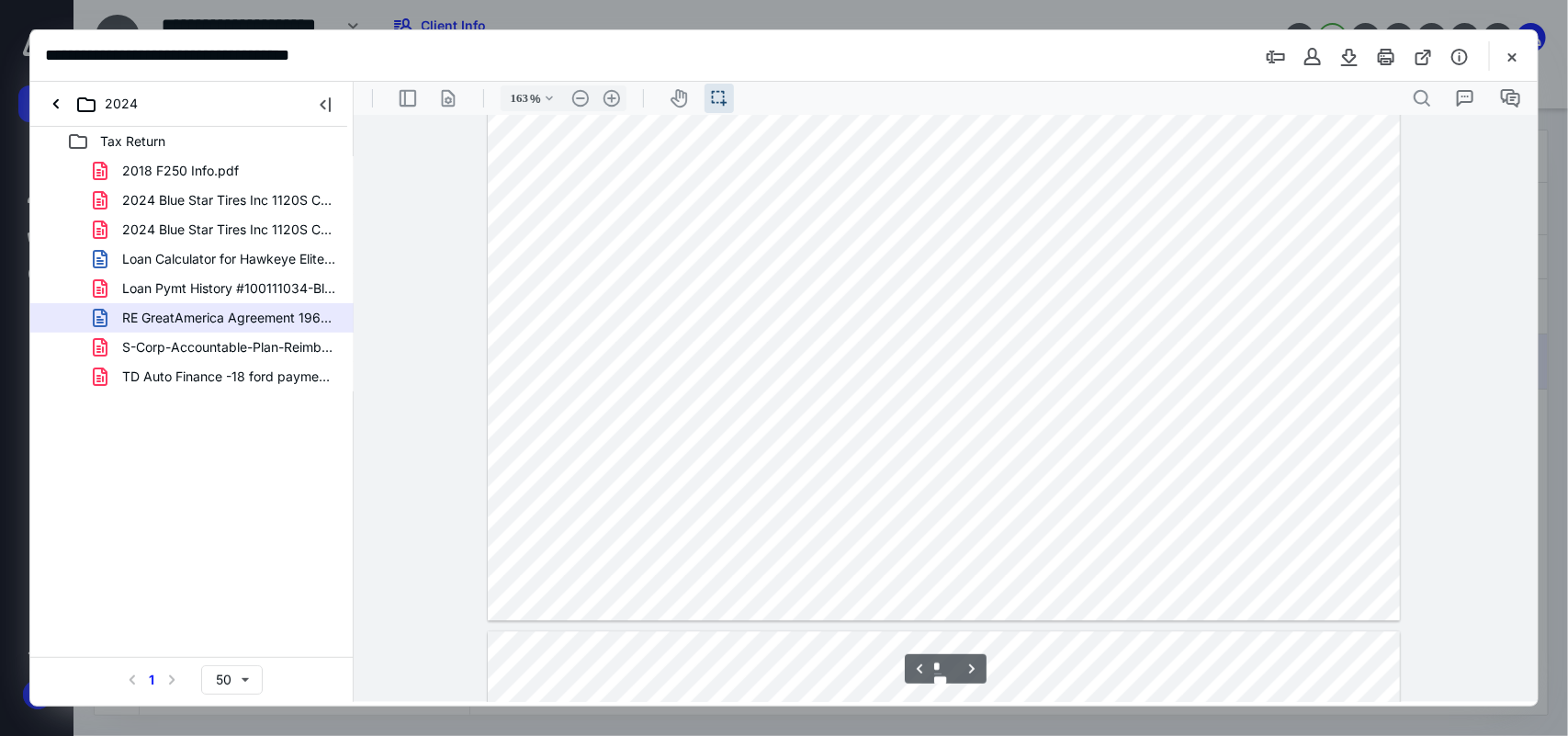scroll, scrollTop: 1760, scrollLeft: 0, axis: vertical 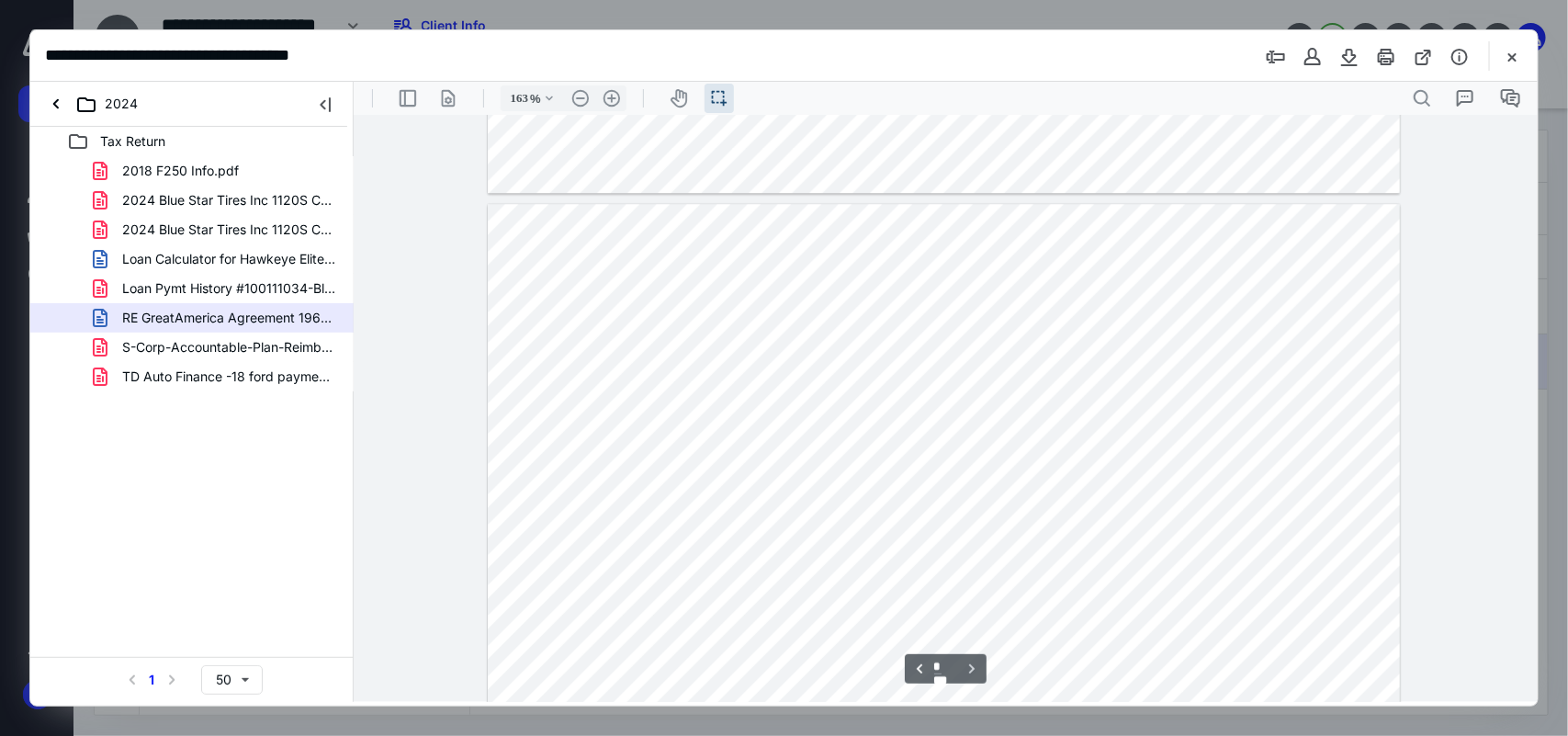 type on "*" 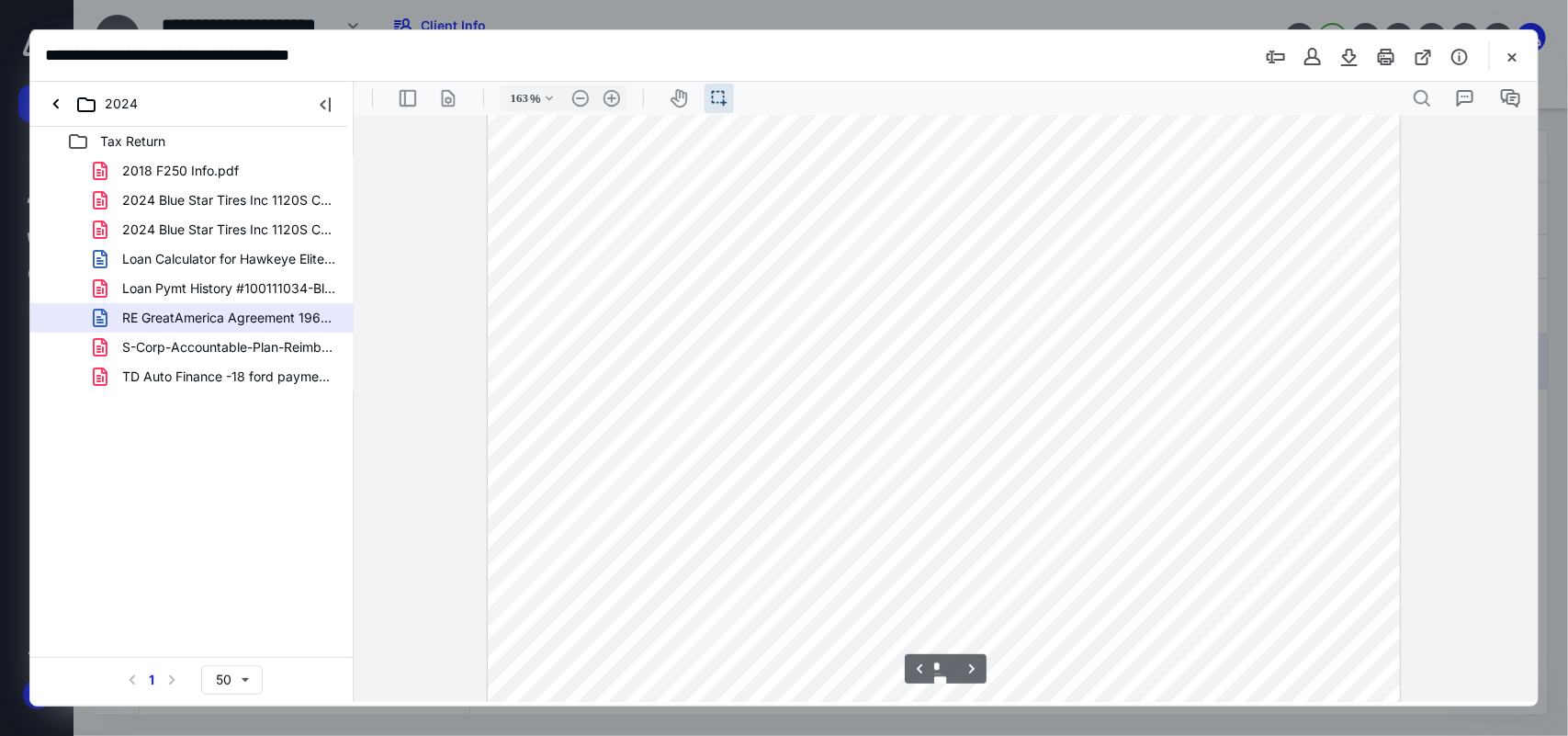 scroll, scrollTop: 1727, scrollLeft: 0, axis: vertical 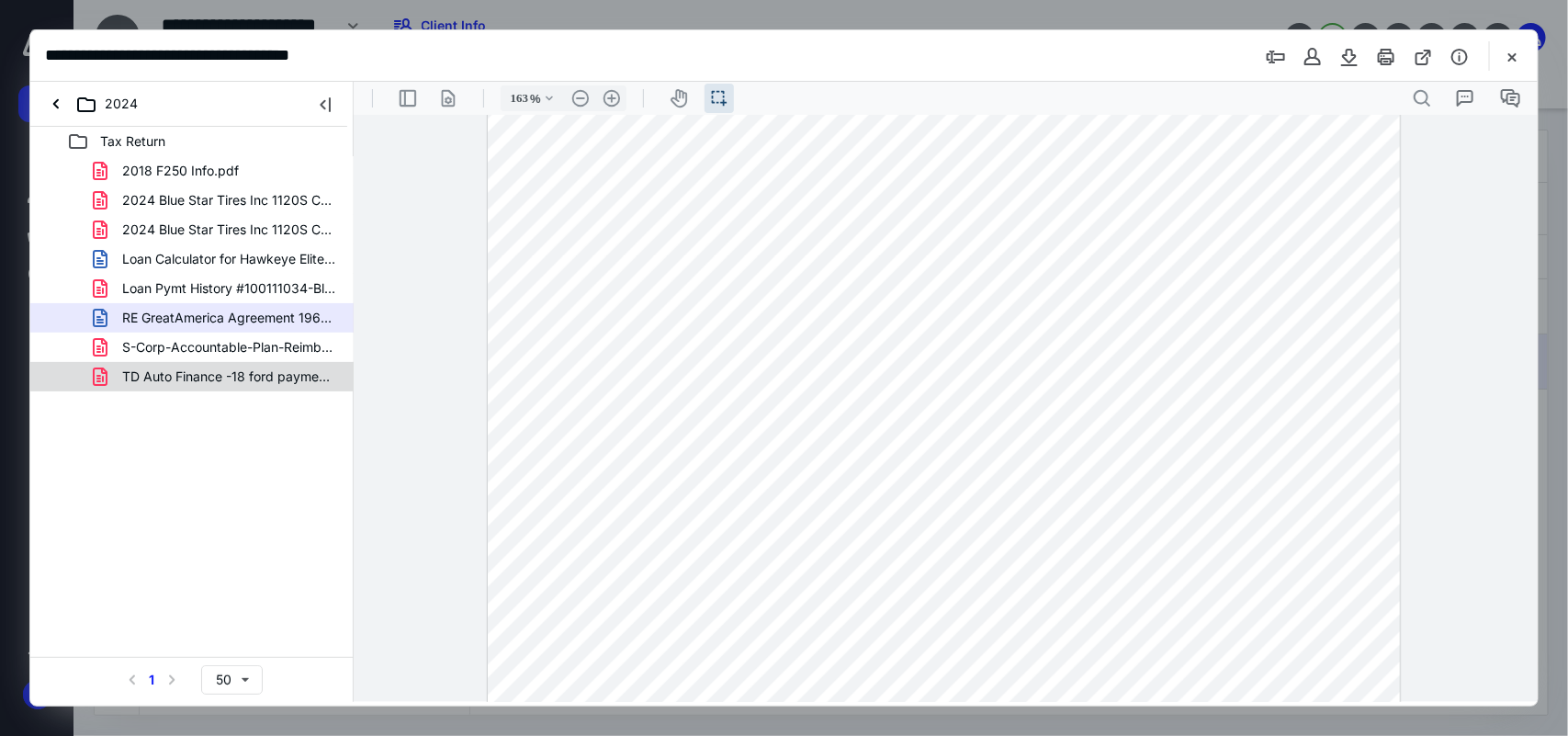 click on "TD Auto Finance -18 ford payment history.pdf" at bounding box center [192, 377] 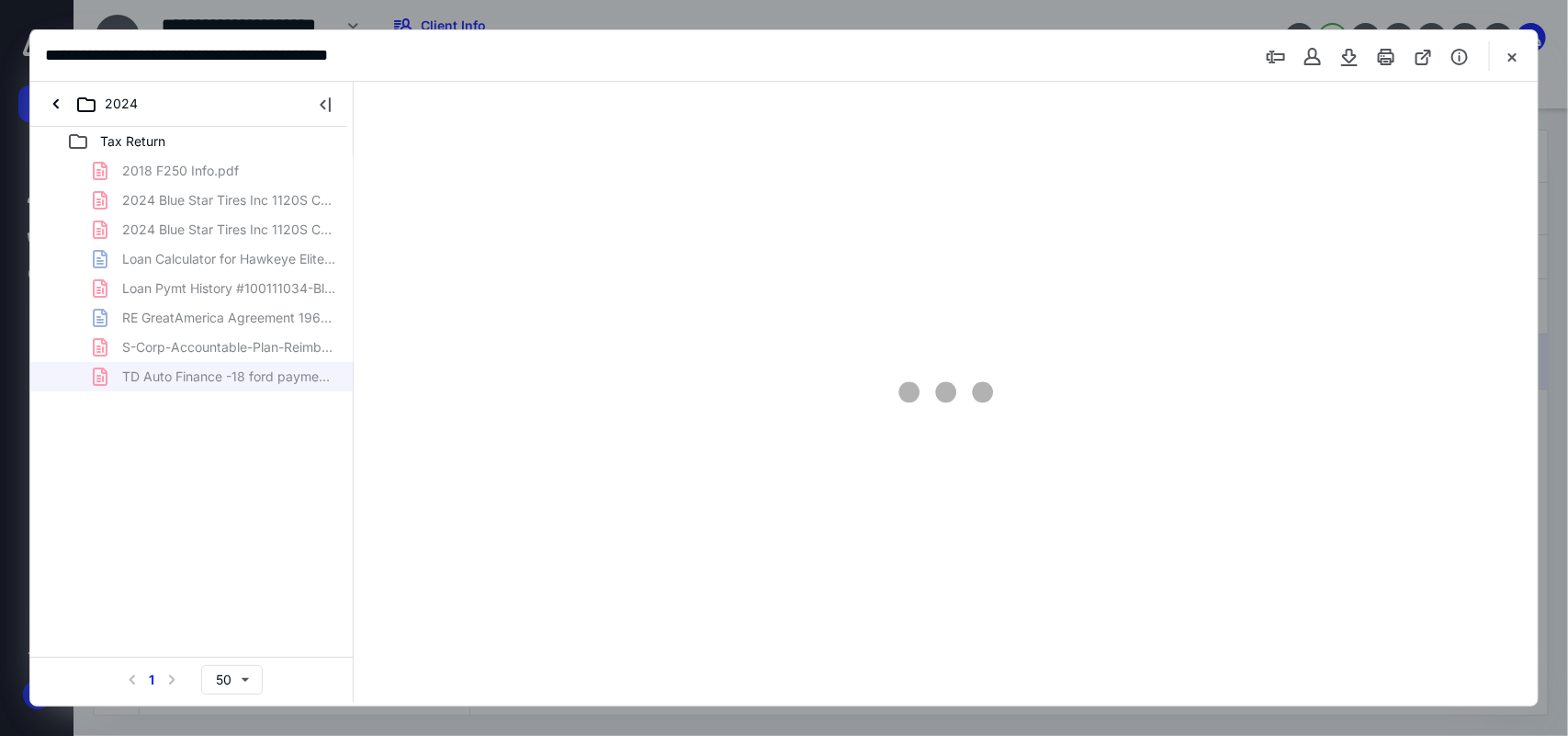 type on "80" 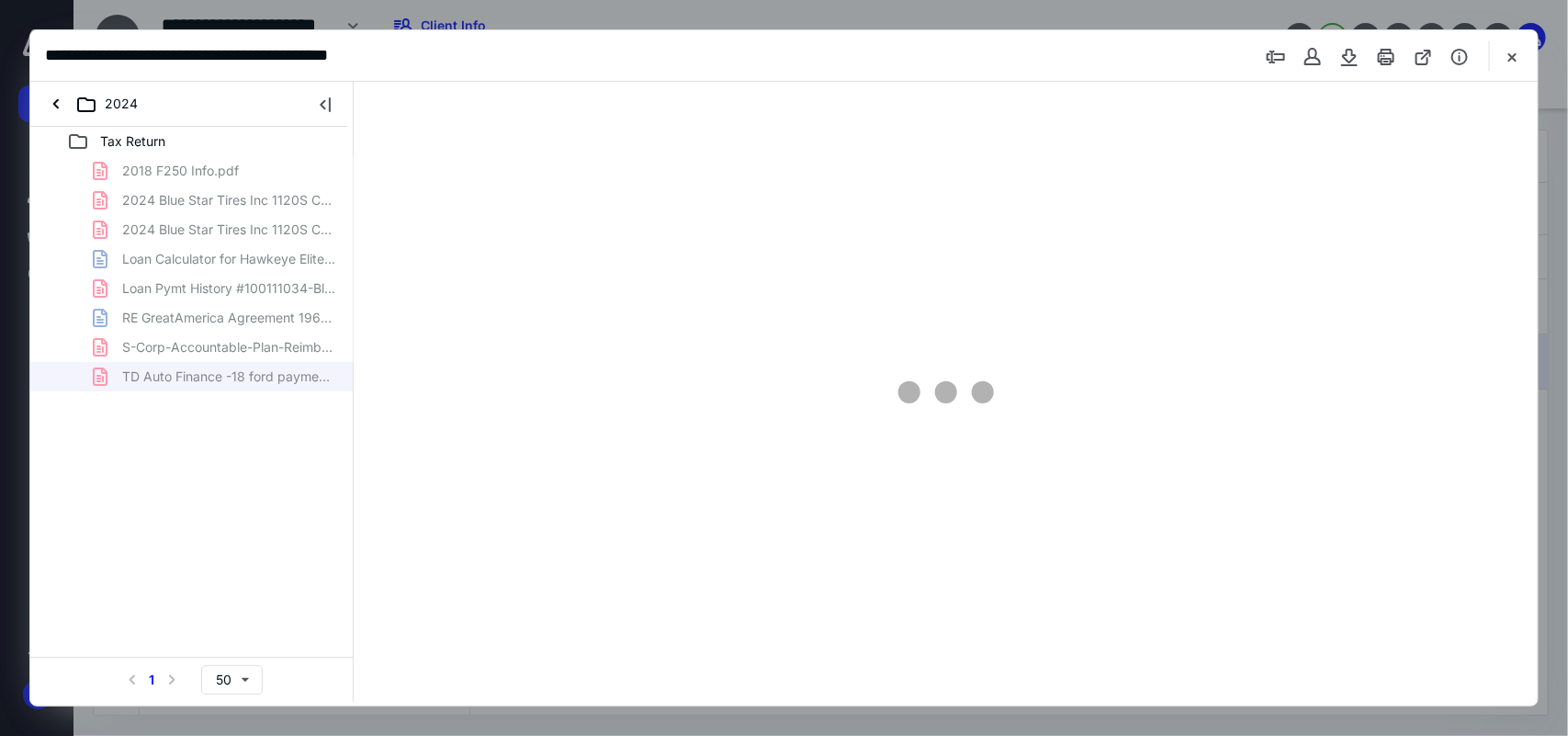 scroll, scrollTop: 35, scrollLeft: 0, axis: vertical 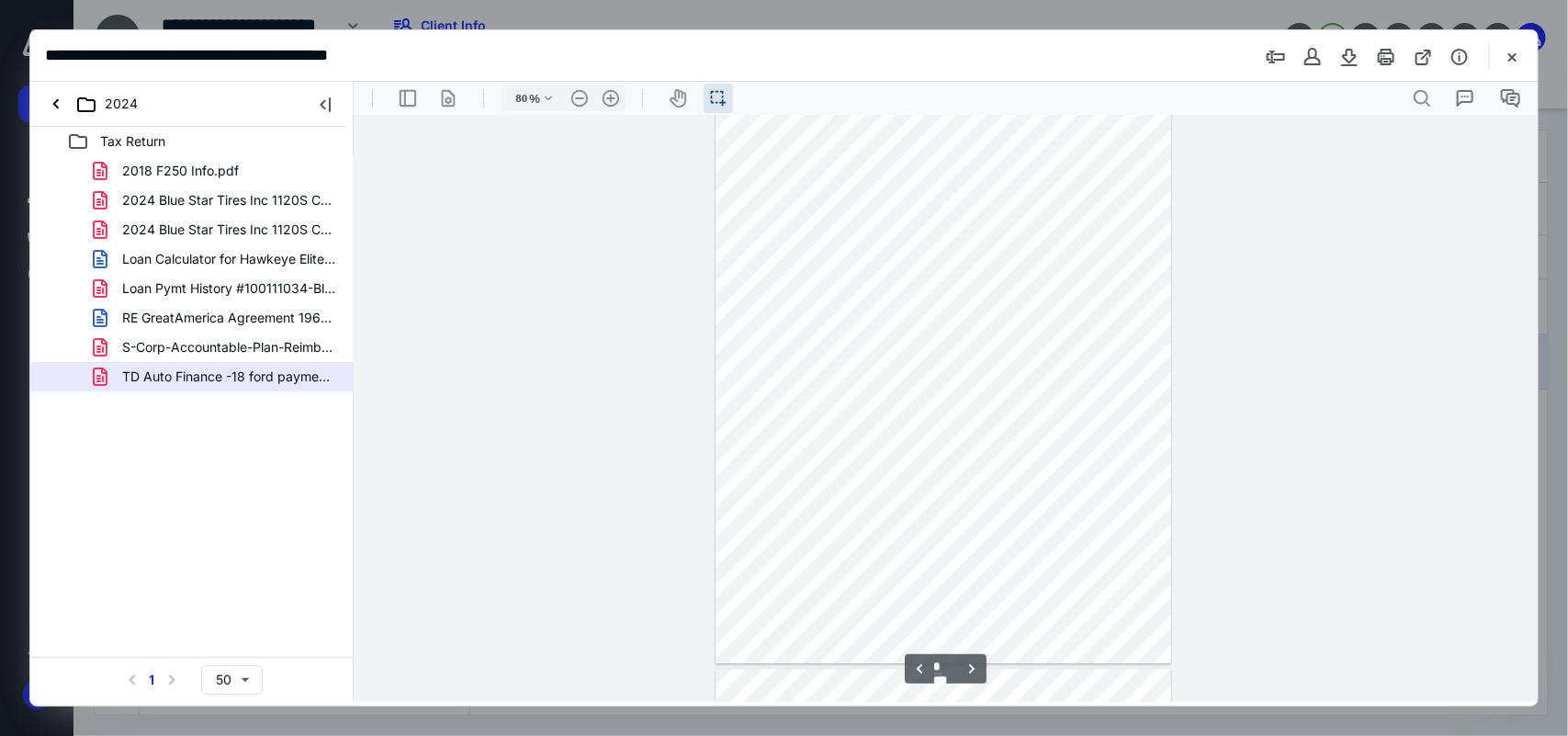 type on "*" 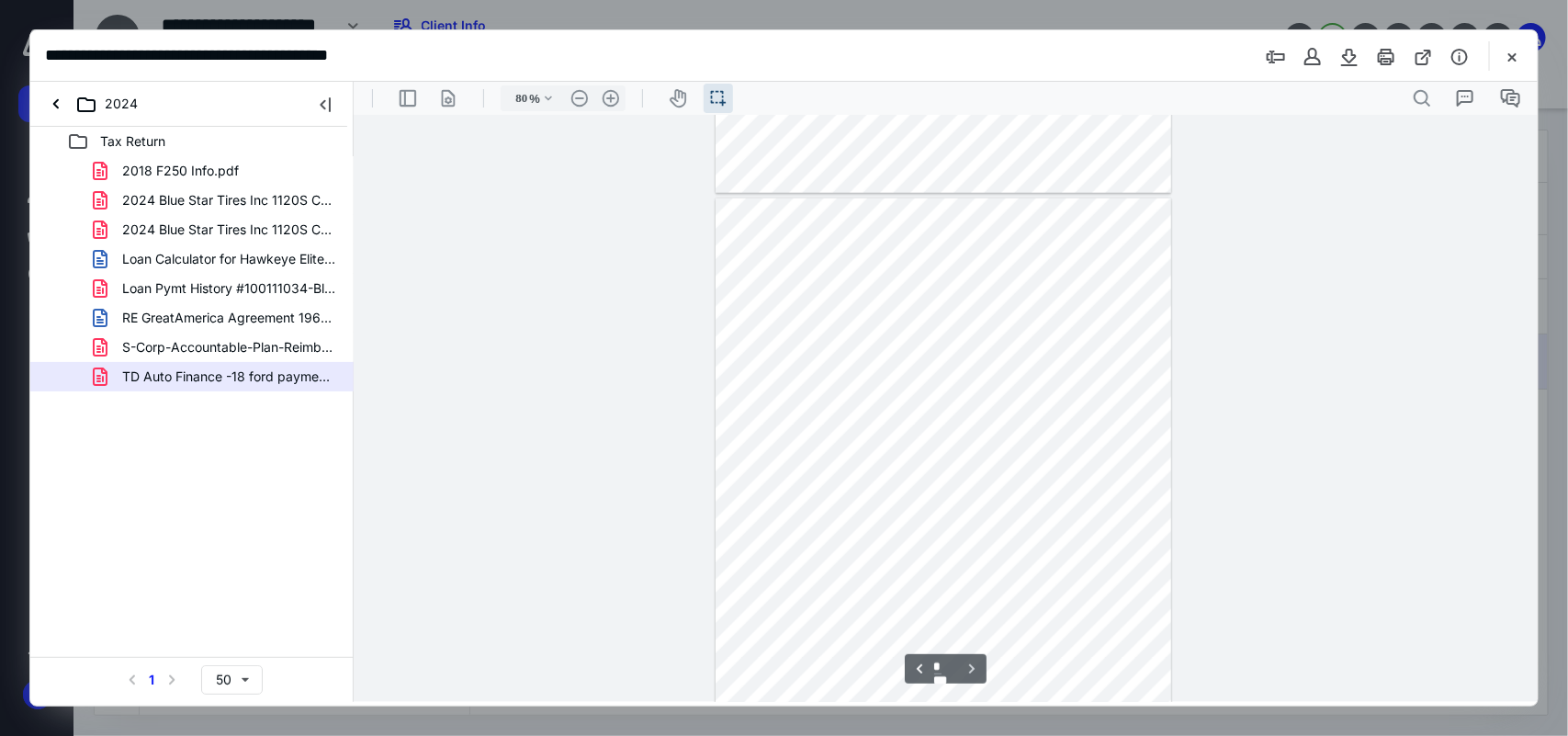 scroll, scrollTop: 1172, scrollLeft: 0, axis: vertical 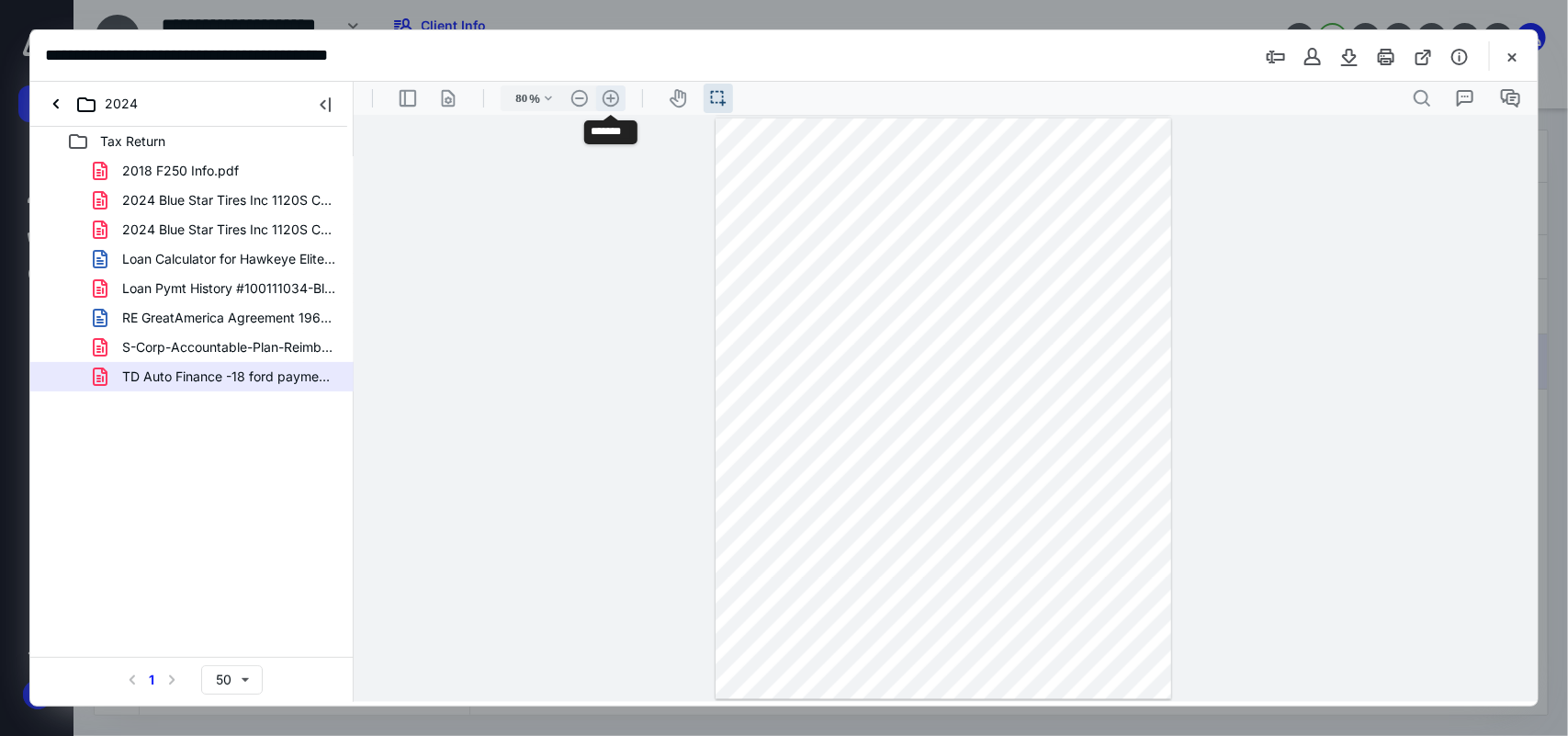 click on ".cls-1{fill:#abb0c4;} icon - header - zoom - in - line" at bounding box center [610, 97] 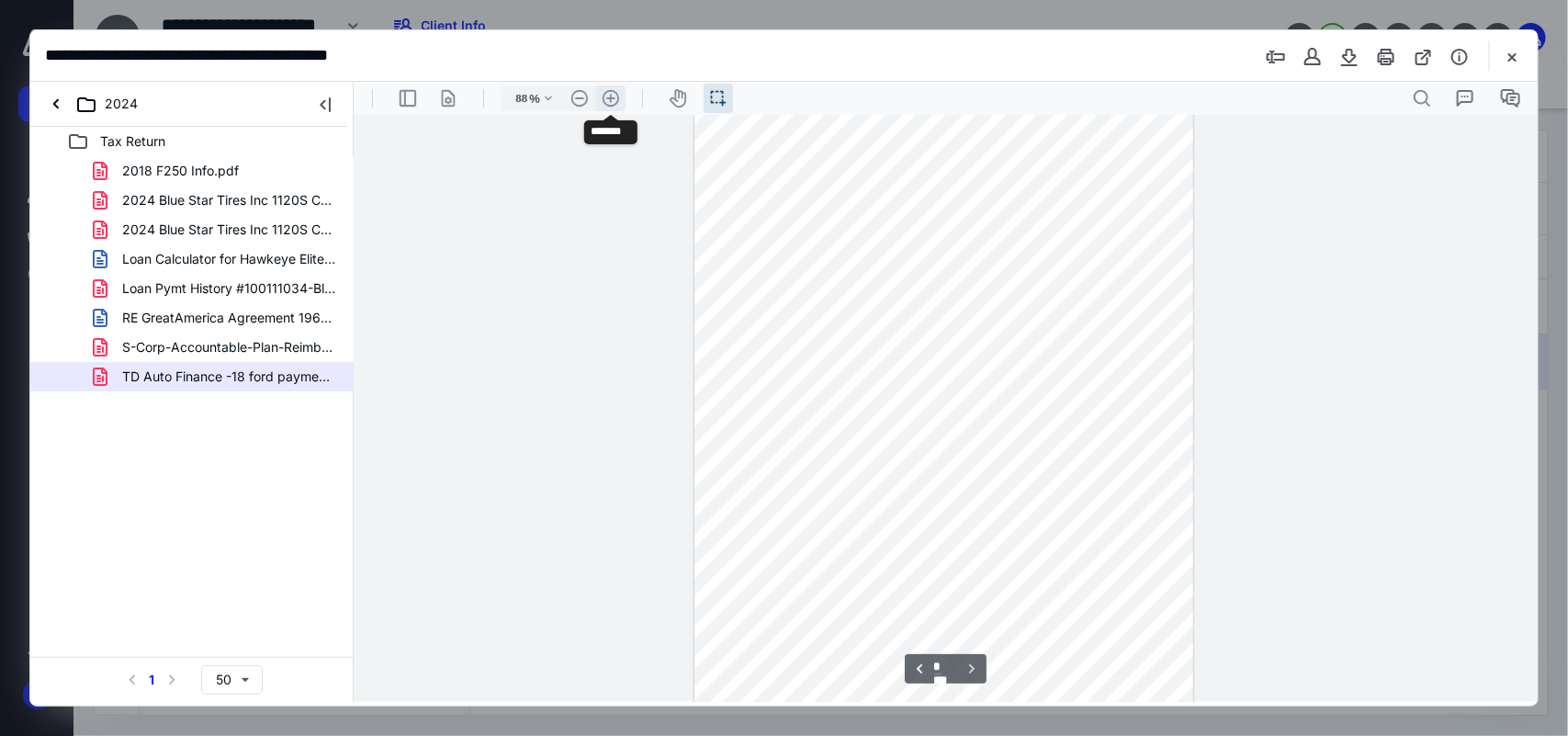 click on ".cls-1{fill:#abb0c4;} icon - header - zoom - in - line" at bounding box center [610, 97] 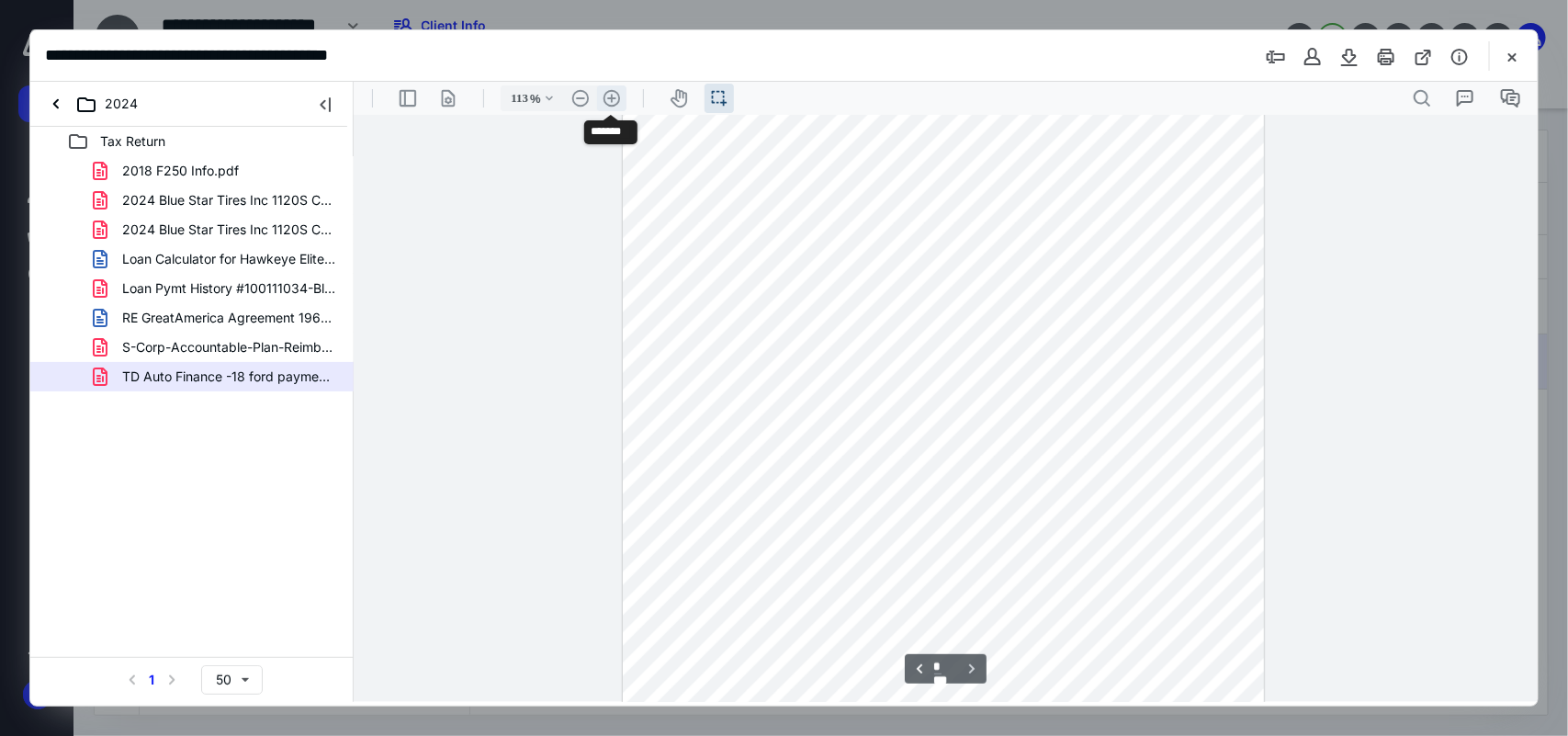 click on ".cls-1{fill:#abb0c4;} icon - header - zoom - in - line" at bounding box center (611, 97) 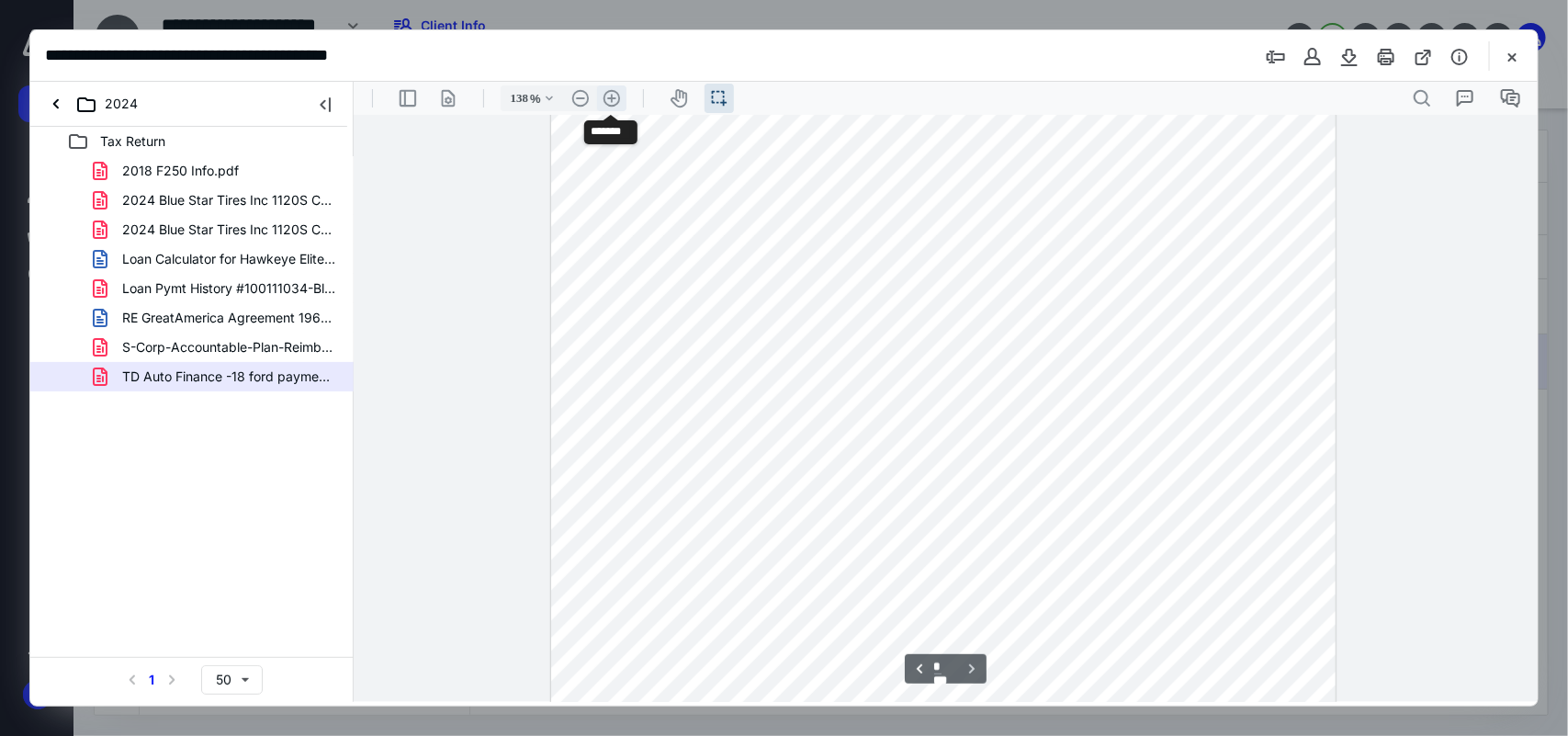click on ".cls-1{fill:#abb0c4;} icon - header - zoom - in - line" at bounding box center (611, 97) 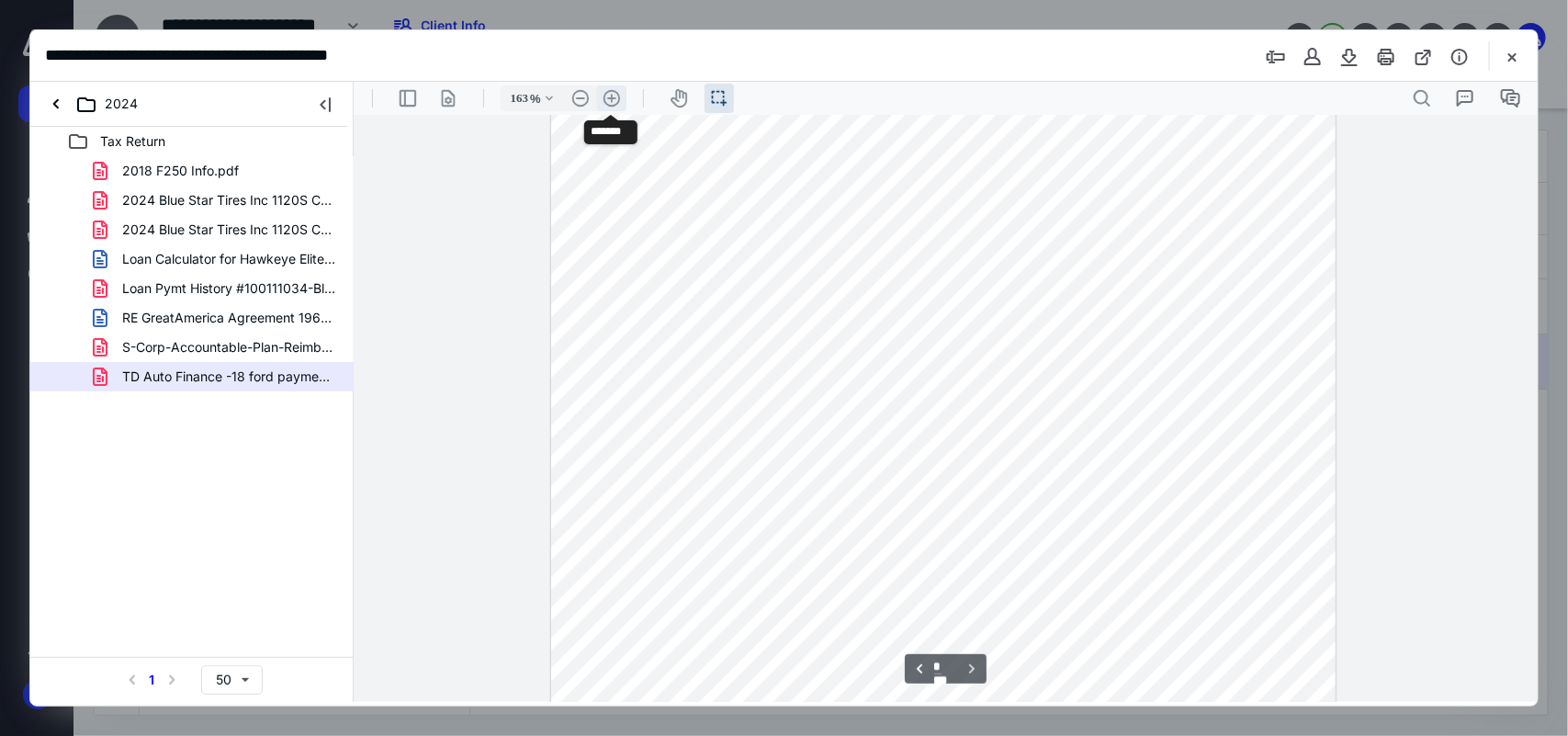 scroll, scrollTop: 2667, scrollLeft: 0, axis: vertical 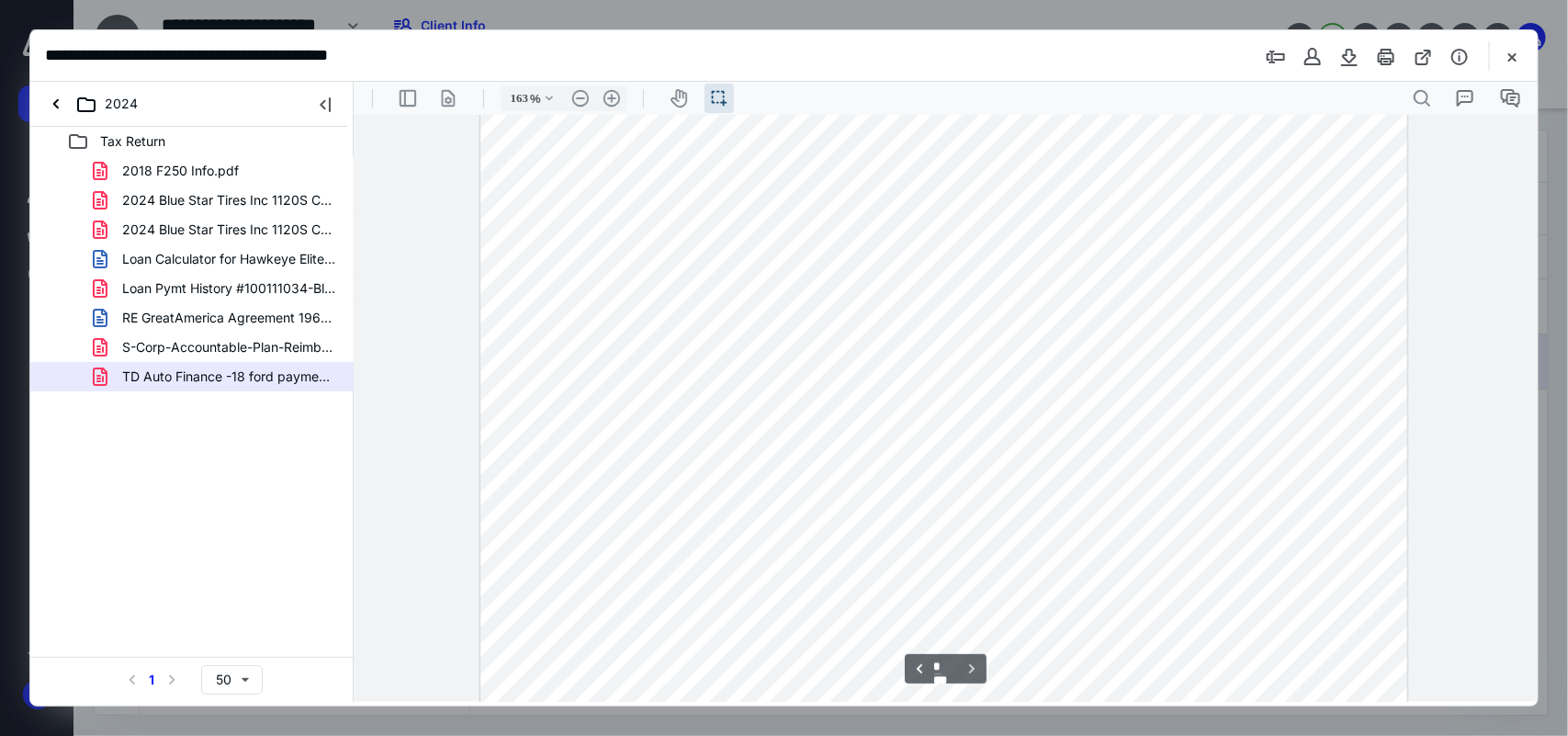 type 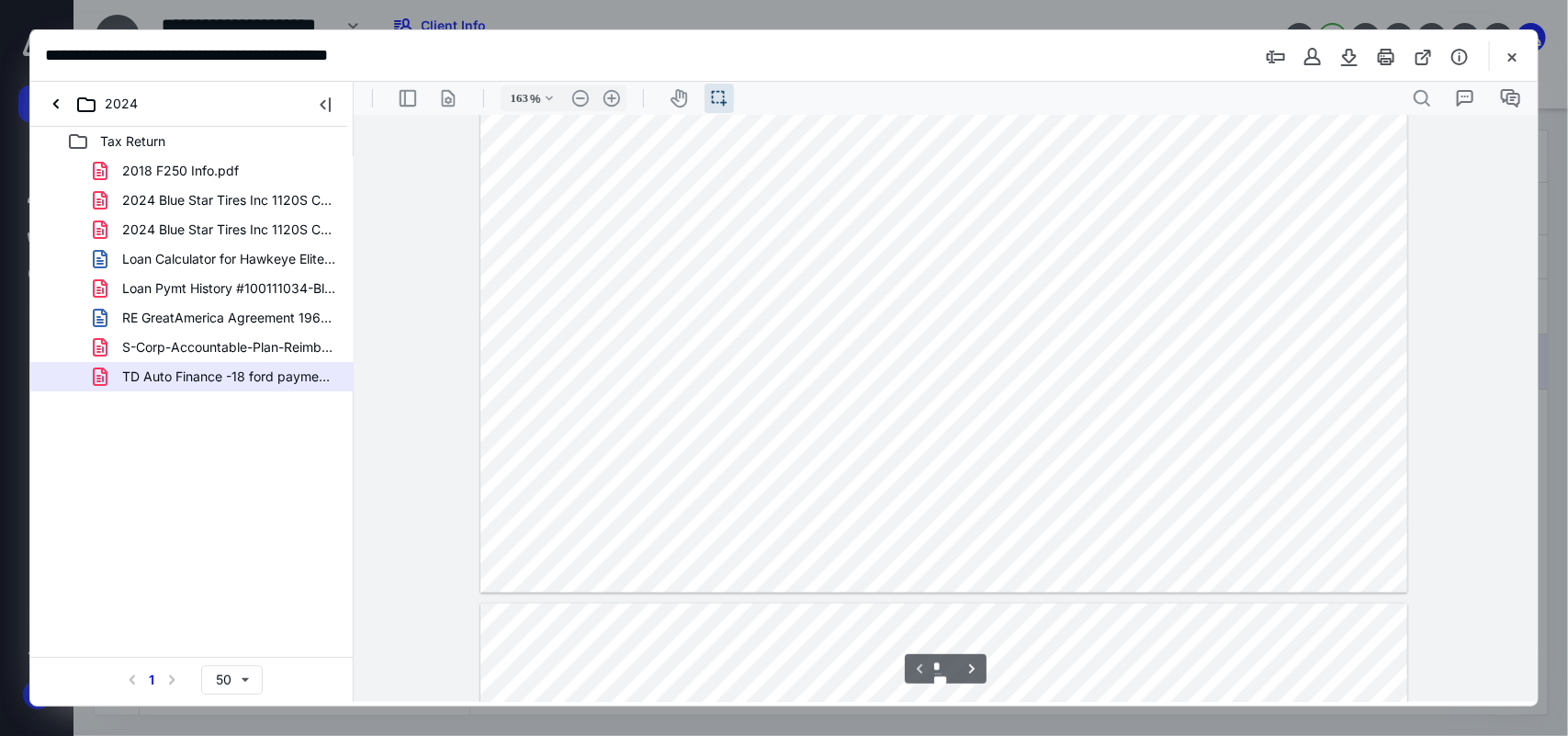scroll, scrollTop: 572, scrollLeft: 0, axis: vertical 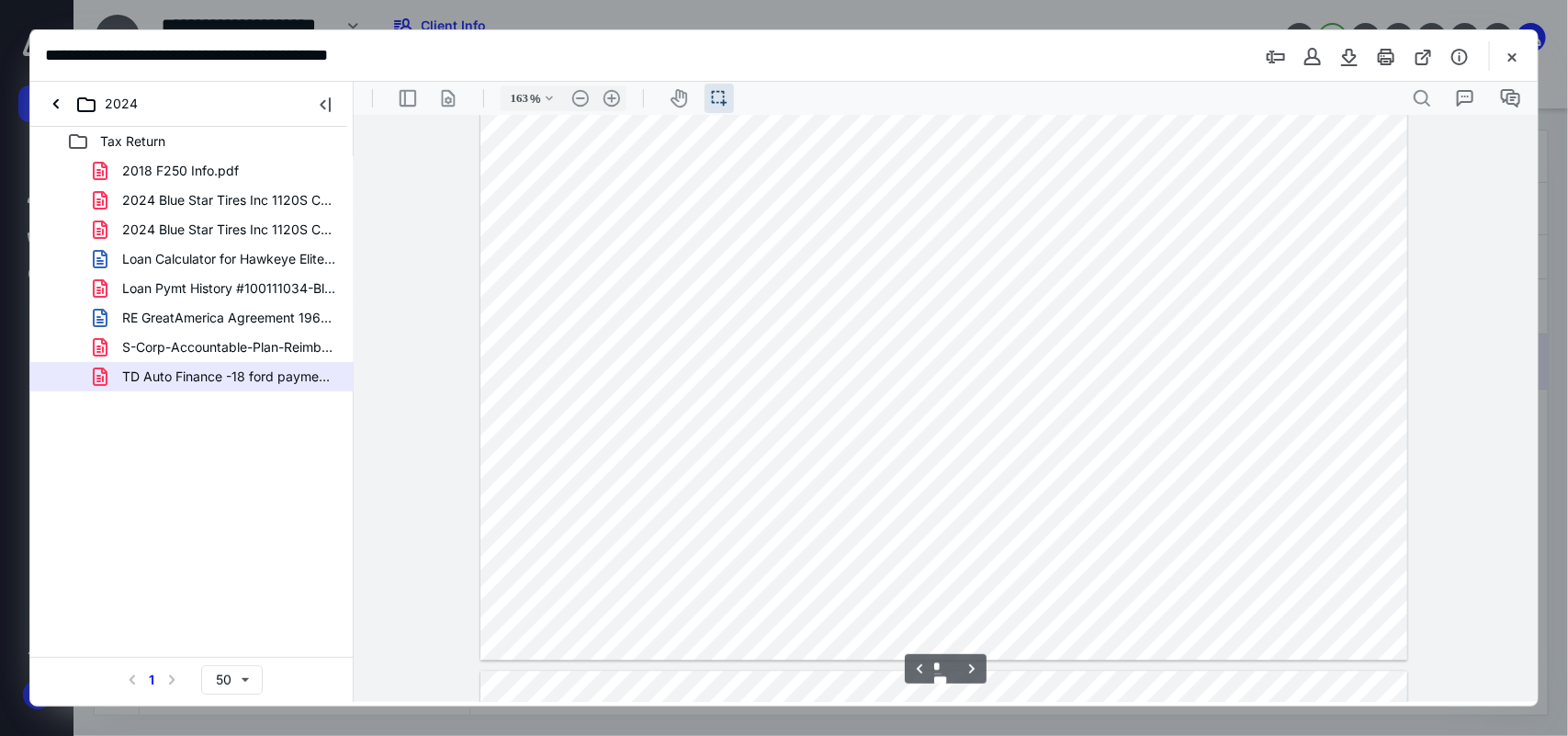 type on "*" 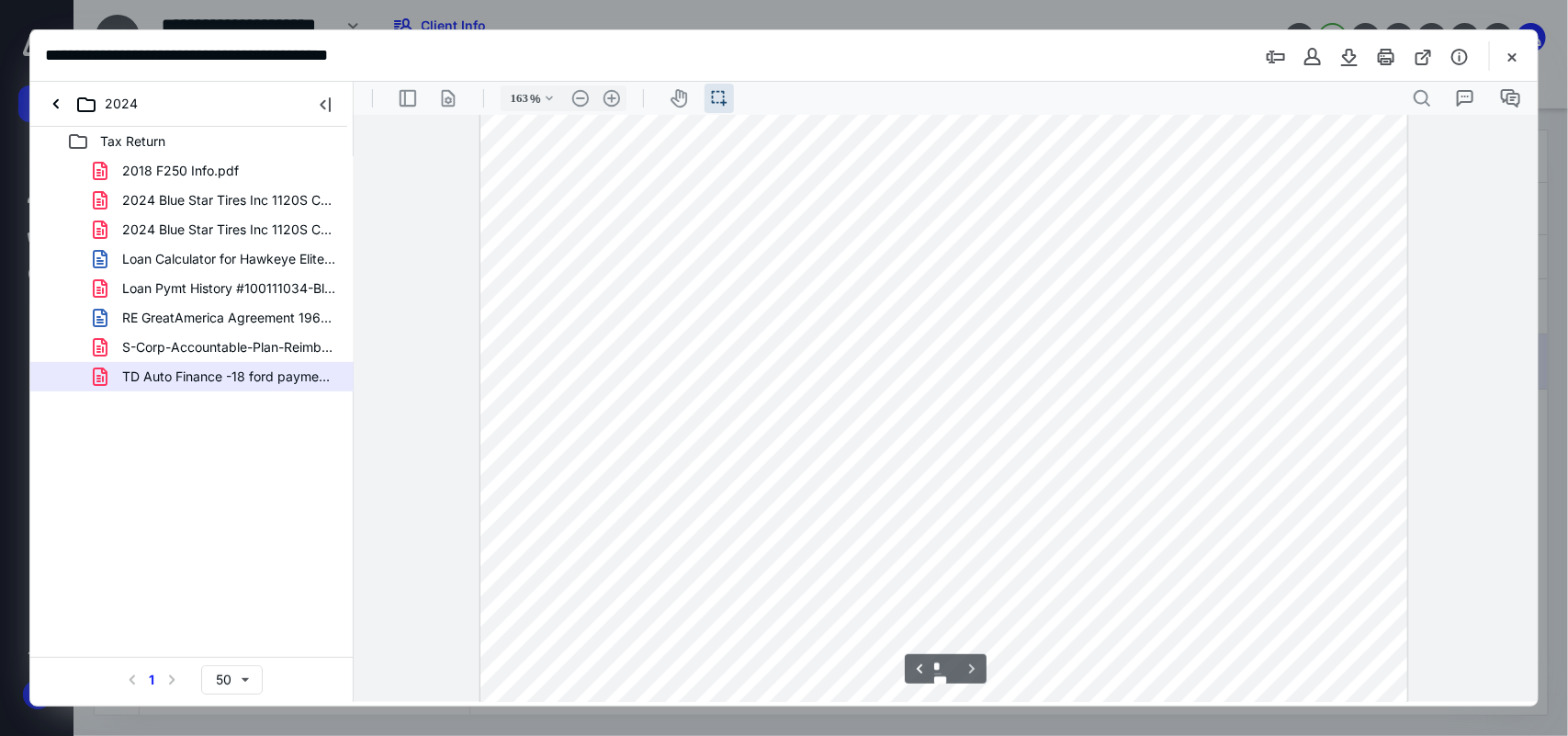 scroll, scrollTop: 2991, scrollLeft: 0, axis: vertical 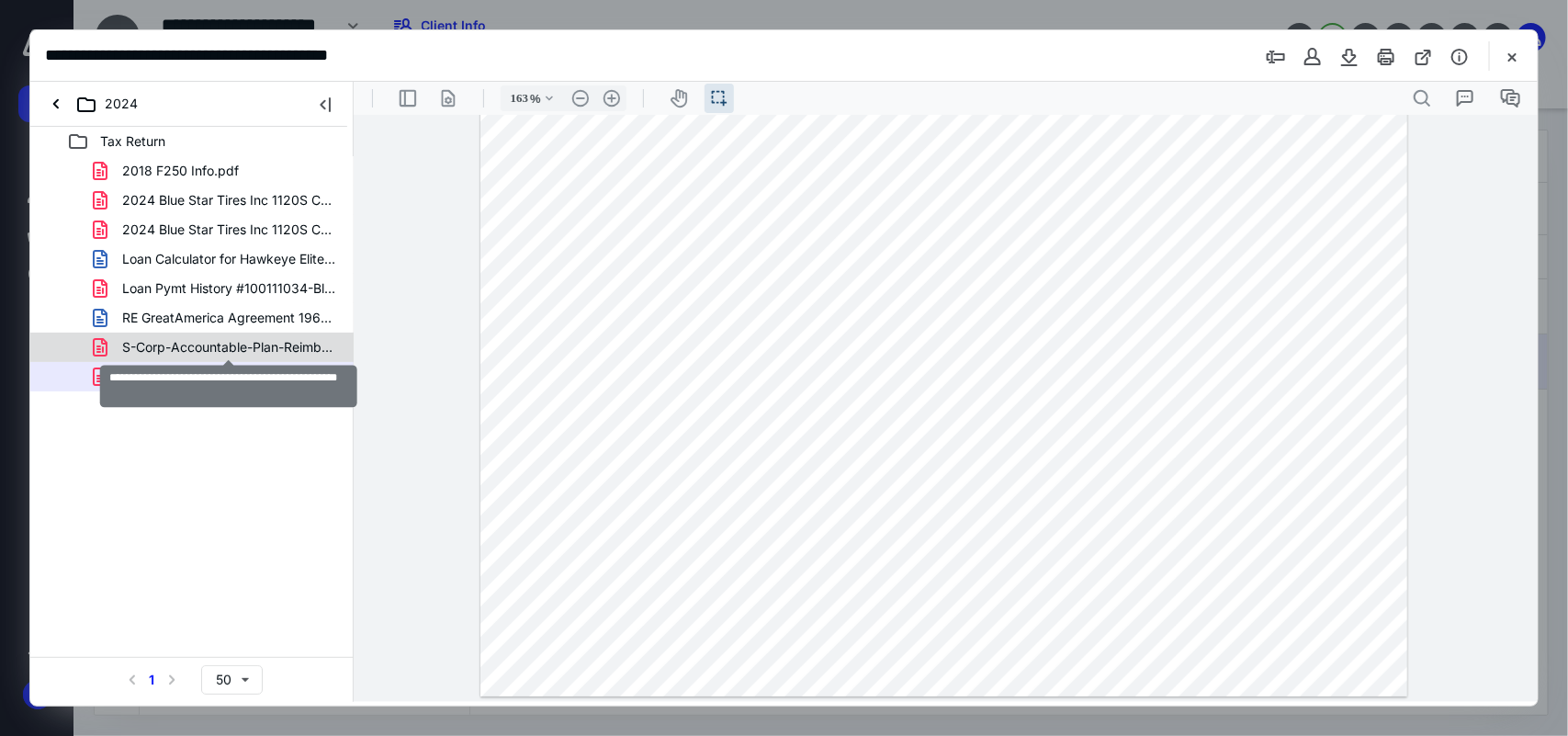 click on "S-Corp-Accountable-Plan-Reimbursement Form (7).pdf" at bounding box center [229, 347] 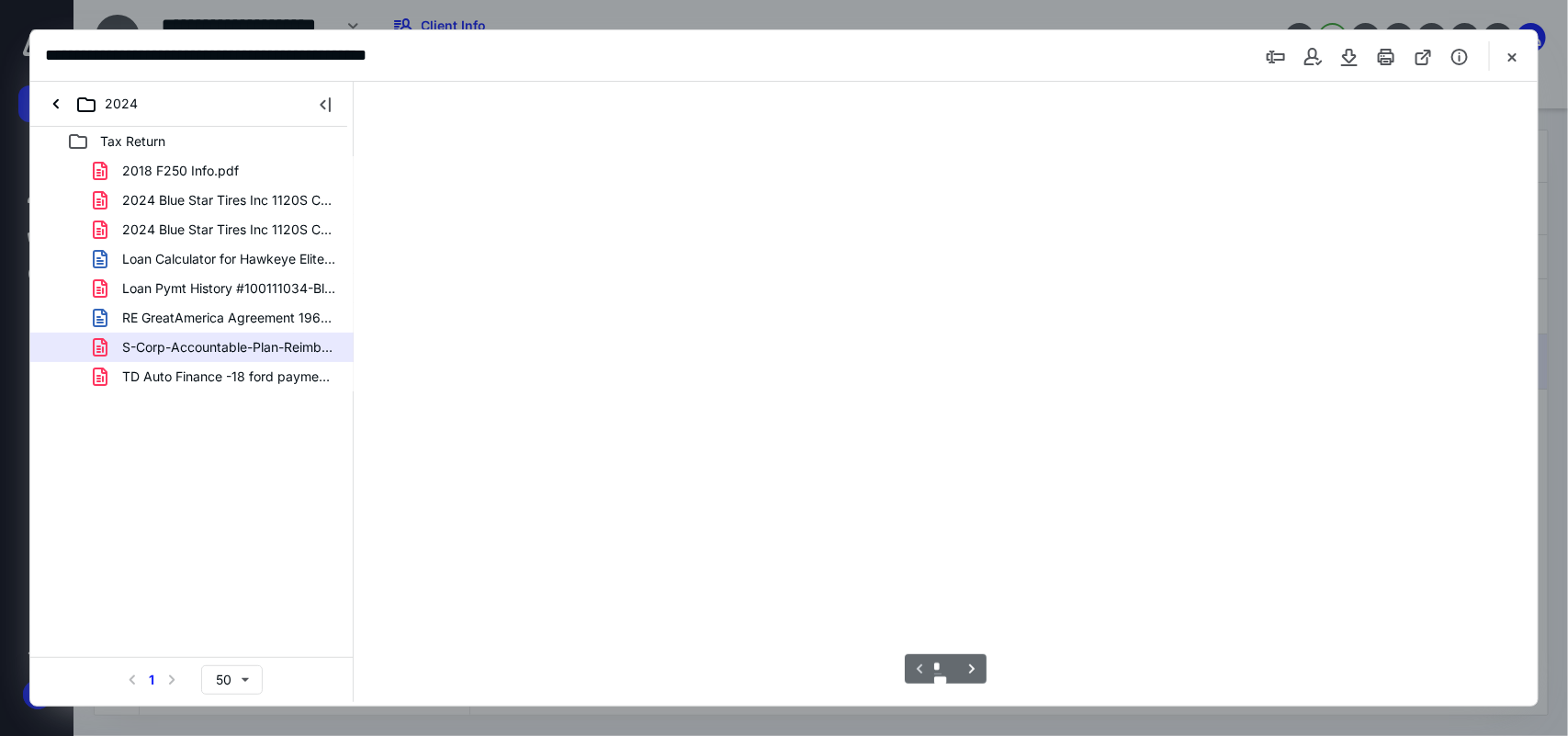 scroll, scrollTop: 35, scrollLeft: 0, axis: vertical 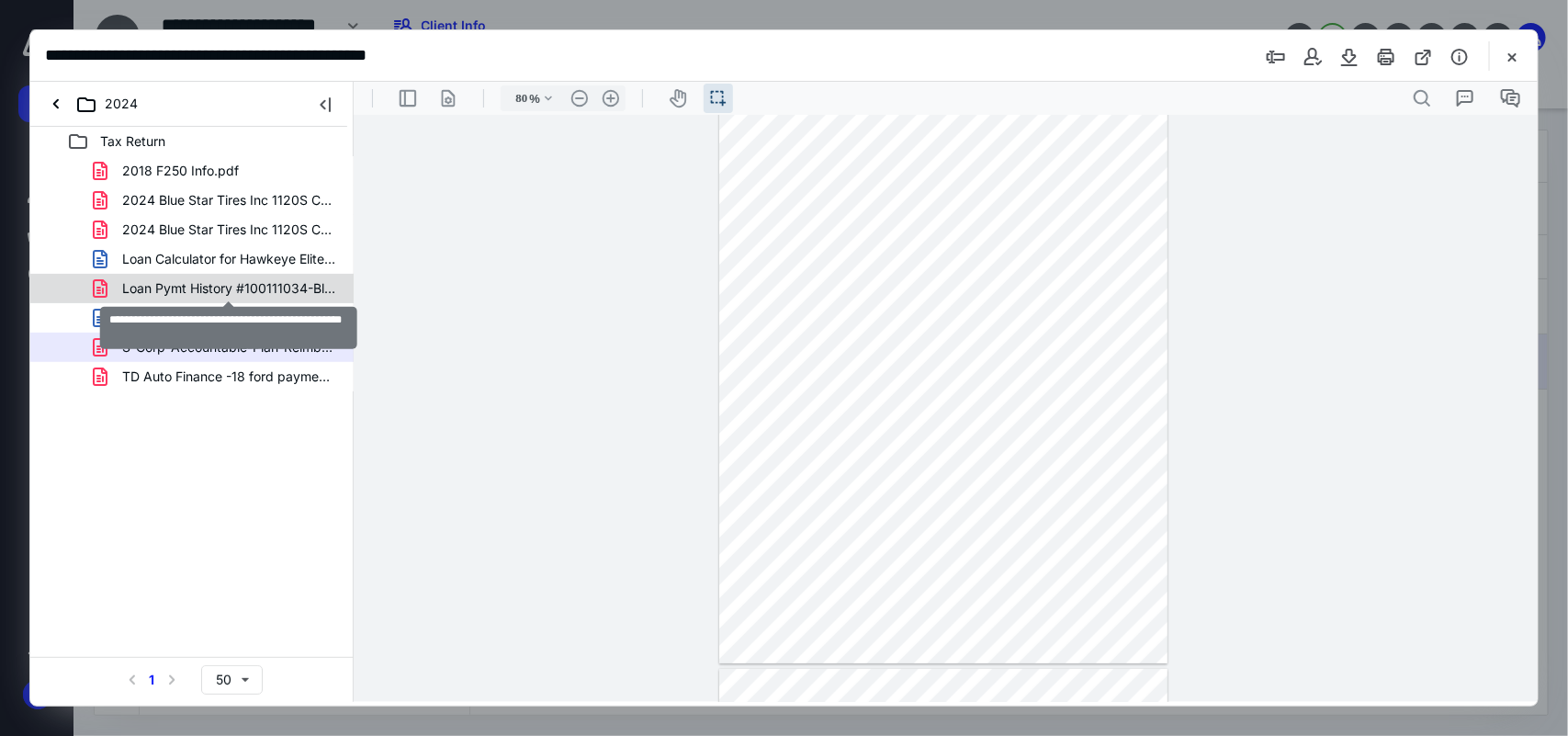 click on "Loan Pymt History #100111034-Blue Star Building.pdf" at bounding box center (229, 289) 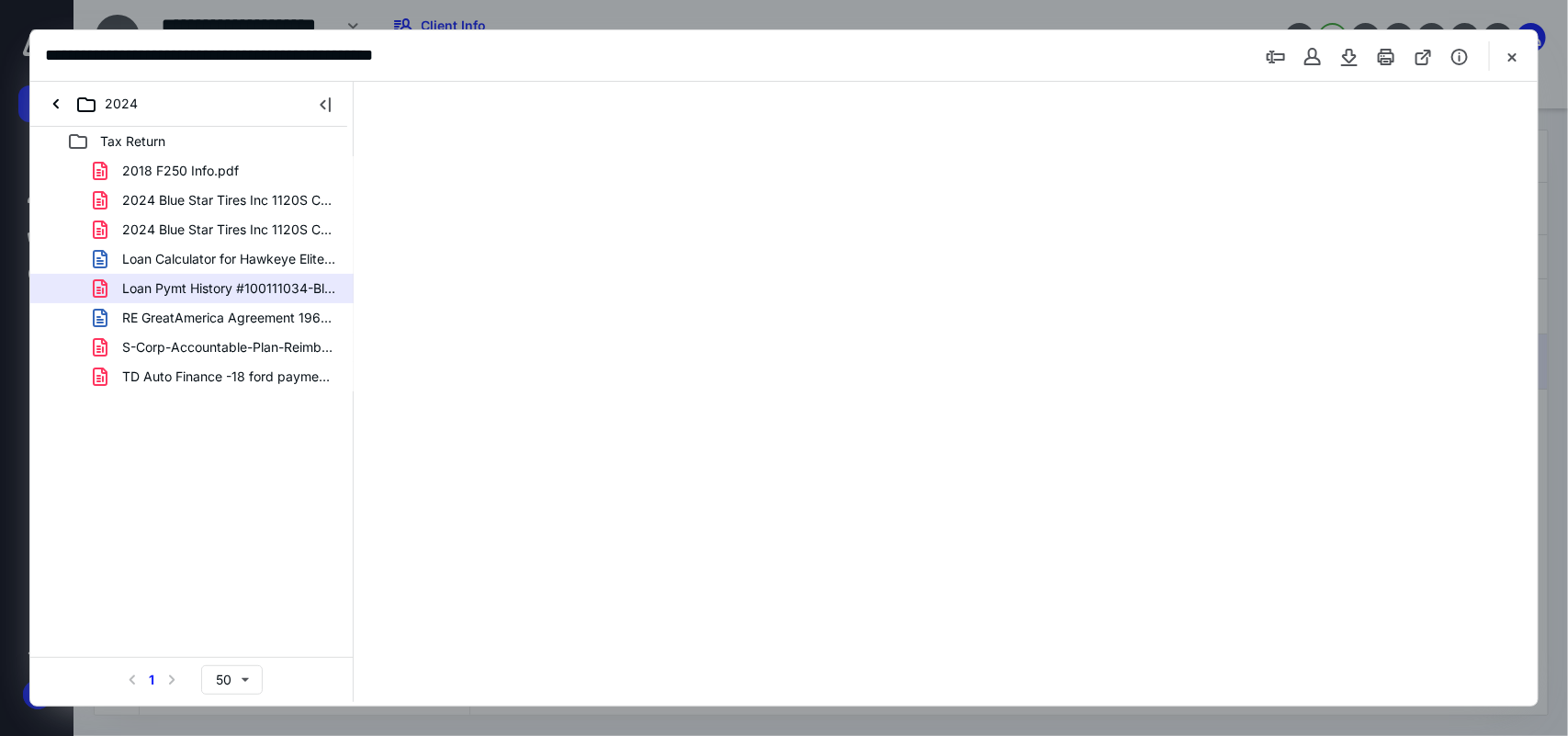 scroll, scrollTop: 0, scrollLeft: 0, axis: both 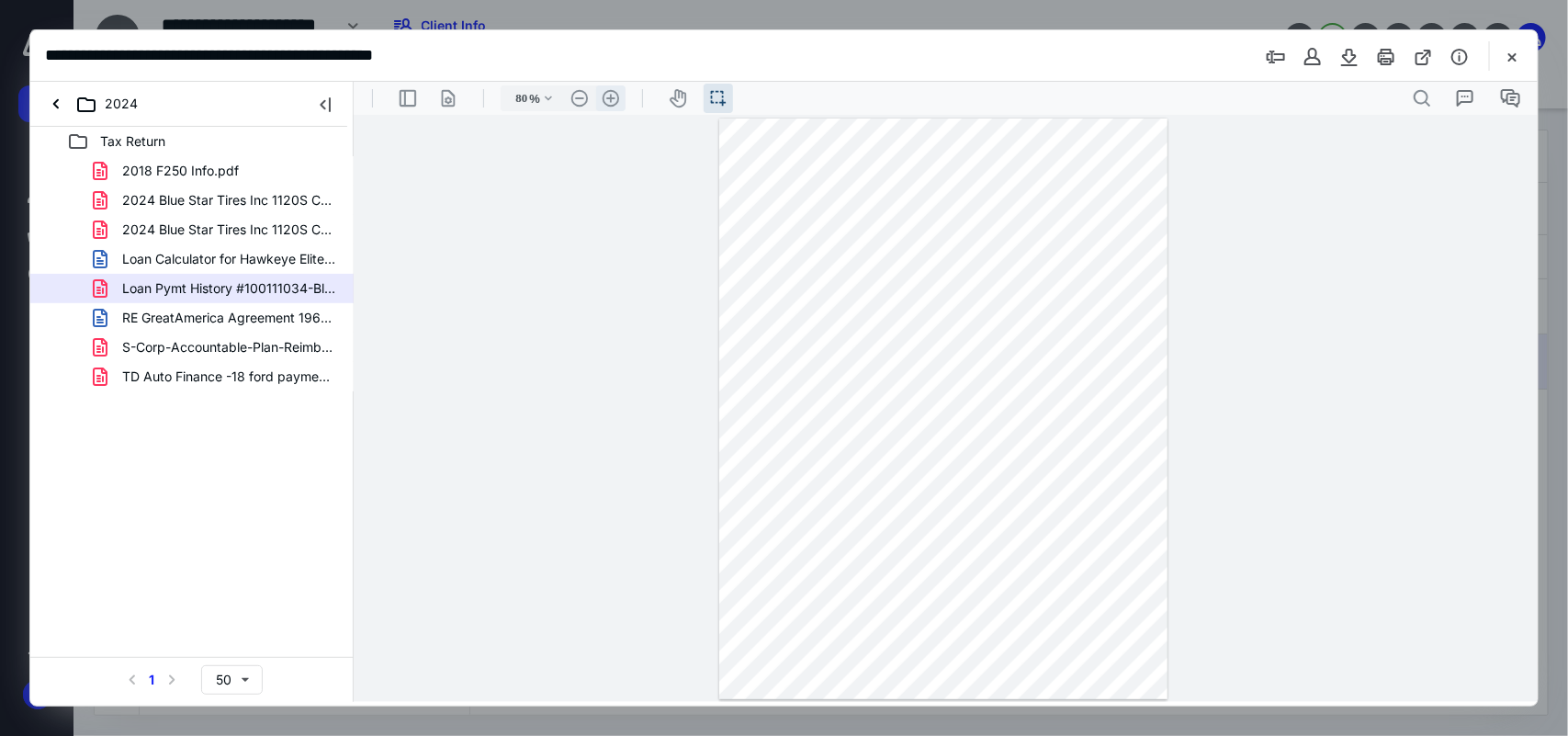 click on ".cls-1{fill:#abb0c4;} icon - header - zoom - in - line" at bounding box center [610, 97] 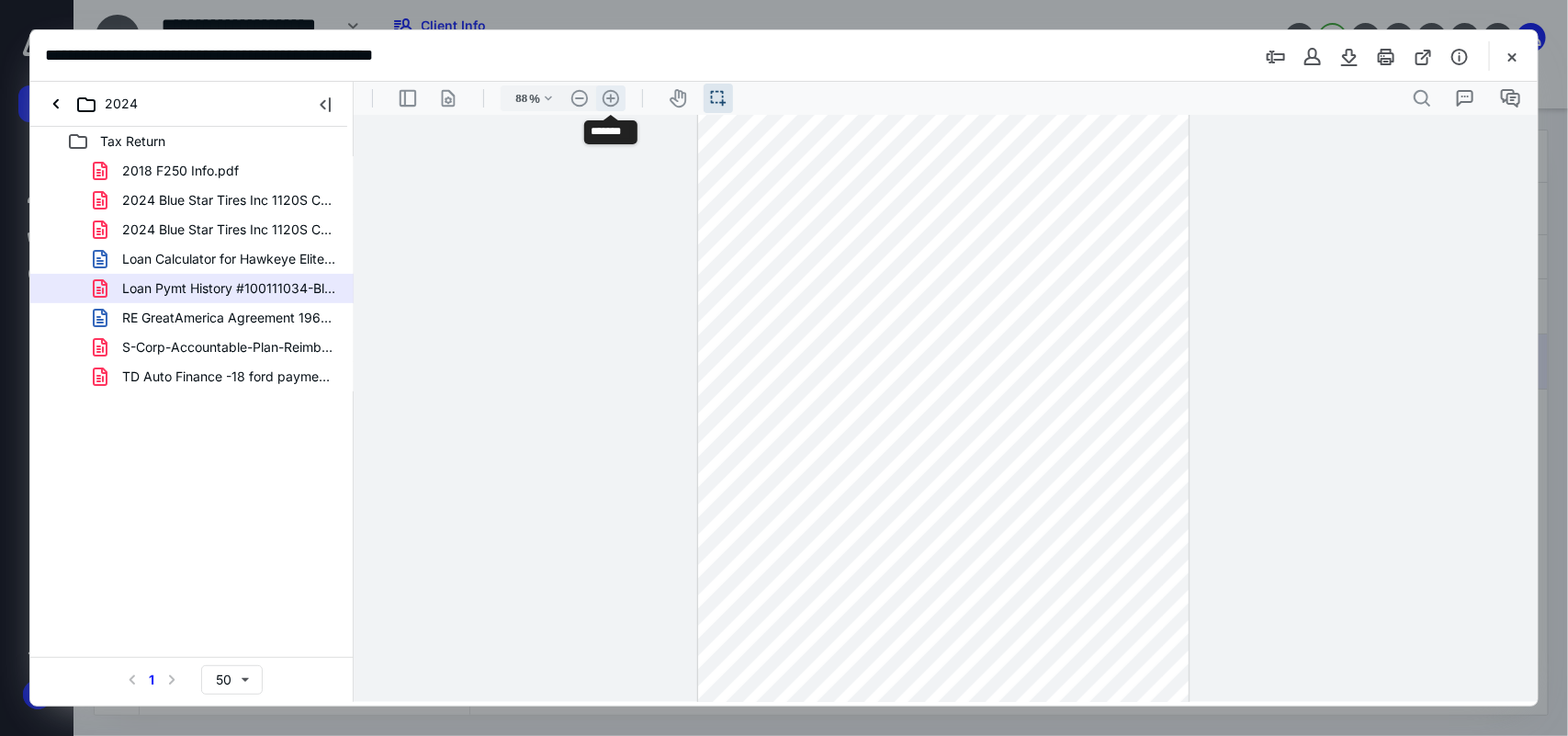click on ".cls-1{fill:#abb0c4;} icon - header - zoom - in - line" at bounding box center [610, 97] 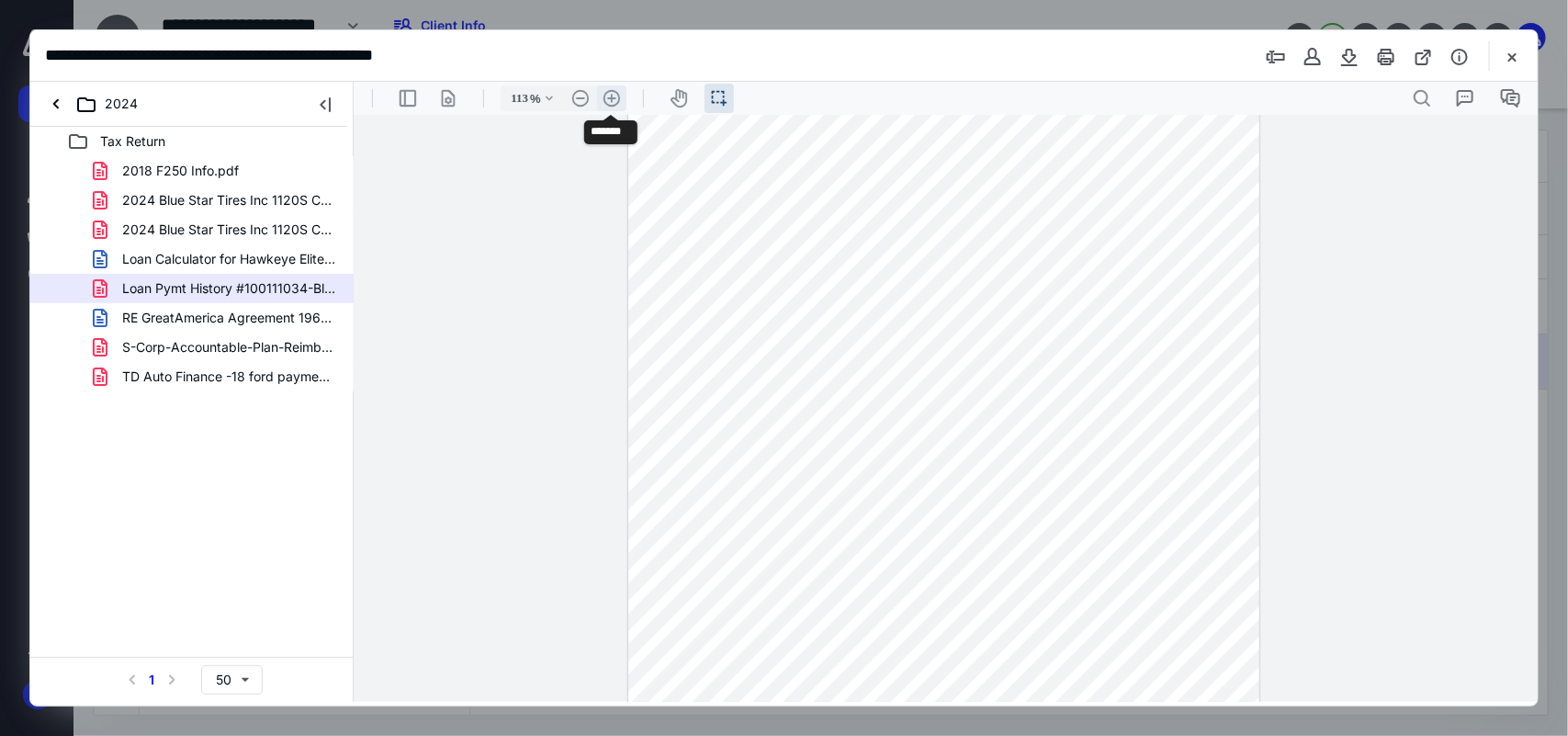 click on ".cls-1{fill:#abb0c4;} icon - header - zoom - in - line" at bounding box center (611, 97) 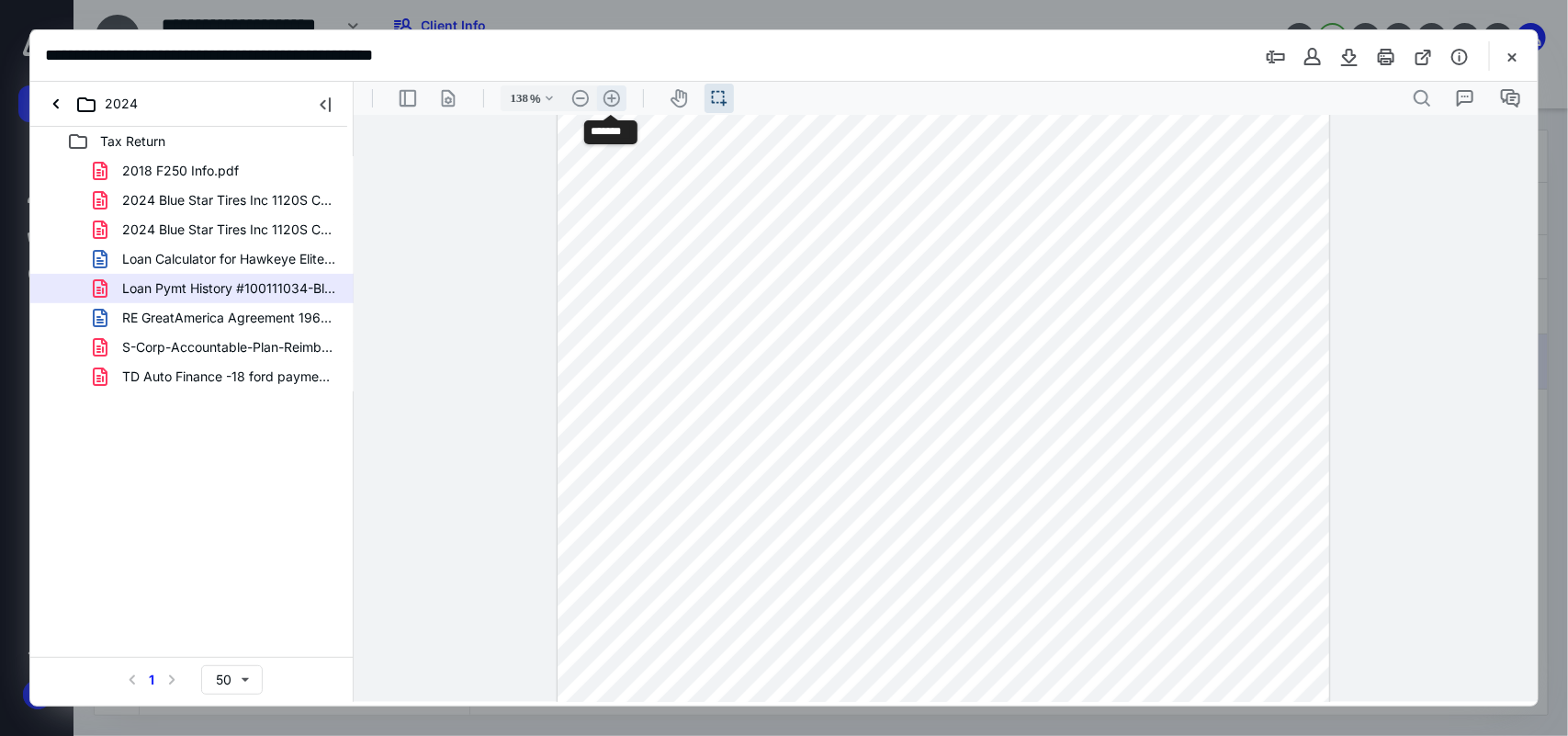 click on ".cls-1{fill:#abb0c4;} icon - header - zoom - in - line" at bounding box center (611, 97) 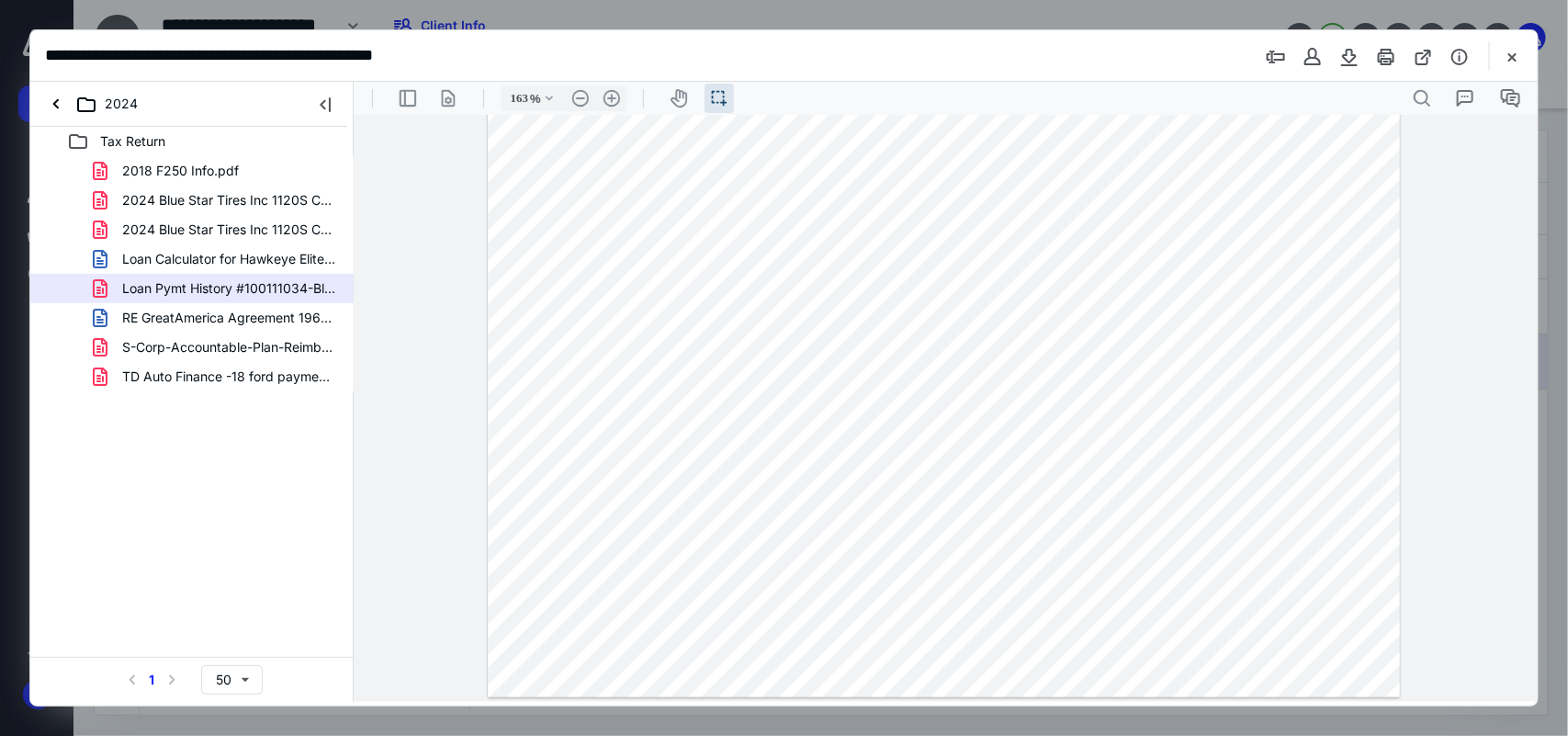 scroll, scrollTop: 0, scrollLeft: 0, axis: both 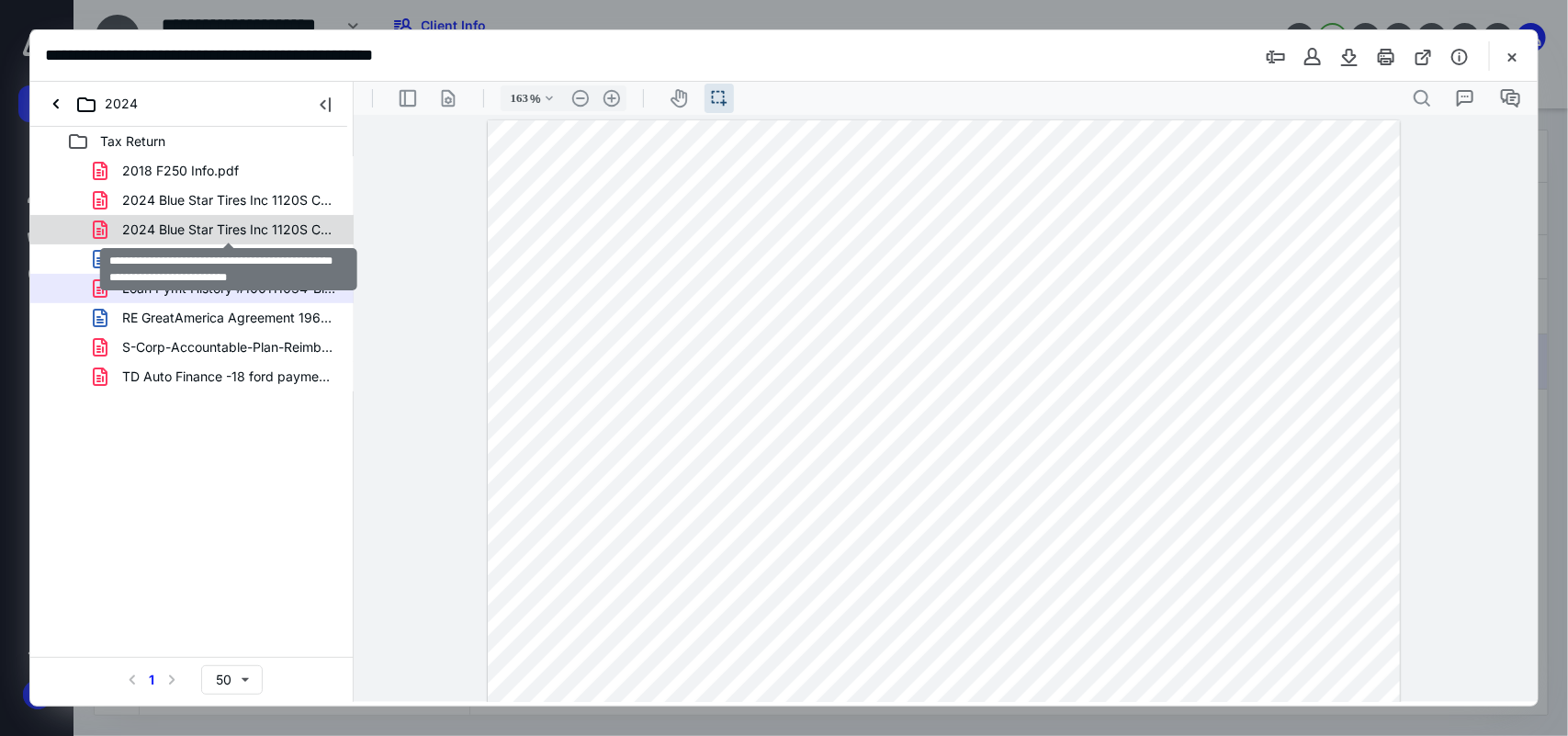 click on "2024 Blue Star Tires Inc 1120S Copy of Tax Return (1)(signed_[DATE]).pdf" at bounding box center (229, 230) 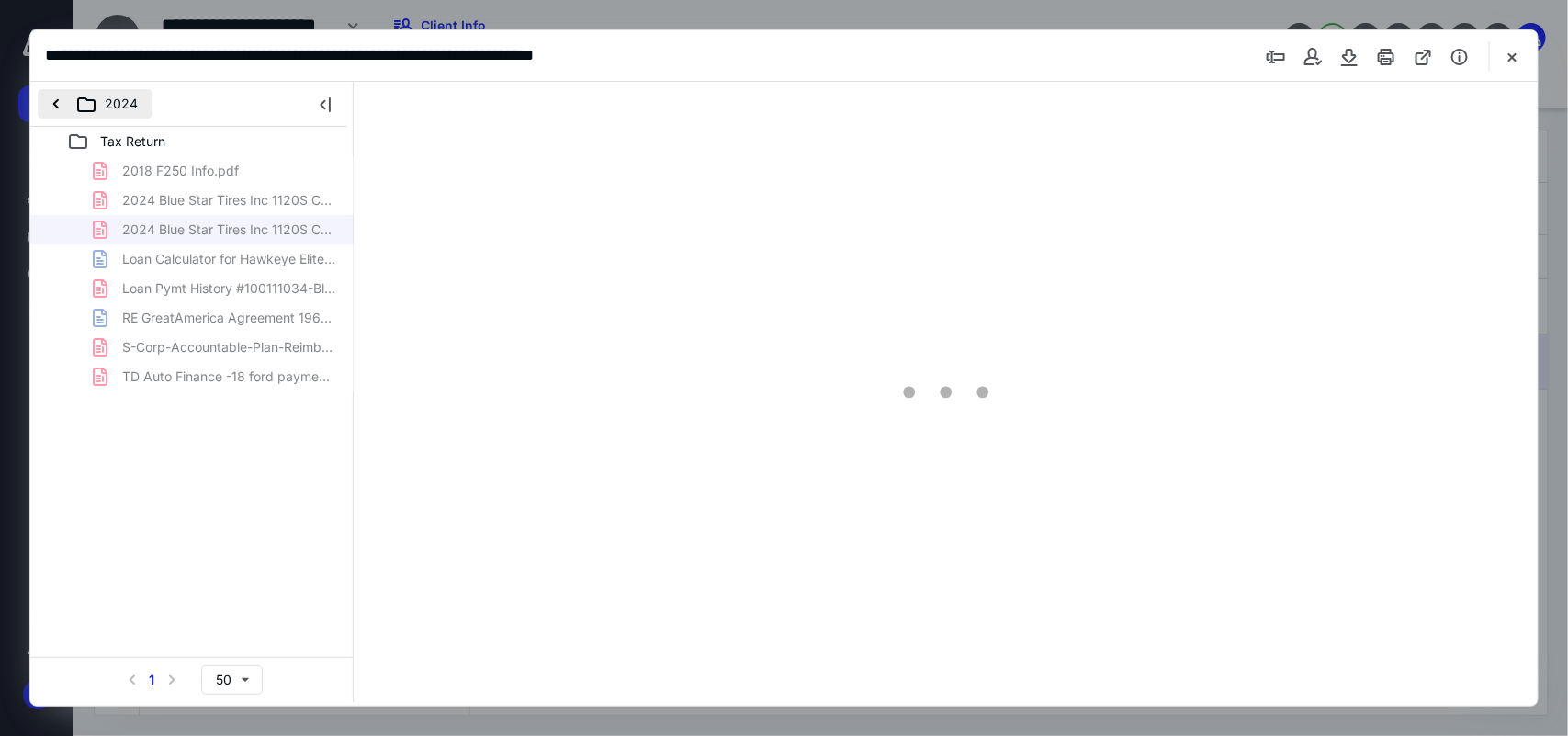 click on "2024" at bounding box center (95, 104) 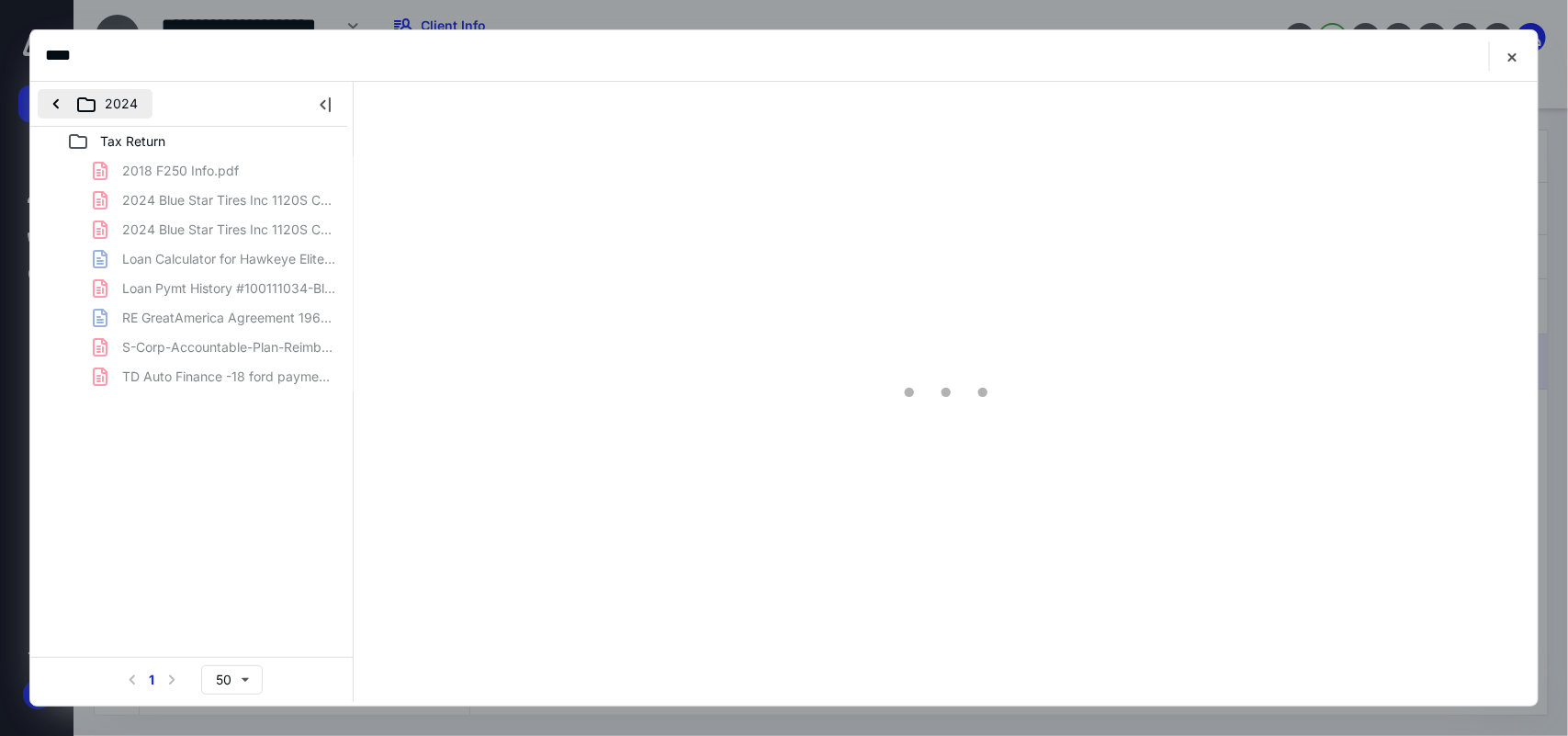 type on "80" 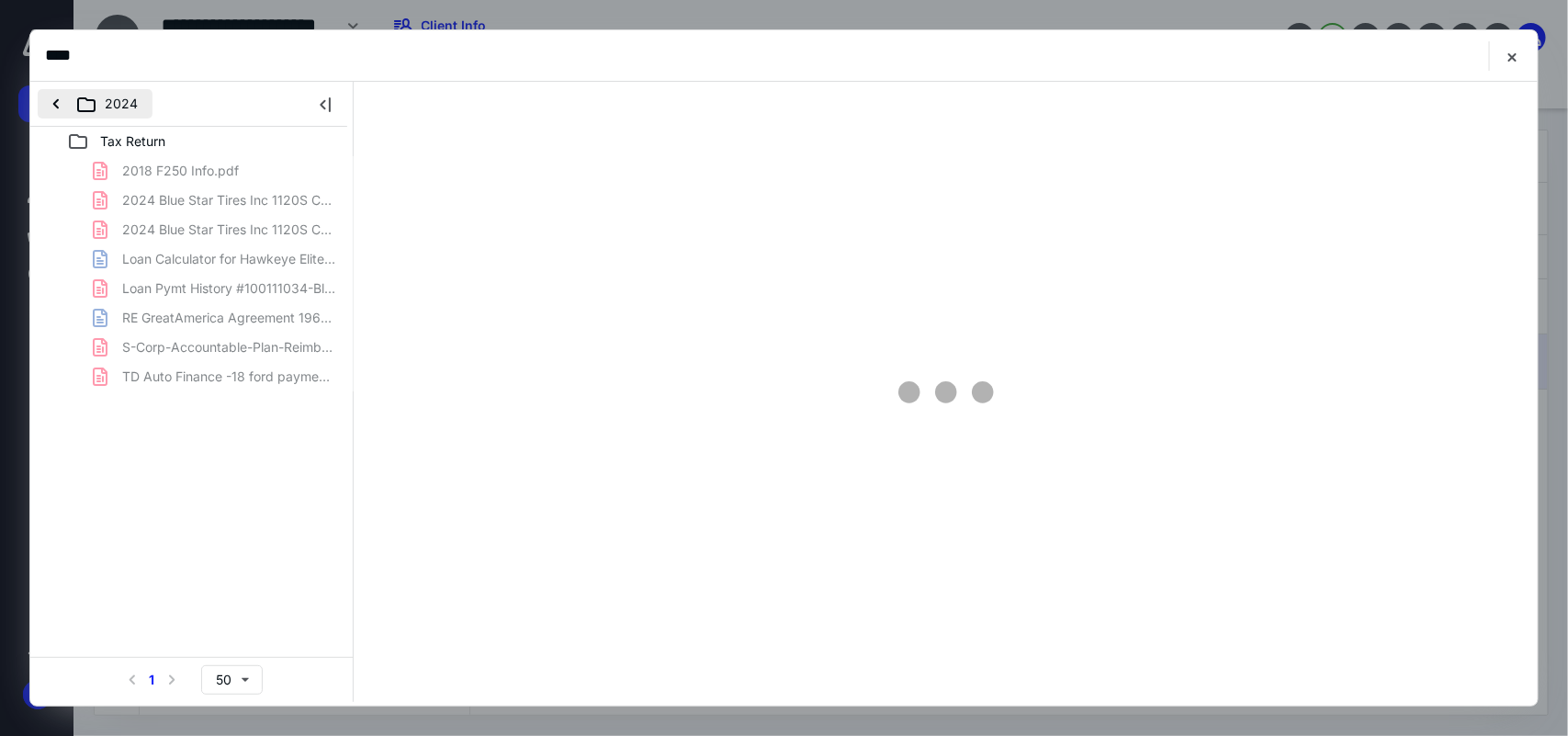 scroll, scrollTop: 35, scrollLeft: 0, axis: vertical 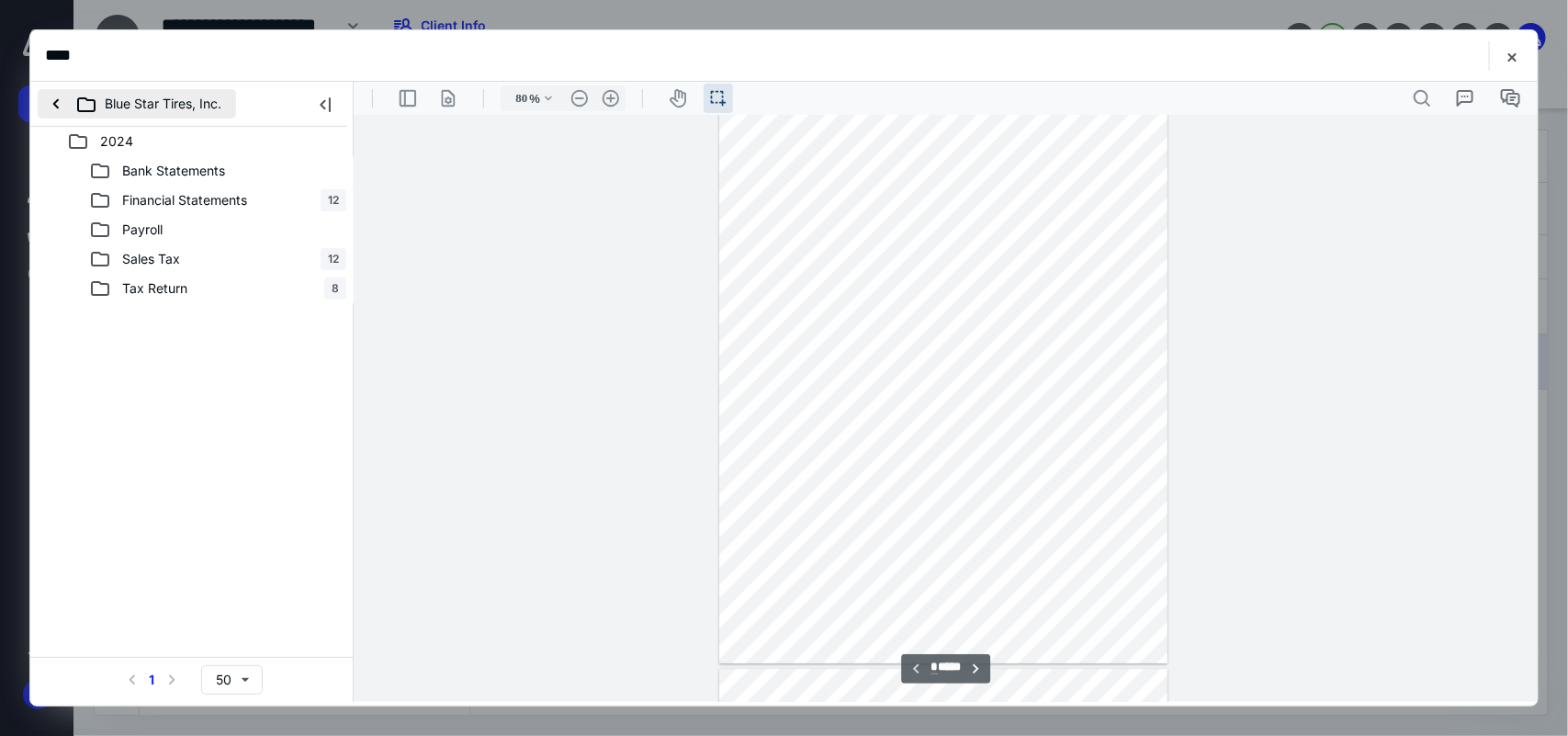 click on "Blue Star Tires, Inc." at bounding box center [137, 104] 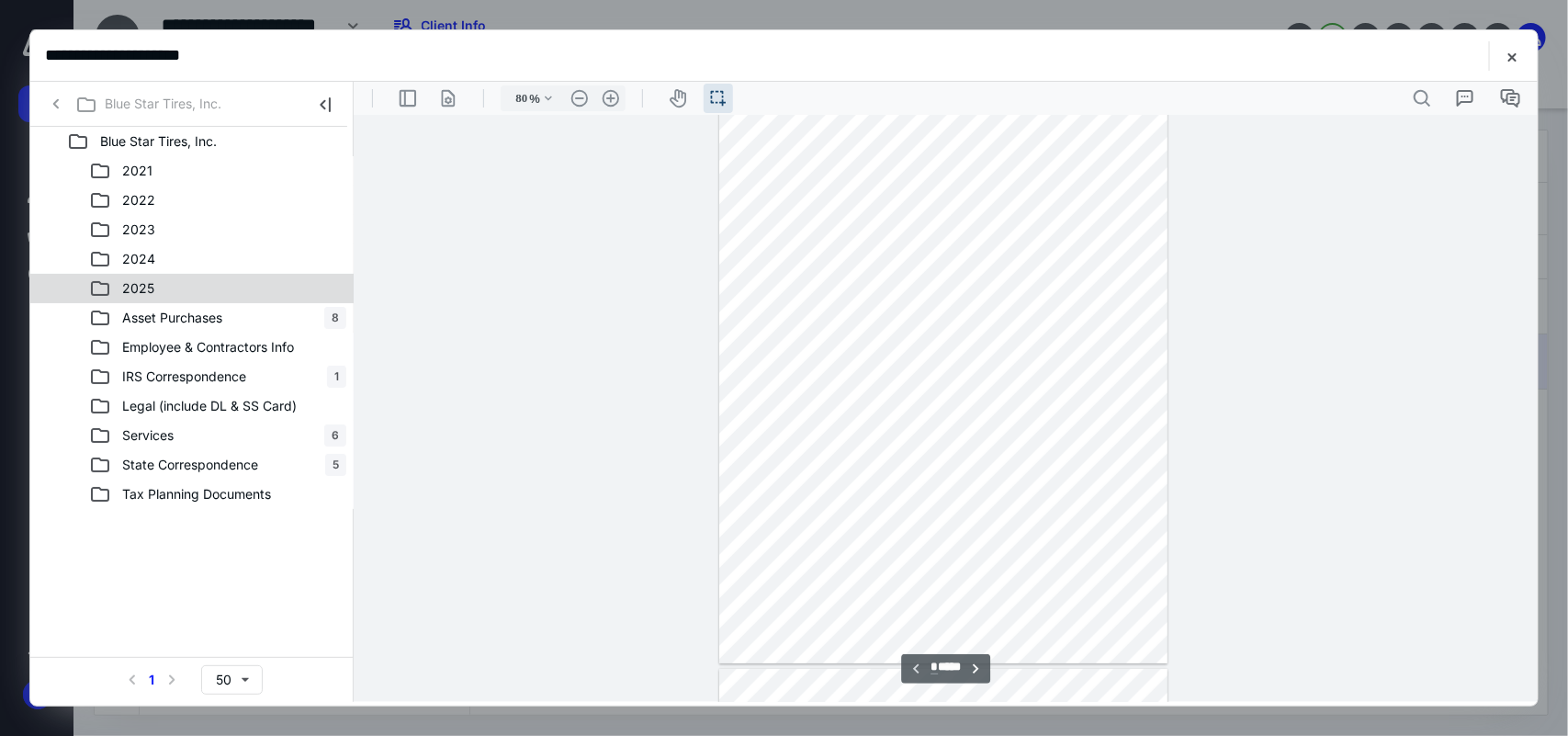 click on "2025" at bounding box center (138, 289) 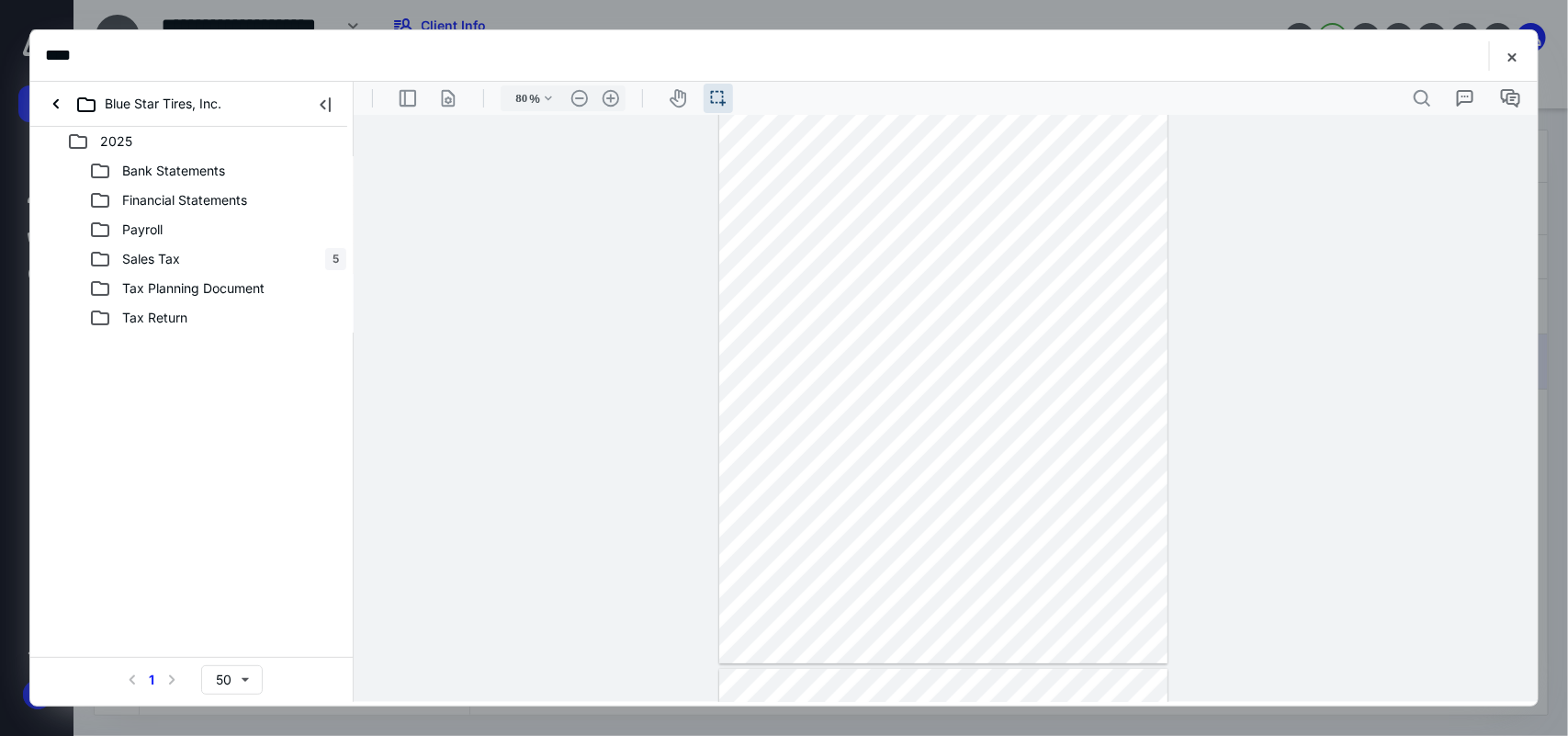 click on "Tax Return" at bounding box center (154, 318) 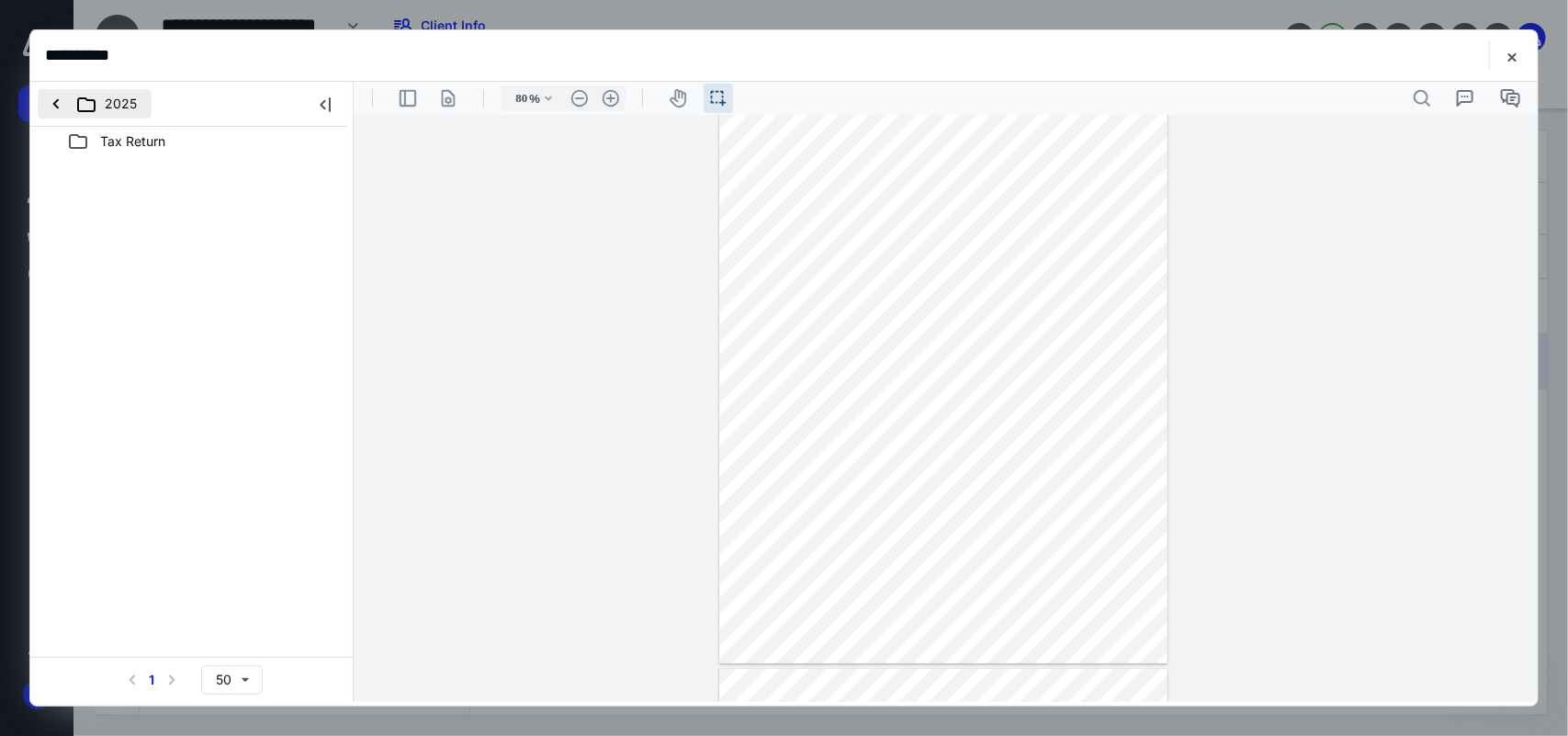 click on "2025" at bounding box center (95, 104) 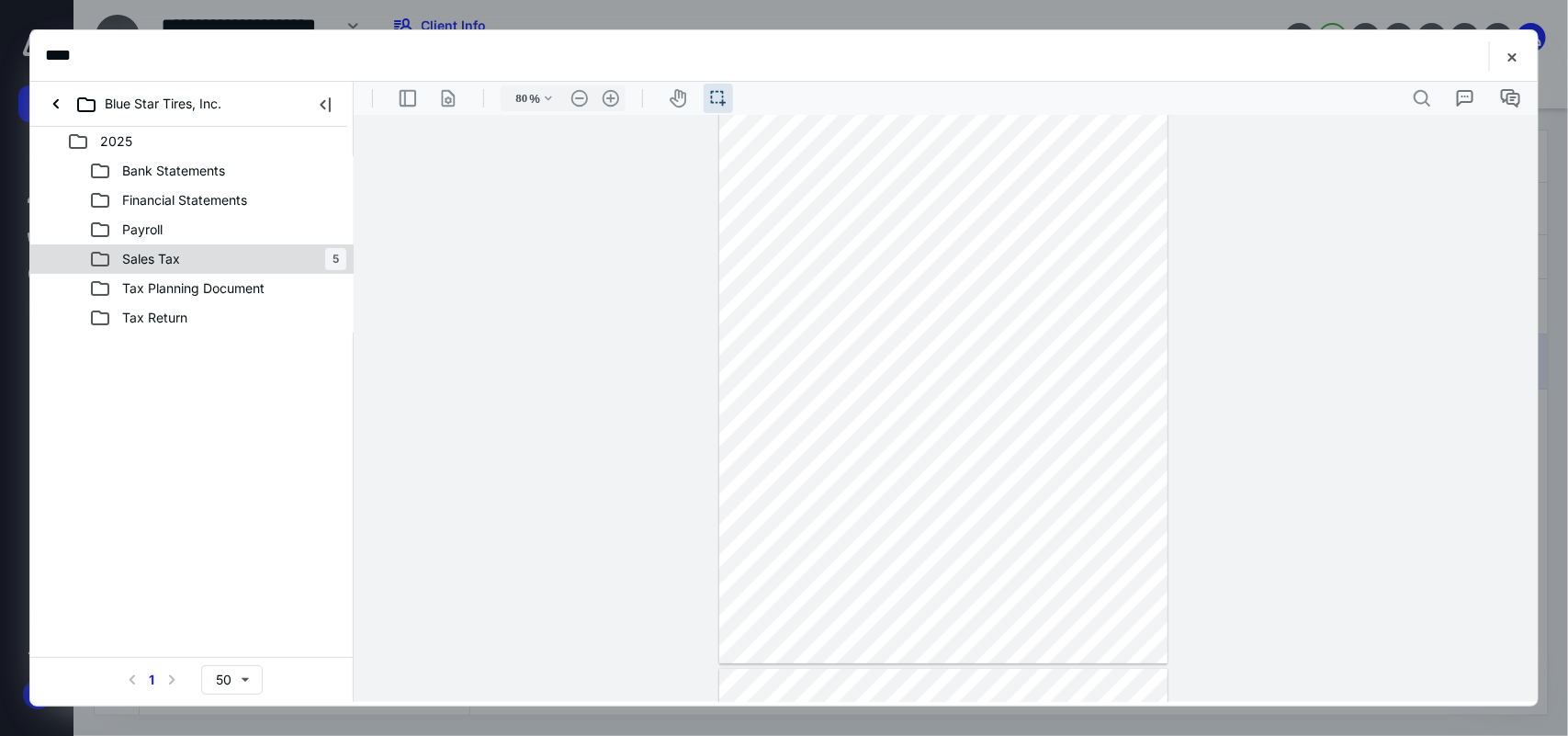 type 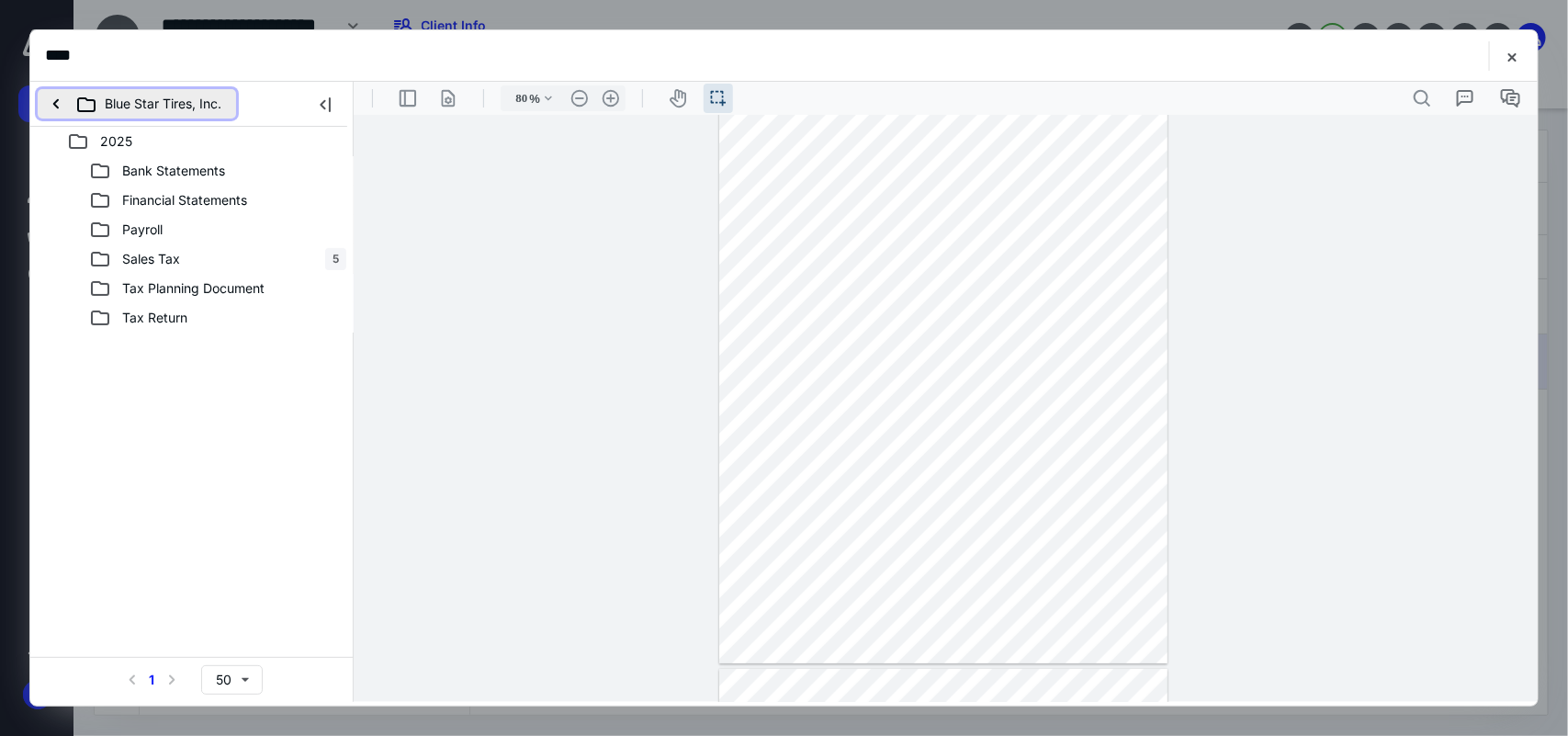 click on "Blue Star Tires, Inc." at bounding box center (137, 104) 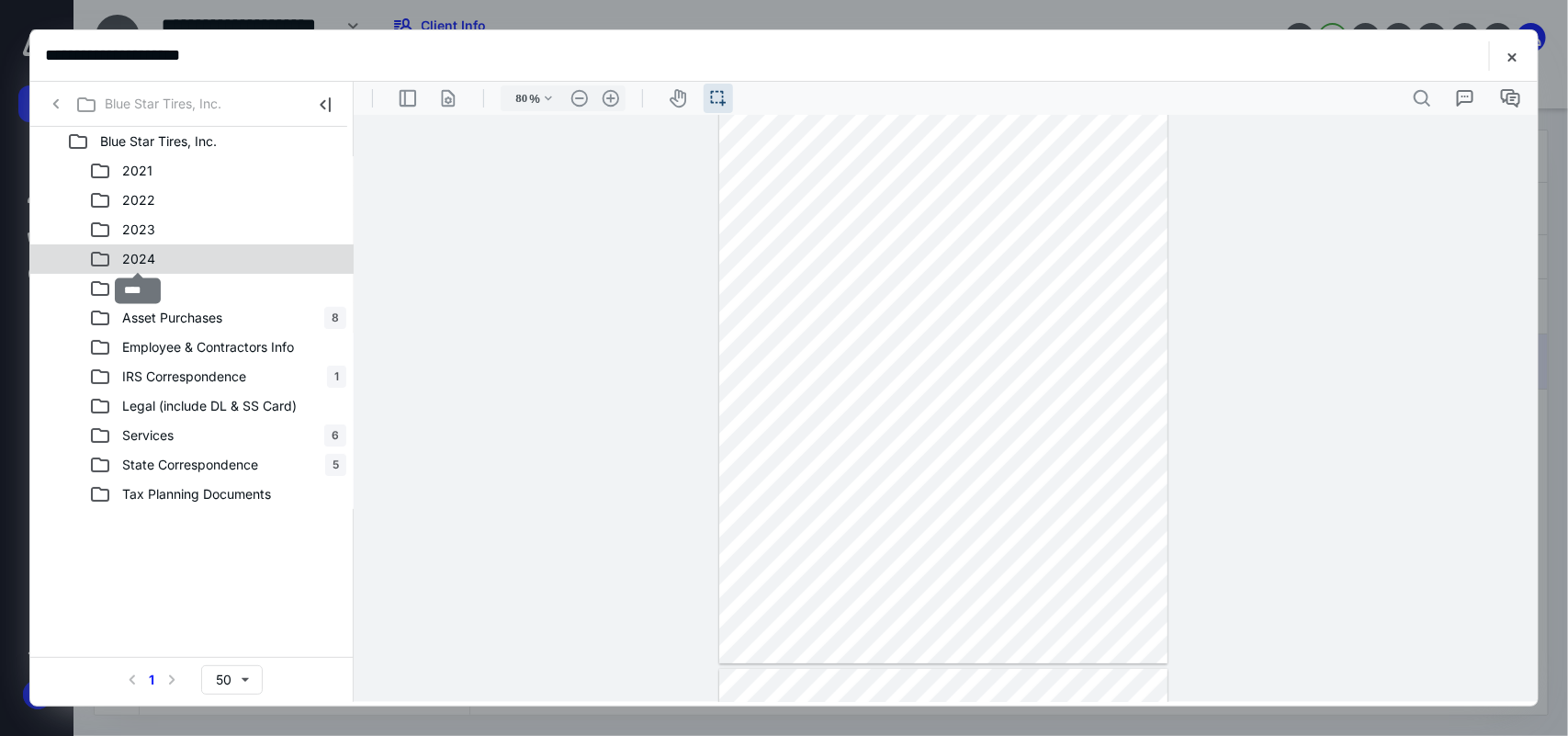 click on "2024" at bounding box center [139, 259] 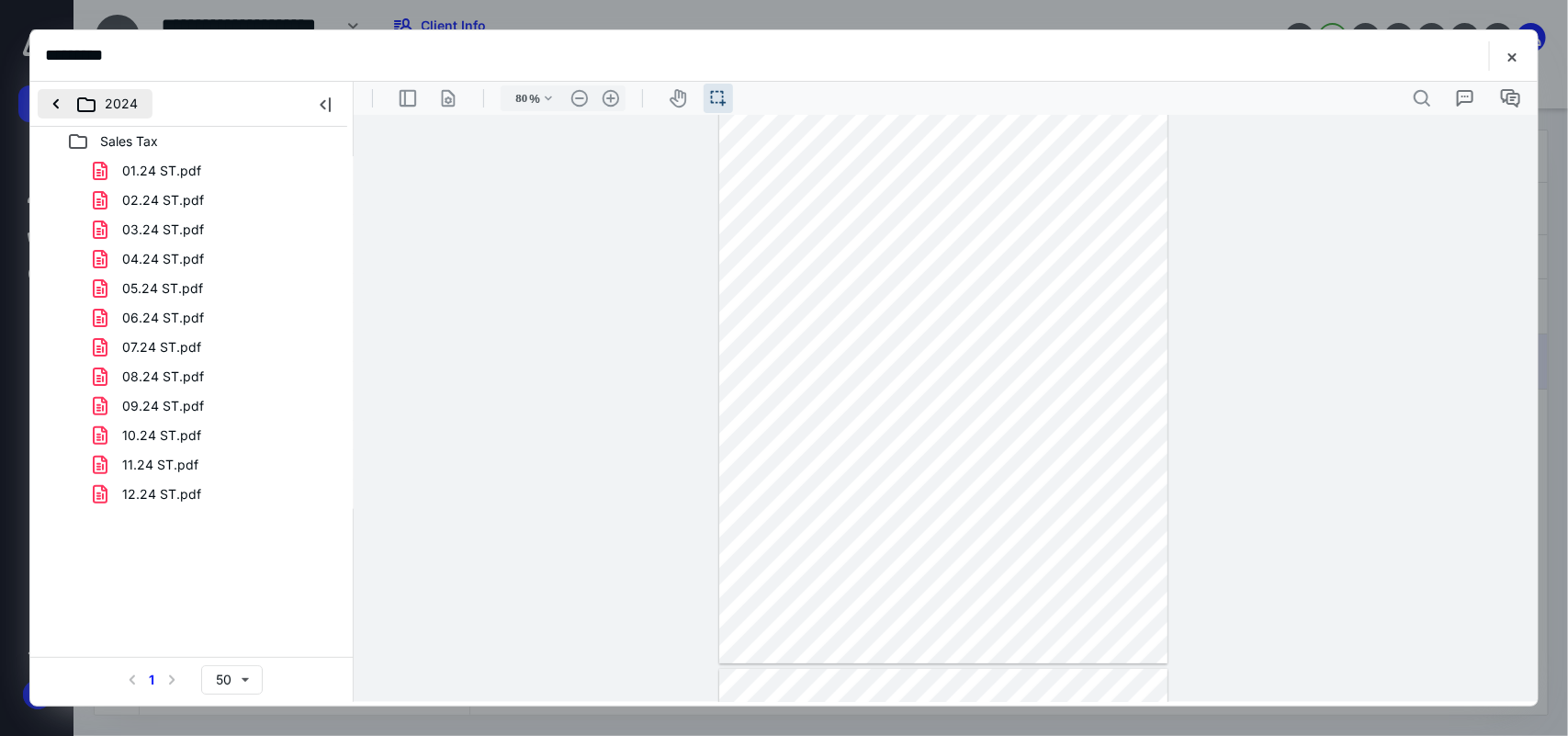 click on "2024" at bounding box center [95, 104] 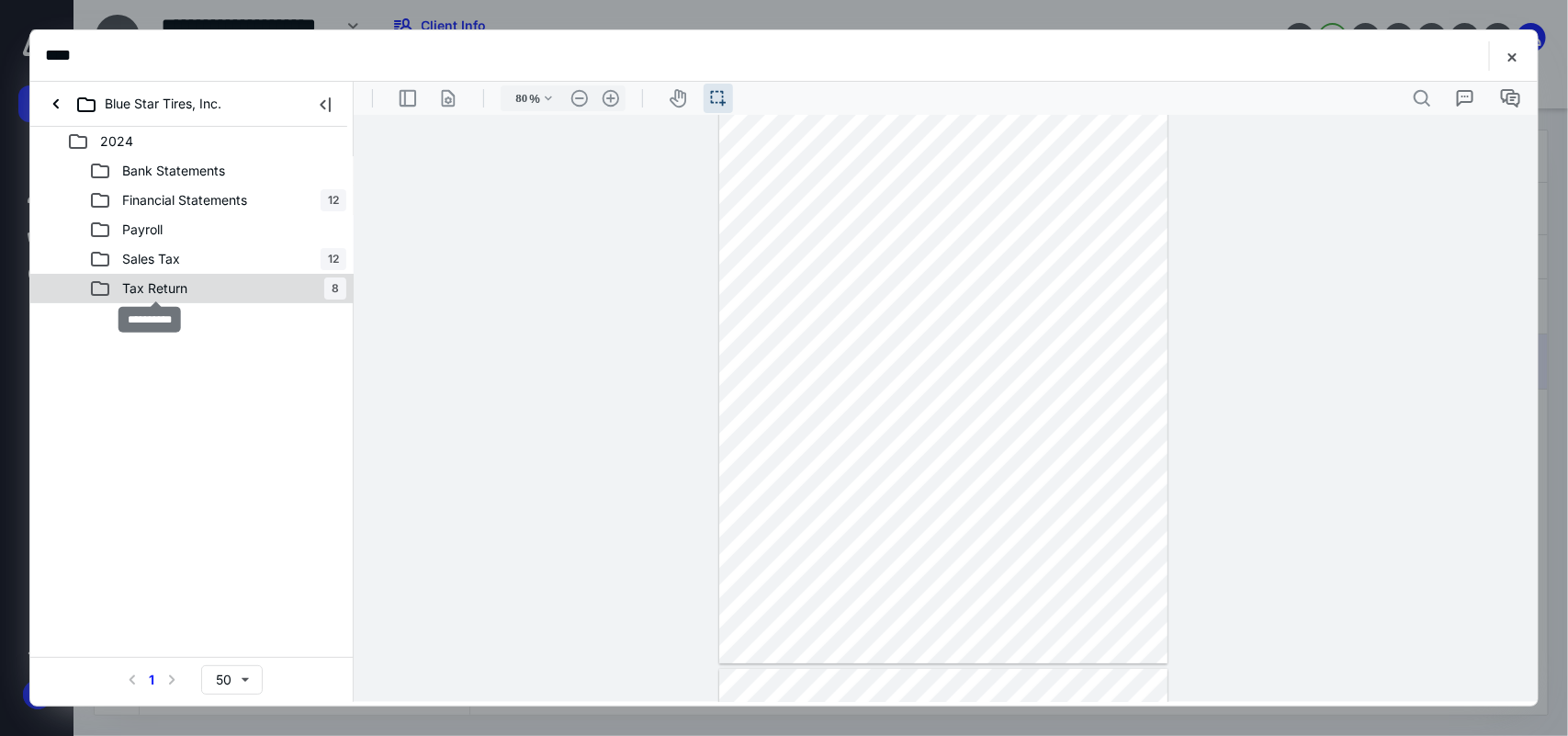 click on "Tax Return" at bounding box center (154, 289) 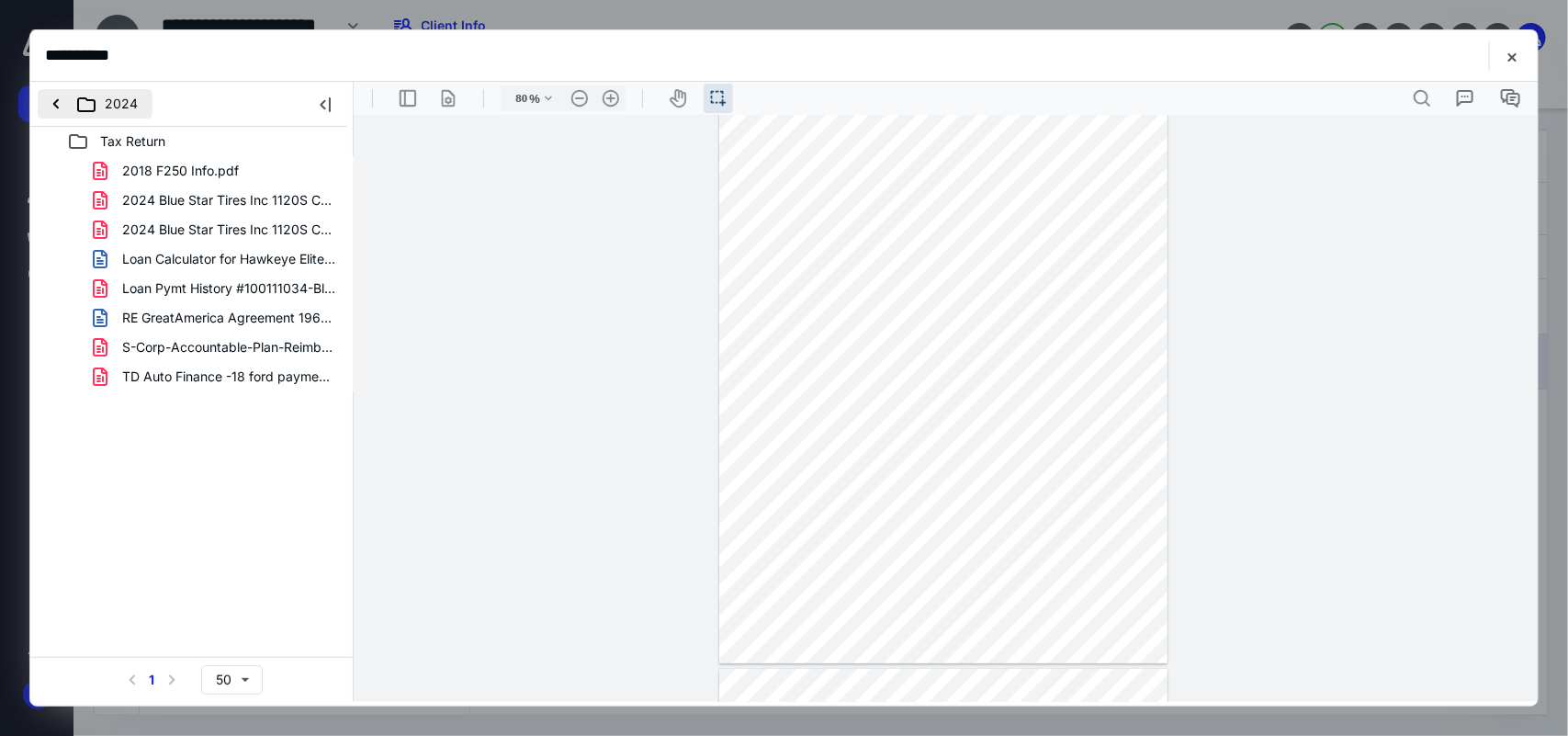 click on "2024" at bounding box center (95, 104) 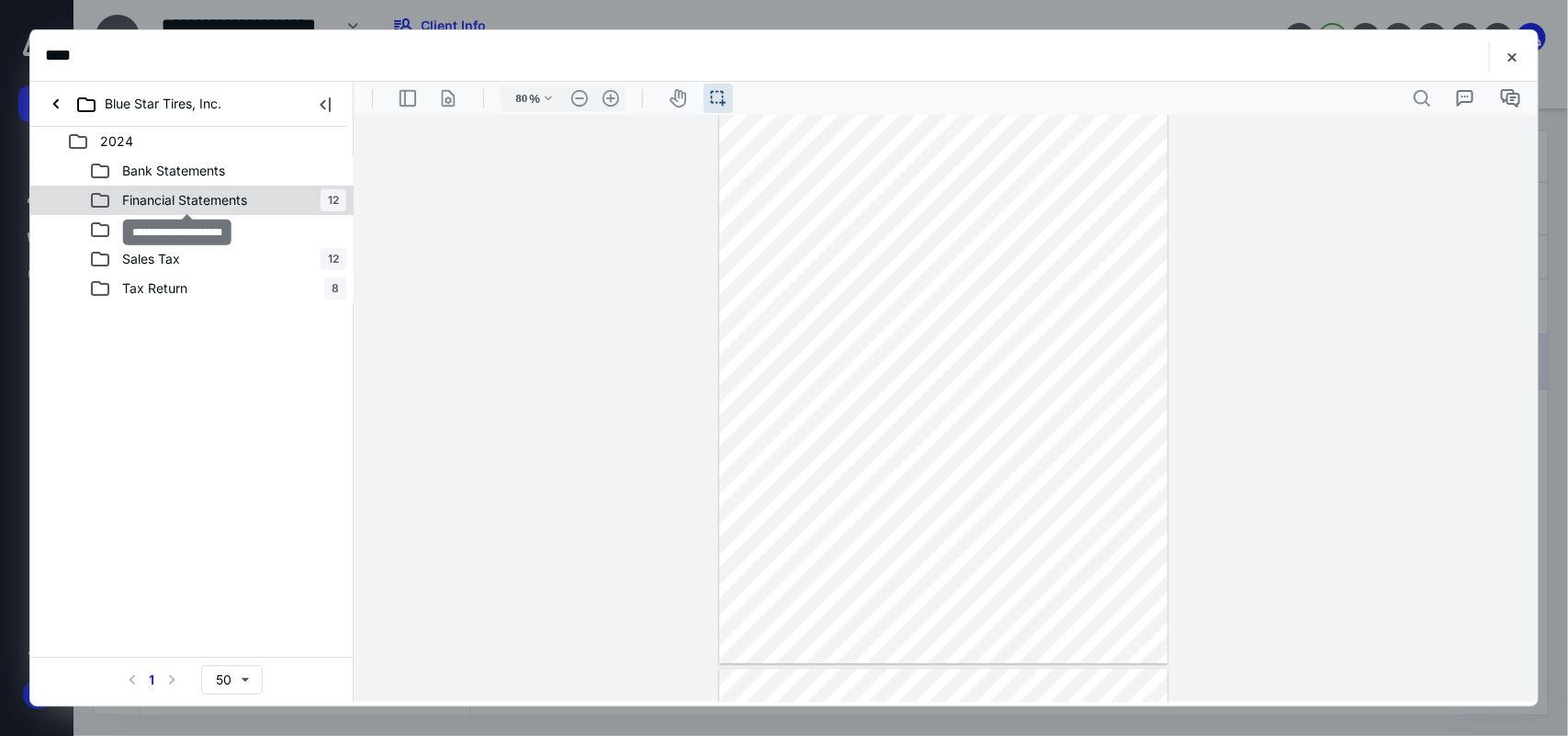 click on "Financial Statements" at bounding box center (185, 200) 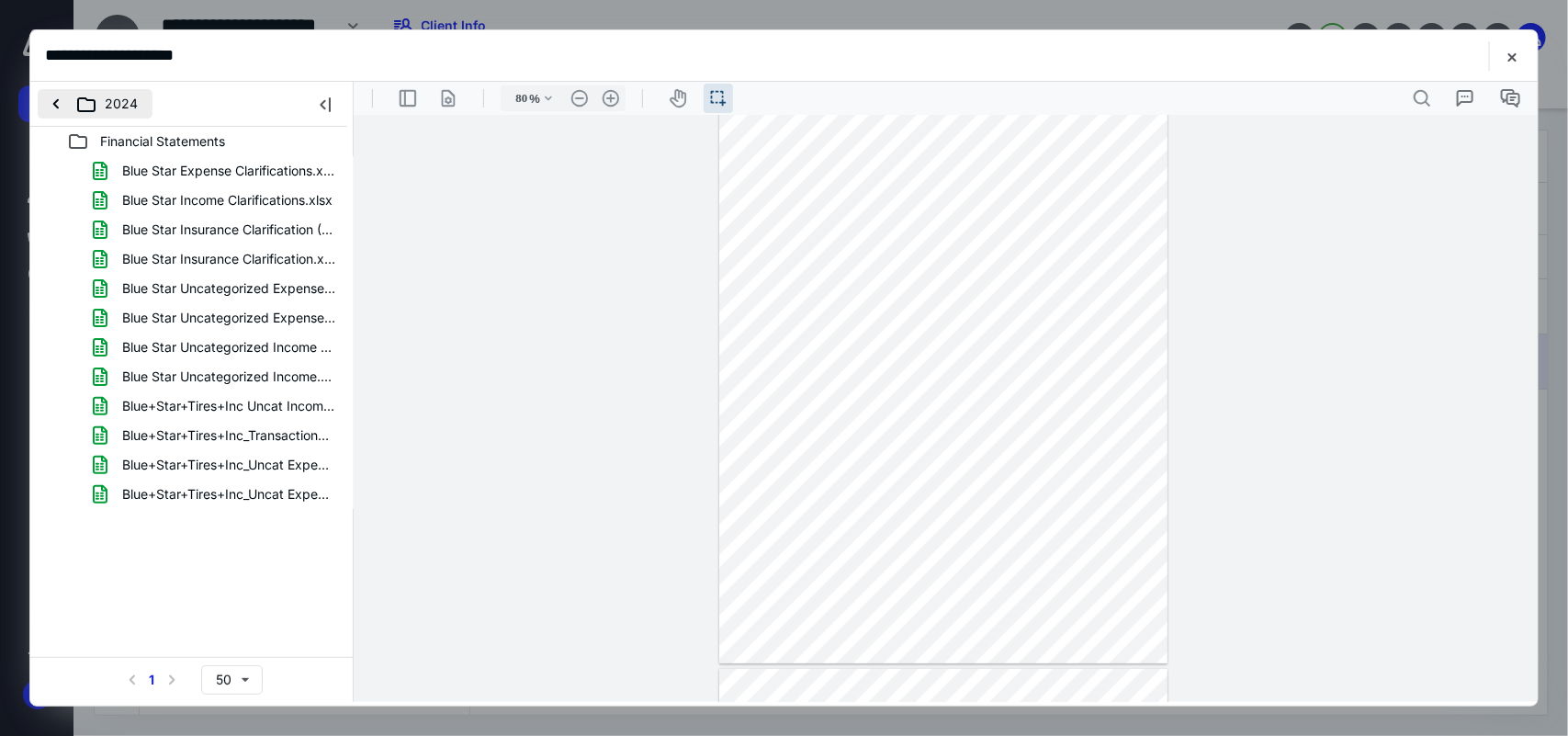 click on "2024" at bounding box center [95, 104] 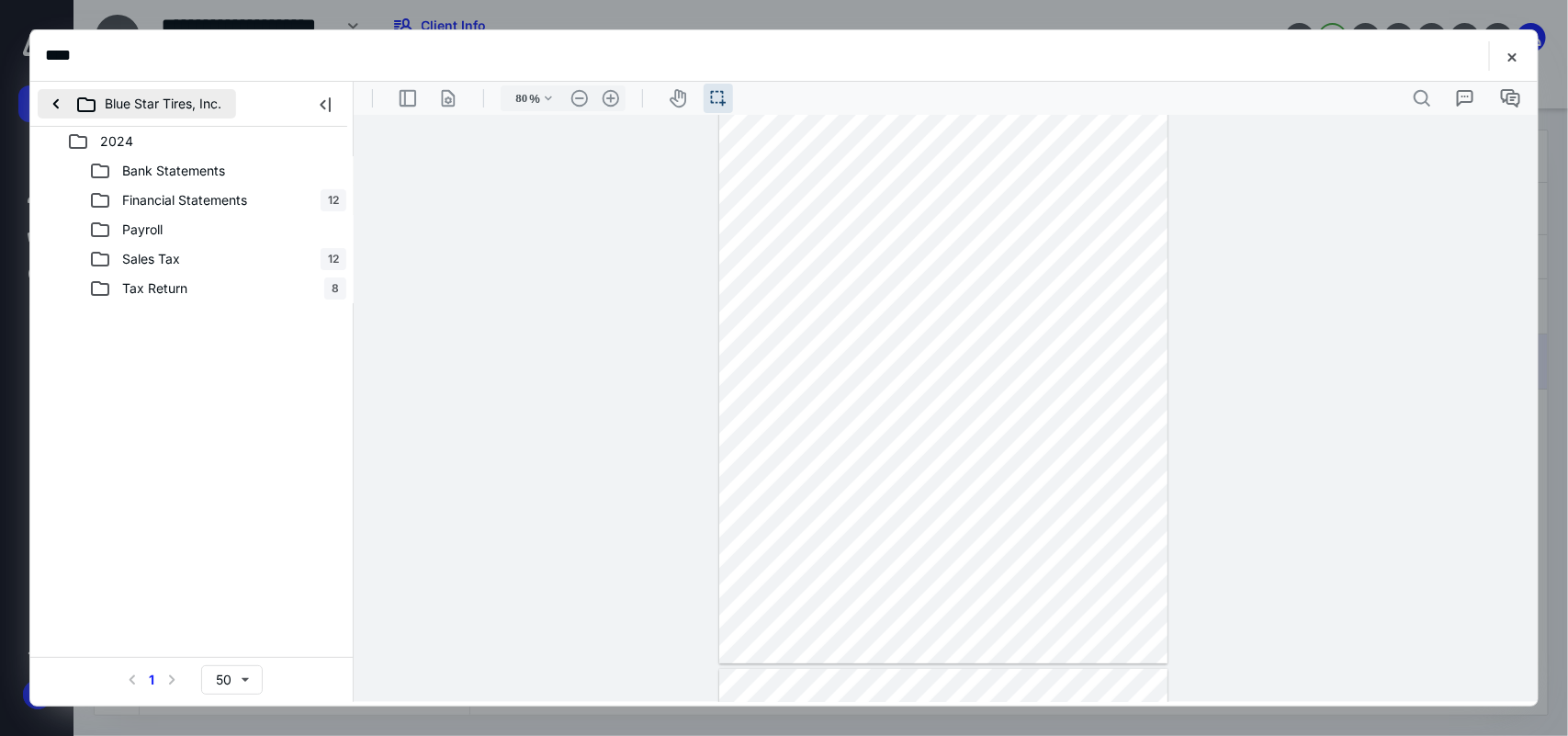 click on "Blue Star Tires, Inc." at bounding box center [137, 104] 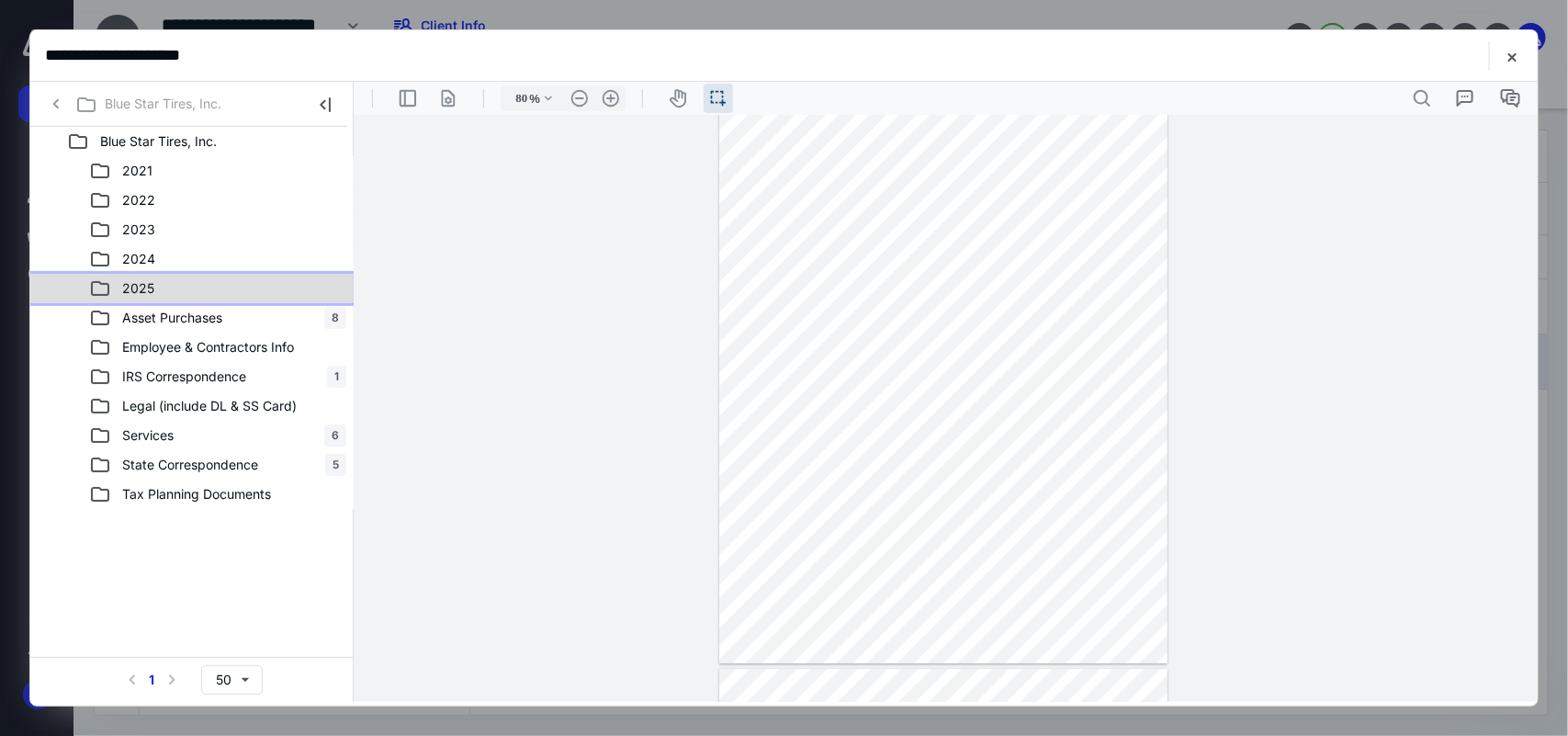 click on "2025" at bounding box center (138, 289) 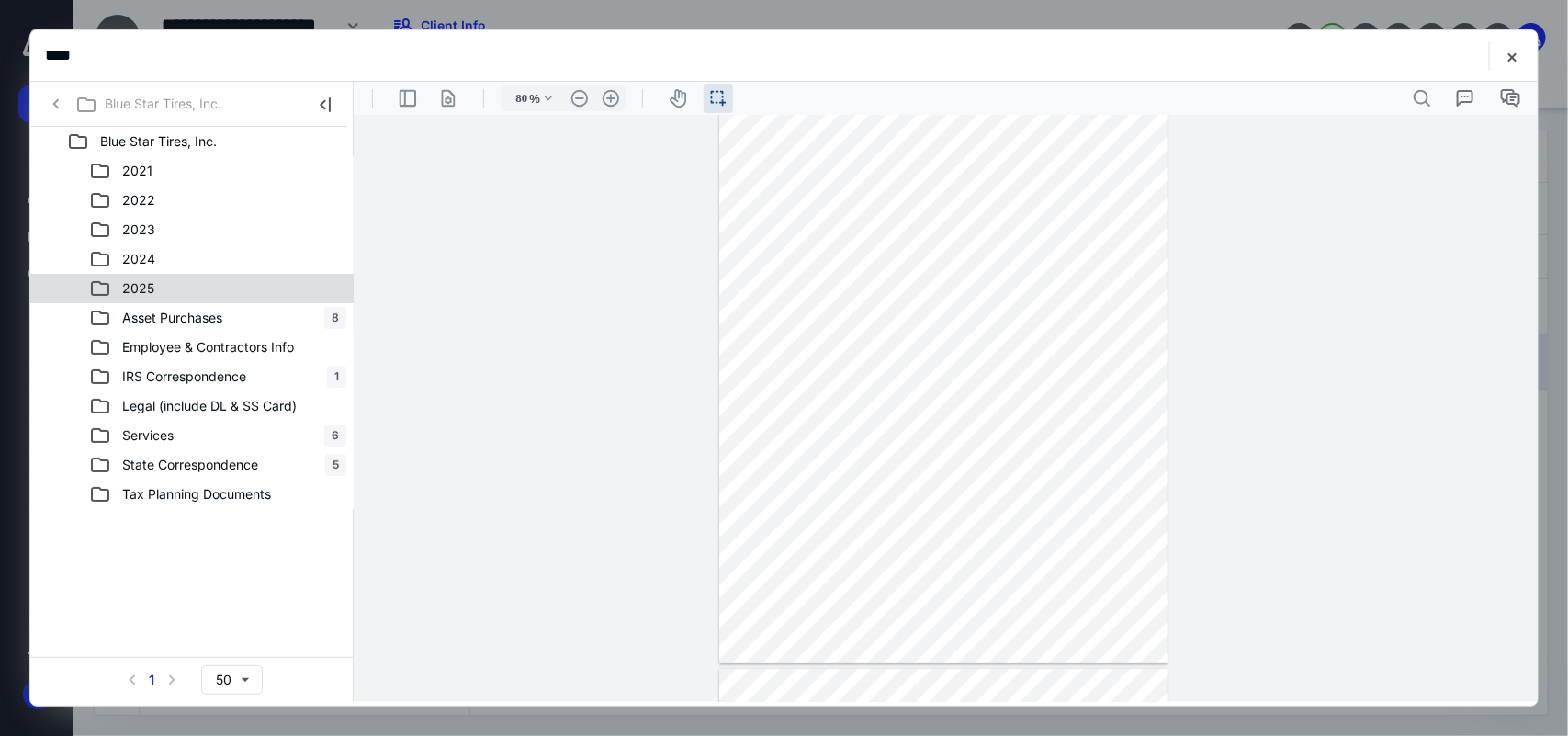 click on "2025" at bounding box center (138, 289) 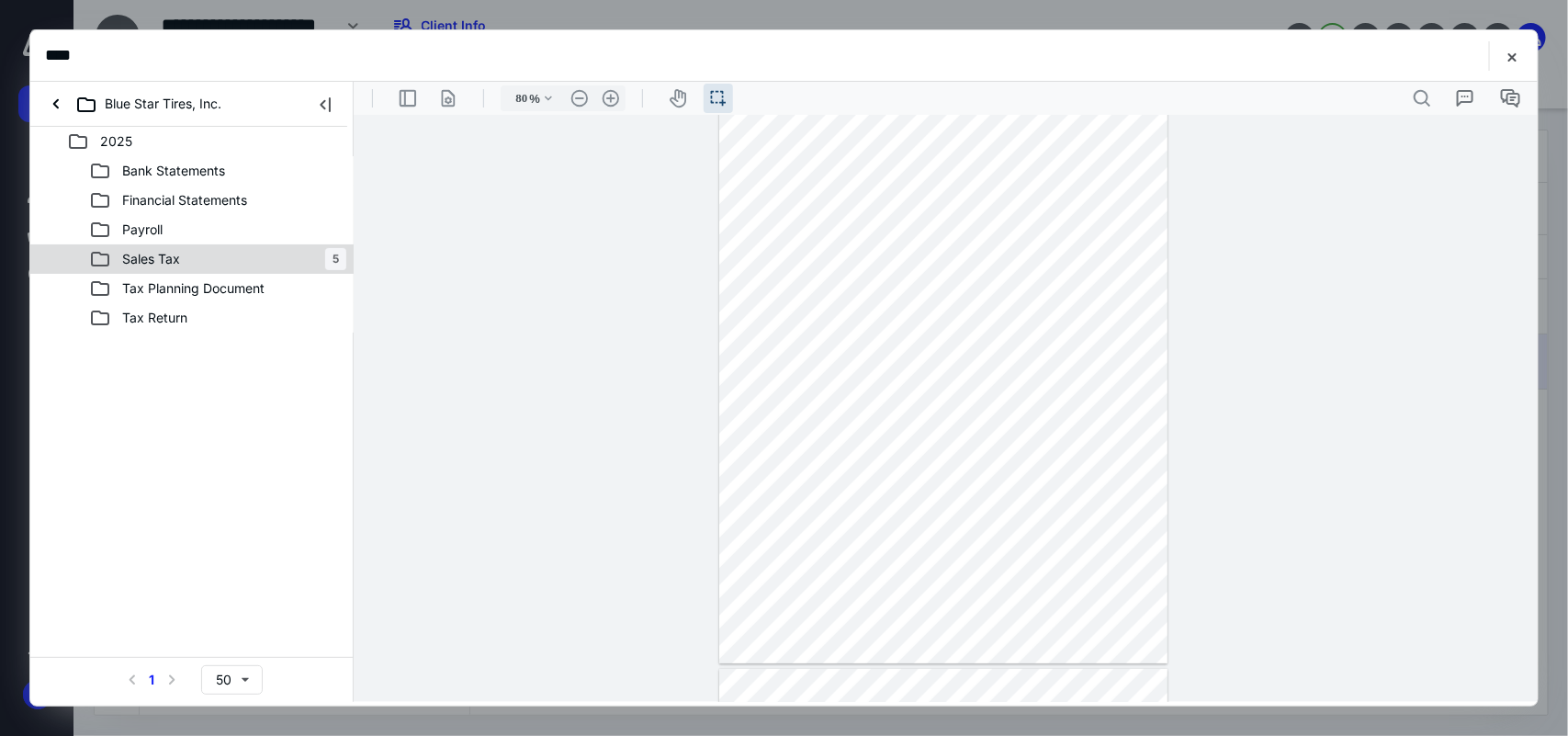 click on "Sales Tax" at bounding box center (140, 259) 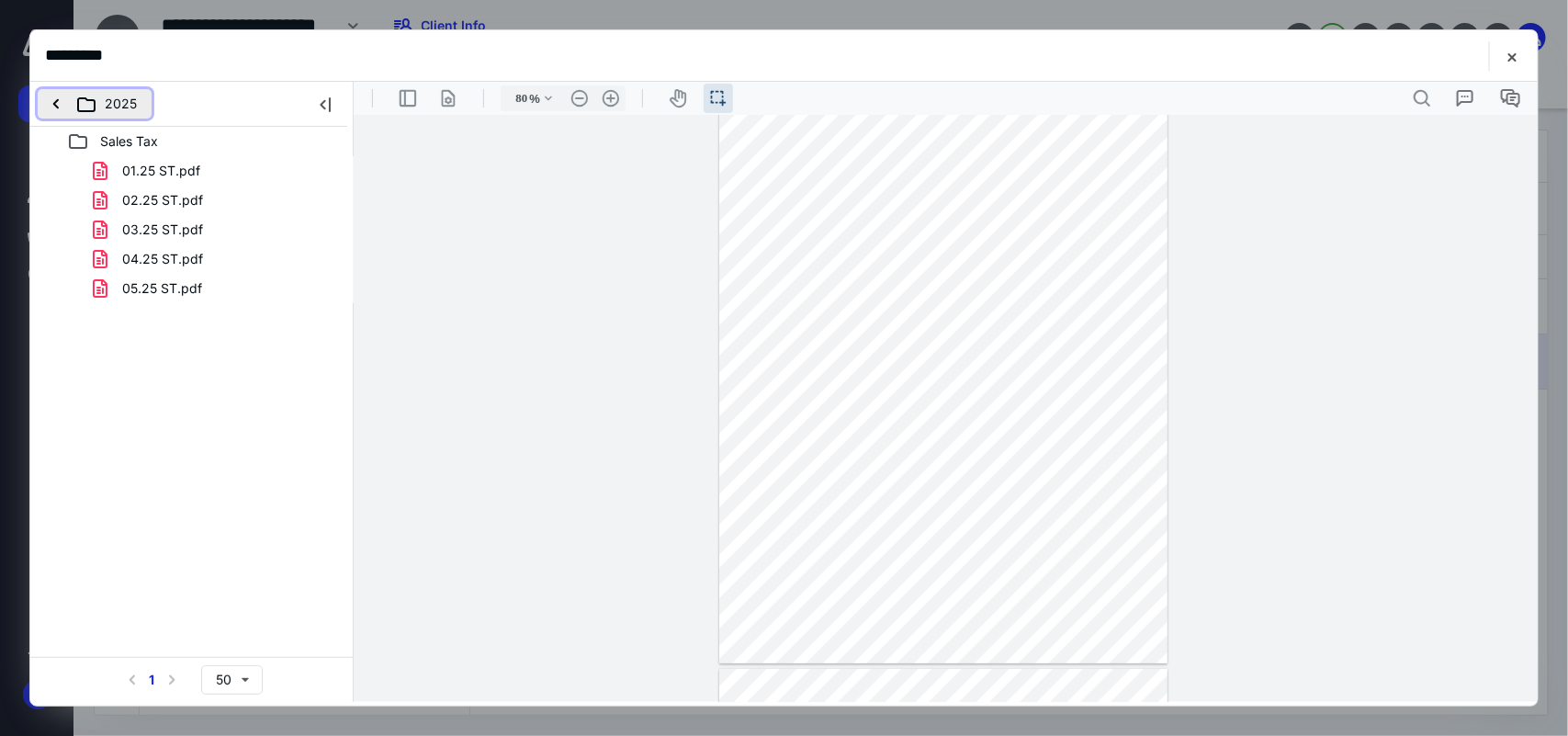click on "2025" at bounding box center (95, 104) 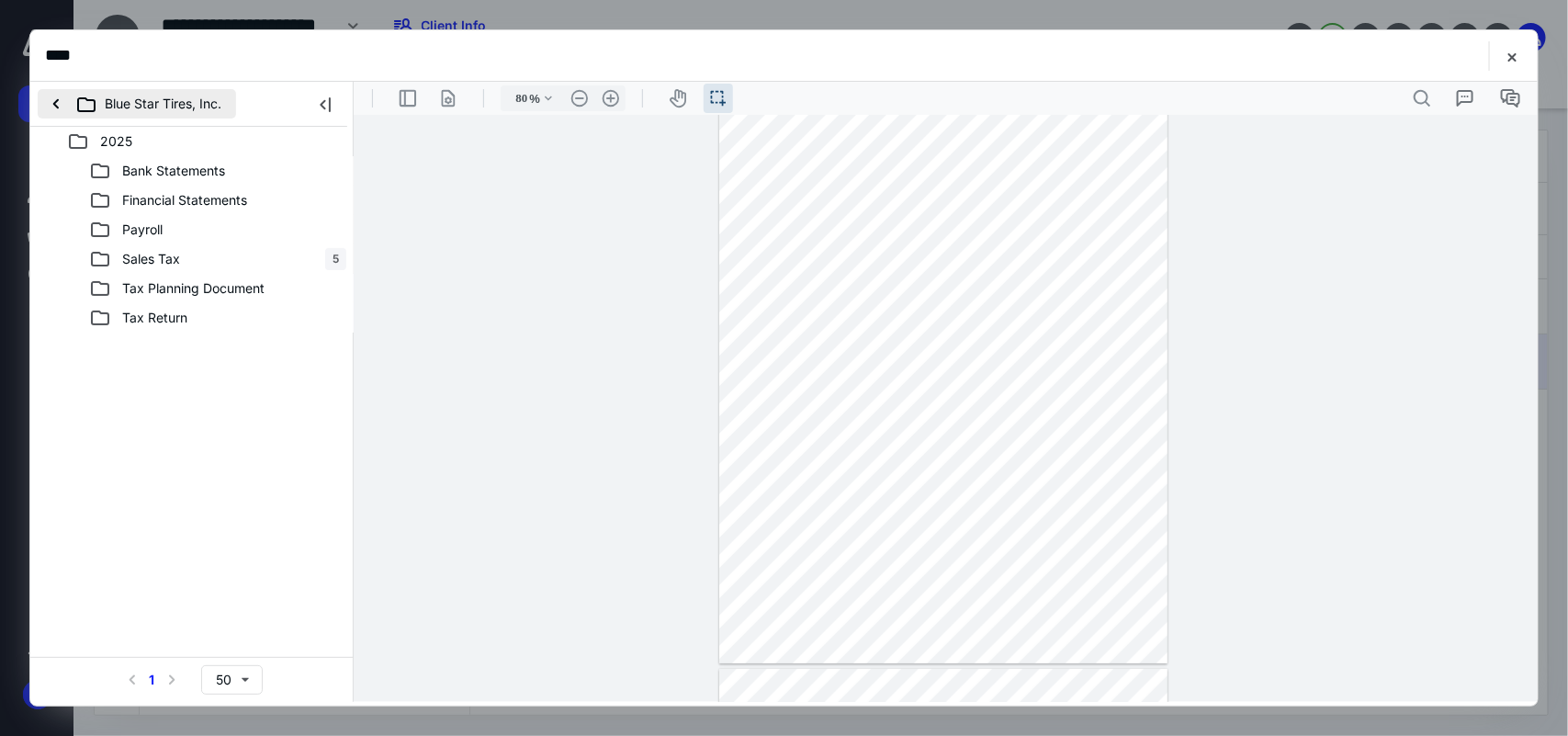 click on "Blue Star Tires, Inc." at bounding box center [137, 104] 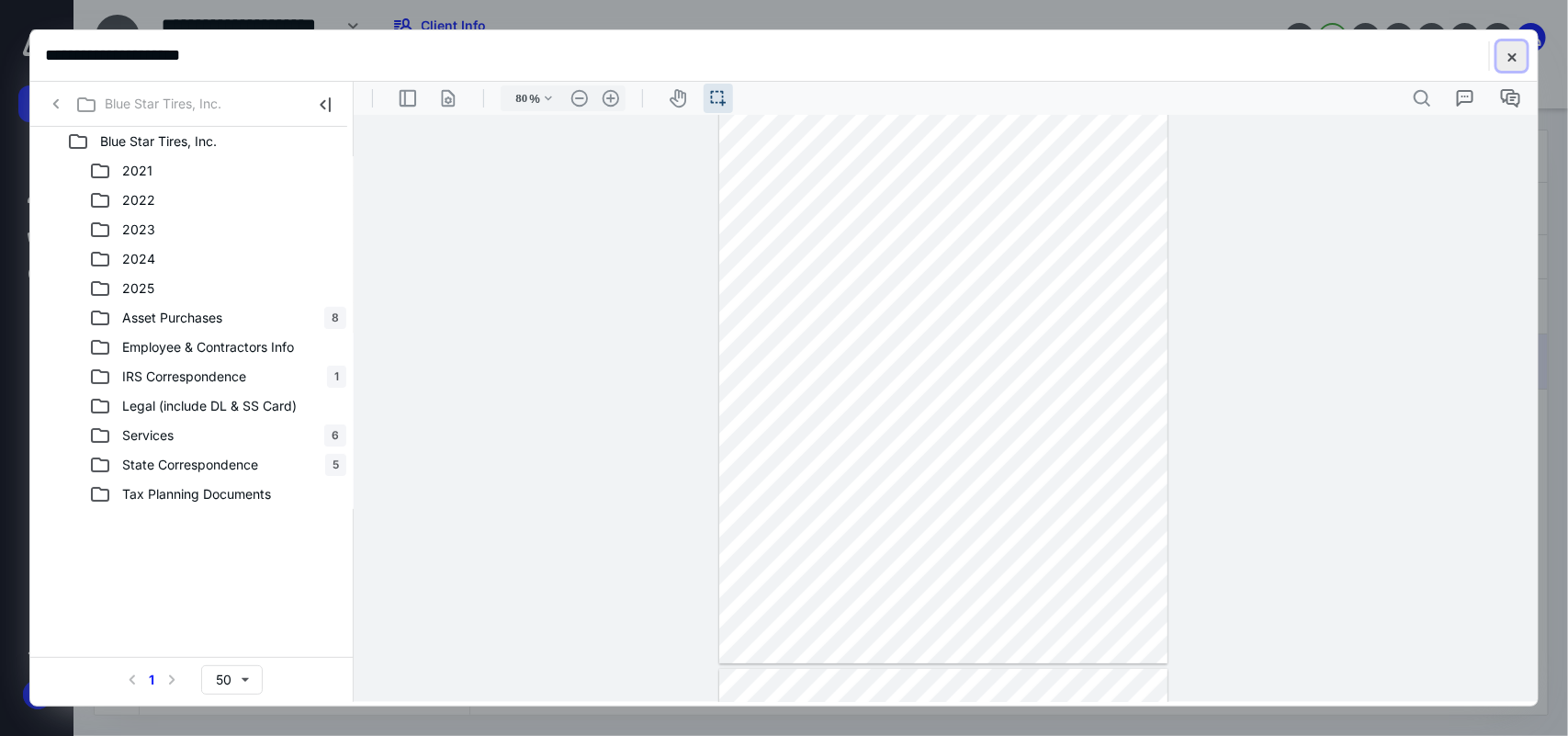 click at bounding box center [1512, 56] 